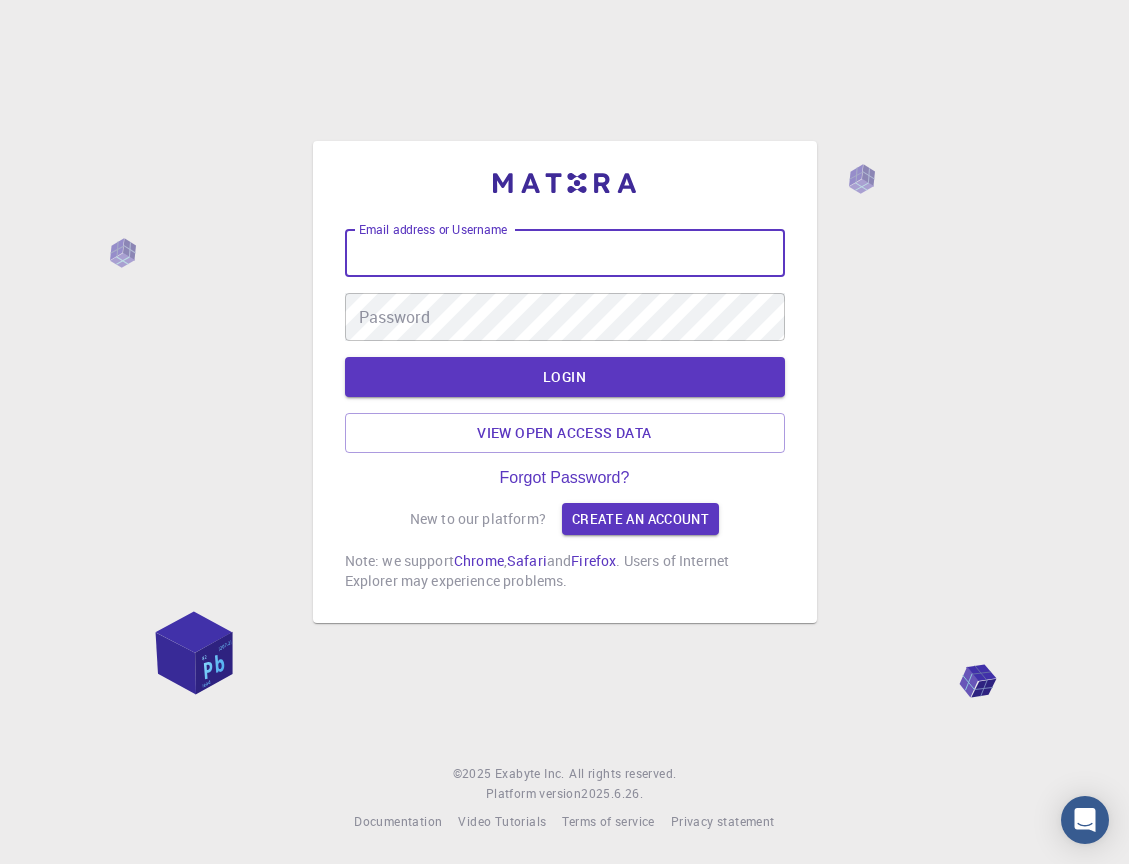 scroll, scrollTop: 0, scrollLeft: 0, axis: both 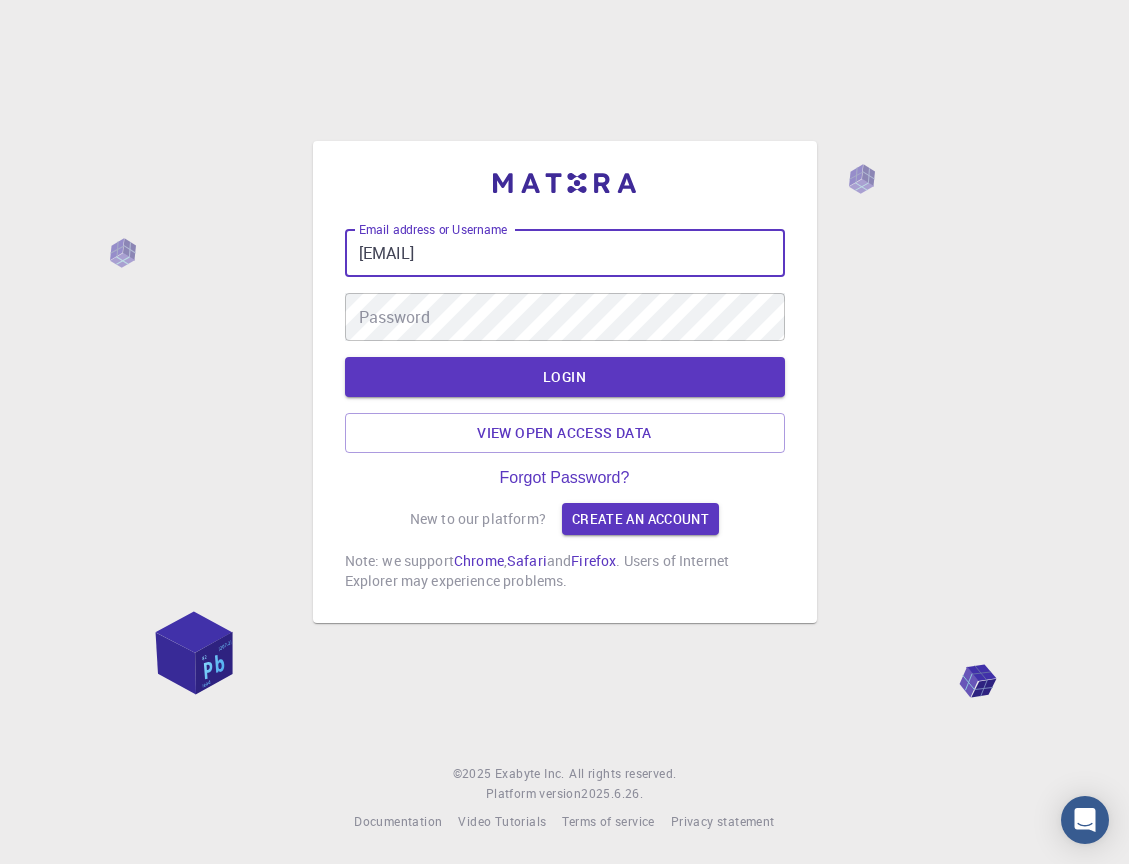 click on "LOGIN" at bounding box center [565, 377] 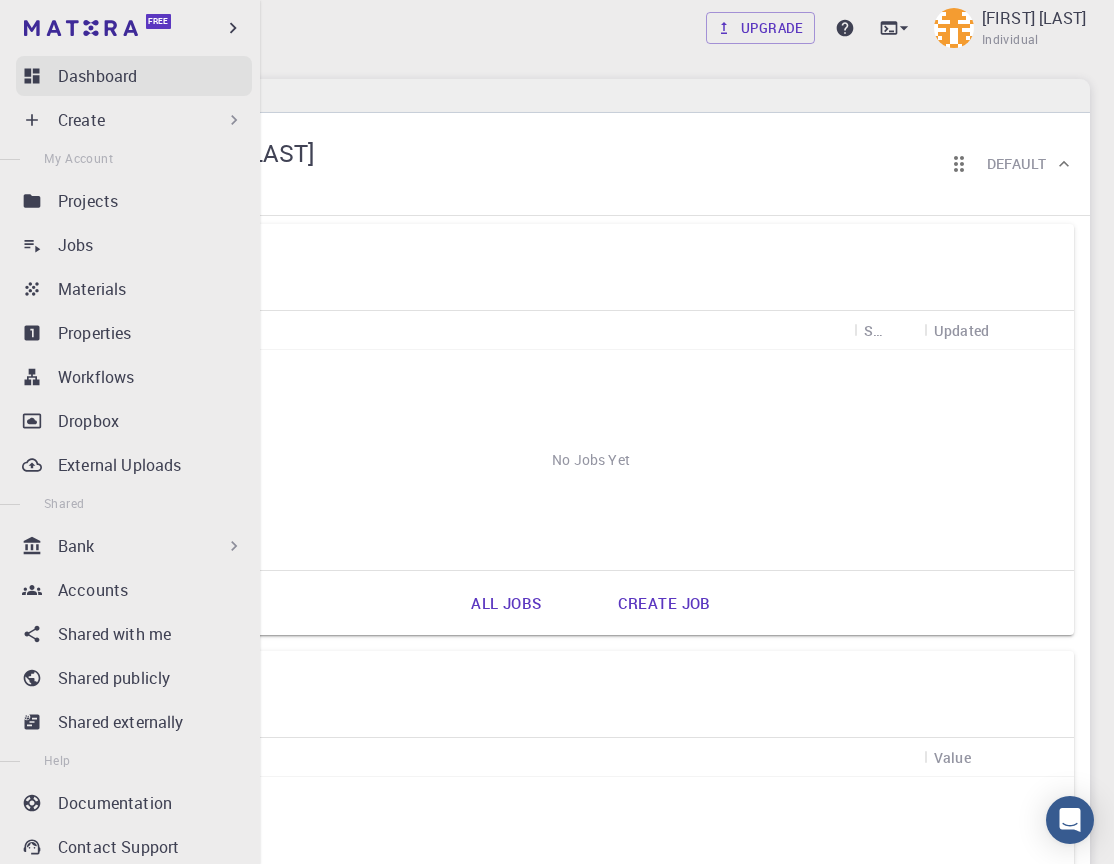 scroll, scrollTop: 0, scrollLeft: 0, axis: both 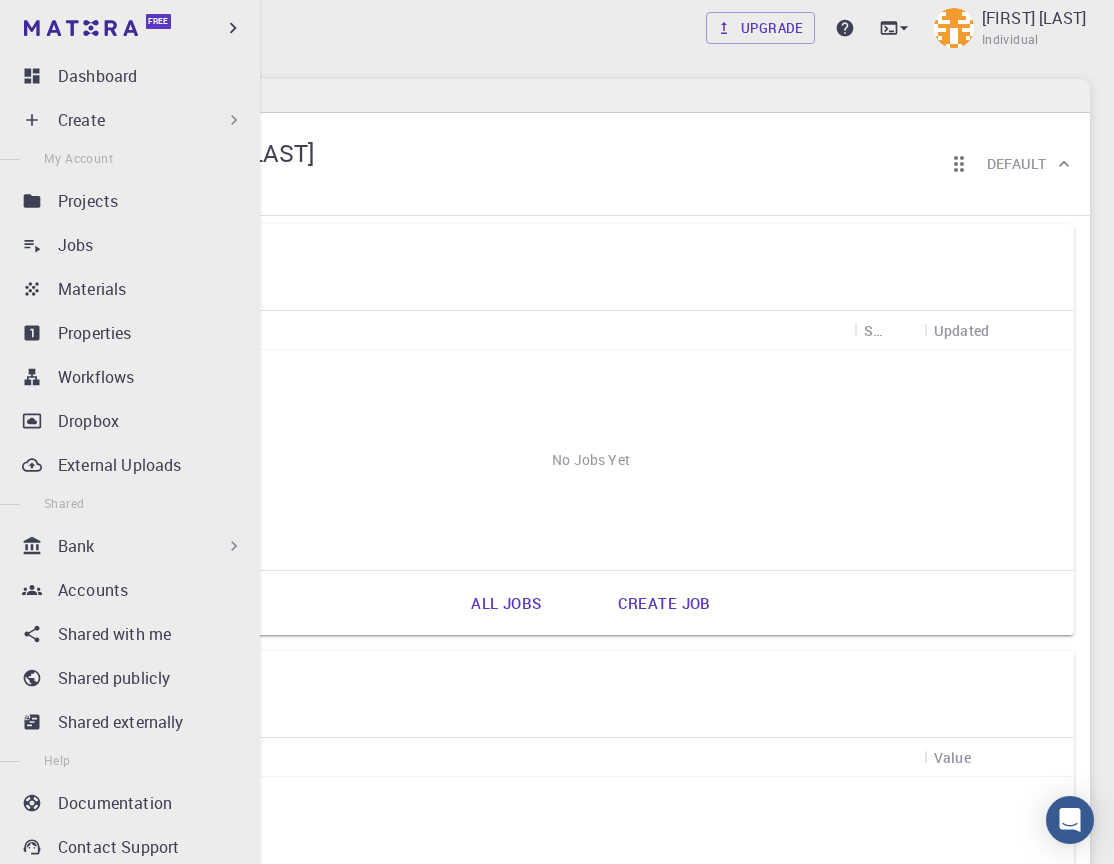 click on "Create" at bounding box center [134, 120] 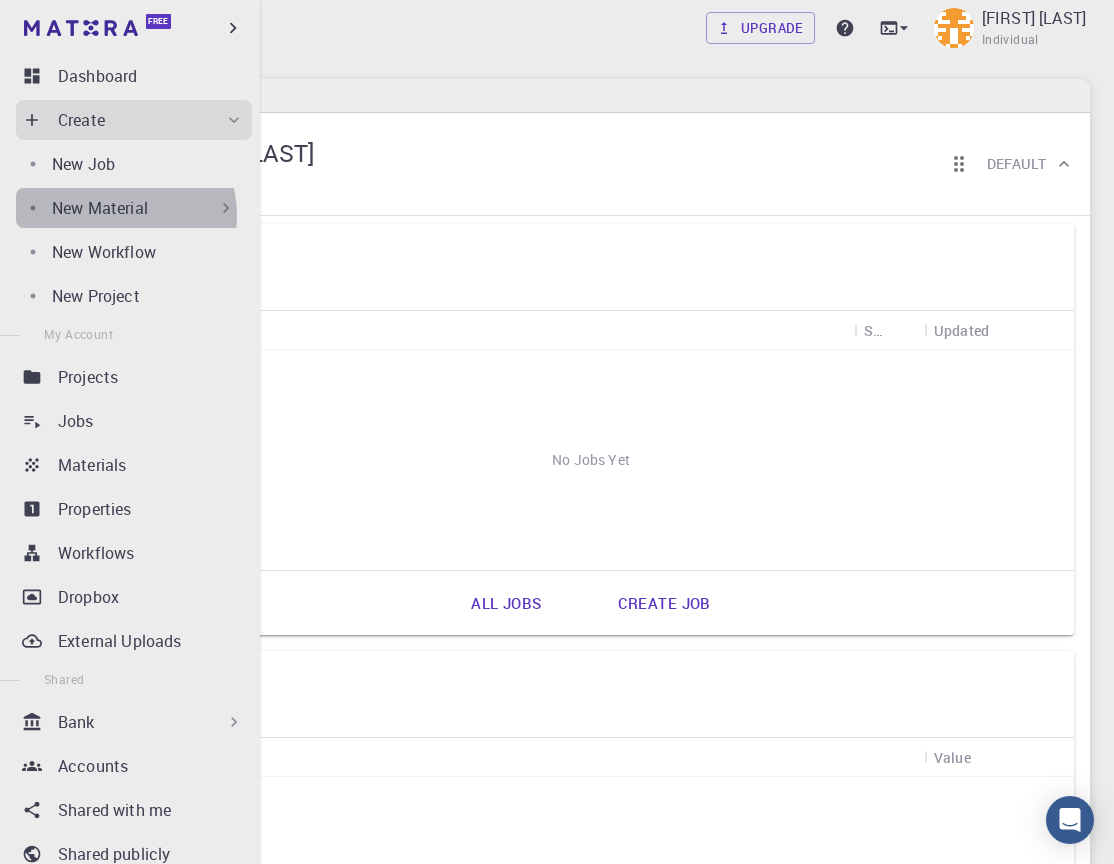 click on "New Material" at bounding box center [100, 208] 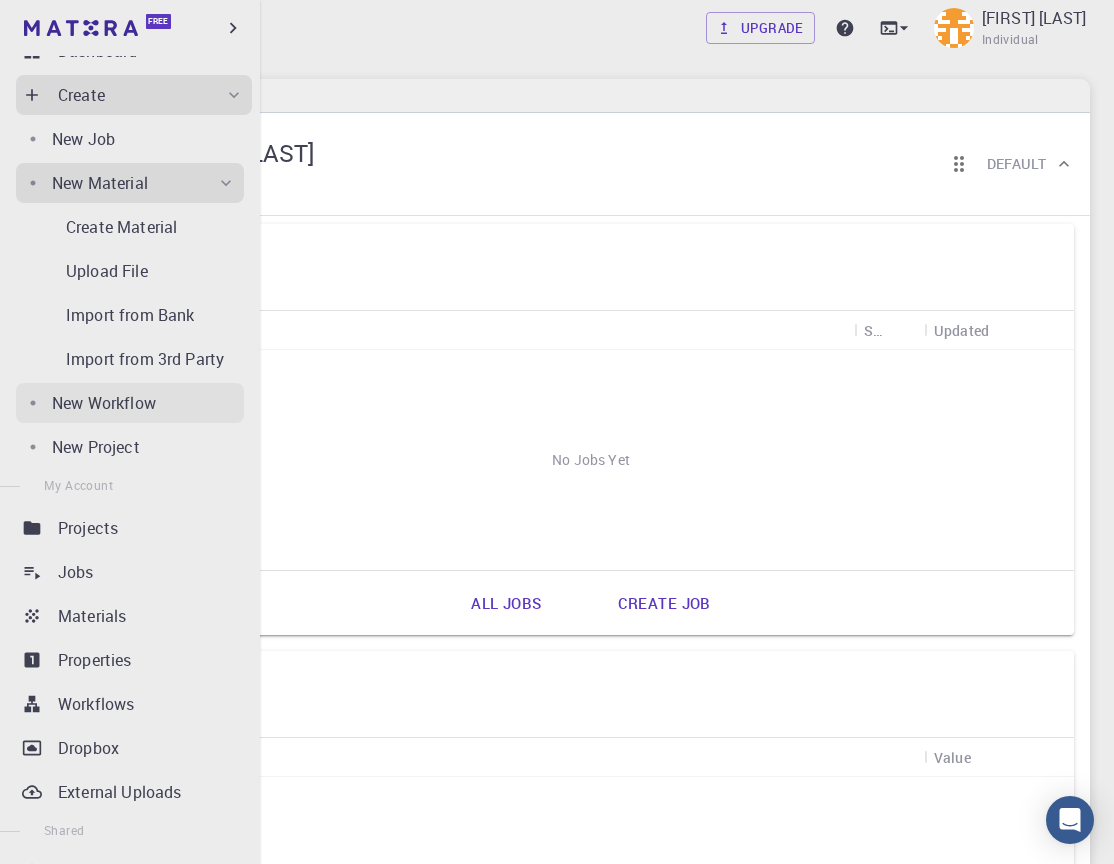 scroll, scrollTop: 95, scrollLeft: 0, axis: vertical 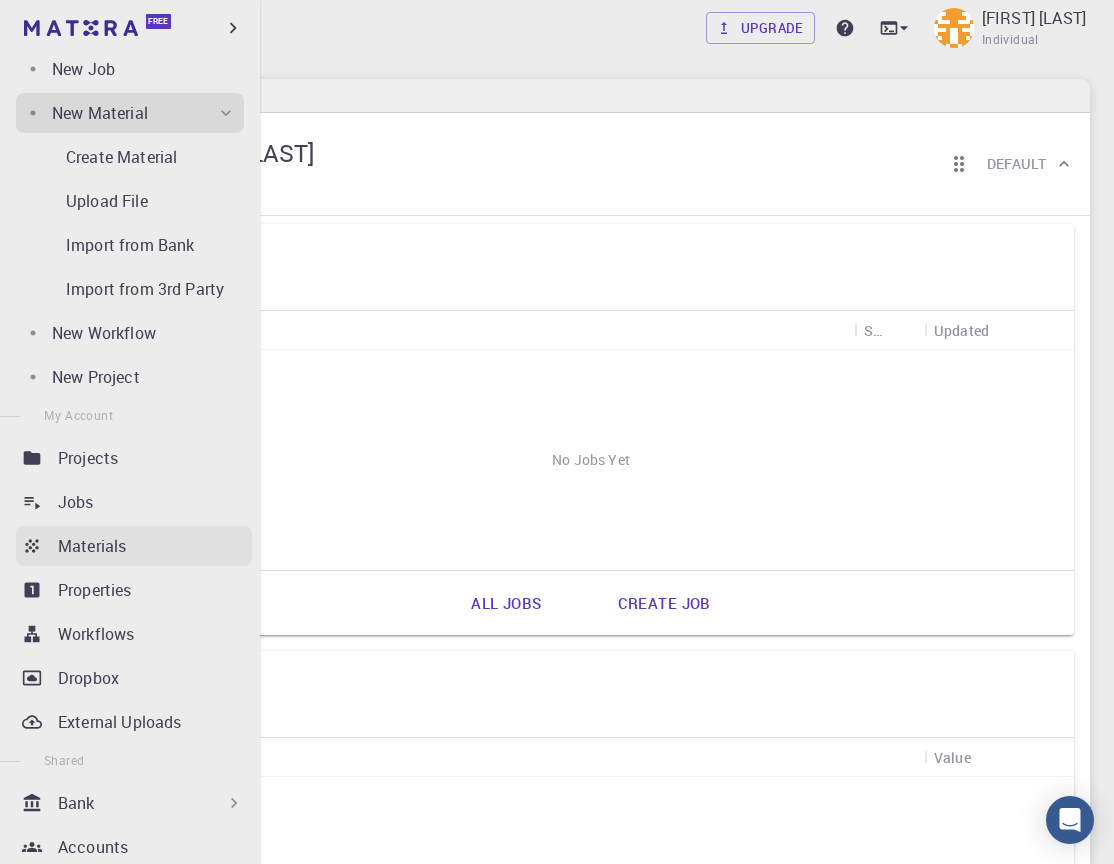 click on "Materials" at bounding box center [92, 546] 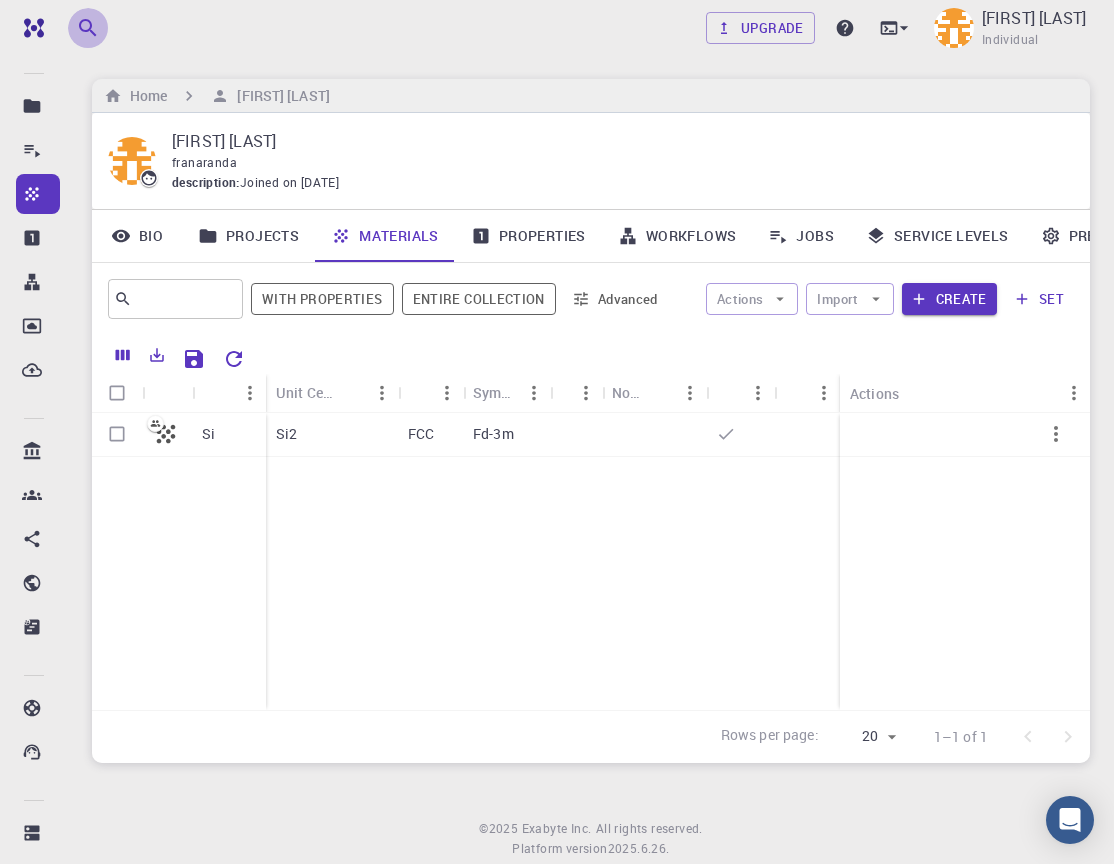 click 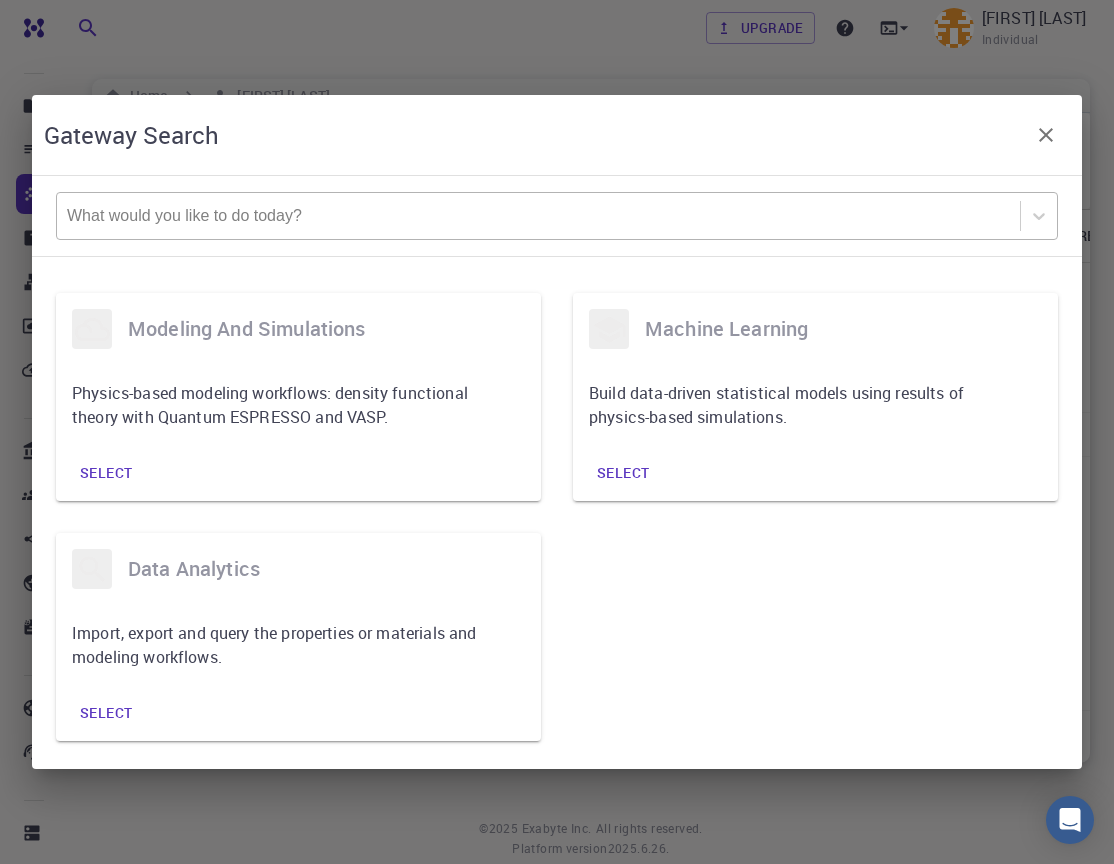 click on "What would you like to do today?" at bounding box center [538, 216] 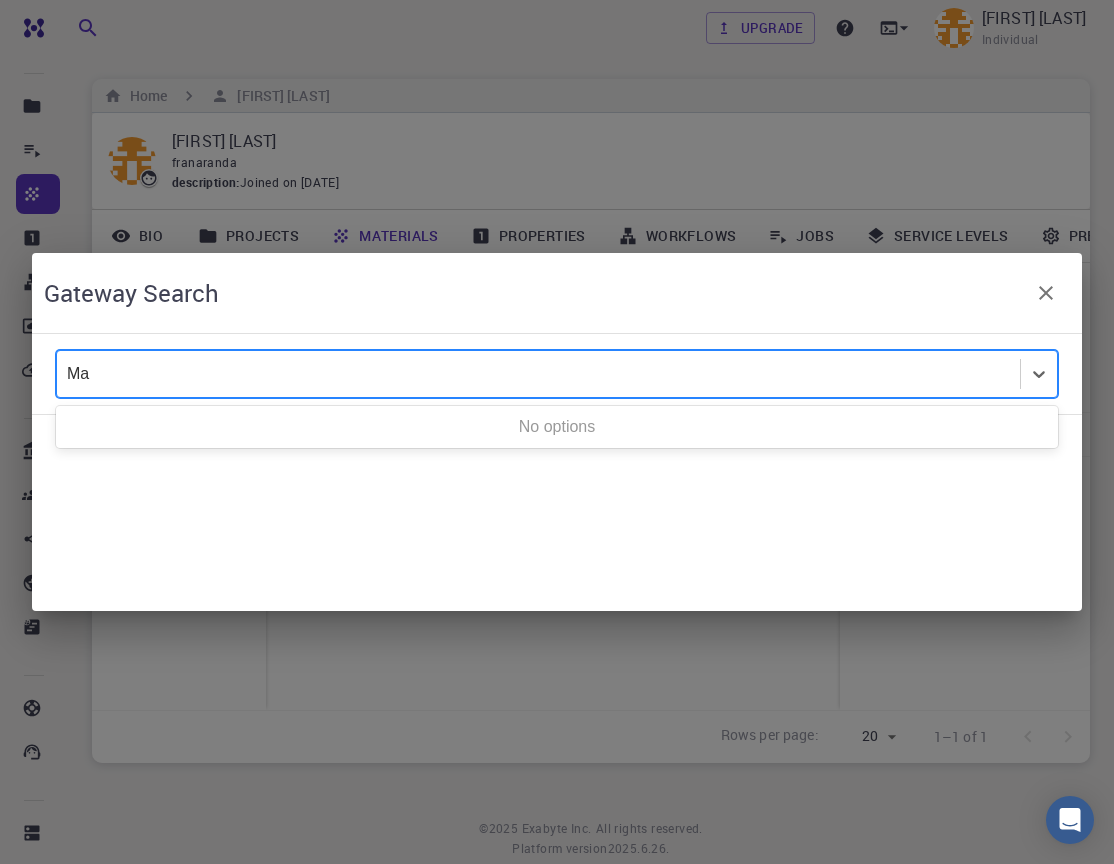 type on "M" 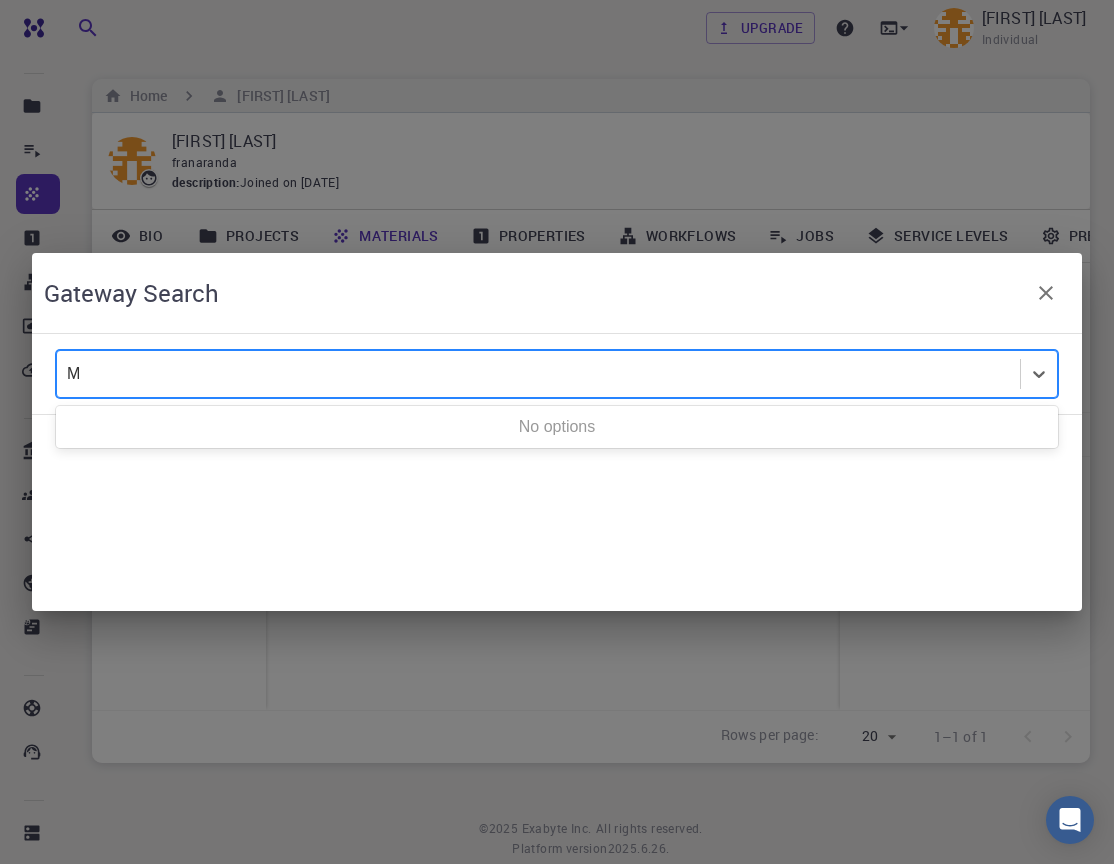 type 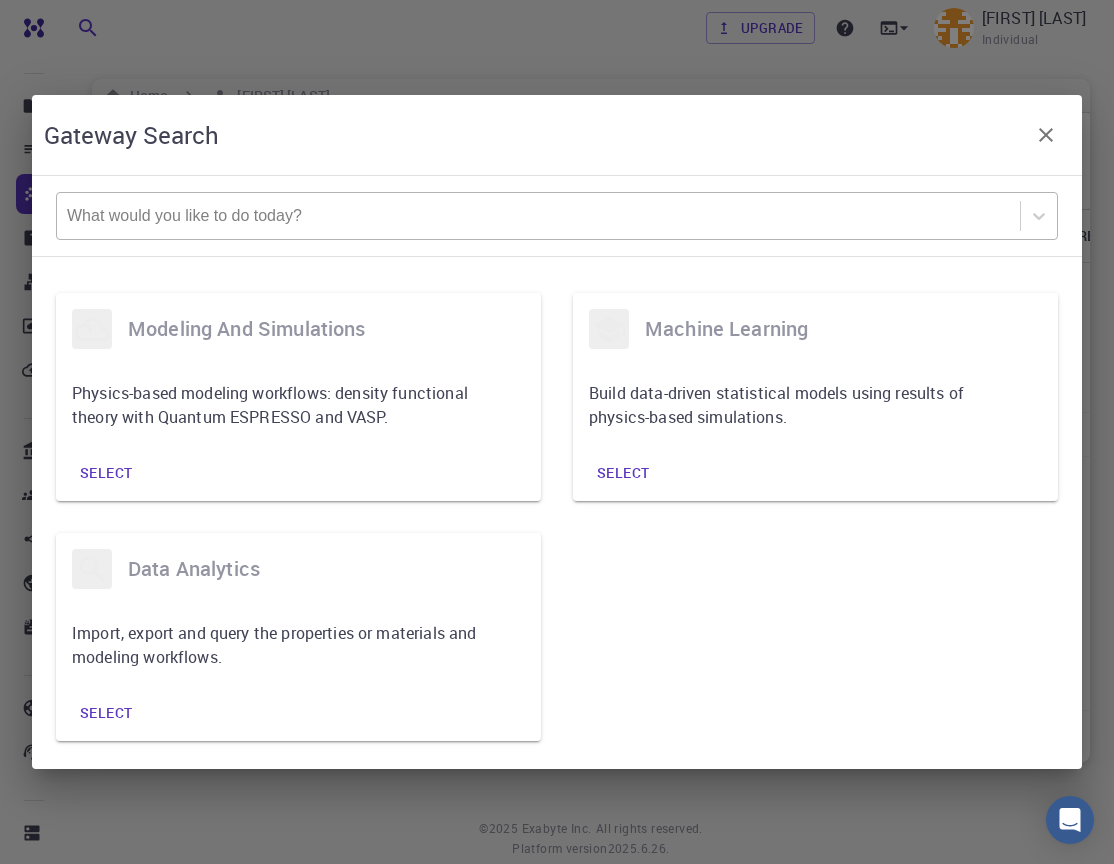 click on "Gateway Search" at bounding box center [557, 135] 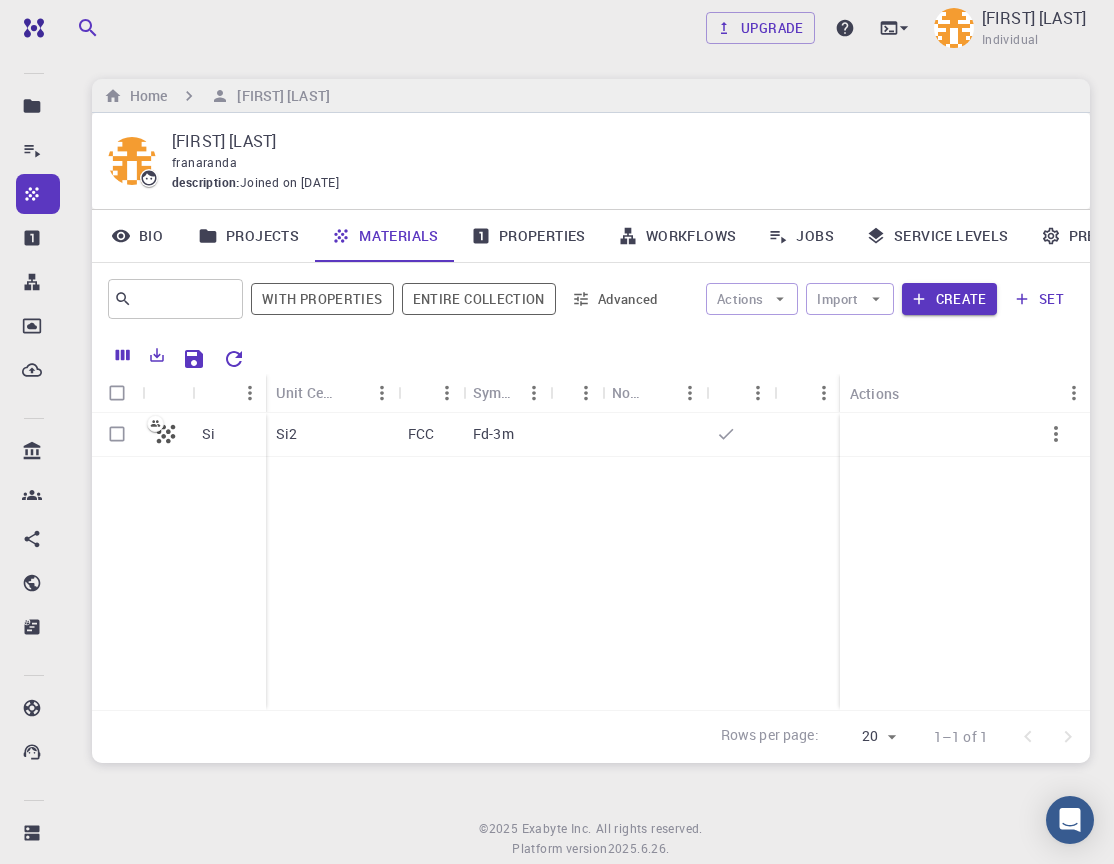 click on "Projects" at bounding box center (248, 236) 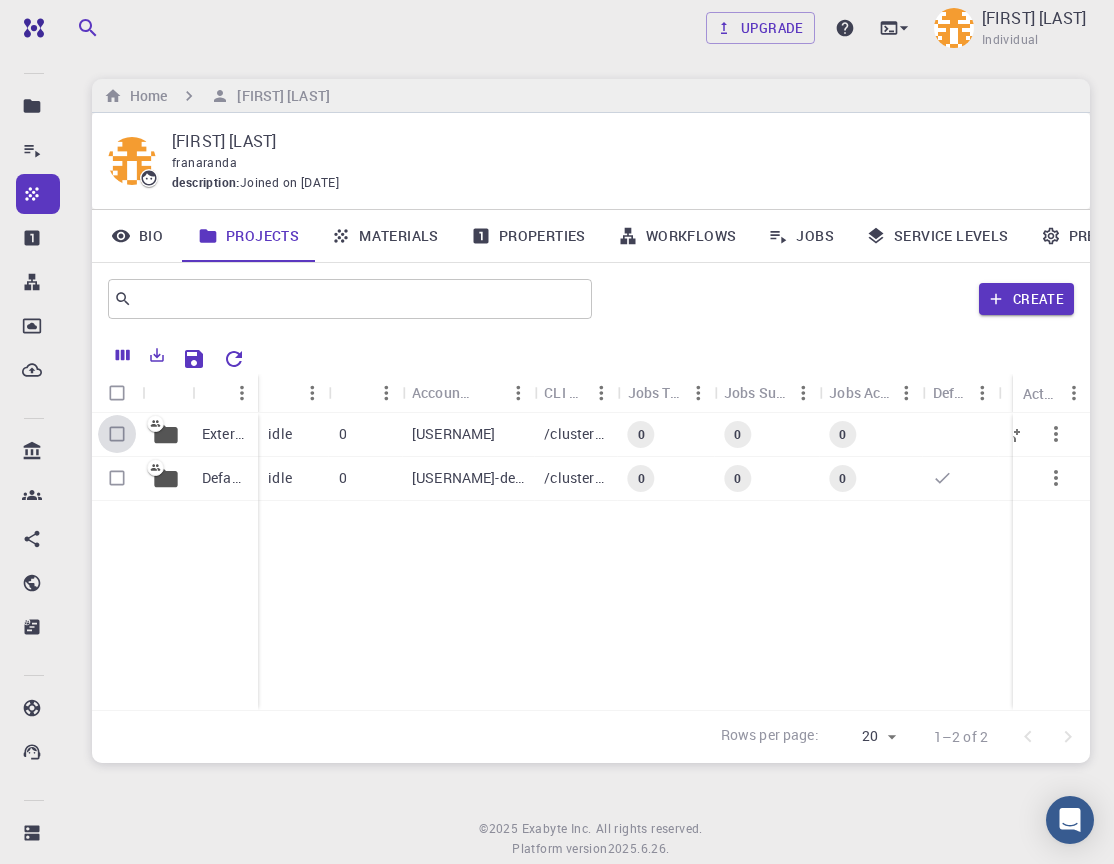click at bounding box center (117, 434) 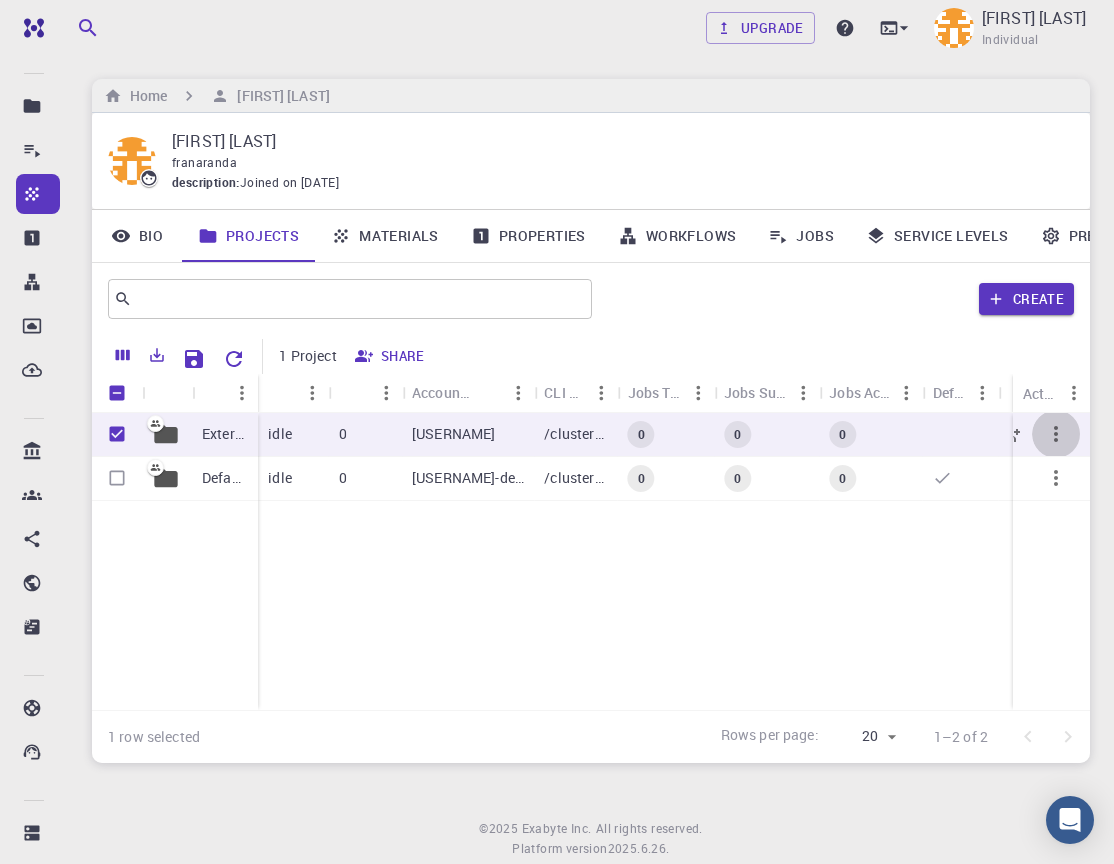 click at bounding box center (1056, 434) 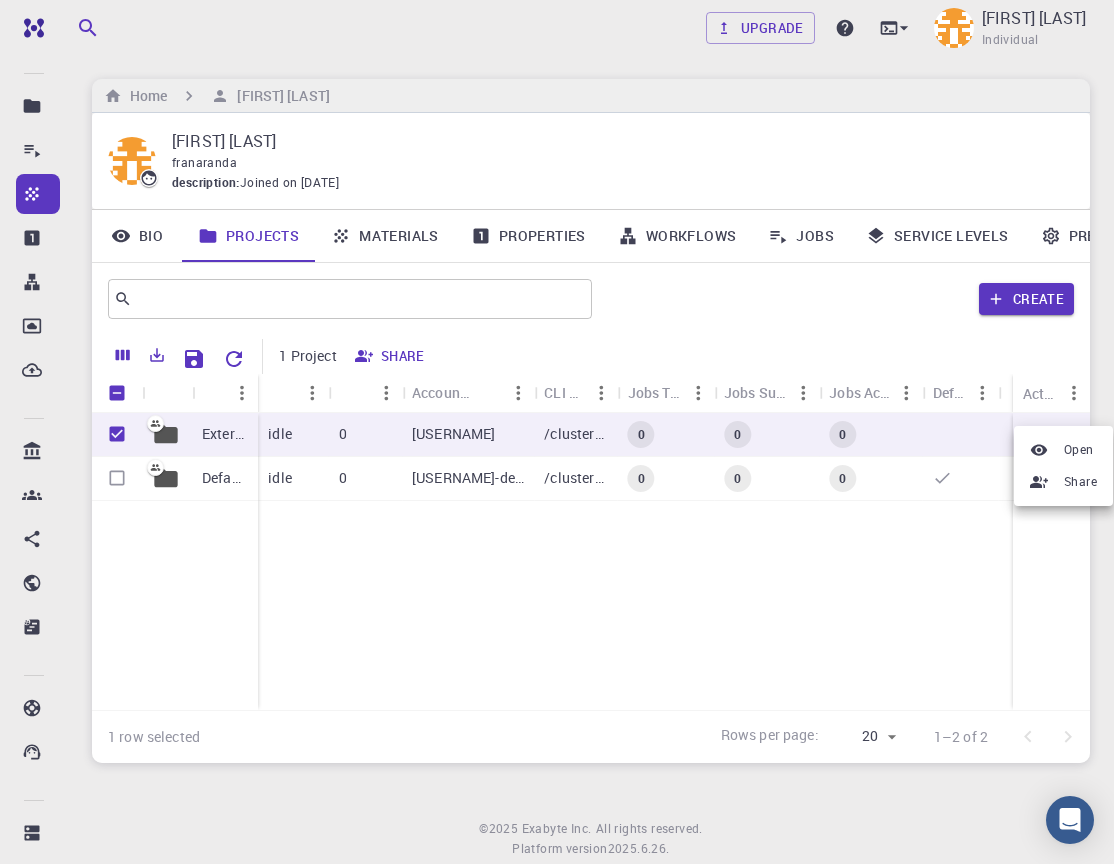 click at bounding box center [557, 432] 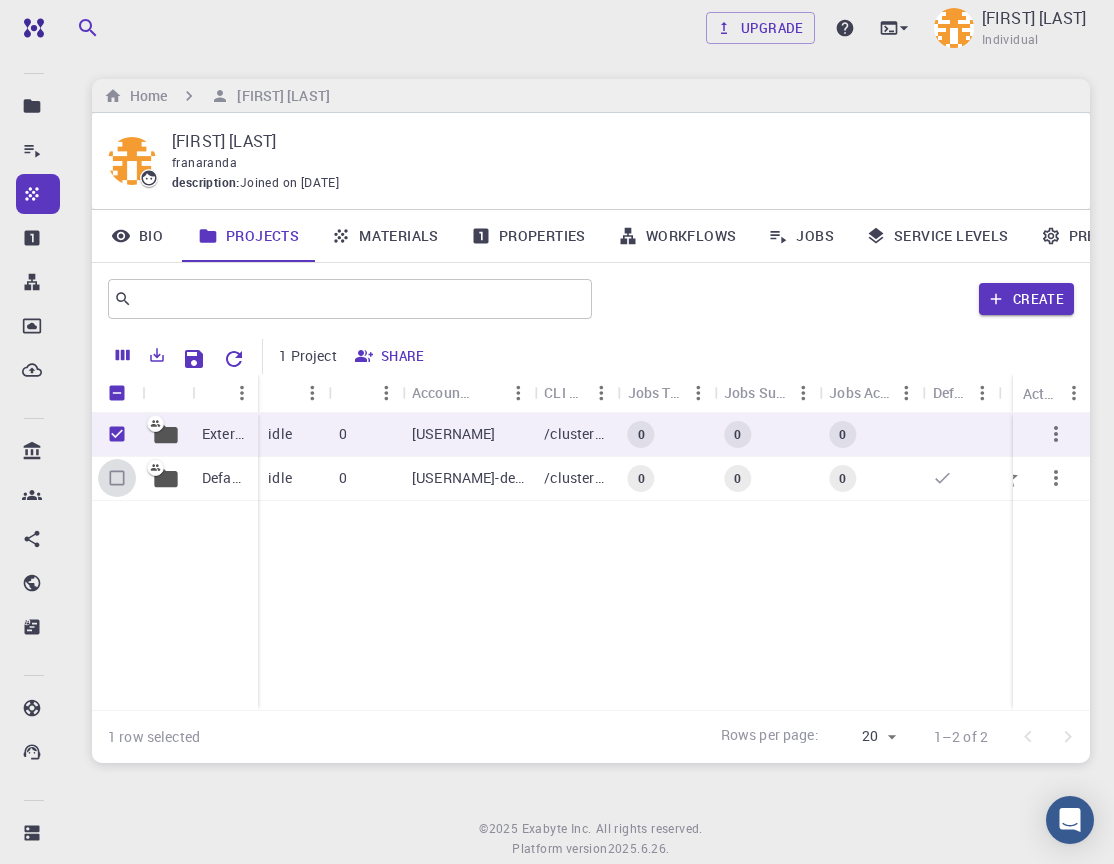 click at bounding box center [117, 478] 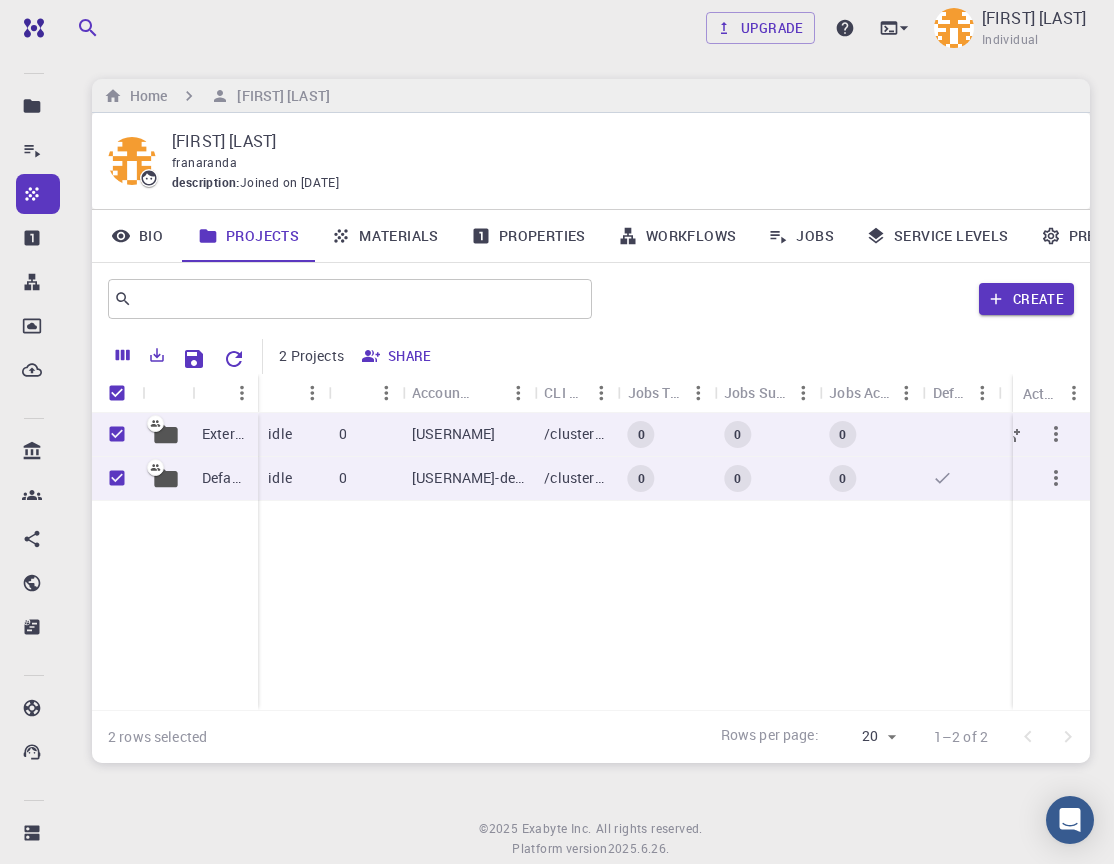 click at bounding box center [117, 434] 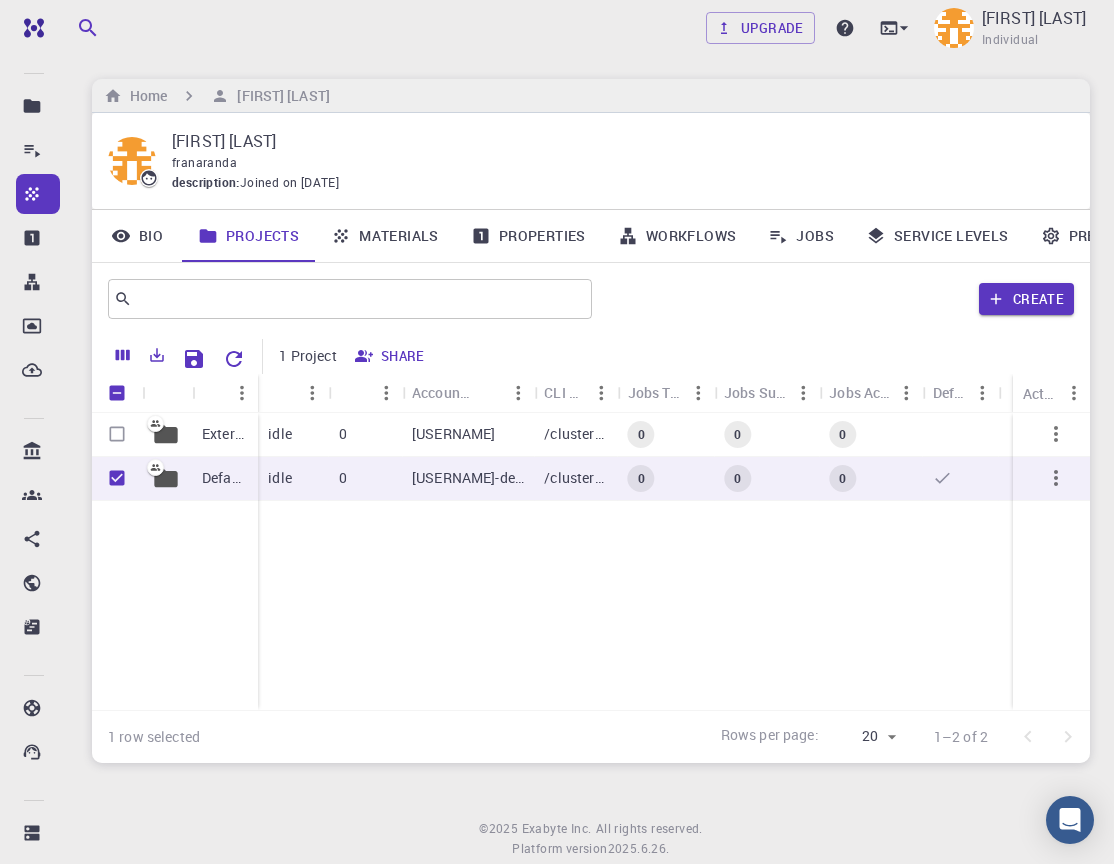 click on "Materials" at bounding box center (385, 236) 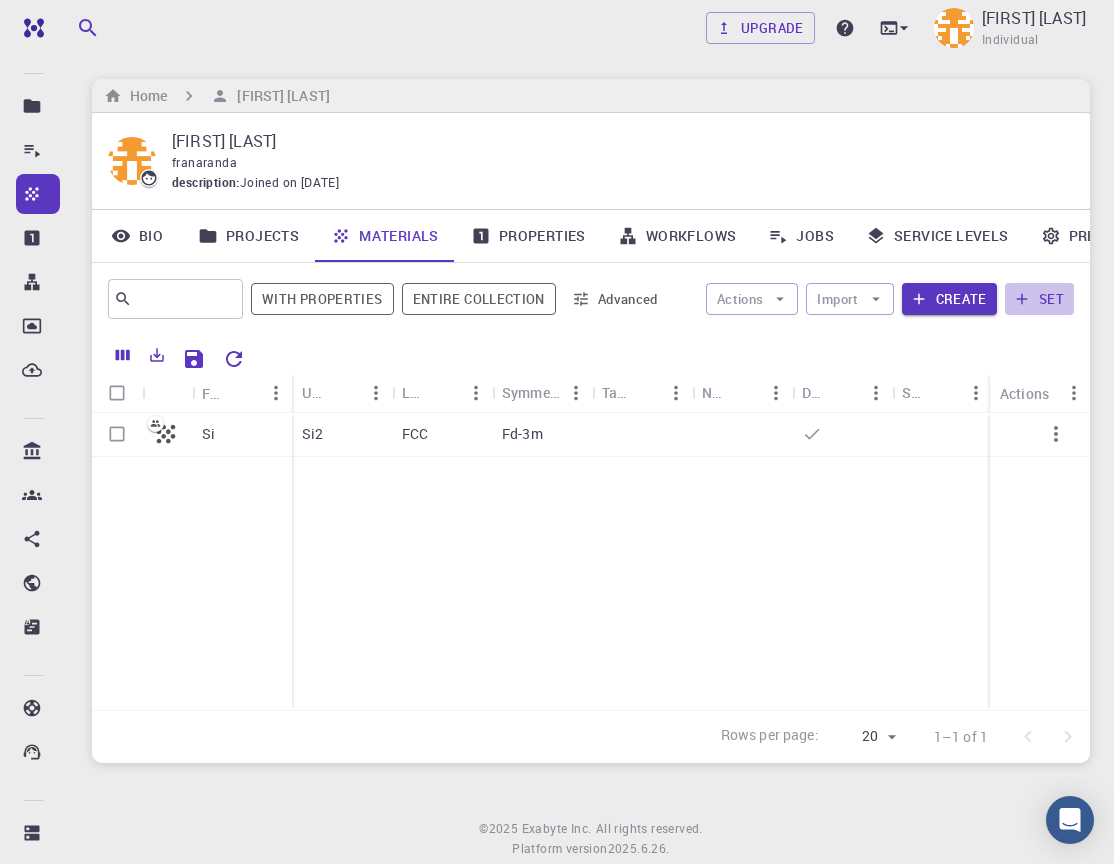 click on "set" at bounding box center [1039, 299] 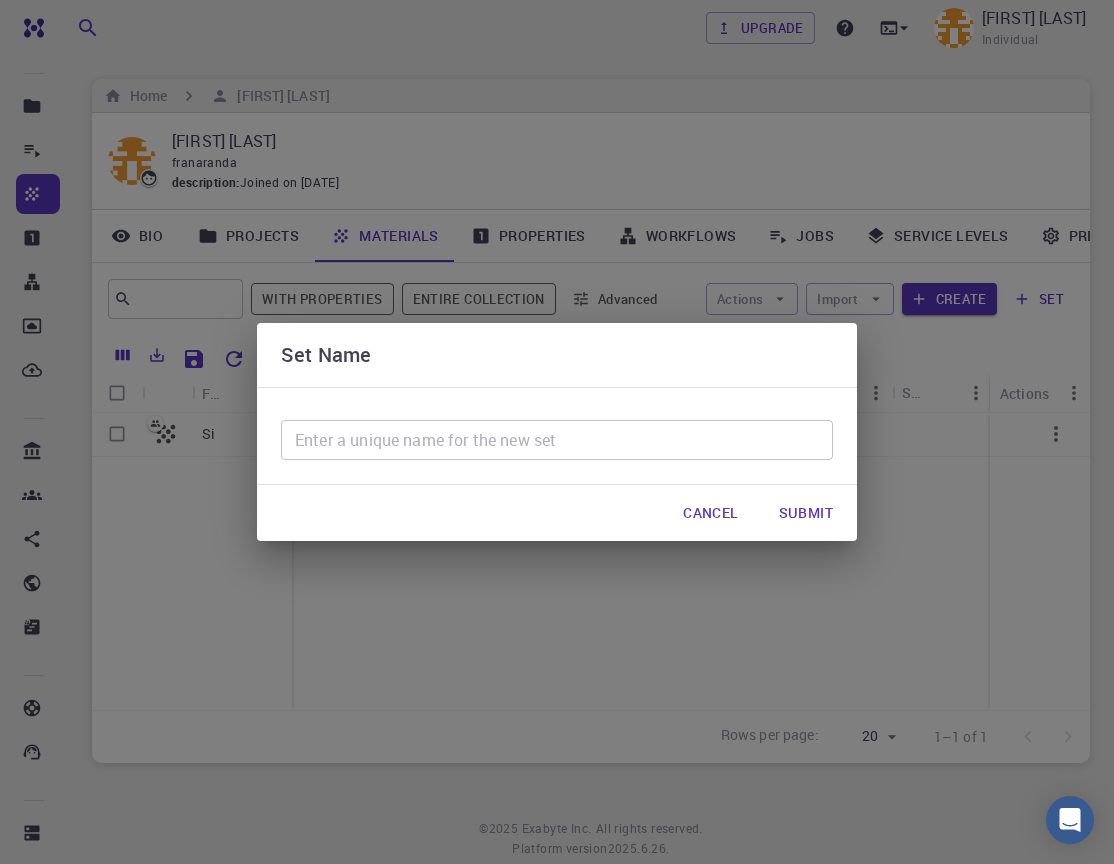 click on "Cancel" at bounding box center (710, 513) 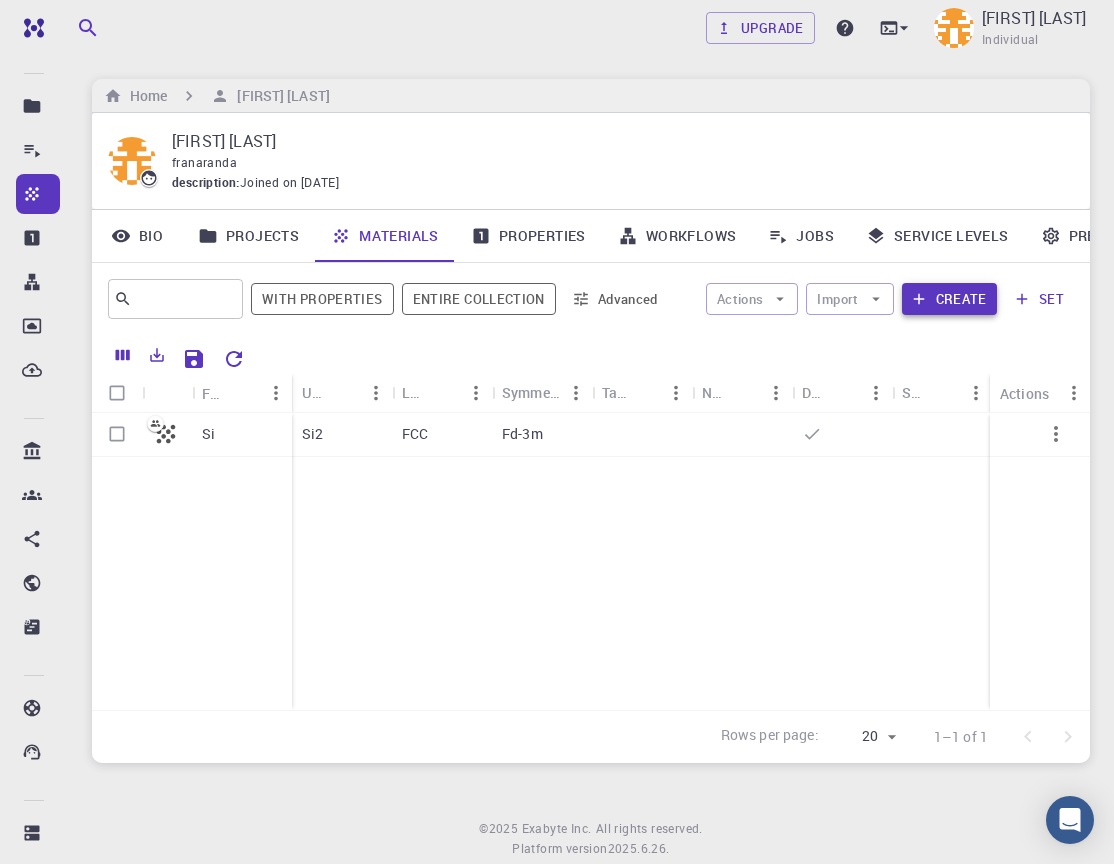 click on "Create" at bounding box center [949, 299] 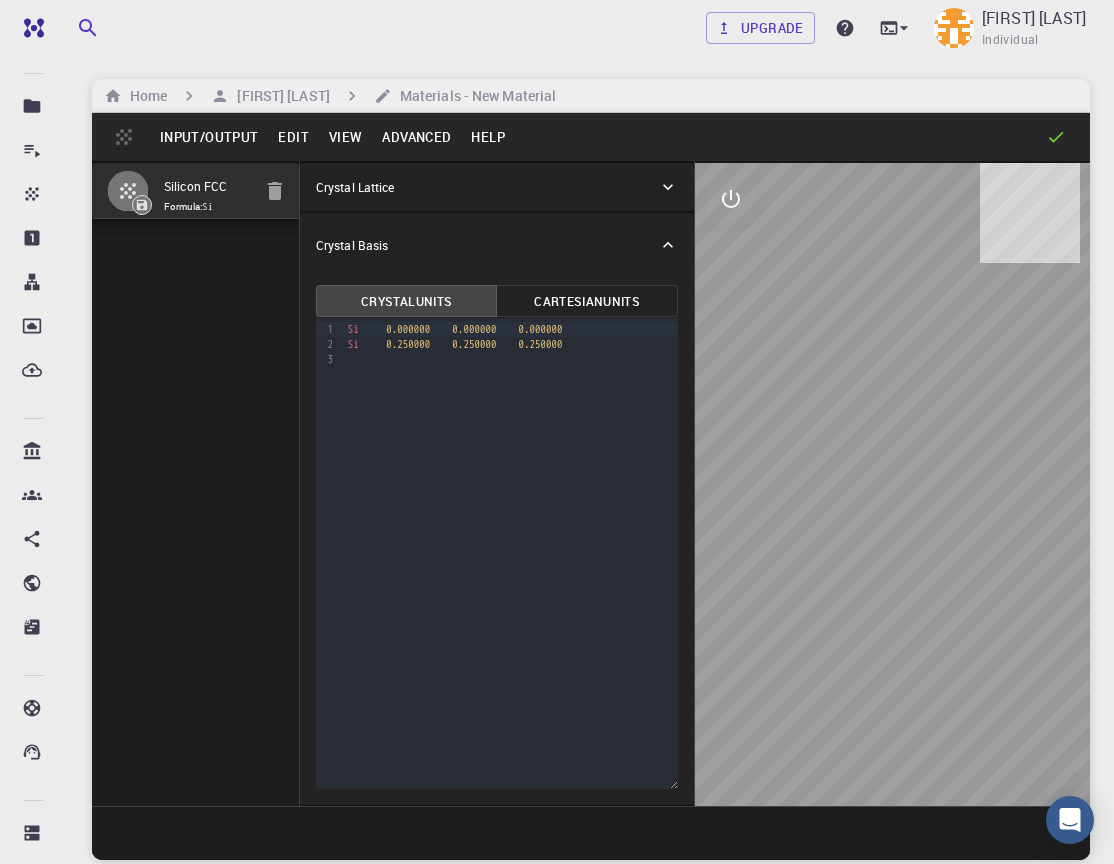 click on "Edit" at bounding box center (293, 137) 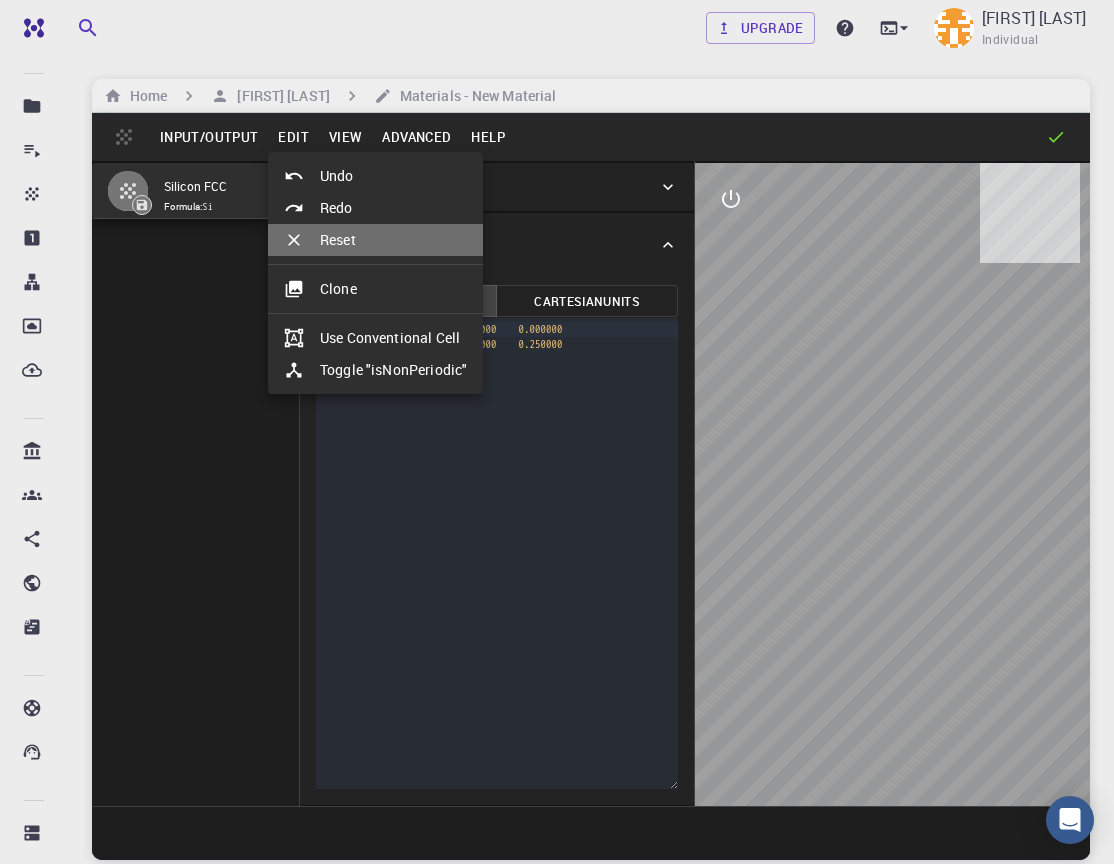 click on "Reset" at bounding box center [375, 240] 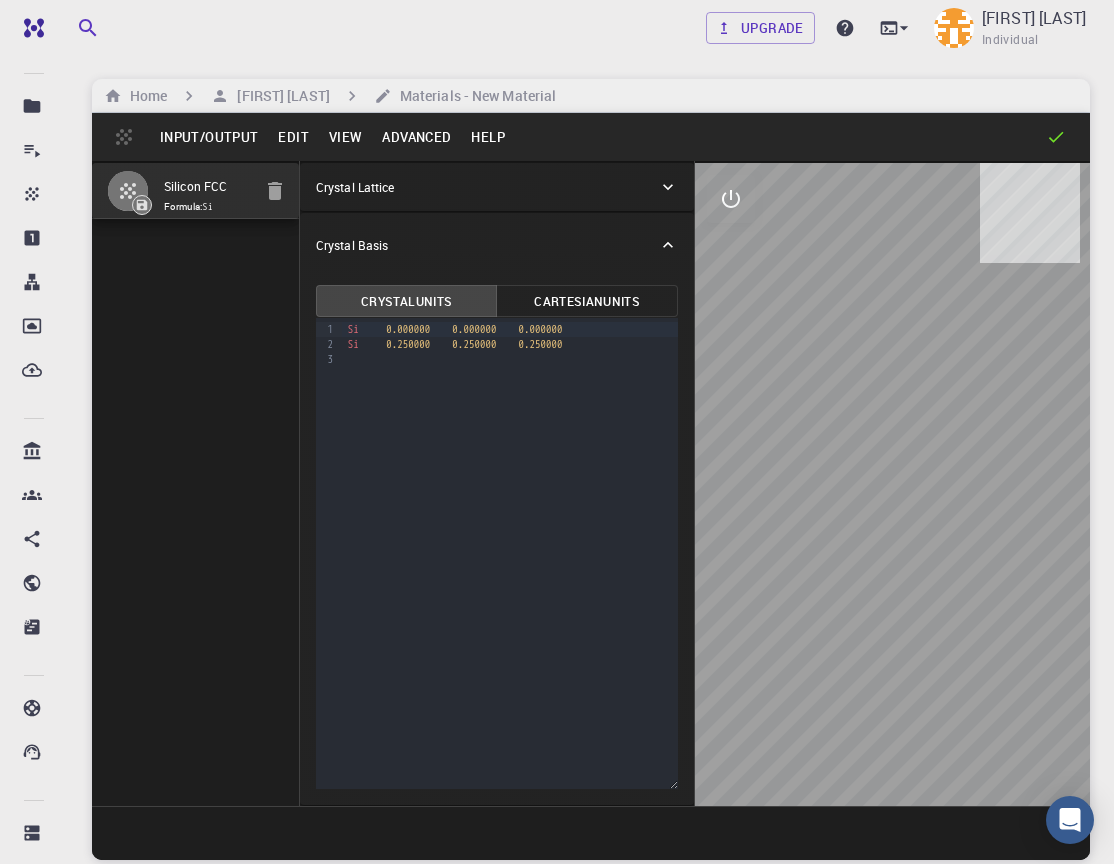 click on "Silicon FCC Formula:  Si" at bounding box center [196, 483] 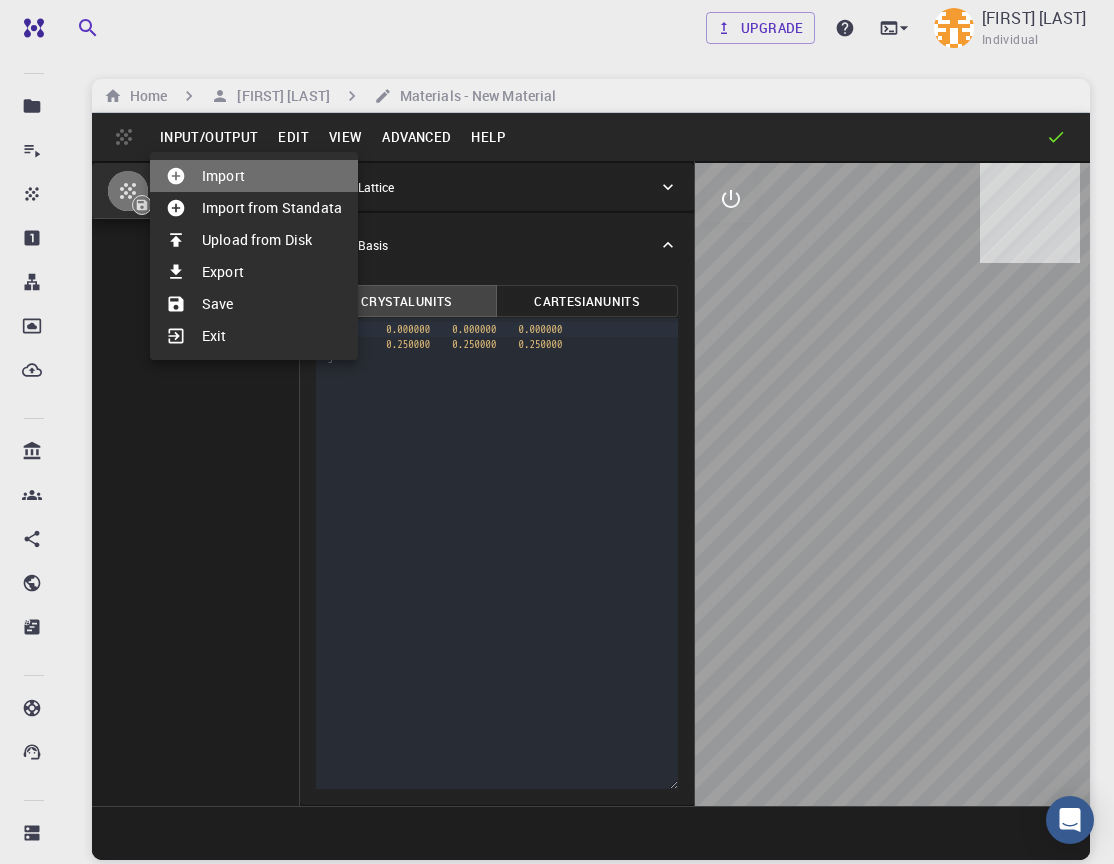 click on "Import" at bounding box center (254, 176) 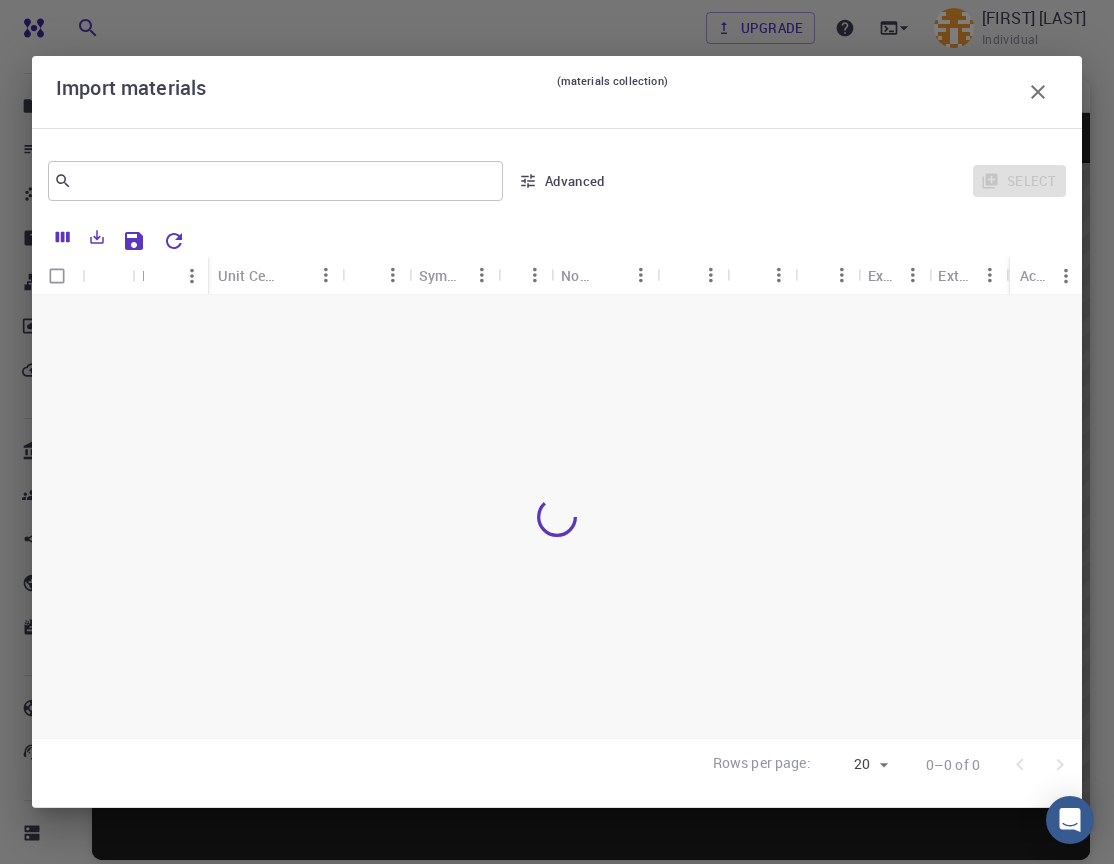 click 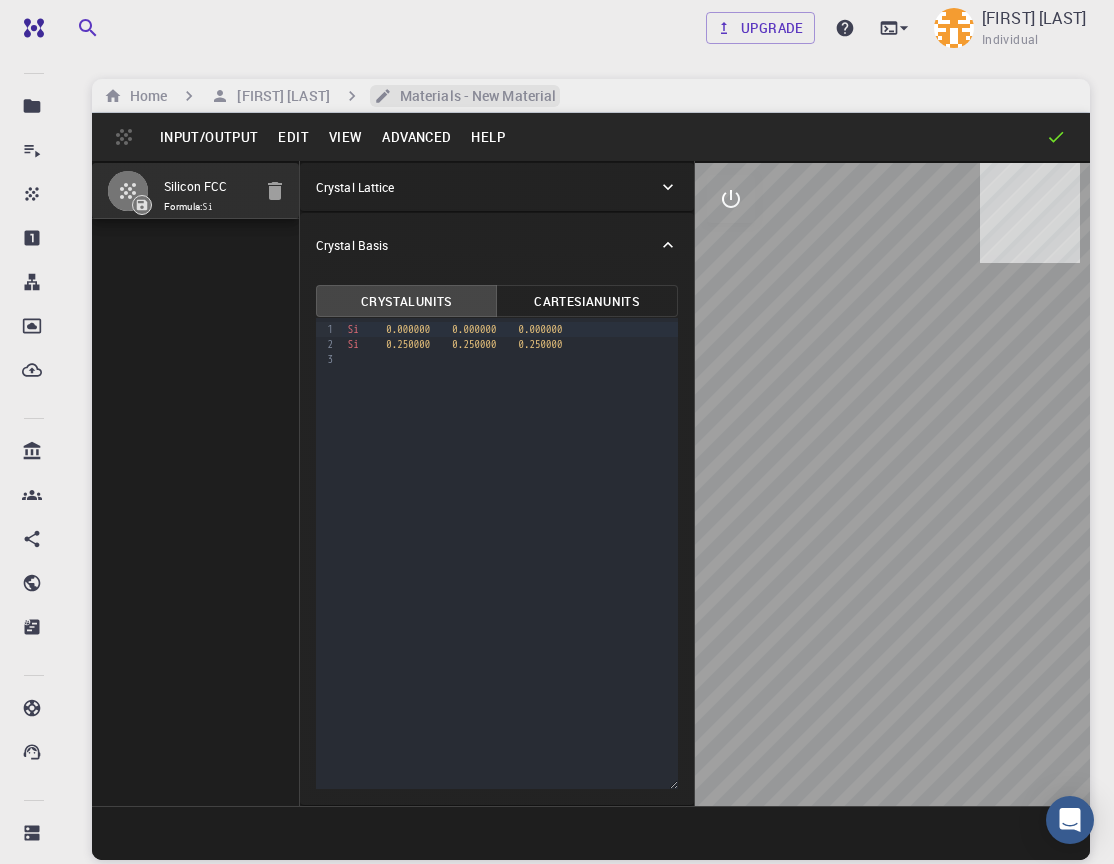 click on "Materials - New Material" at bounding box center [474, 96] 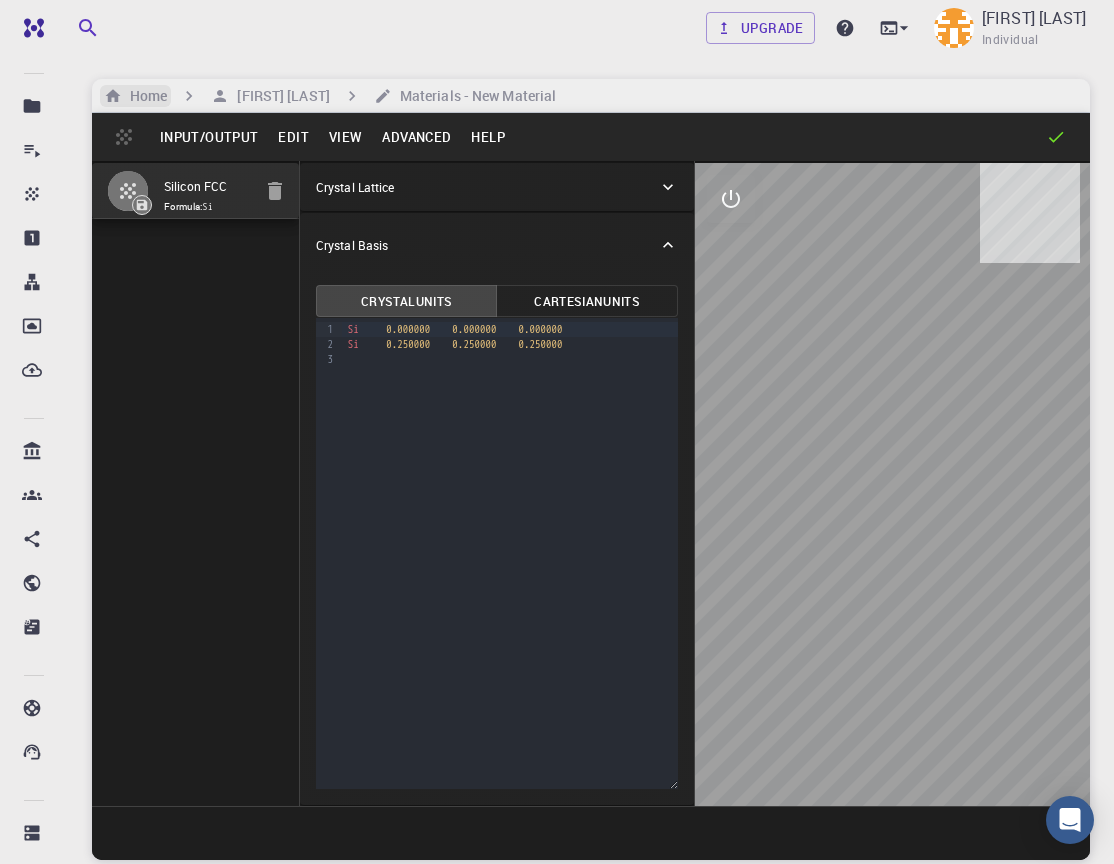 click on "Home" at bounding box center [144, 96] 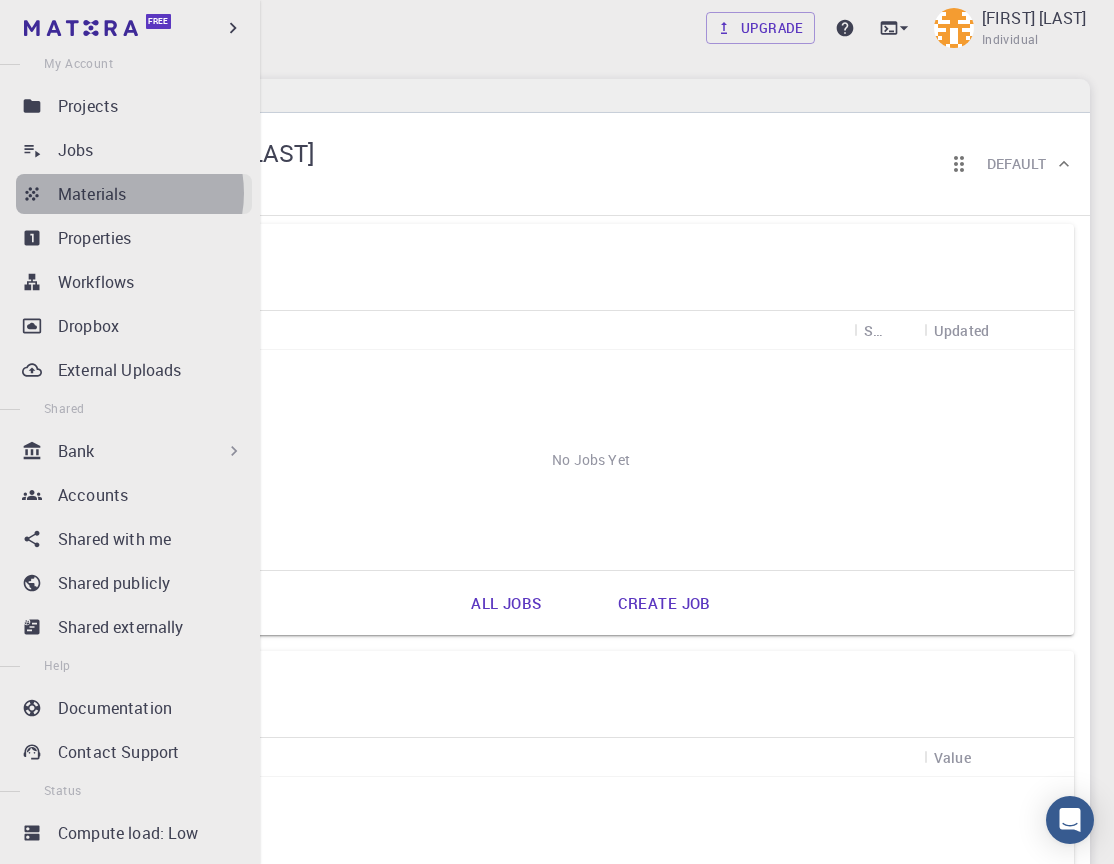 click on "Materials" at bounding box center [92, 194] 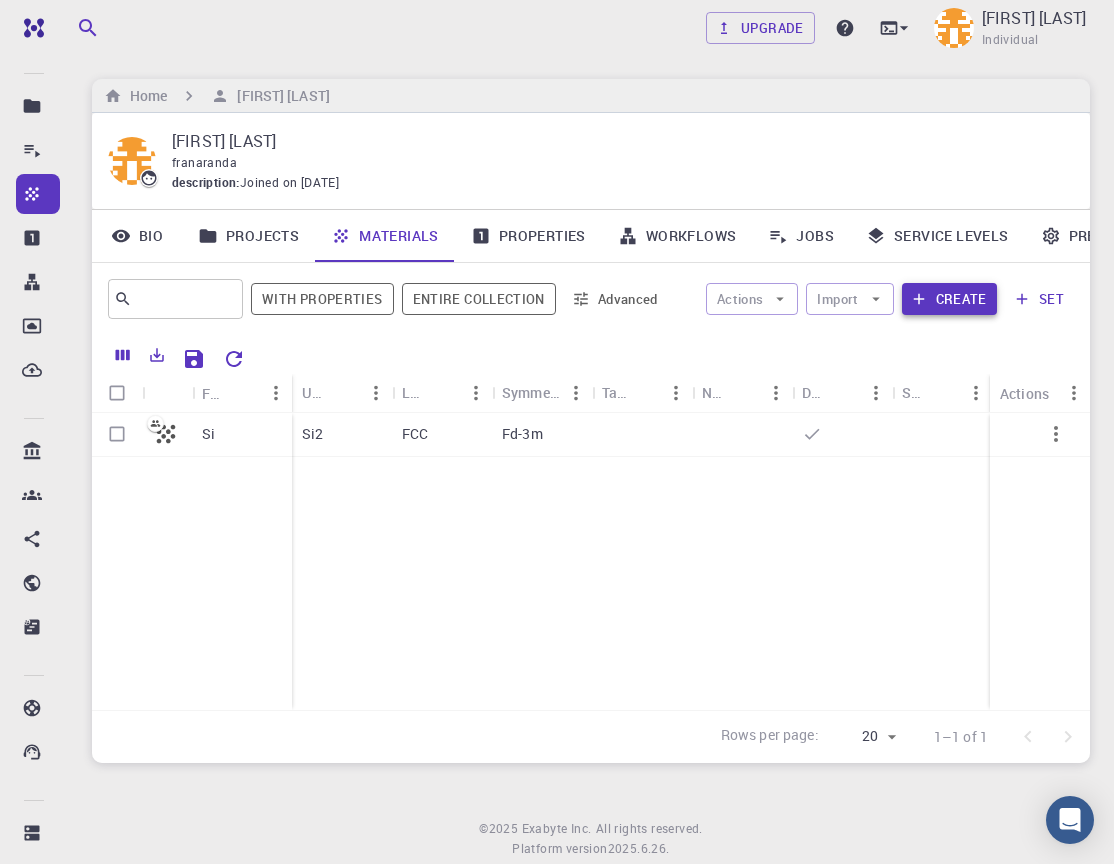click 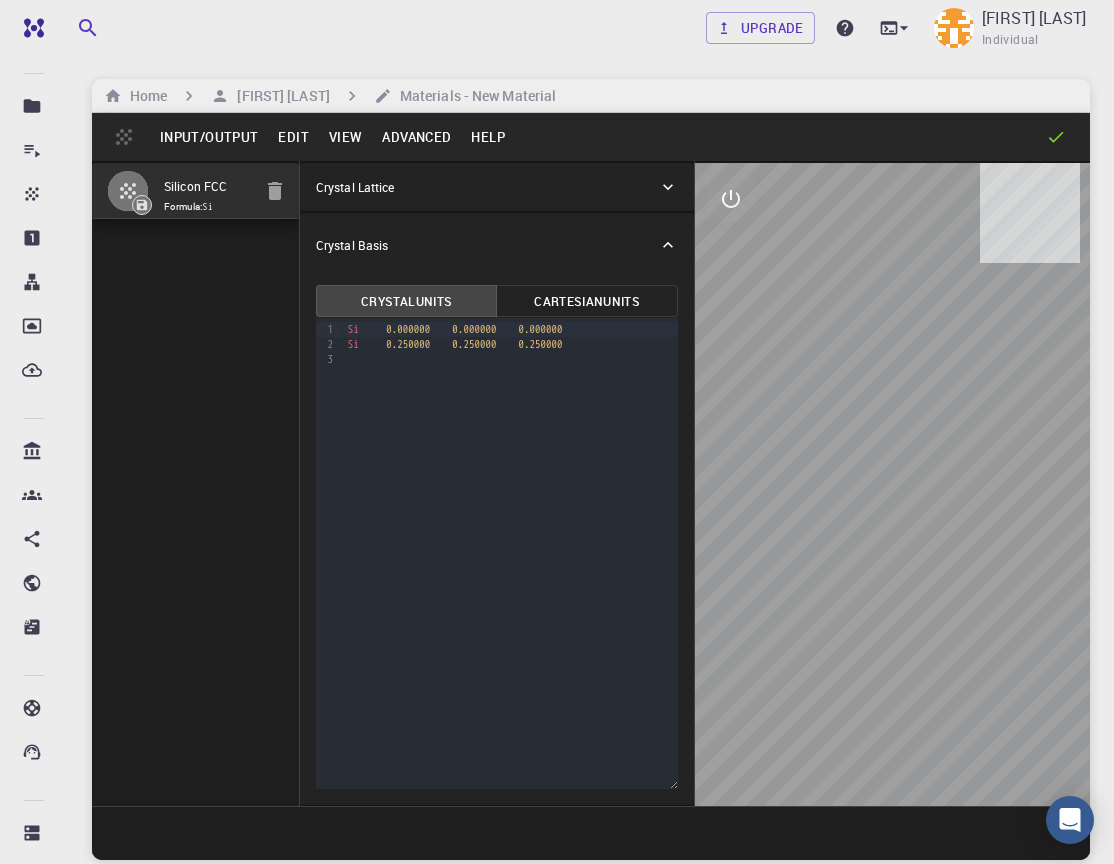 click 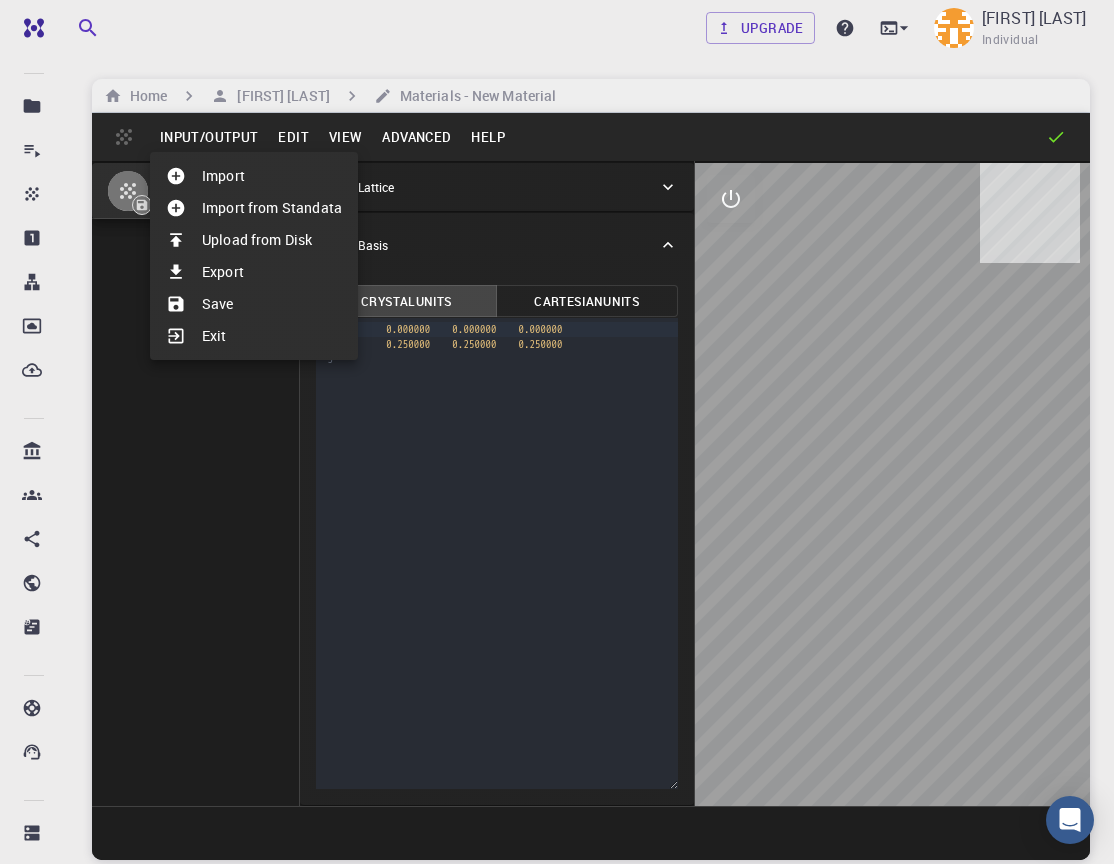 click at bounding box center [557, 432] 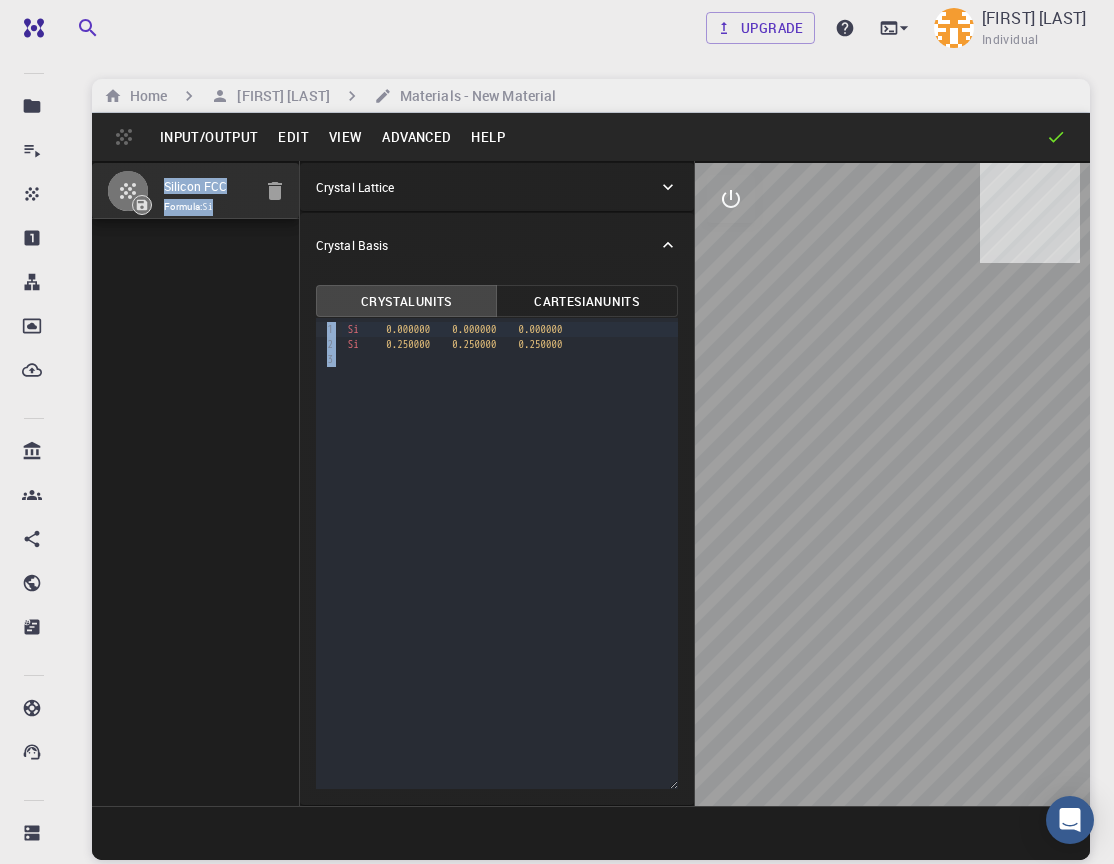 click on "Edit" at bounding box center (293, 137) 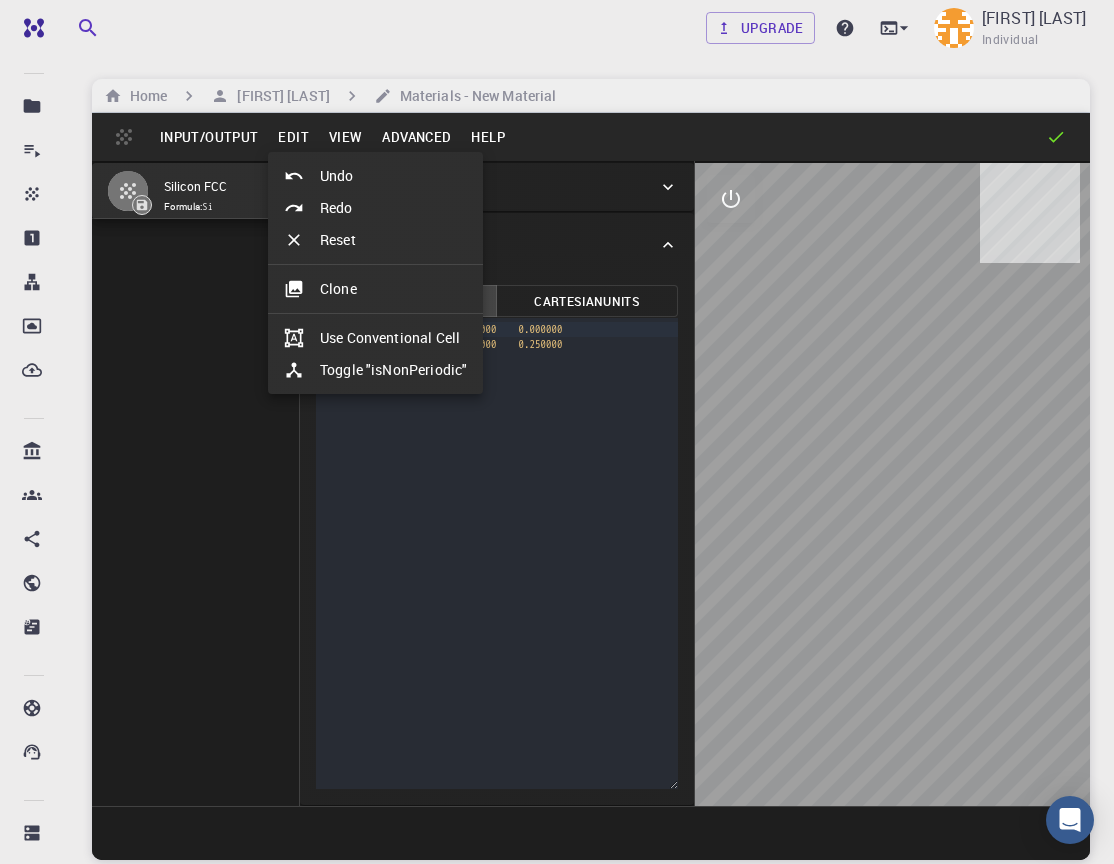 click on "Reset" at bounding box center (375, 240) 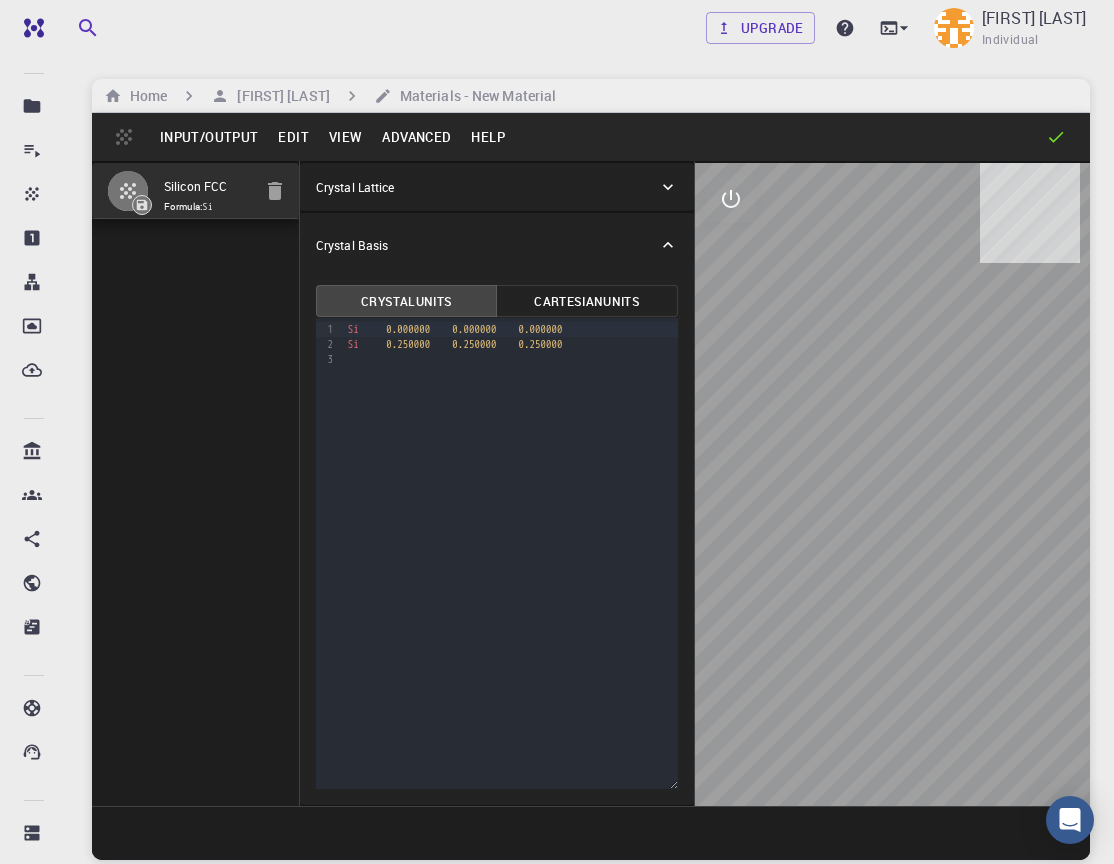 click on "Edit" at bounding box center (293, 137) 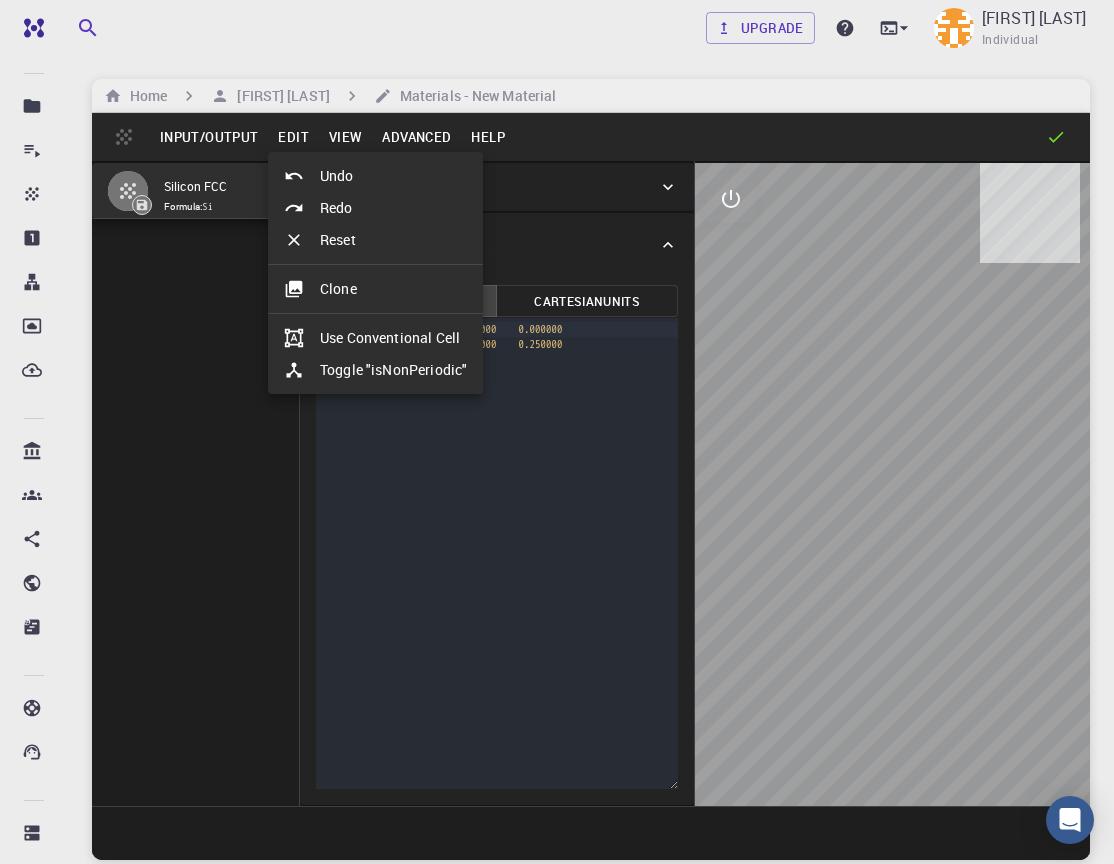 click at bounding box center (302, 176) 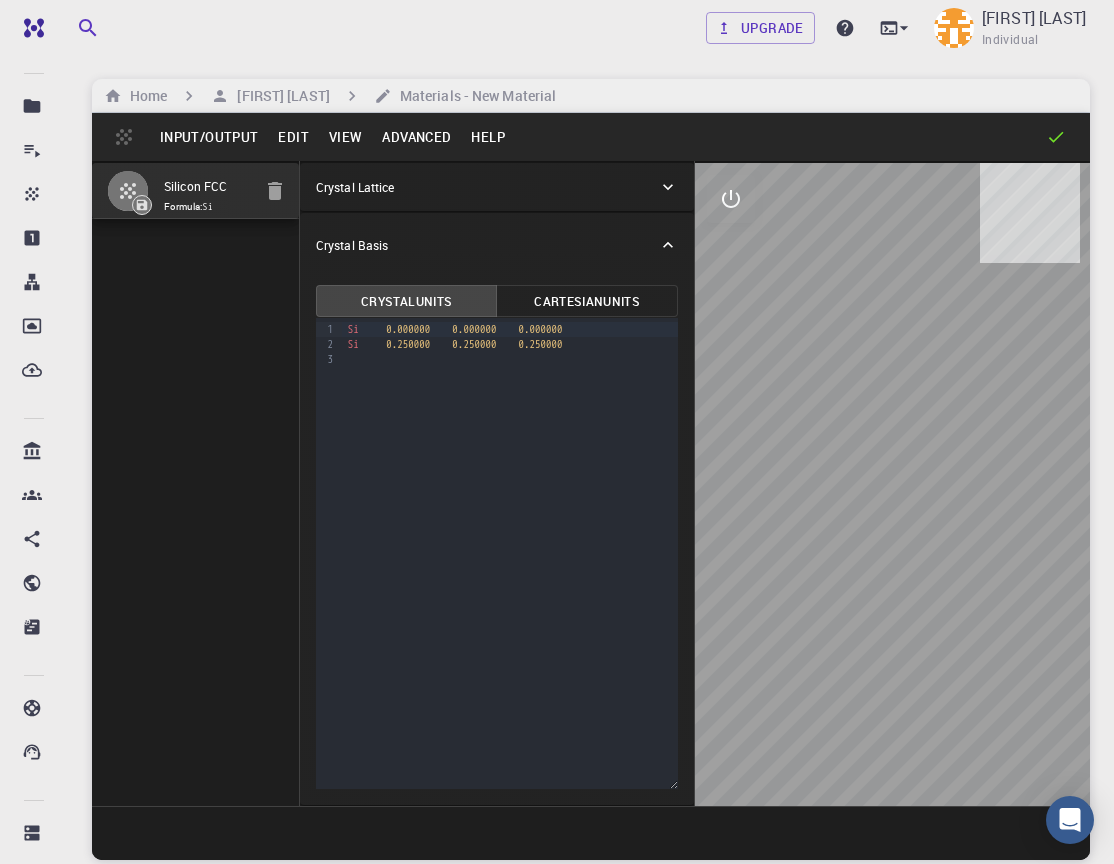 click on "Edit" at bounding box center (293, 137) 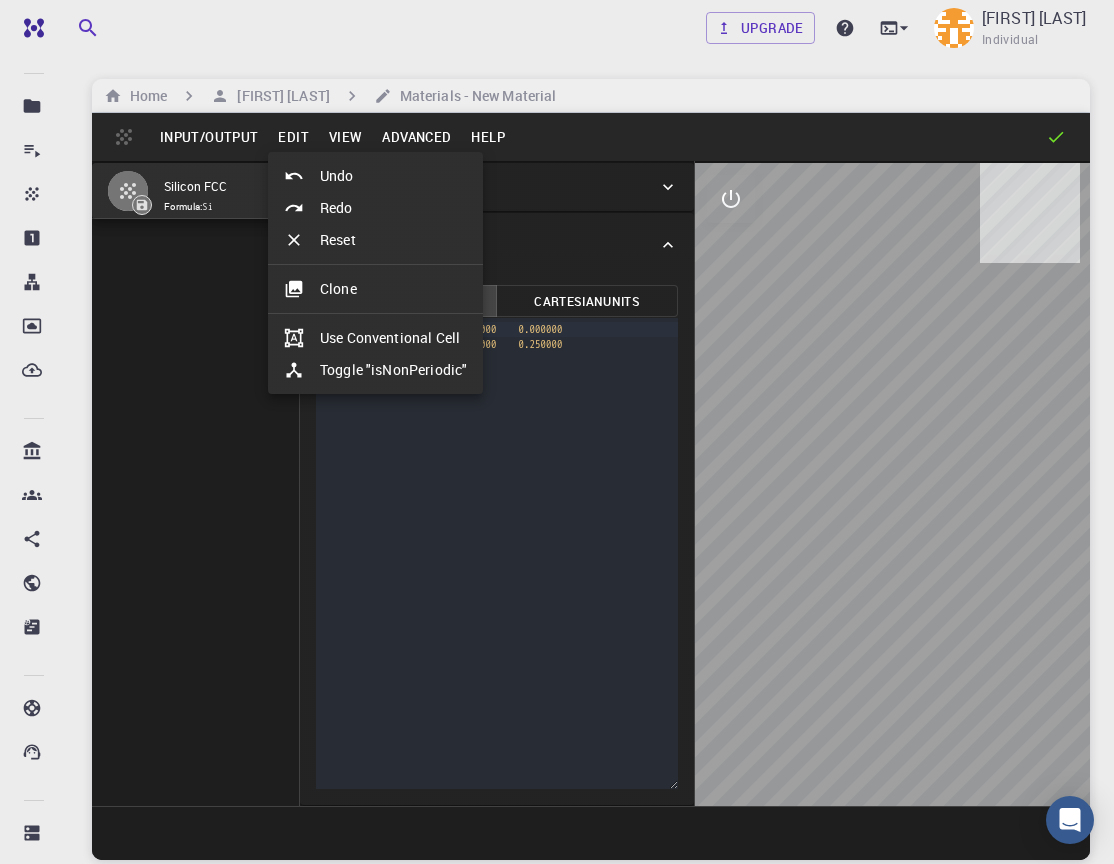 click at bounding box center (557, 432) 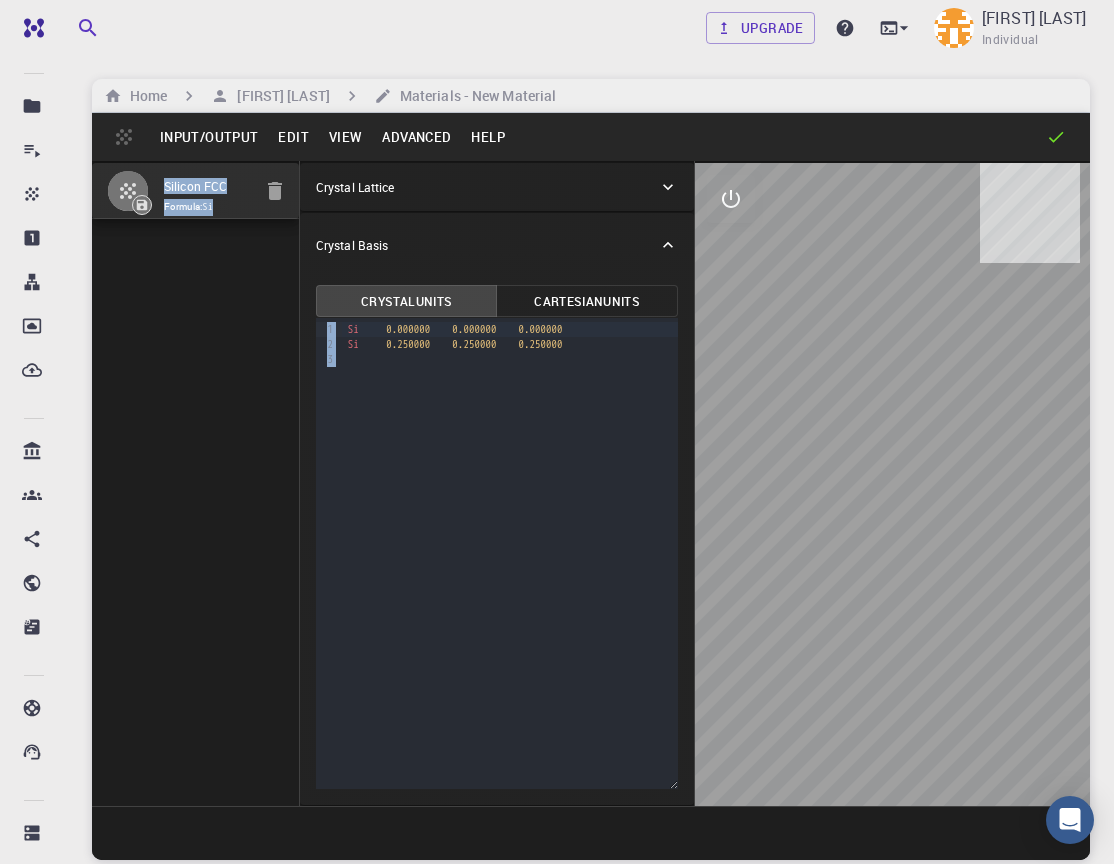 click on "Input/Output Edit View Advanced Help" at bounding box center [591, 137] 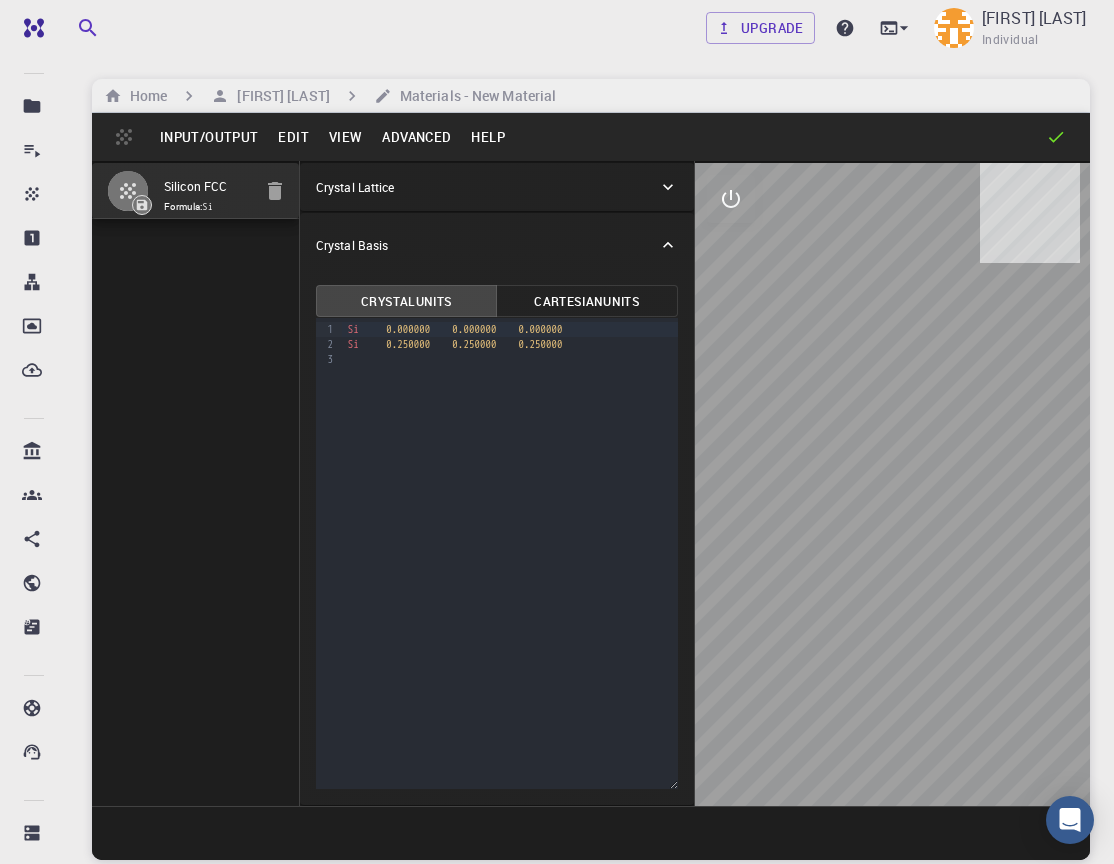 click at bounding box center (142, 205) 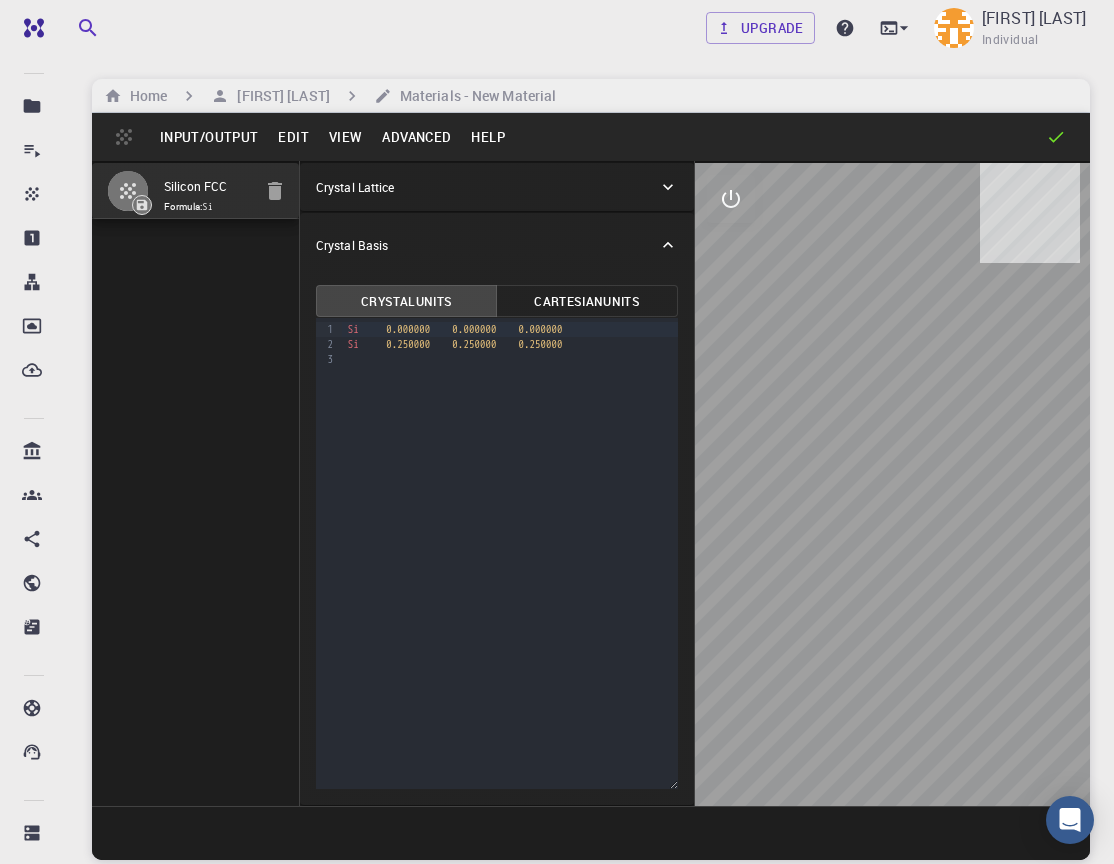 click 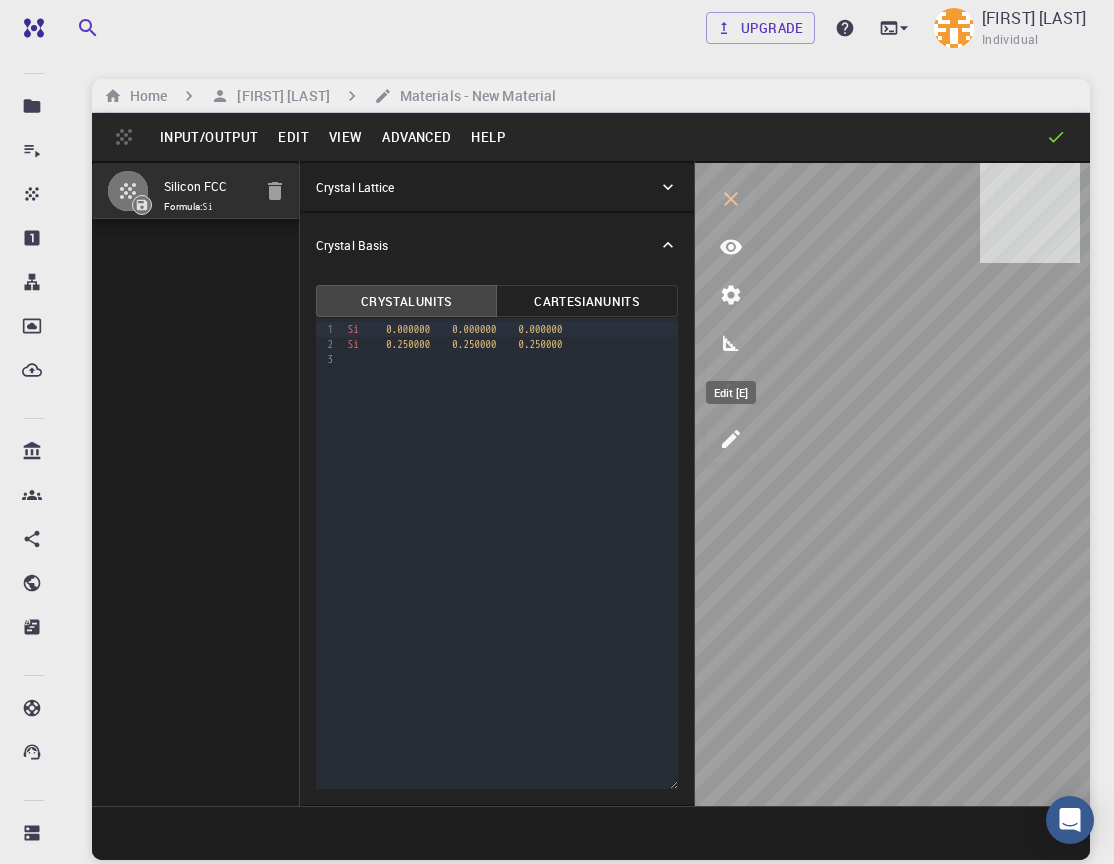 click 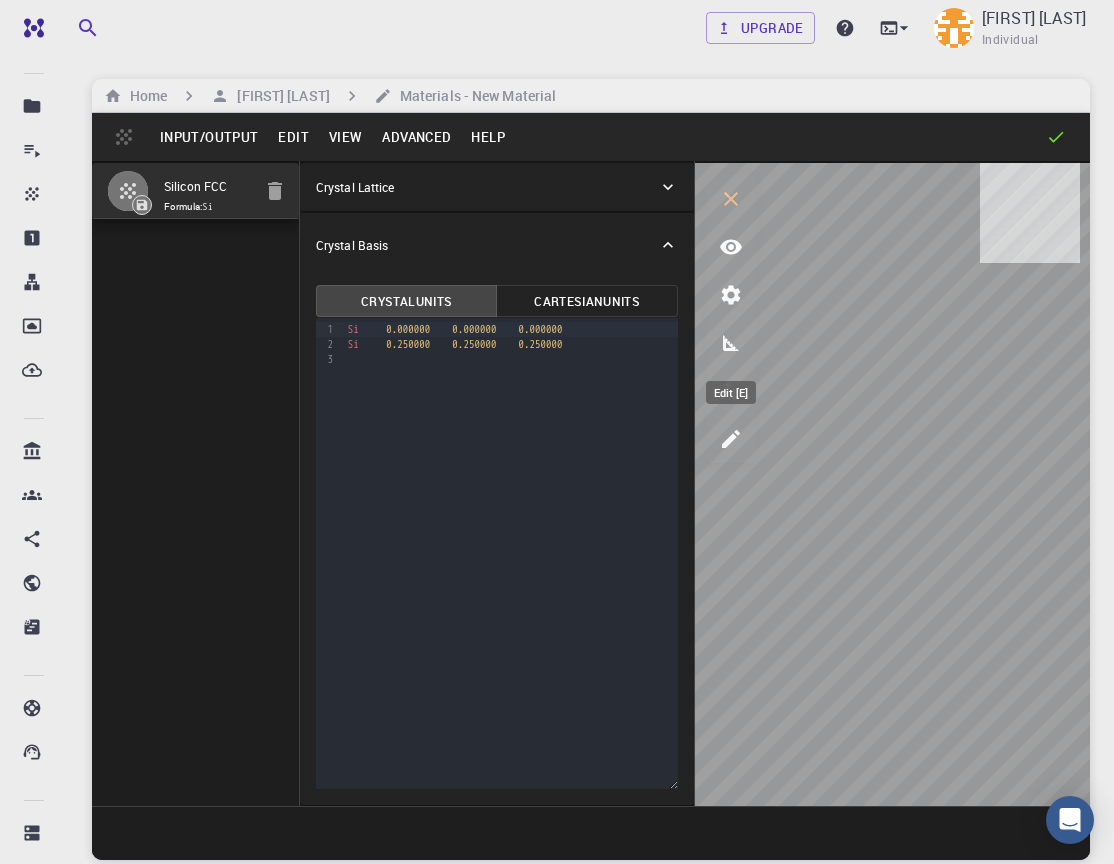 select on "Color" 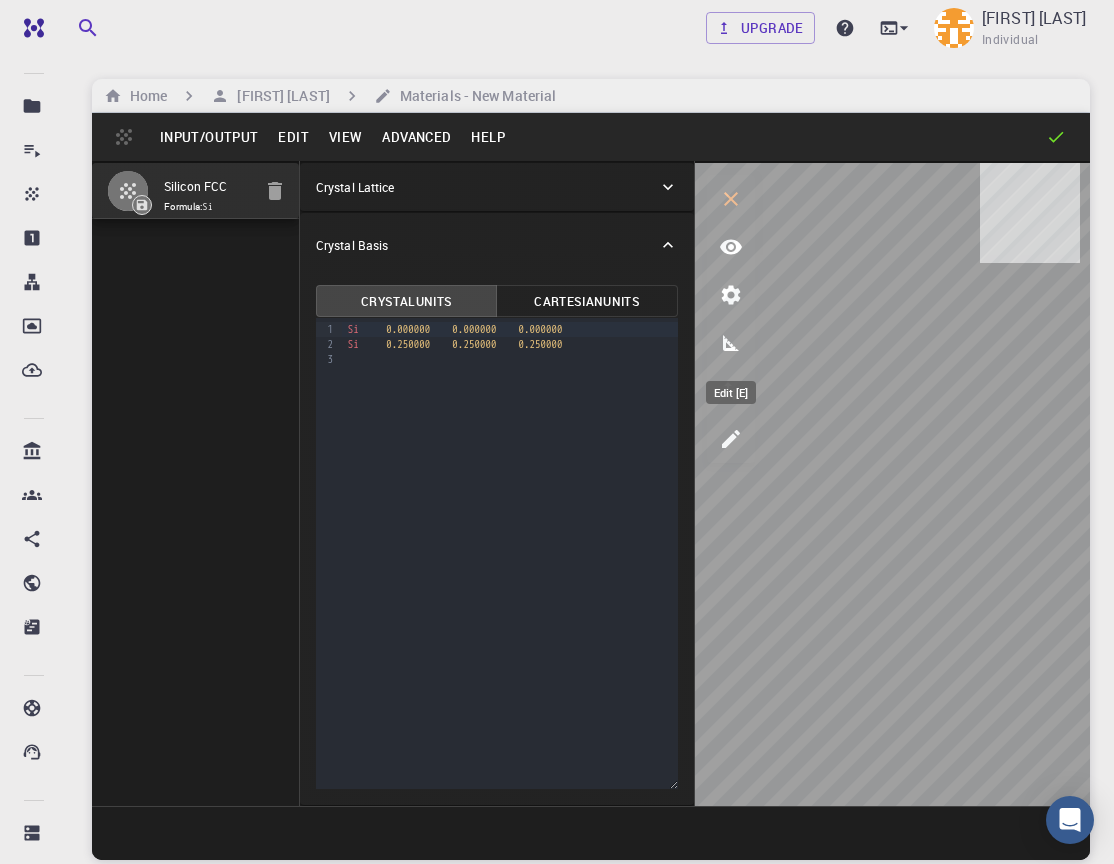 select on "1" 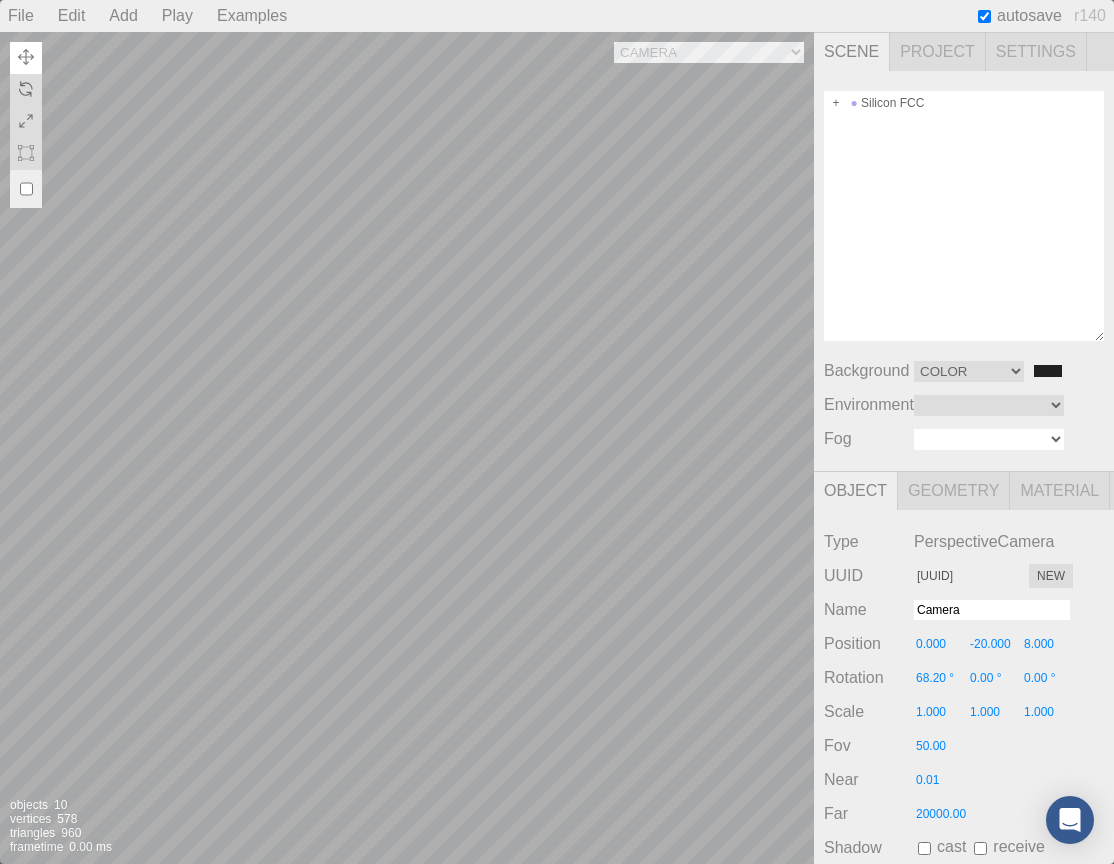 scroll, scrollTop: 171, scrollLeft: 0, axis: vertical 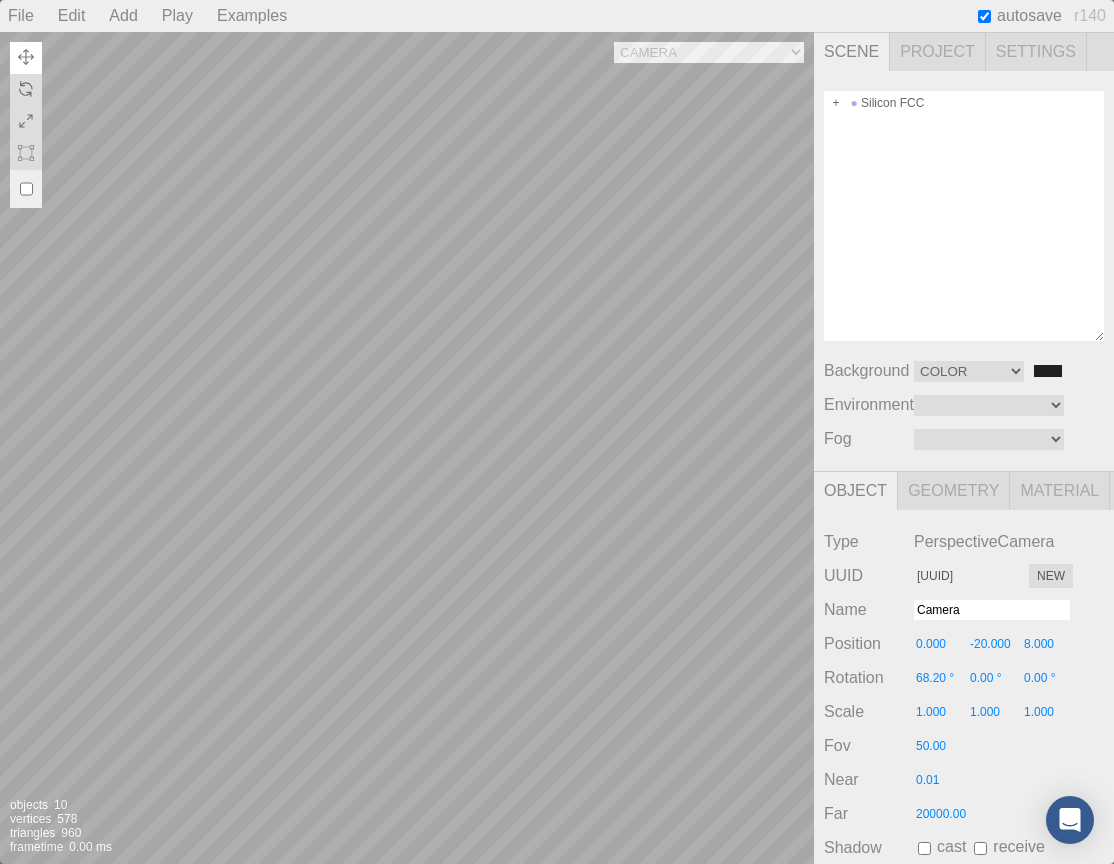 click on "Project" at bounding box center (938, 52) 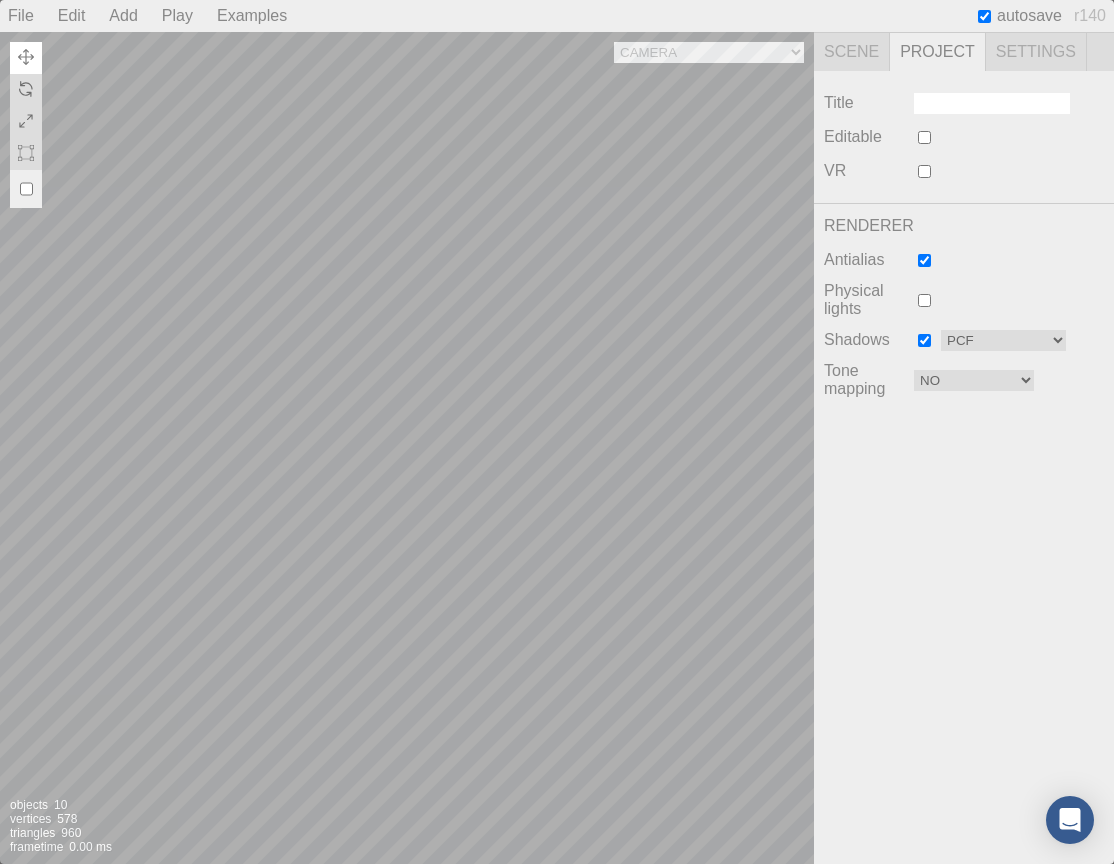 click on "Settings" at bounding box center [1036, 52] 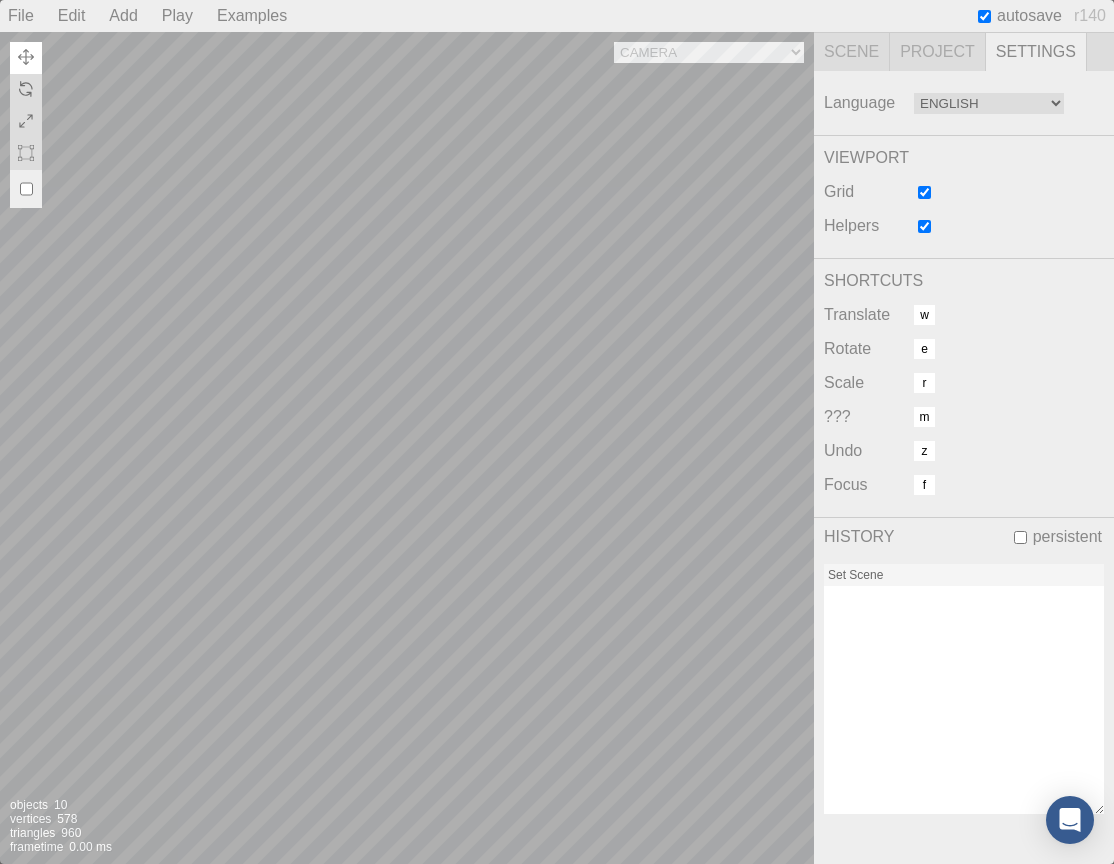 click at bounding box center (984, 16) 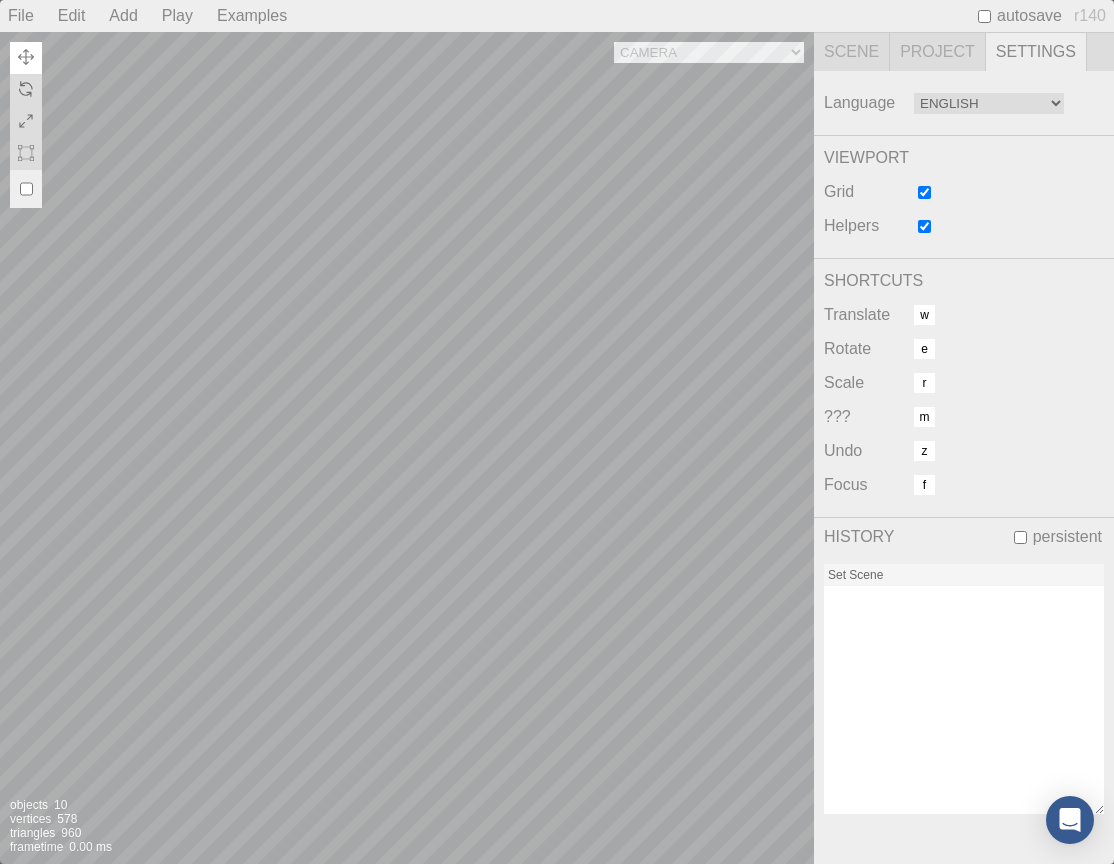 click on "Scene" at bounding box center (852, 52) 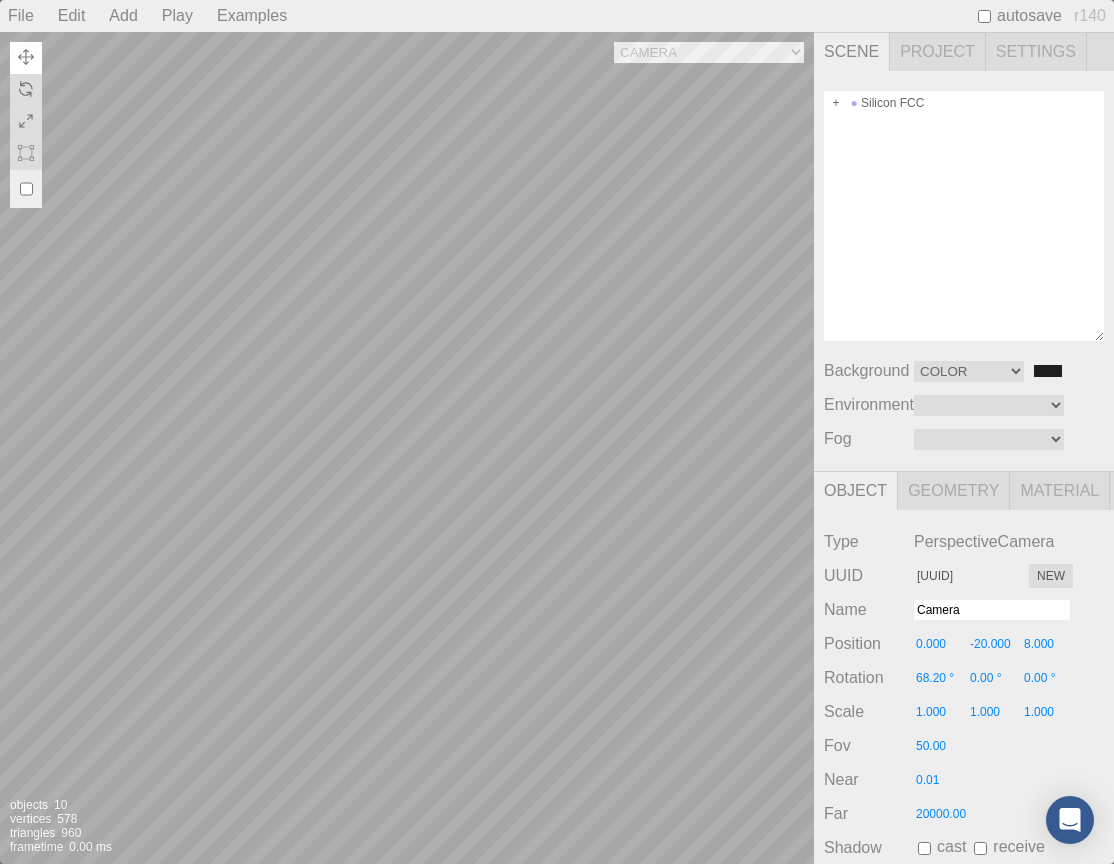 click at bounding box center [984, 16] 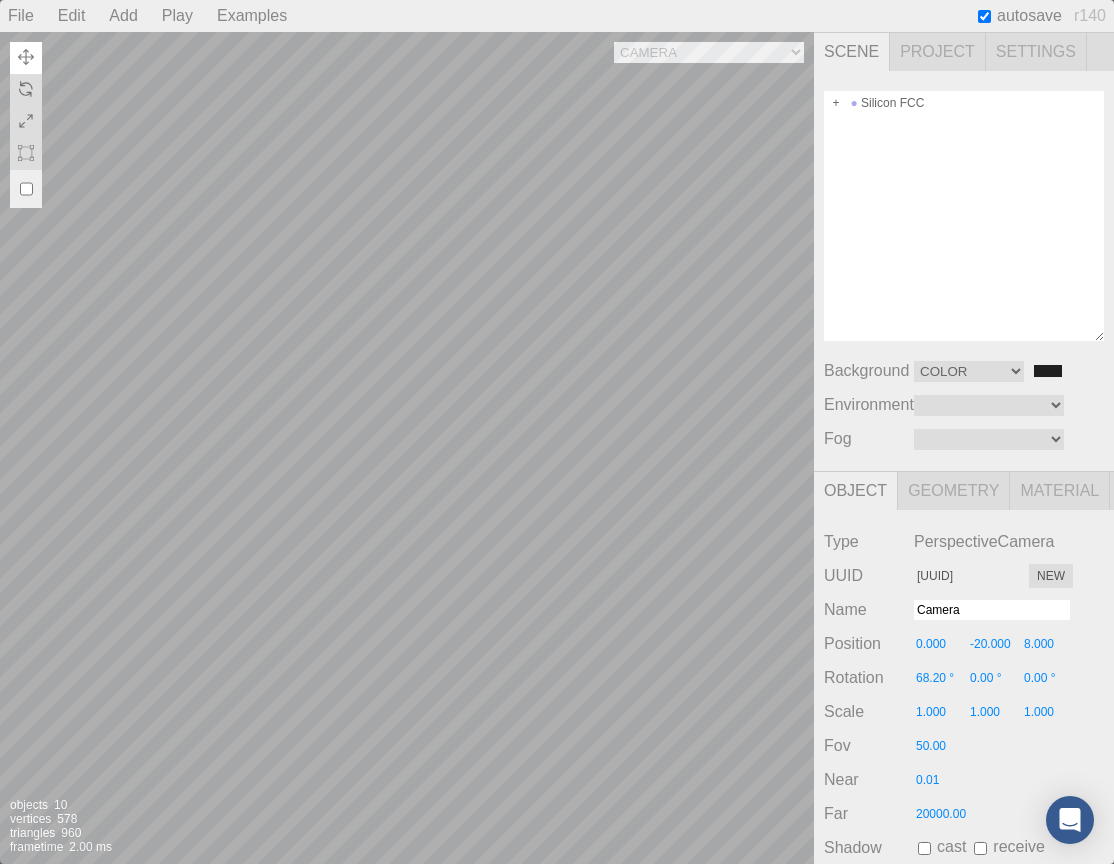 click on "Settings" at bounding box center (1036, 52) 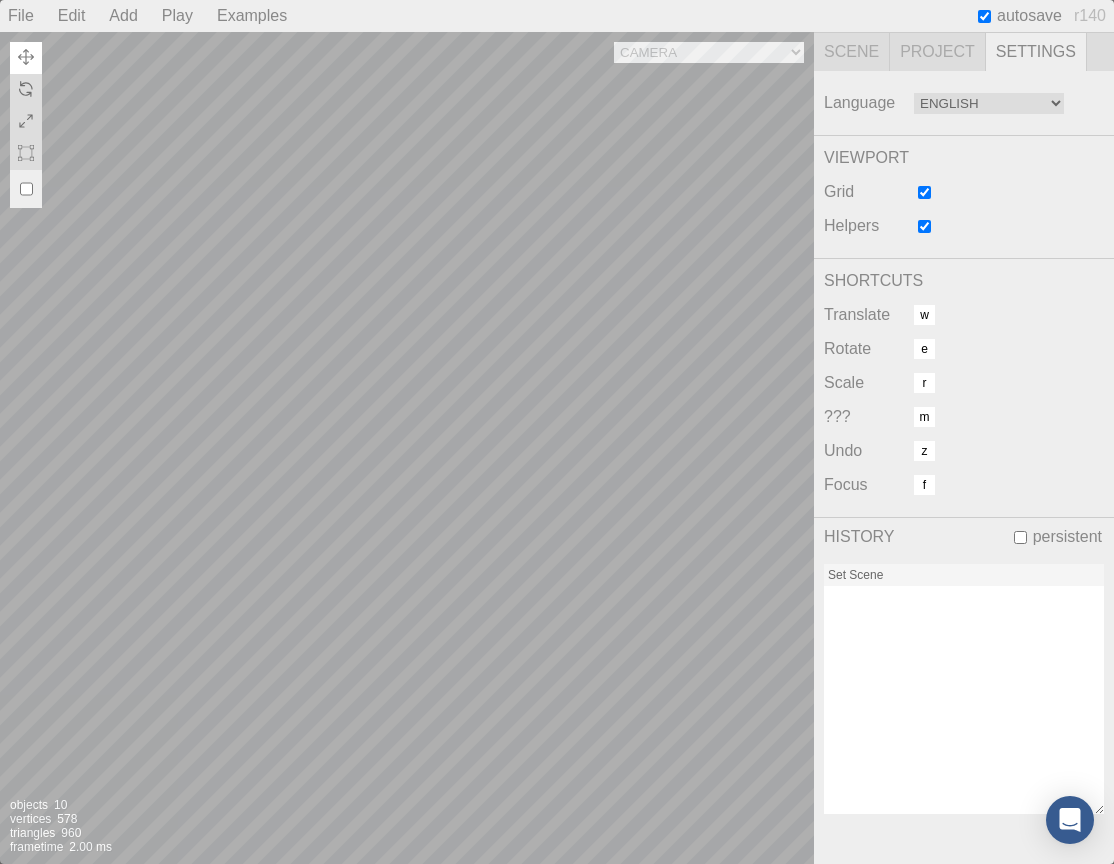 click on "Scene" at bounding box center (852, 52) 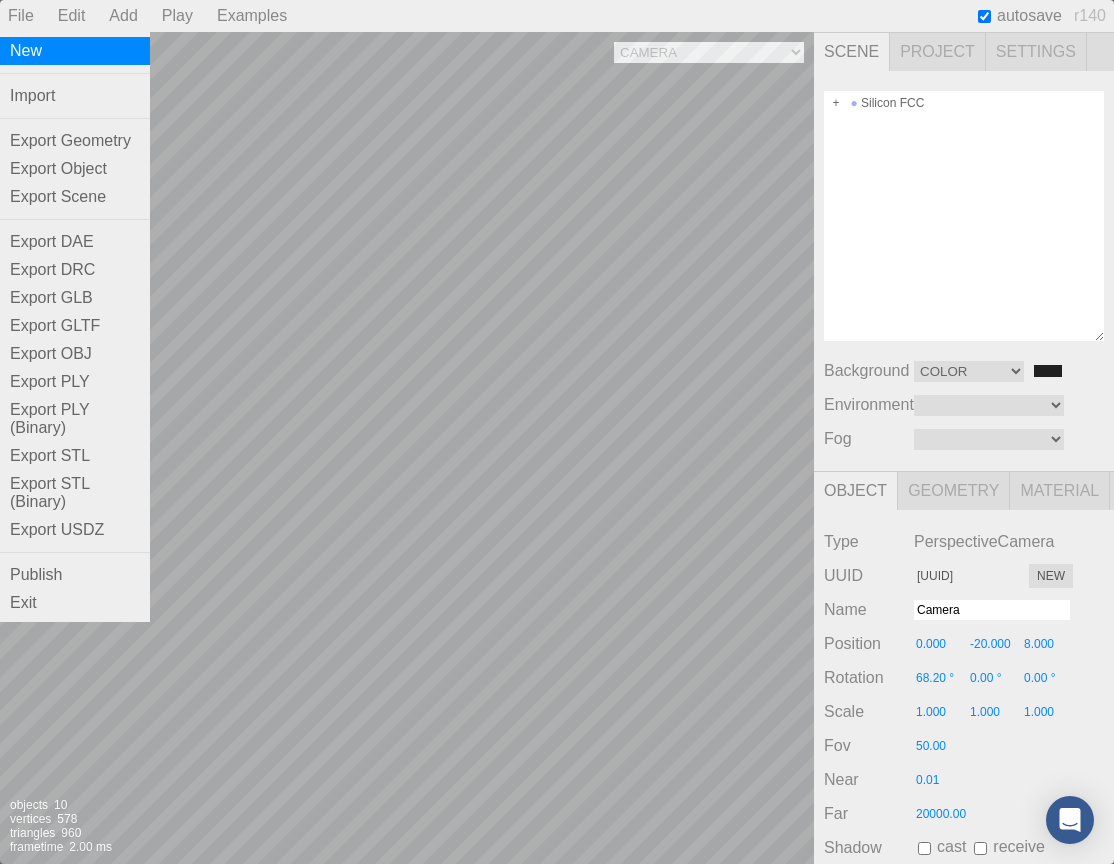 click on "New" at bounding box center (75, 51) 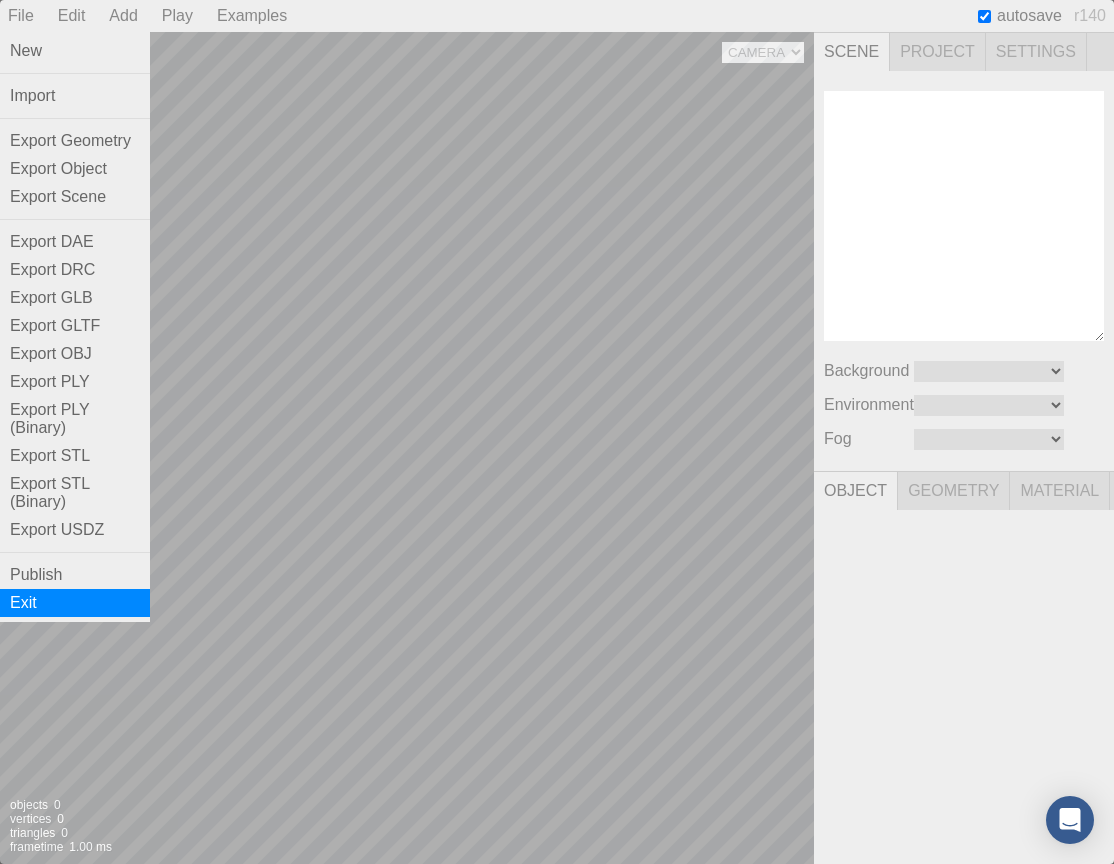 click on "Exit" at bounding box center [75, 603] 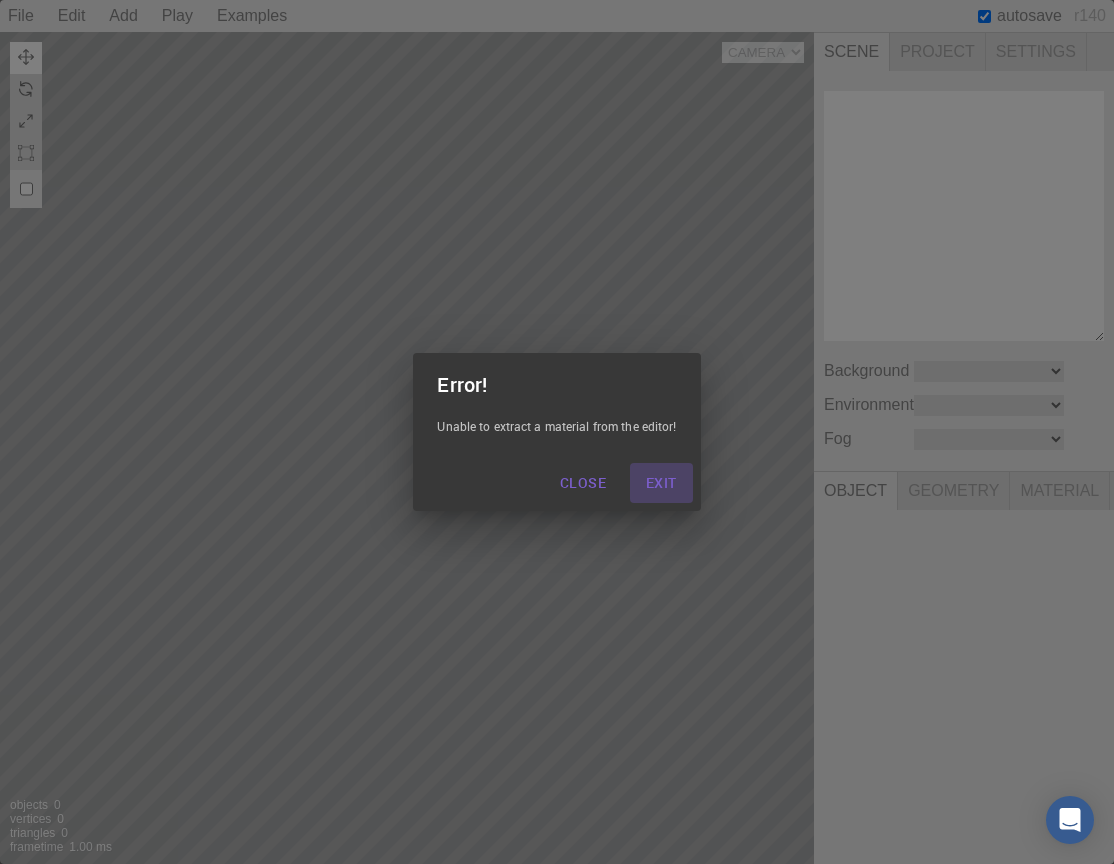 click on "Exit" at bounding box center [661, 483] 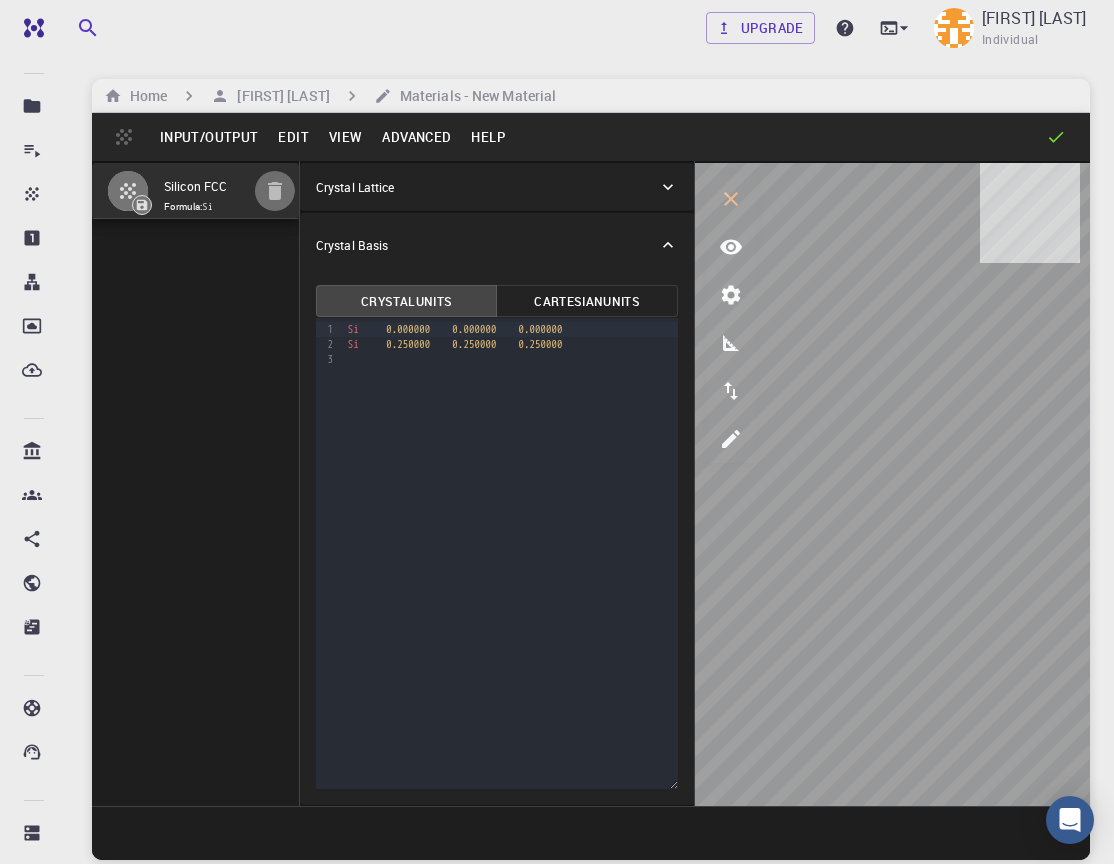 click at bounding box center (275, 191) 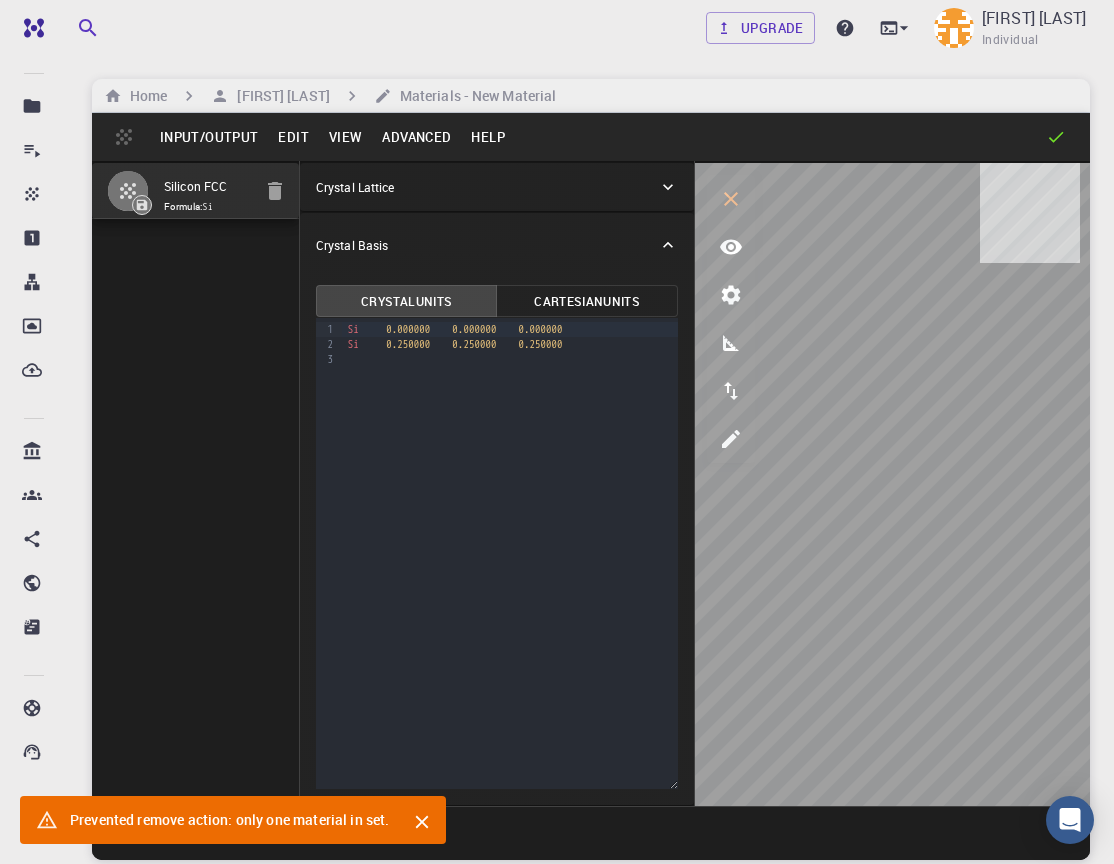 click 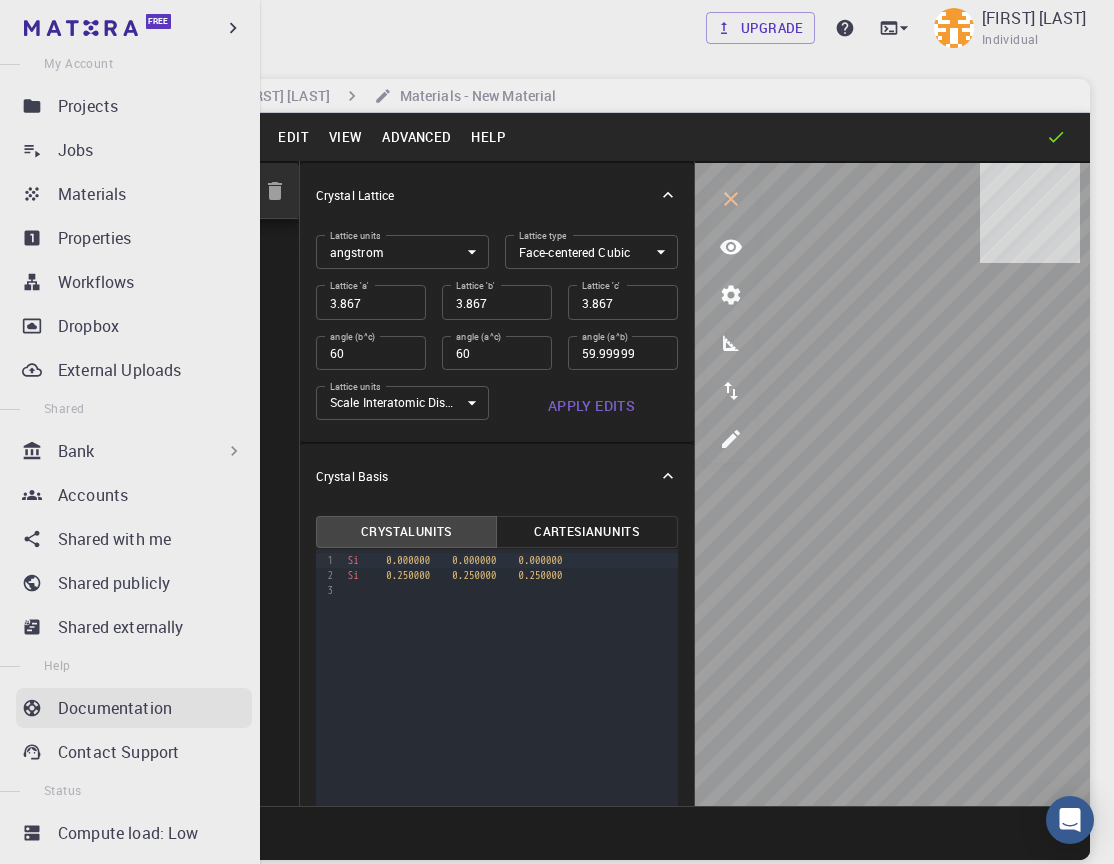 scroll, scrollTop: 132, scrollLeft: 0, axis: vertical 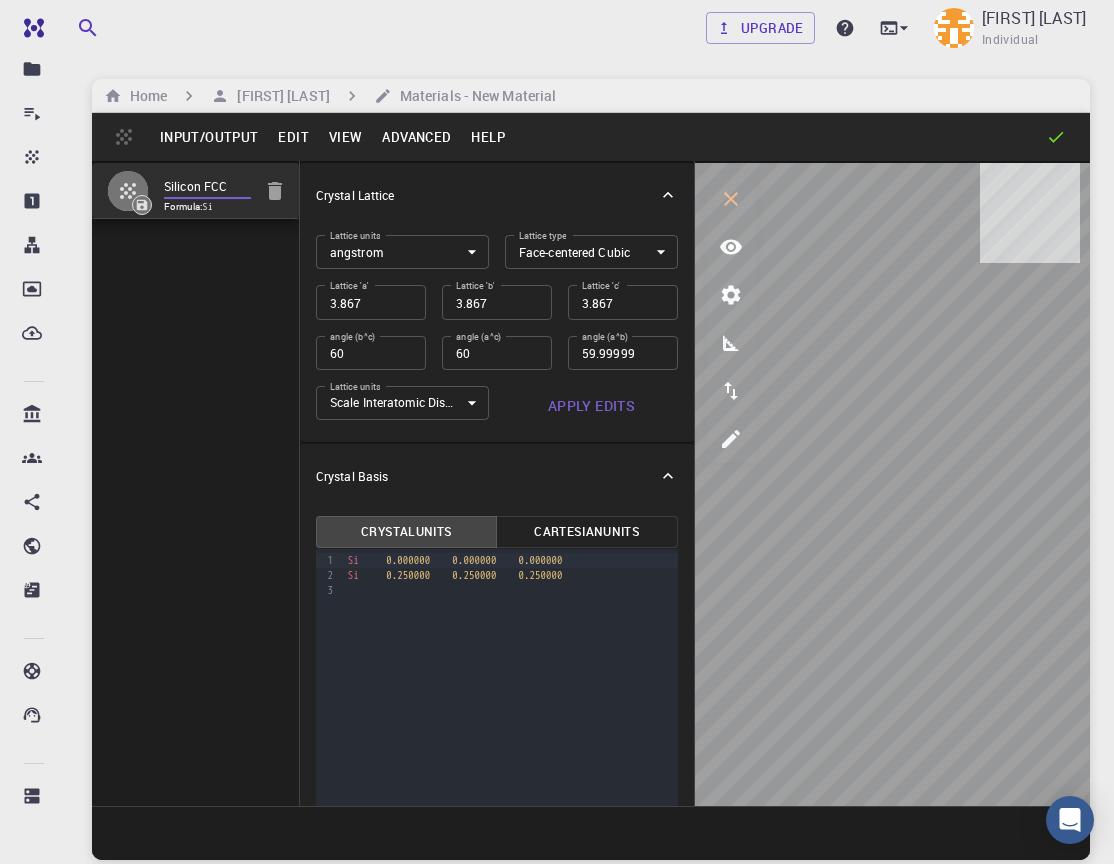 click on "Silicon FCC" at bounding box center [207, 187] 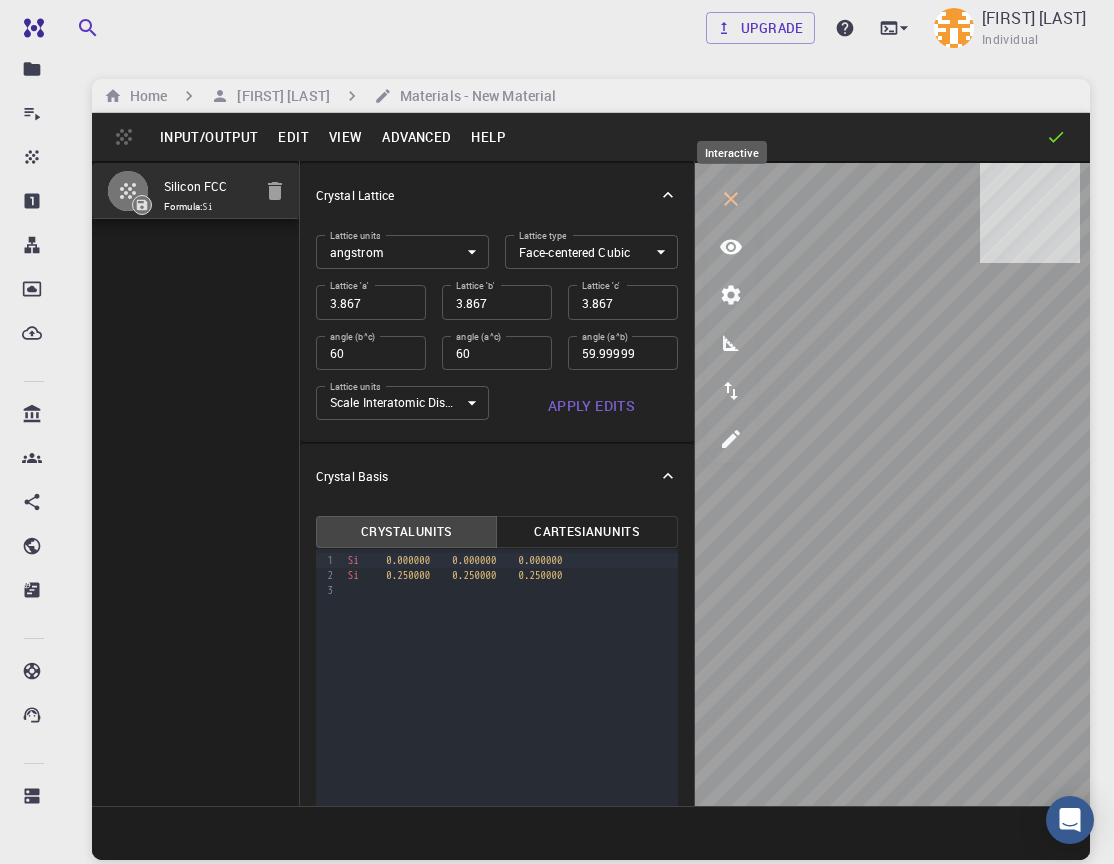click 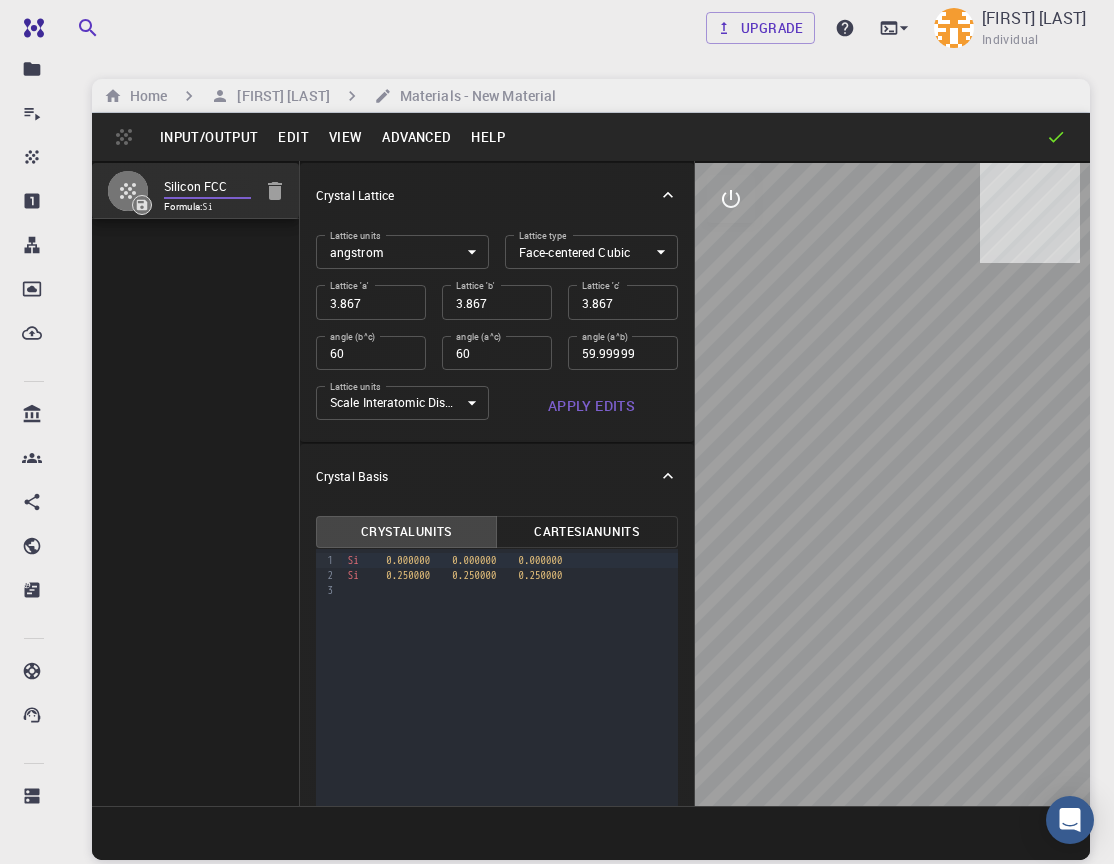 click on "Silicon FCC" at bounding box center (207, 187) 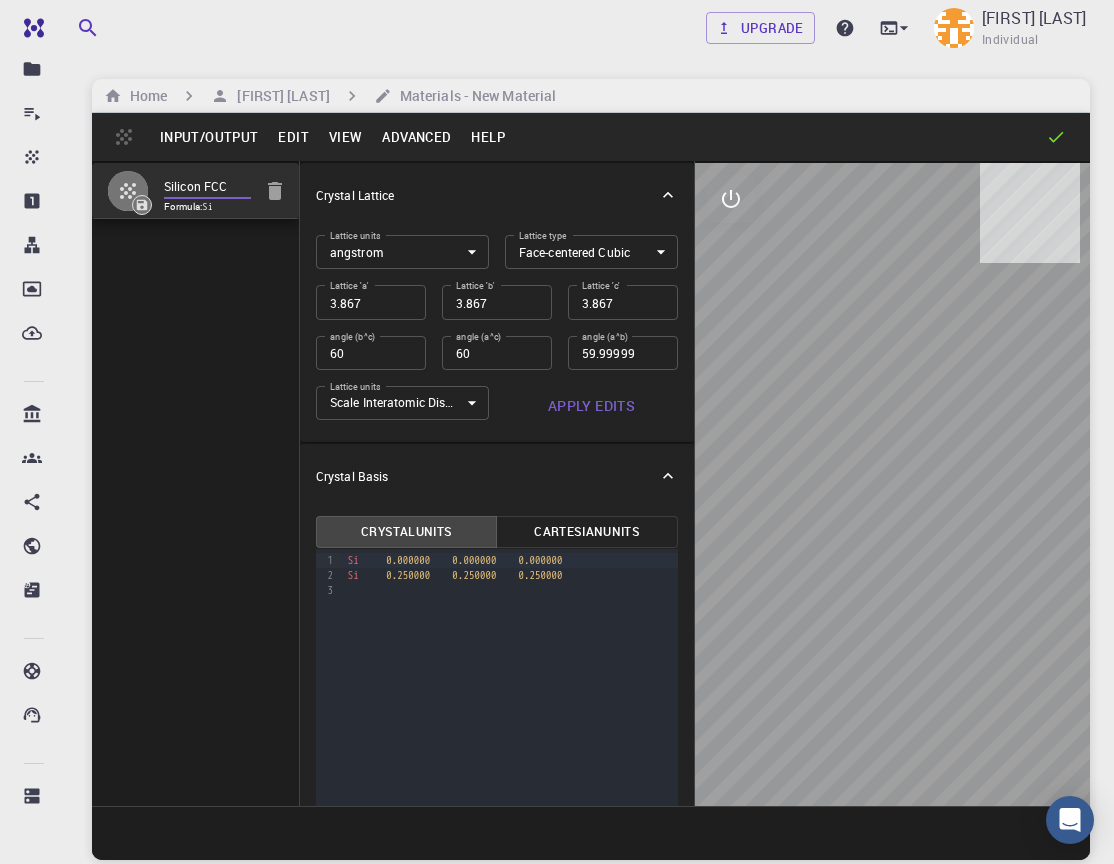 type 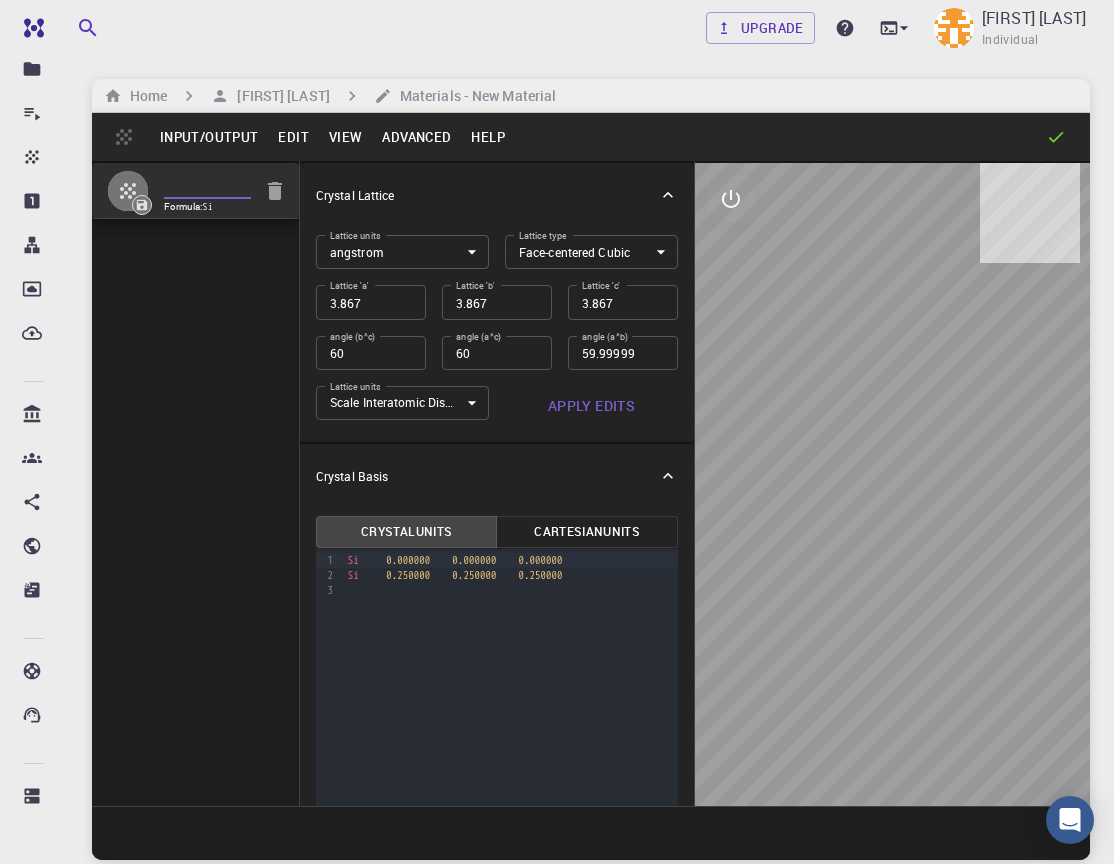 click on "Formula:  Si" at bounding box center [196, 483] 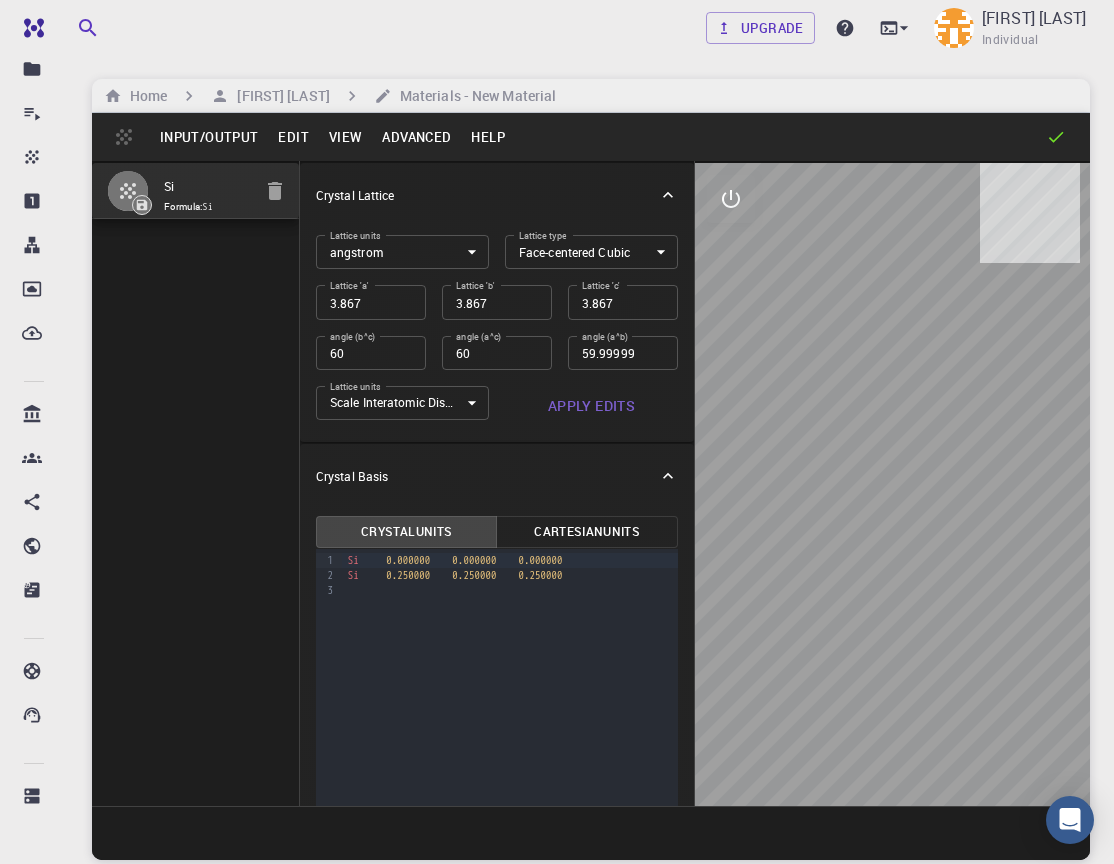 click 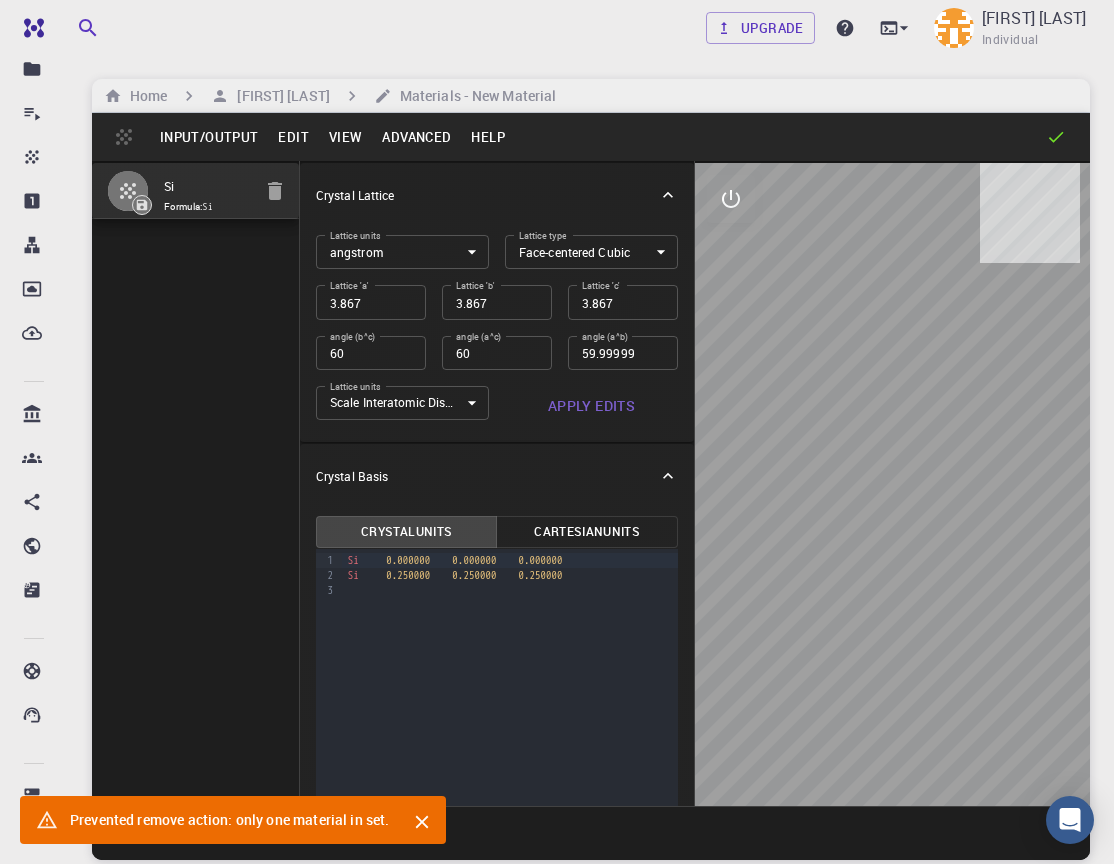 click on "Si" at bounding box center [207, 187] 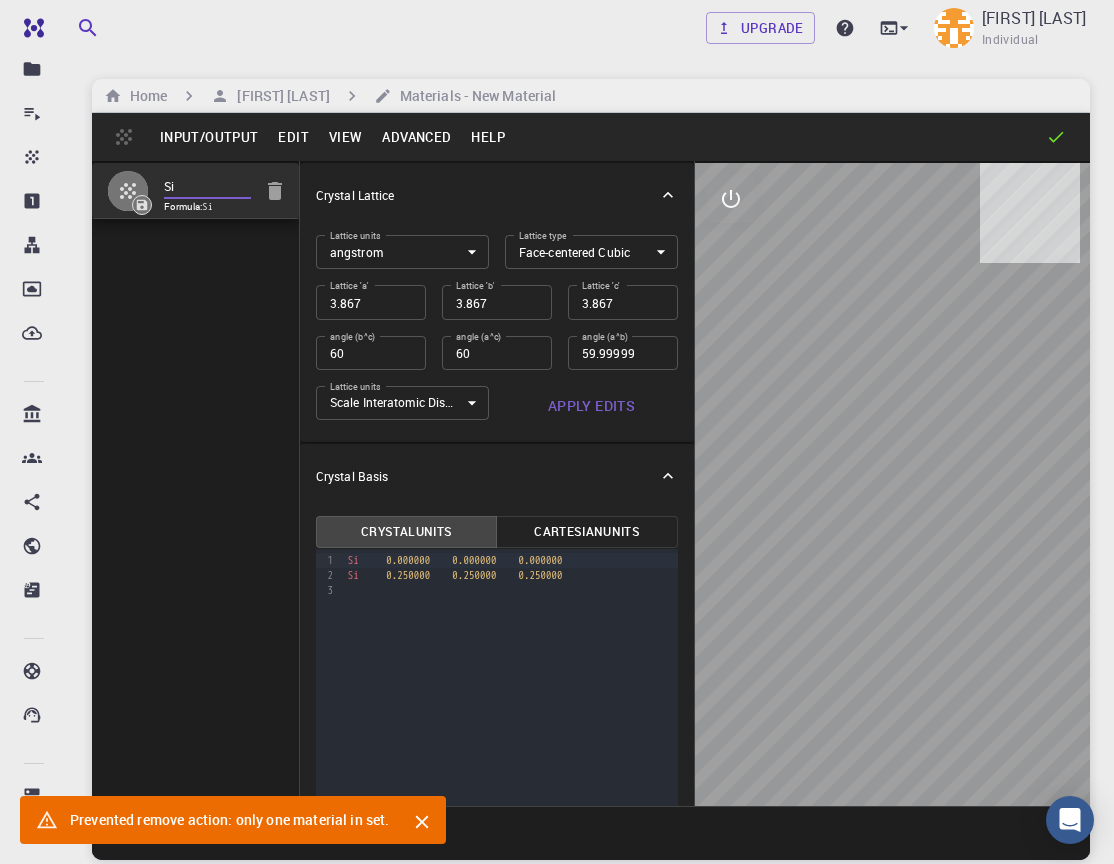 type on "S" 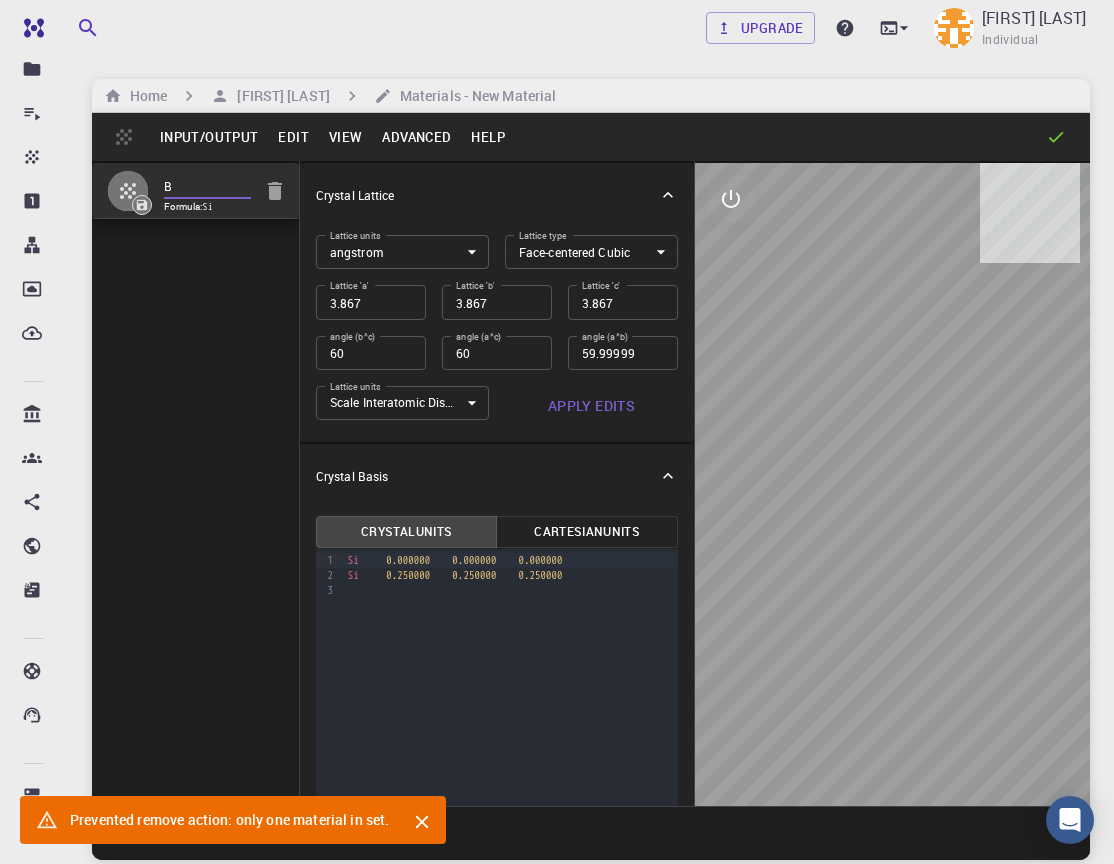 type on "Ba" 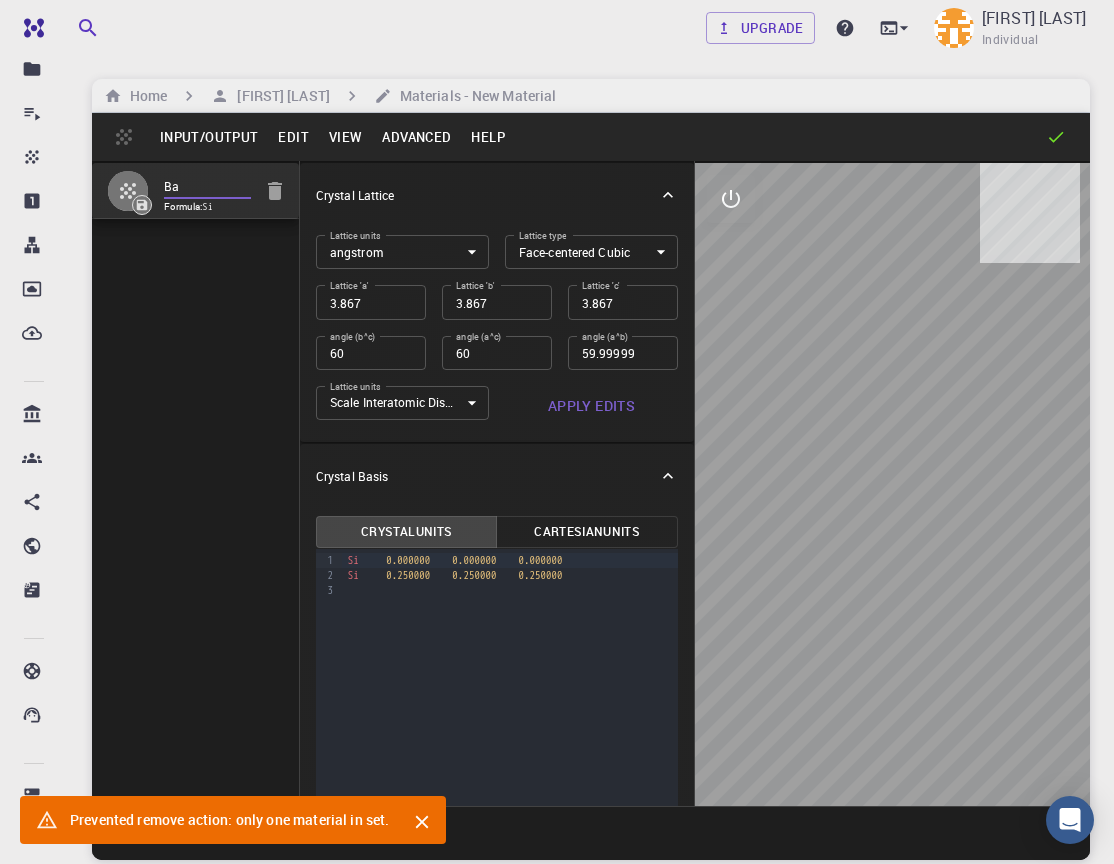 click on "Ba Formula:  Si" at bounding box center (196, 483) 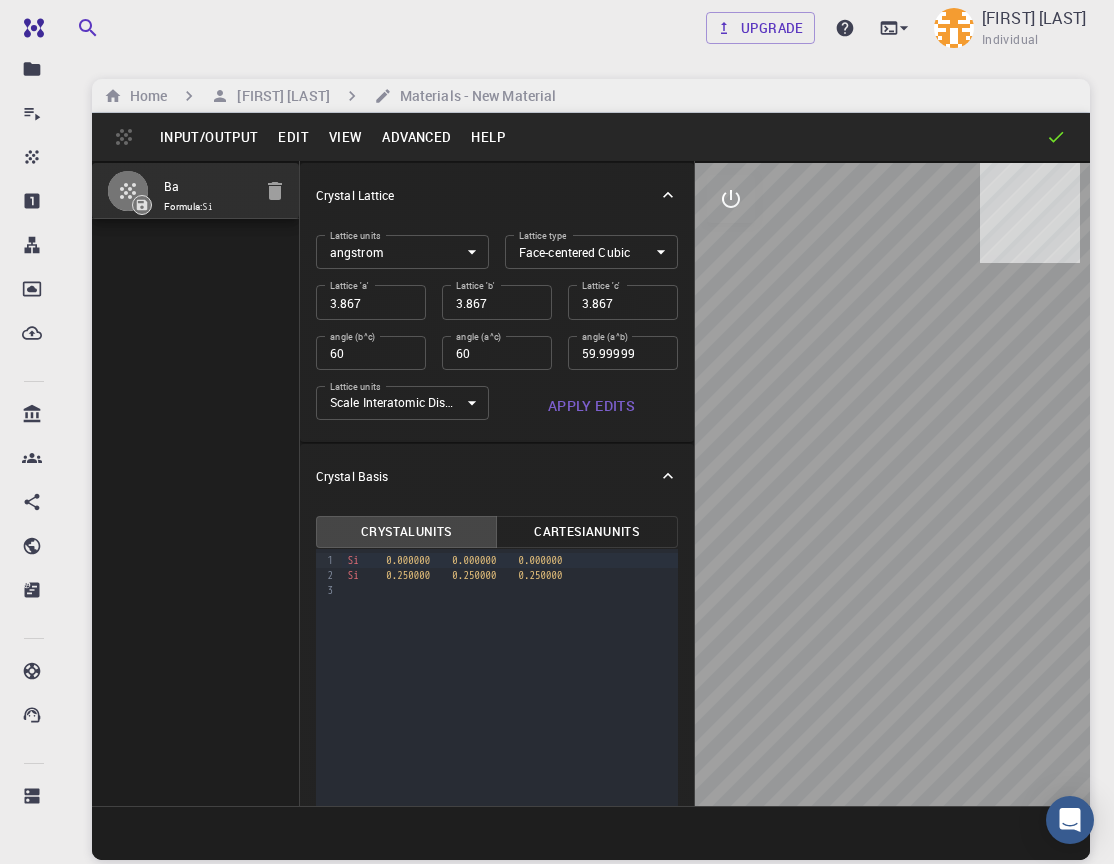 click on "Formula:  Si" at bounding box center [207, 207] 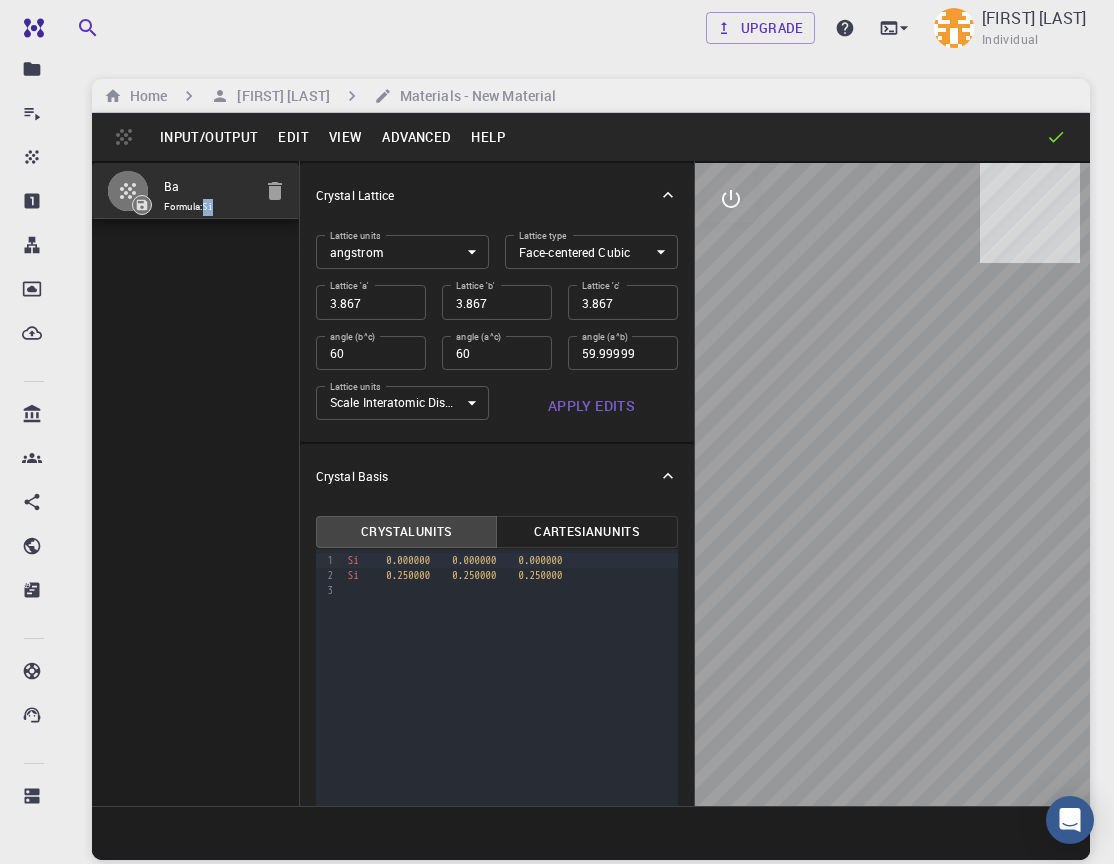 click on "Si" at bounding box center [208, 207] 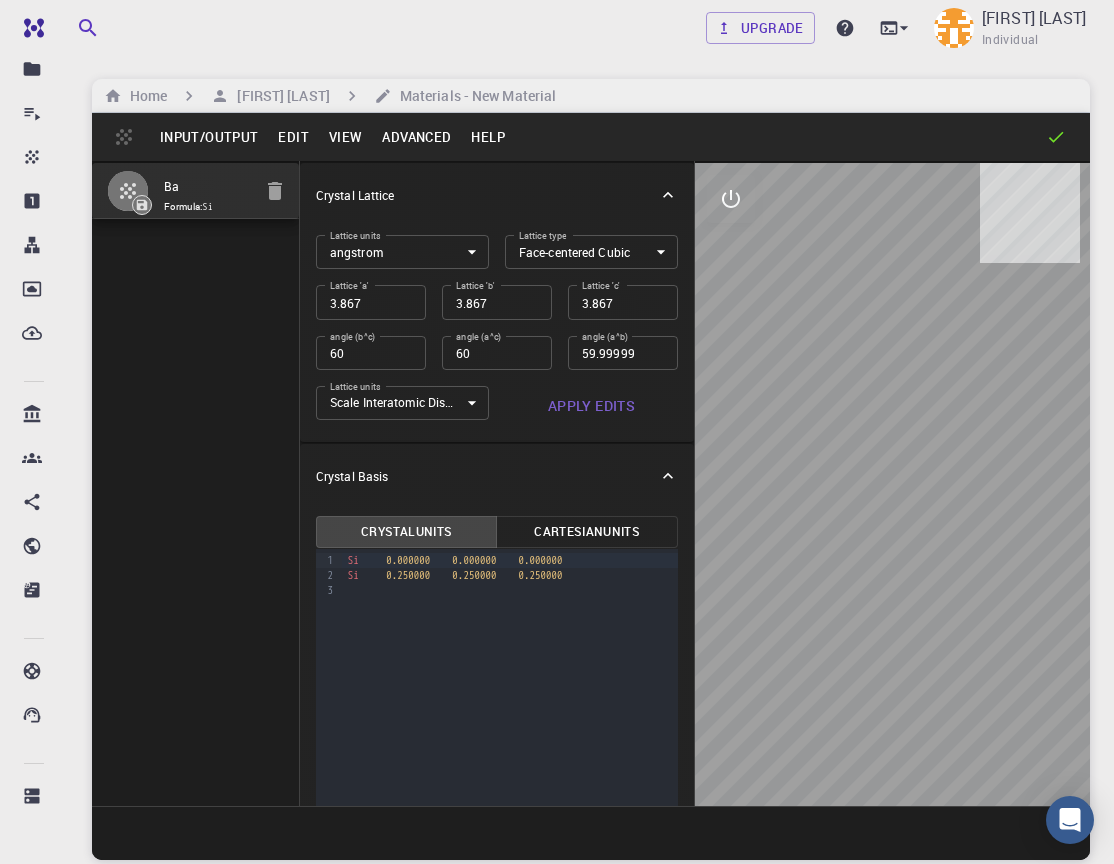 click 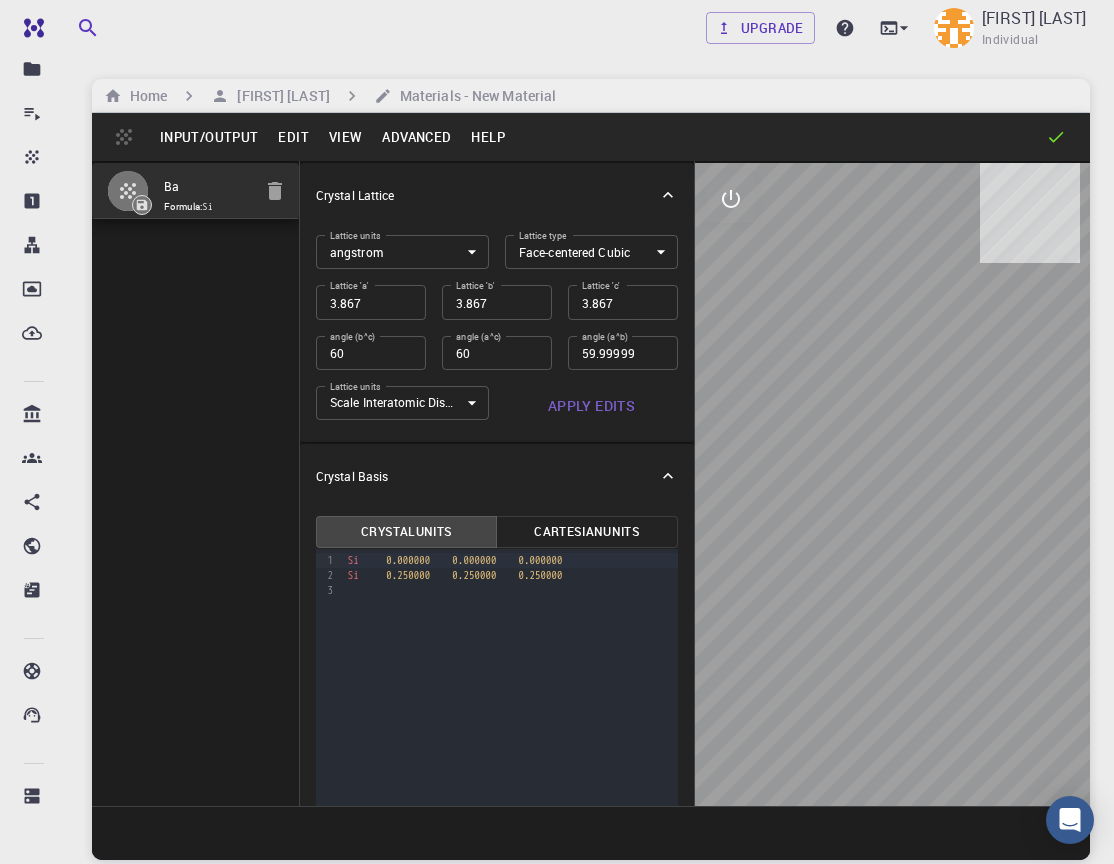 click on "Input/Output" at bounding box center (209, 137) 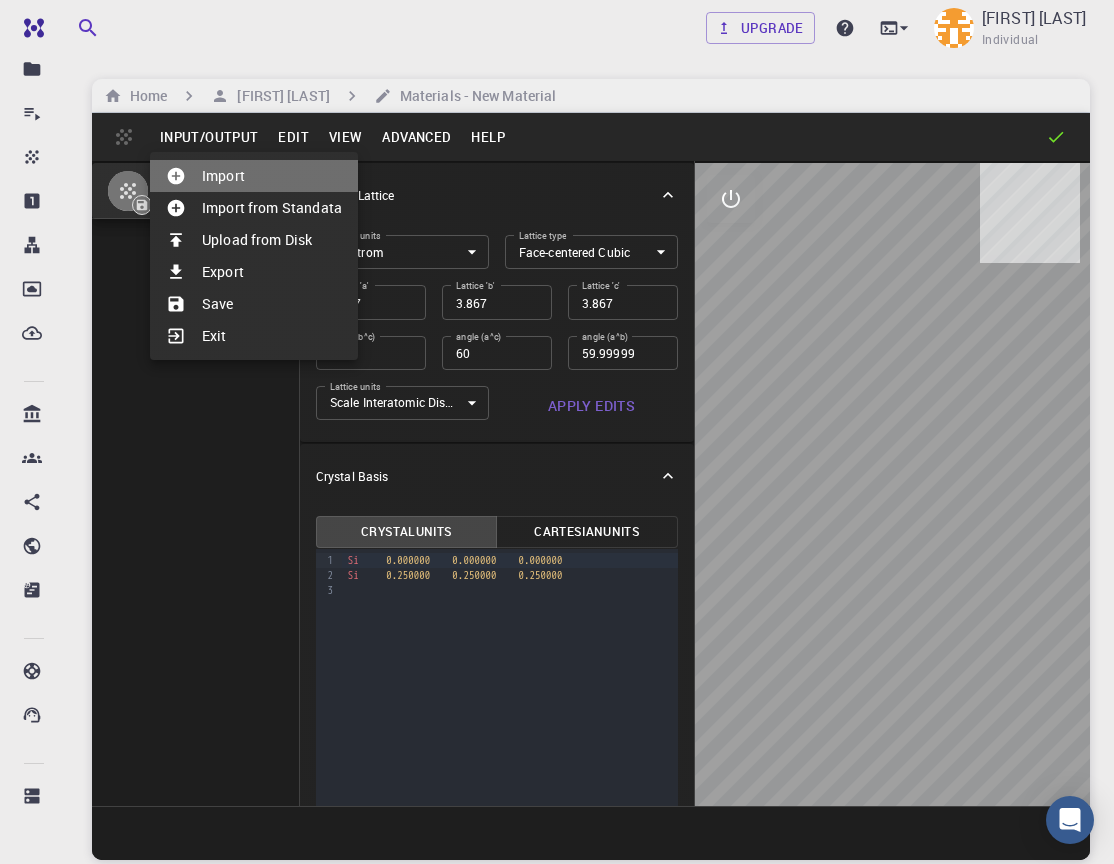 click on "Import" at bounding box center (254, 176) 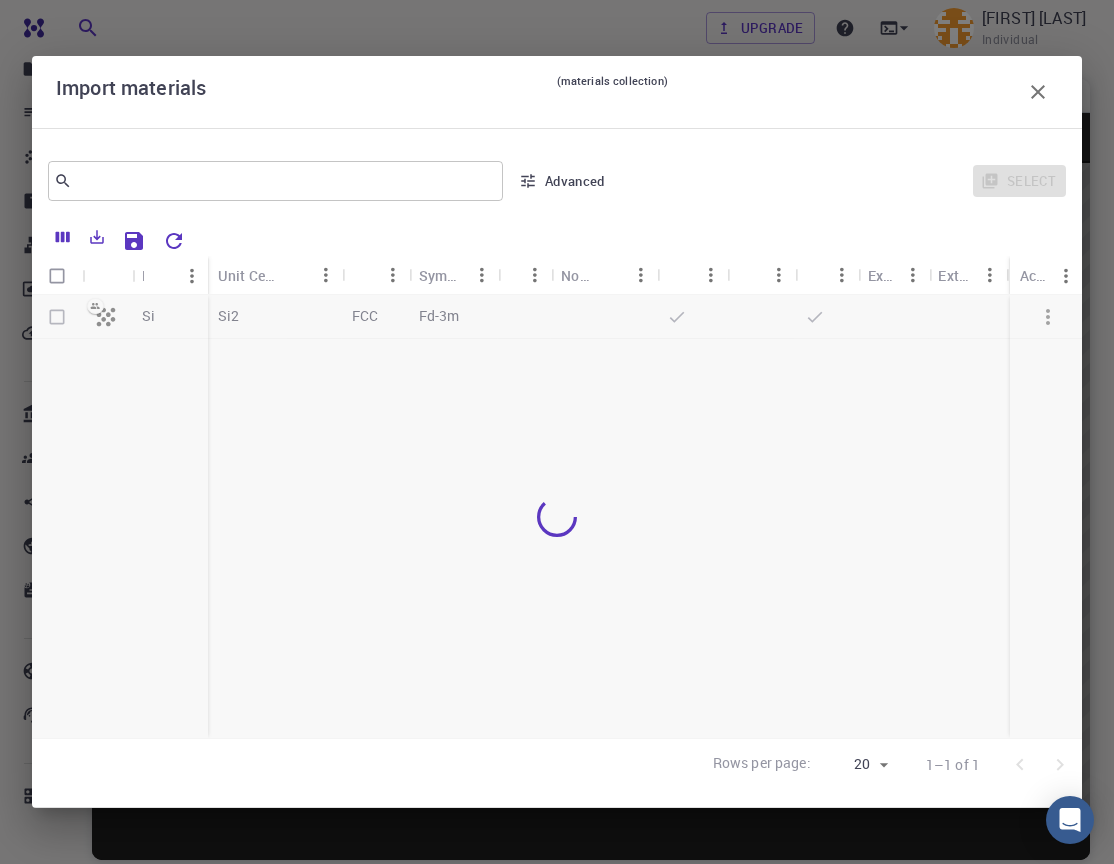 click at bounding box center [557, 516] 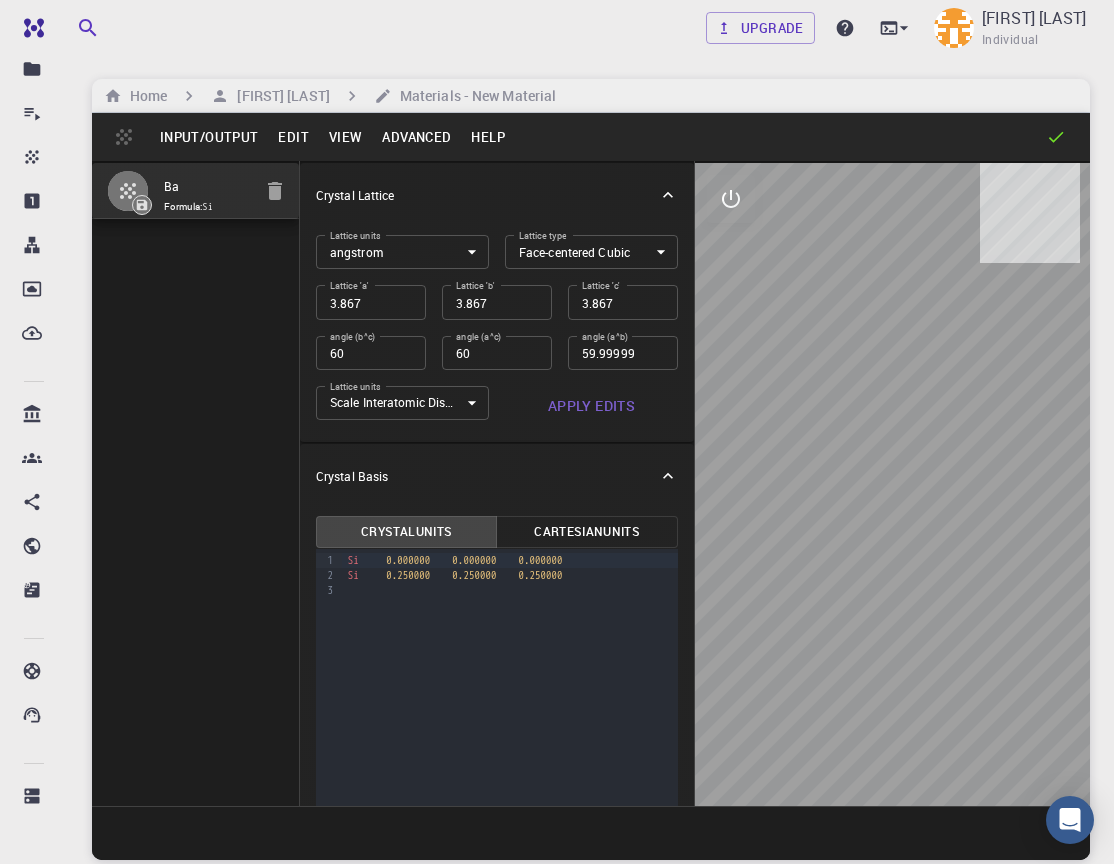 type 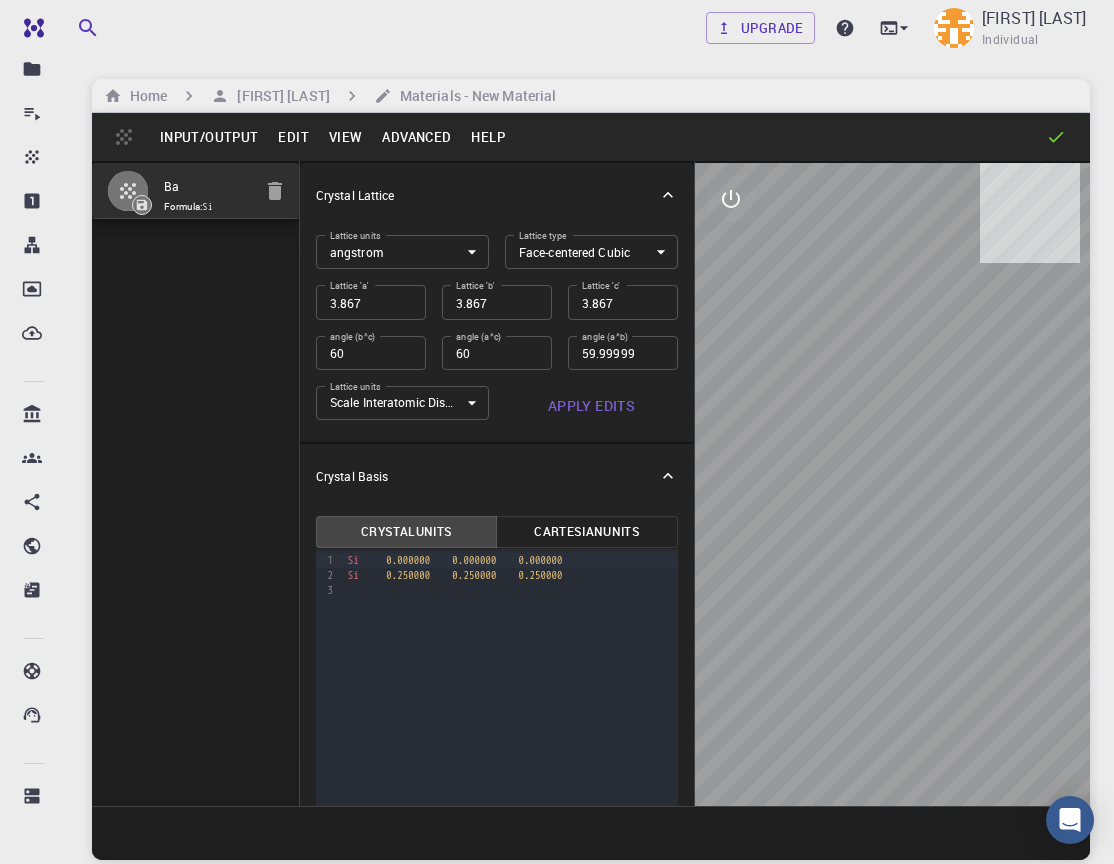 click on "Edit" at bounding box center (293, 137) 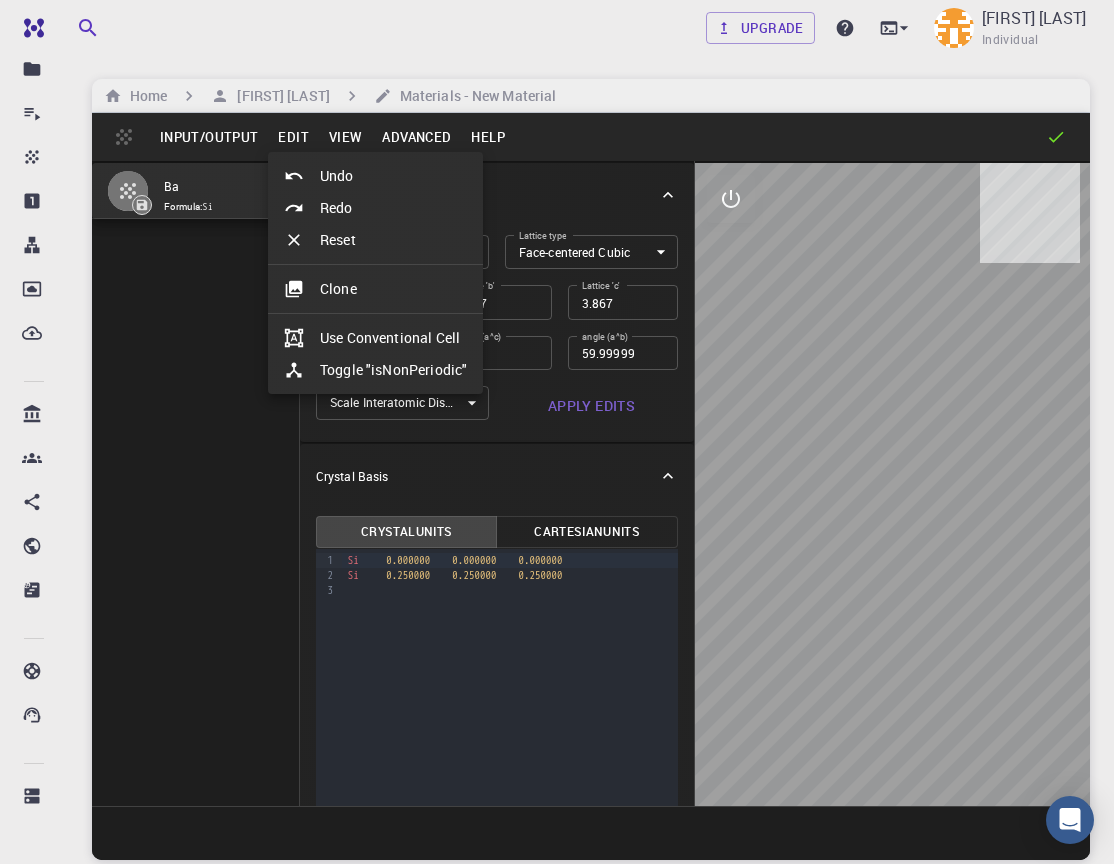 click at bounding box center [557, 432] 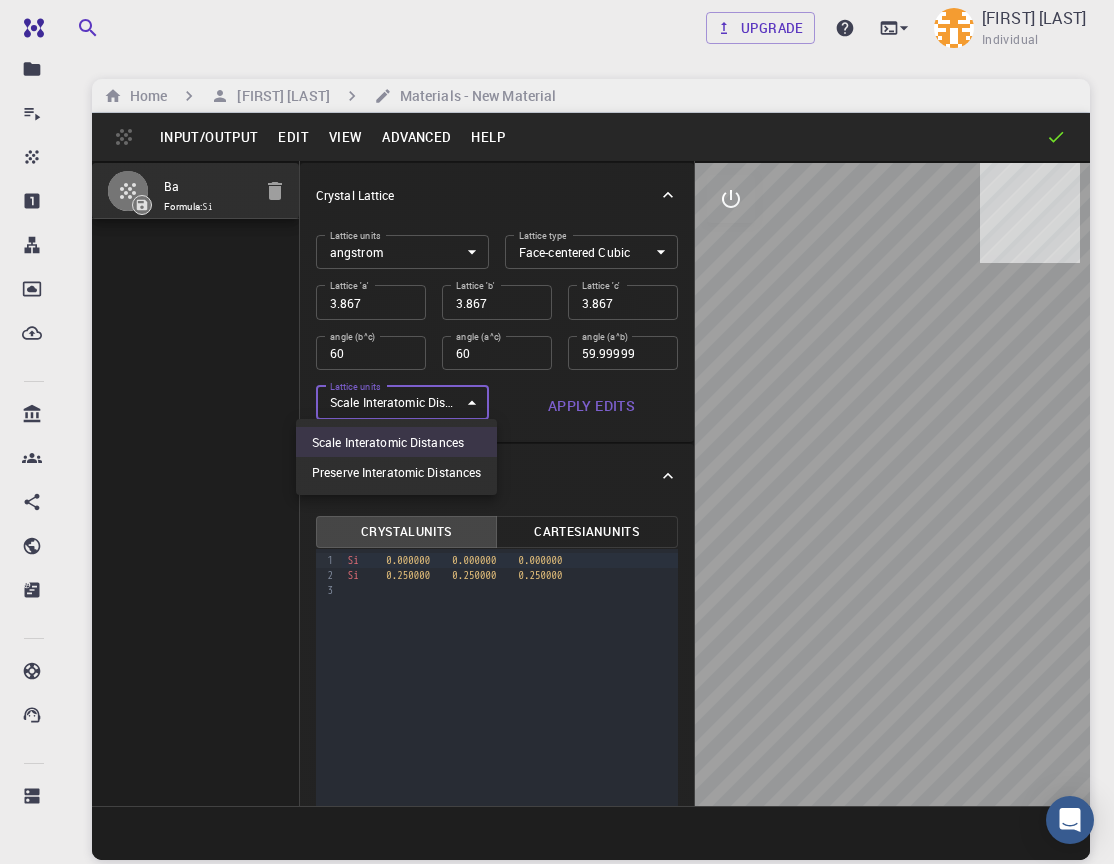 click on "Free Dashboard Create New Job New Material Create Material Upload File Import from Bank Import from 3rd Party New Workflow New Project Projects Jobs Materials Properties Workflows Dropbox External Uploads Bank Materials Workflows Accounts Shared with me Shared publicly Shared externally Documentation Contact Support Compute load: Low Upgrade [FIRST] [LAST] Individual Home [FIRST] [LAST] Materials - New Material Input/Output Edit View Advanced Help Ba Formula:  Si Crystal Lattice Lattice units angstrom angstrom Lattice units Lattice type Face-centered Cubic FCC Lattice type Lattice 'a' 3.867 Lattice 'a' Lattice 'b' 3.867 Lattice 'b' Lattice 'c' 3.867 Lattice 'c' angle (b^c) 60 angle (b^c) angle (a^c) 60 angle (a^c) angle (a^b) 59.99999 angle (a^b) Lattice units Scale Interatomic Distances 0 Lattice units Apply Edits Crystal Basis Crystal  Units Cartesian  Units 9 1 2 3 › Si       0.000000      0.000000      0.000000   Si       0.250000      0.250000      0.250000   ©  2025     ." at bounding box center (557, 508) 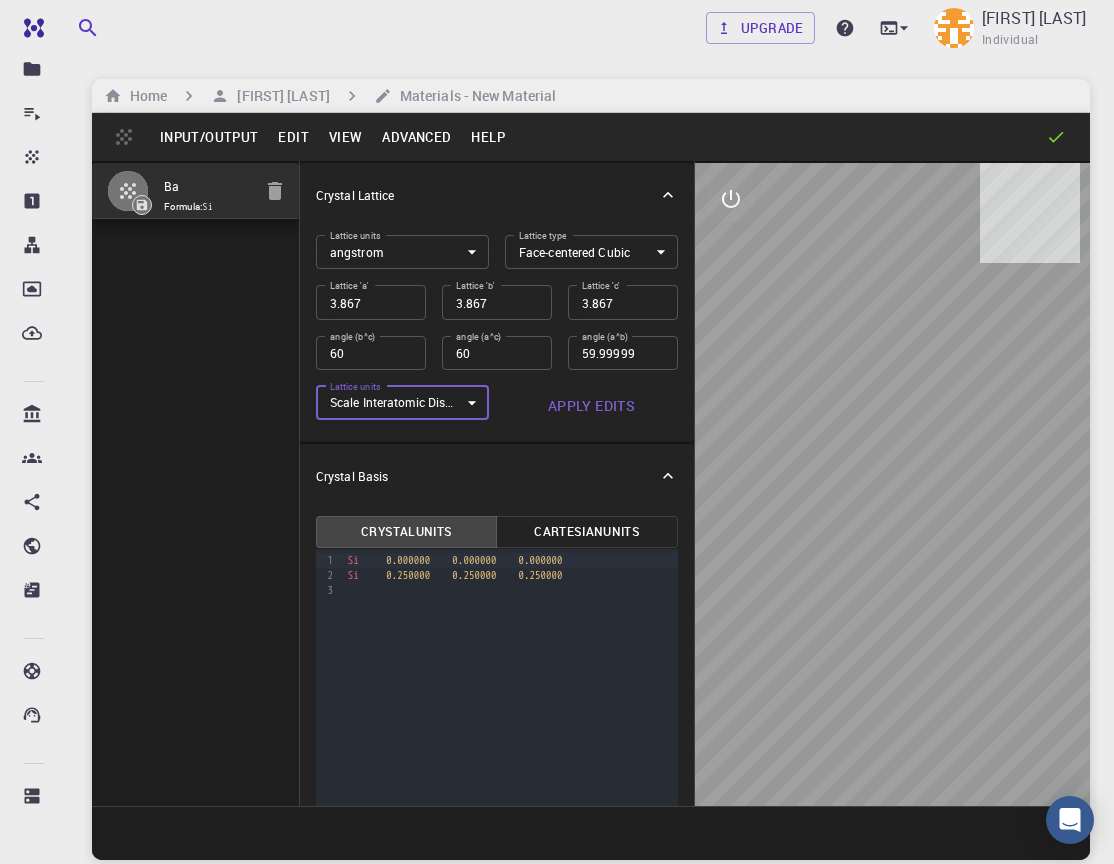 click on "Free Dashboard Create New Job New Material Create Material Upload File Import from Bank Import from 3rd Party New Workflow New Project Projects Jobs Materials Properties Workflows Dropbox External Uploads Bank Materials Workflows Accounts Shared with me Shared publicly Shared externally Documentation Contact Support Compute load: Low Upgrade [FIRST] [LAST] Individual Home [FIRST] [LAST] Materials - New Material Input/Output Edit View Advanced Help Ba Formula:  Si Crystal Lattice Lattice units angstrom angstrom Lattice units Lattice type Face-centered Cubic FCC Lattice type Lattice 'a' 3.867 Lattice 'a' Lattice 'b' 3.867 Lattice 'b' Lattice 'c' 3.867 Lattice 'c' angle (b^c) 60 angle (b^c) angle (a^c) 60 angle (a^c) angle (a^b) 59.99999 angle (a^b) Lattice units Scale Interatomic Distances 0 Lattice units Apply Edits Crystal Basis Crystal  Units Cartesian  Units 9 1 2 3 › Si       0.000000      0.000000      0.000000   Si       0.250000      0.250000      0.250000   ©  2025     ." at bounding box center (557, 508) 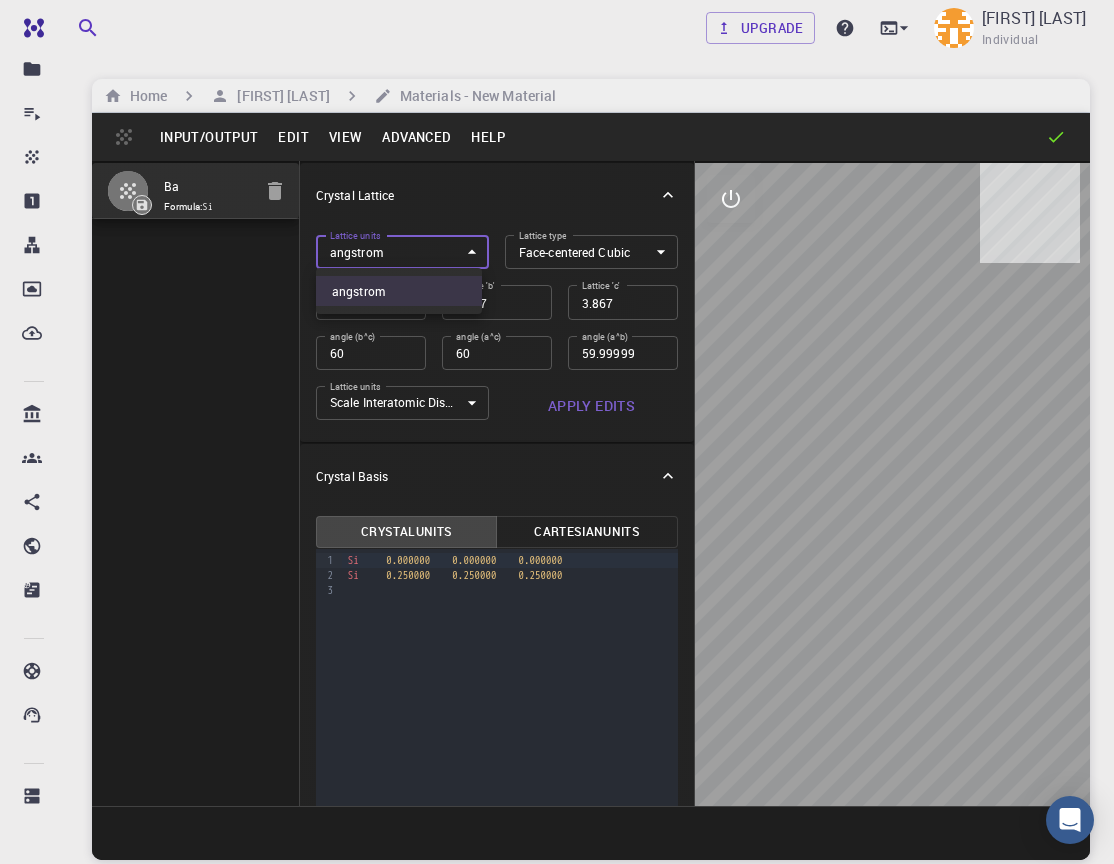 click at bounding box center [557, 432] 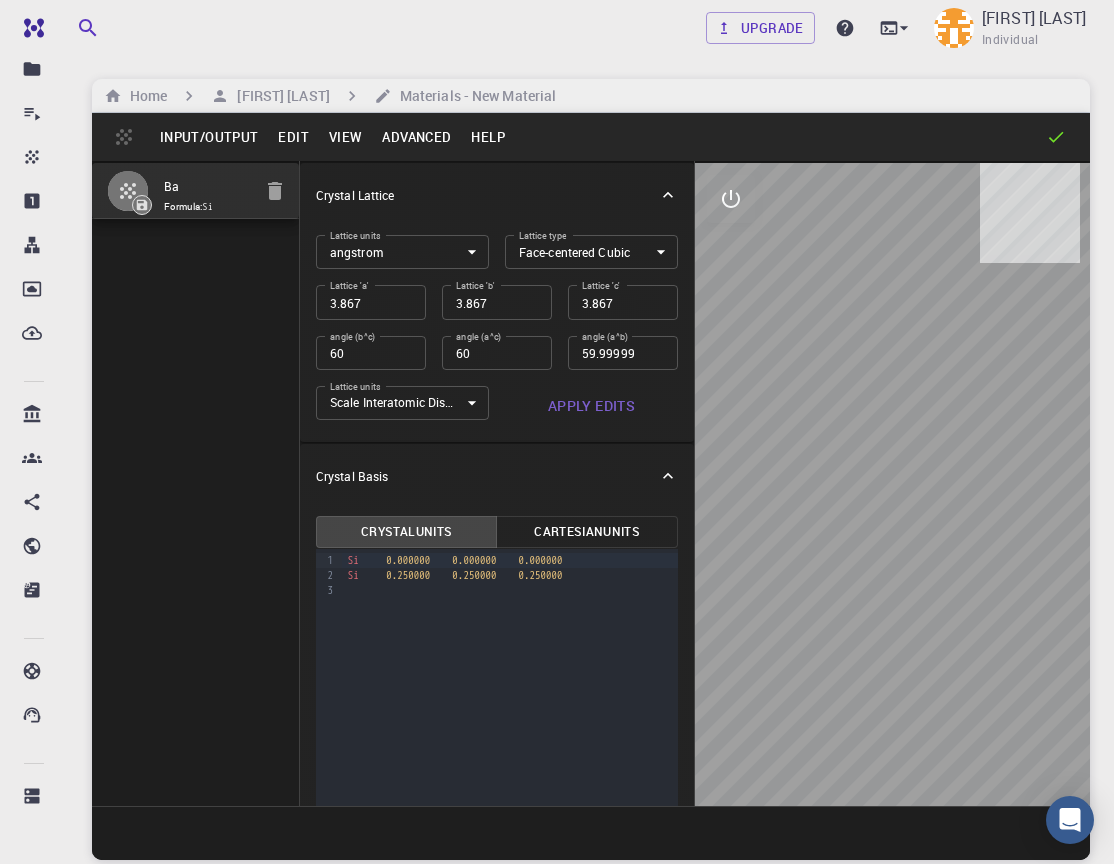 click on "Edit" at bounding box center [293, 137] 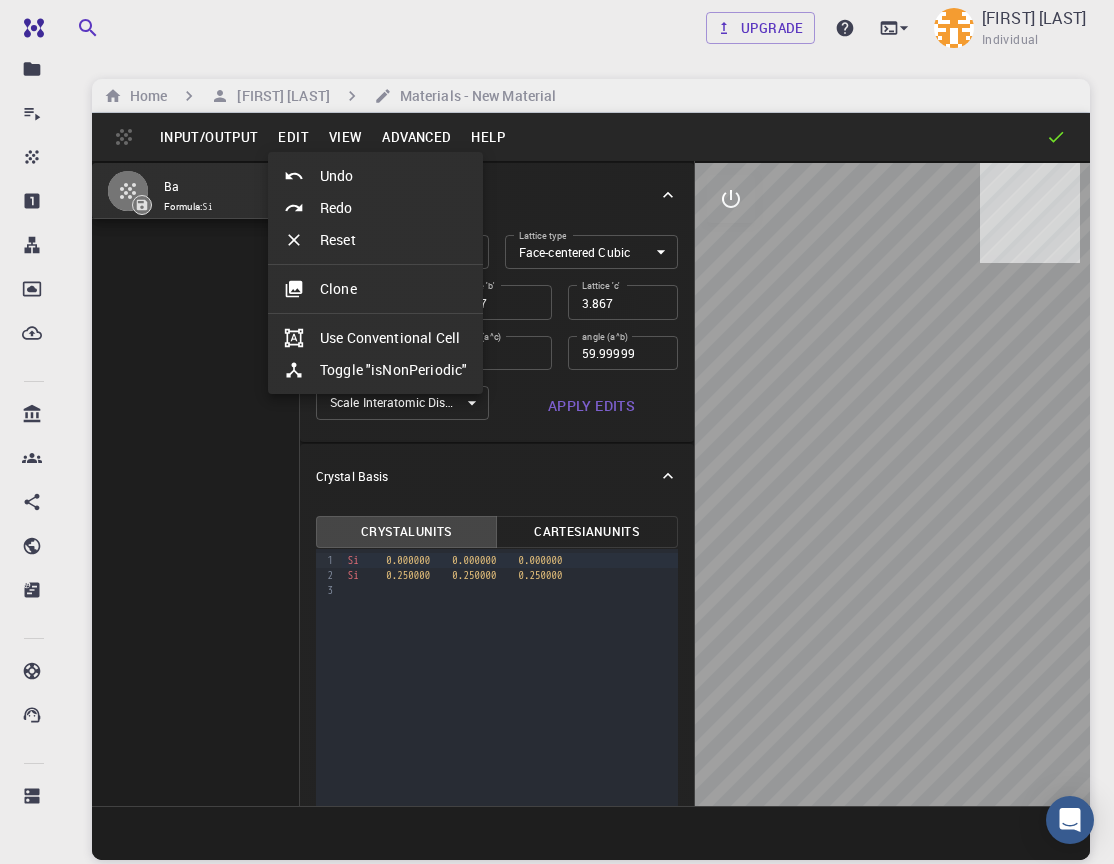 click on "Clone" at bounding box center (375, 289) 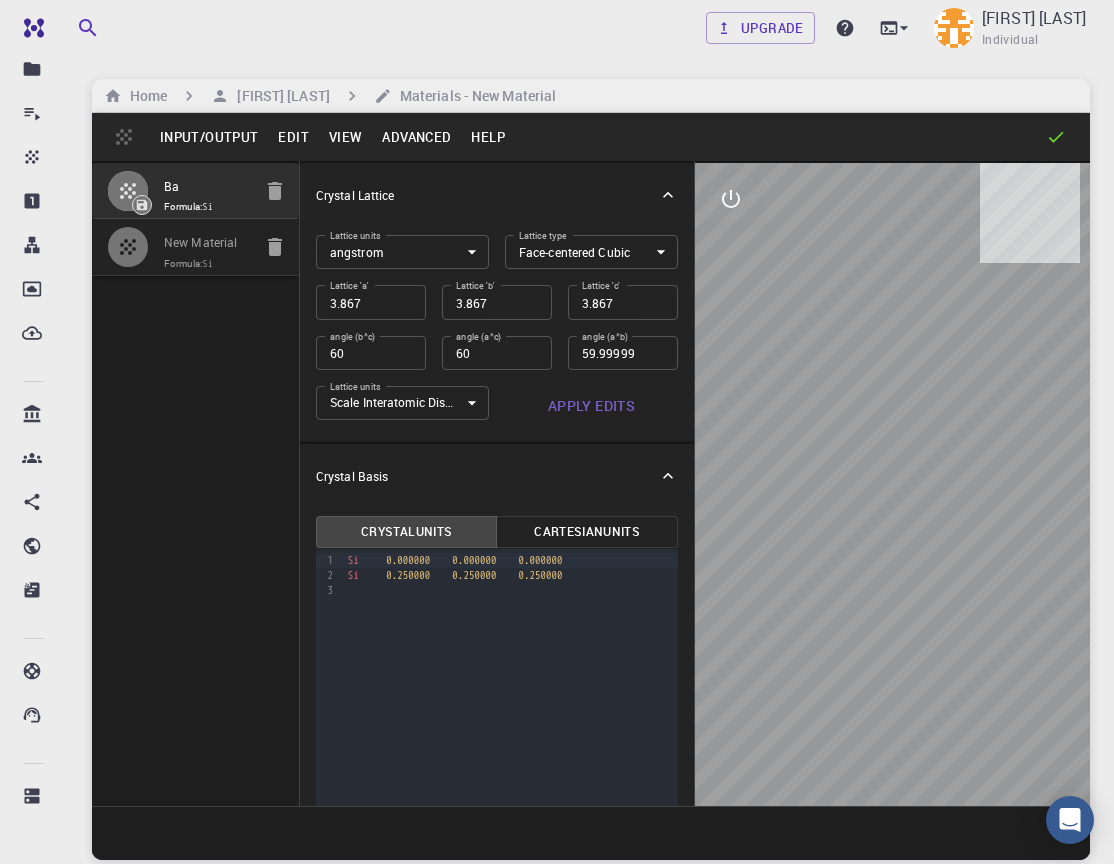 click on "New Material" at bounding box center (207, 243) 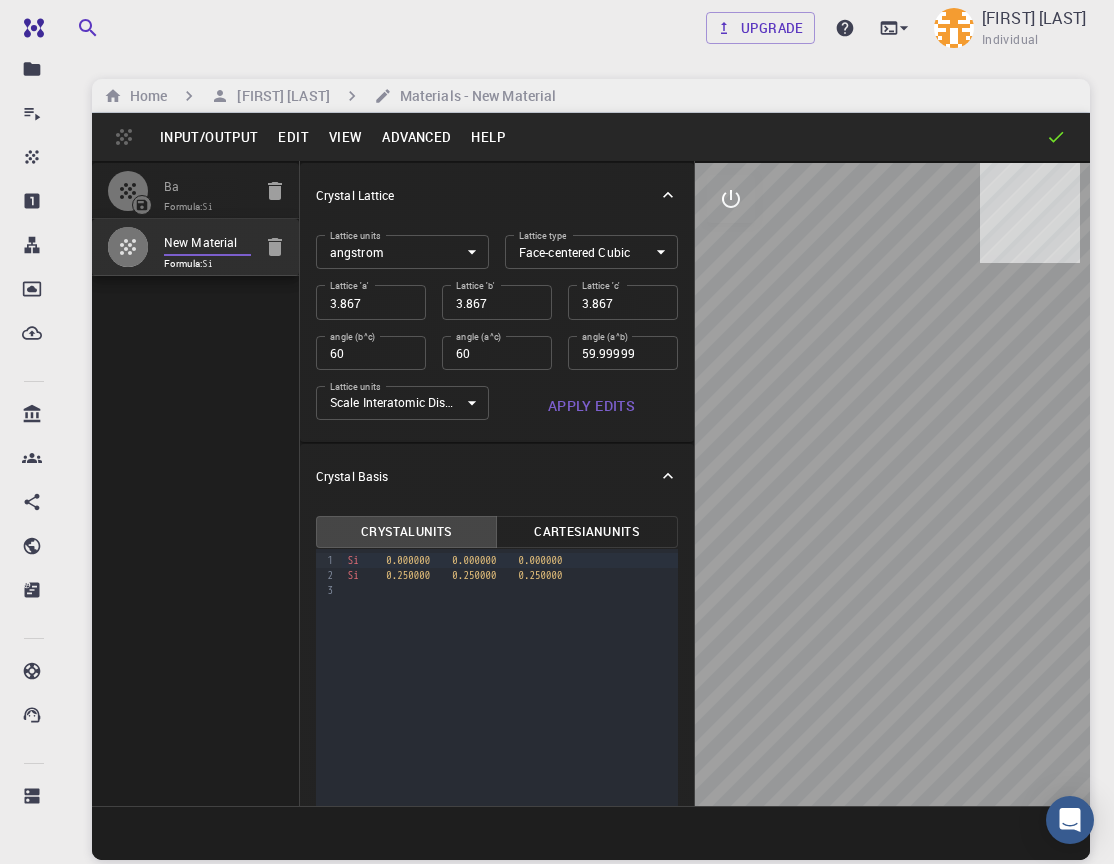 click on "Free Dashboard Create New Job New Material Create Material Upload File Import from Bank Import from 3rd Party New Workflow New Project Projects Jobs Materials Properties Workflows Dropbox External Uploads Bank Materials Workflows Accounts Shared with me Shared publicly Shared externally Documentation Contact Support Compute load: Low Upgrade [FIRST] [LAST] Individual Home [FIRST] [LAST] Materials - New Material Input/Output Edit View Advanced Help Ba Formula:  Si New Material Formula:  Si Crystal Lattice Lattice units angstrom angstrom Lattice units Lattice type Face-centered Cubic FCC Lattice type Lattice 'a' 3.867 Lattice 'a' Lattice 'b' 3.867 Lattice 'b' Lattice 'c' 3.867 Lattice 'c' angle (b^c) 60 angle (b^c) angle (a^c) 60 angle (a^c) angle (a^b) 59.99999 angle (a^b) Lattice units Scale Interatomic Distances 0 Lattice units Apply Edits Crystal Basis Crystal  Units Cartesian  Units 9 1 2 3 › Si       0.000000      0.000000      0.000000   Si       0.250000      0.250000" at bounding box center (557, 508) 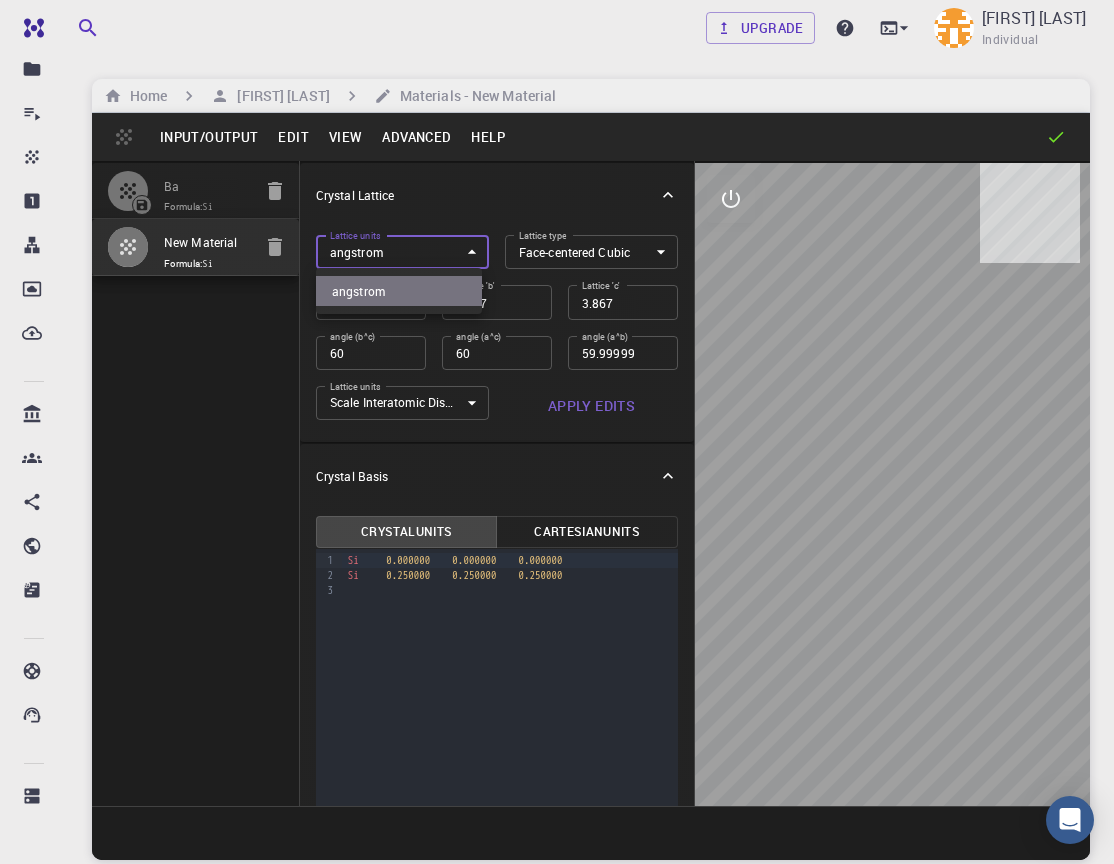 click on "angstrom" at bounding box center [399, 291] 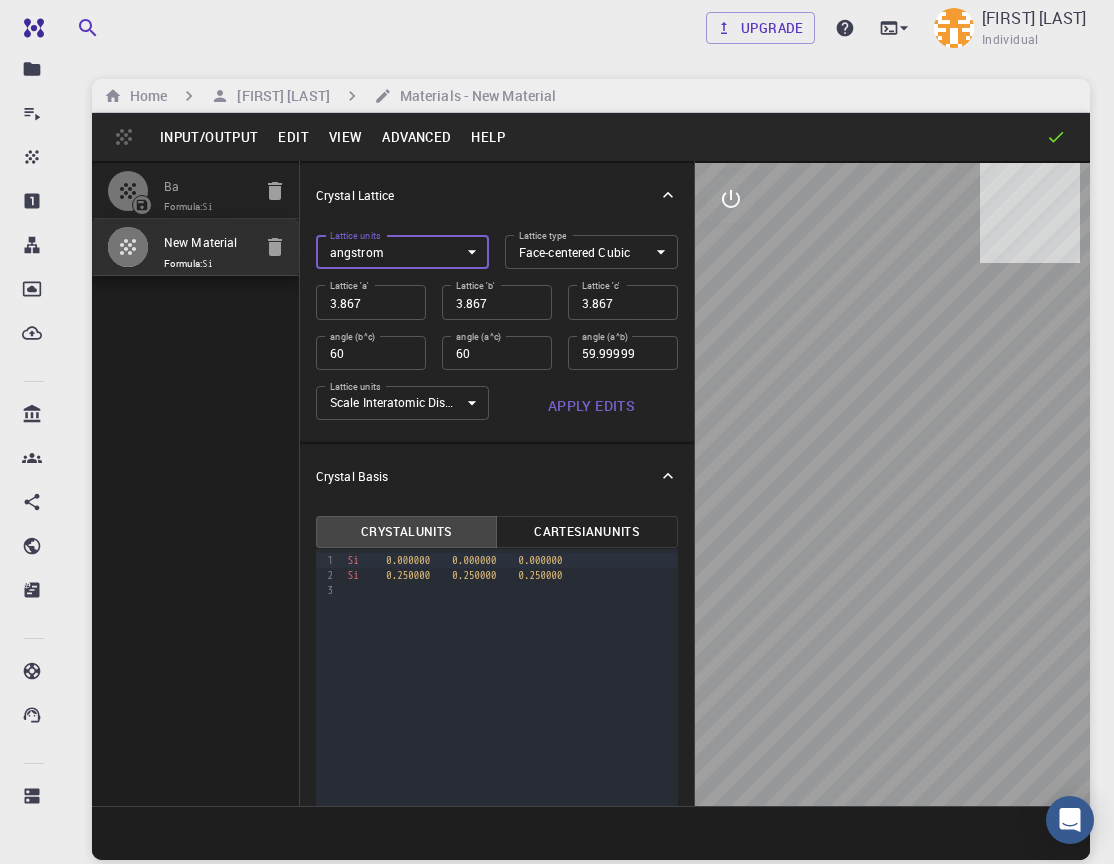 click on "Free Dashboard Create New Job New Material Create Material Upload File Import from Bank Import from 3rd Party New Workflow New Project Projects Jobs Materials Properties Workflows Dropbox External Uploads Bank Materials Workflows Accounts Shared with me Shared publicly Shared externally Documentation Contact Support Compute load: Low Upgrade [FIRST] [LAST] Individual Home [FIRST] [LAST] Materials - New Material Input/Output Edit View Advanced Help Ba Formula:  Si New Material Formula:  Si Crystal Lattice Lattice units angstrom angstrom Lattice units Lattice type Face-centered Cubic FCC Lattice type Lattice 'a' 3.867 Lattice 'a' Lattice 'b' 3.867 Lattice 'b' Lattice 'c' 3.867 Lattice 'c' angle (b^c) 60 angle (b^c) angle (a^c) 60 angle (a^c) angle (a^b) 59.99999 angle (a^b) Lattice units Scale Interatomic Distances 0 Lattice units Apply Edits Crystal Basis Crystal  Units Cartesian  Units 9 1 2 3 › Si       0.000000      0.000000      0.000000   Si       0.250000      0.250000" at bounding box center [557, 508] 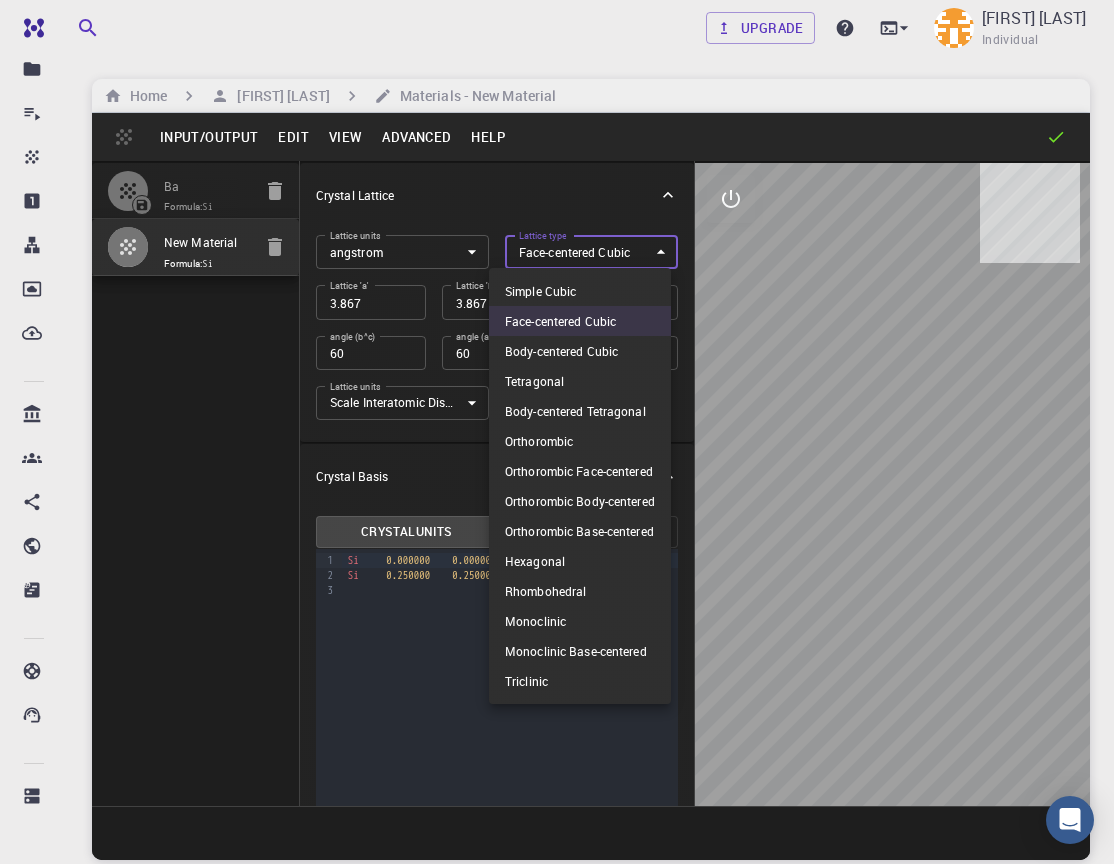 click on "Simple Cubic" at bounding box center (580, 291) 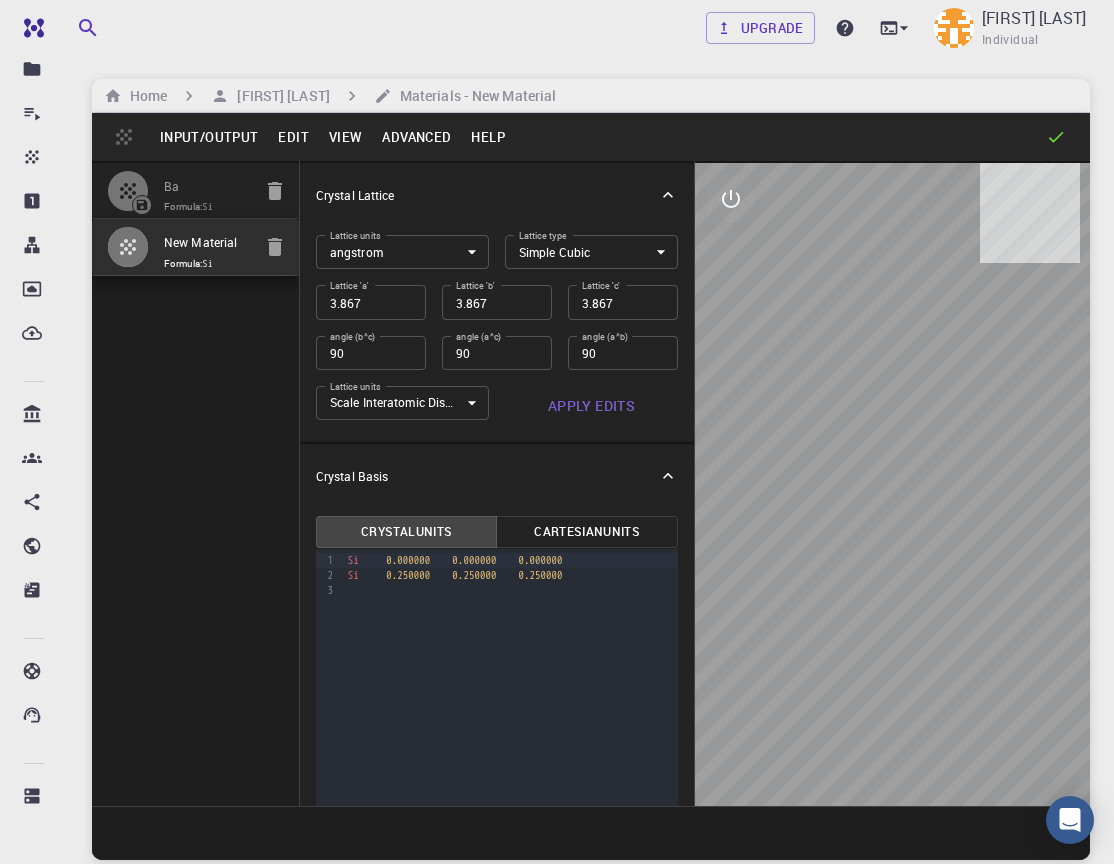 click on "Formula:  Si" at bounding box center (207, 264) 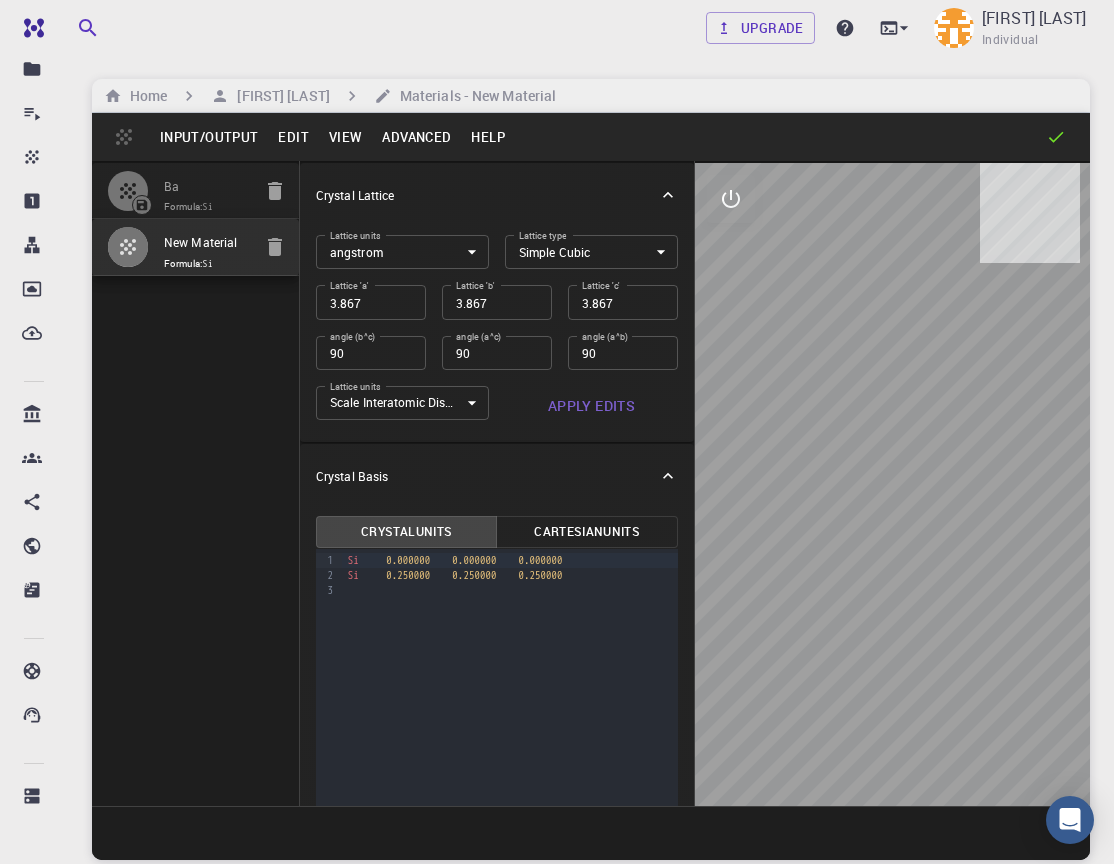 type on "FCC" 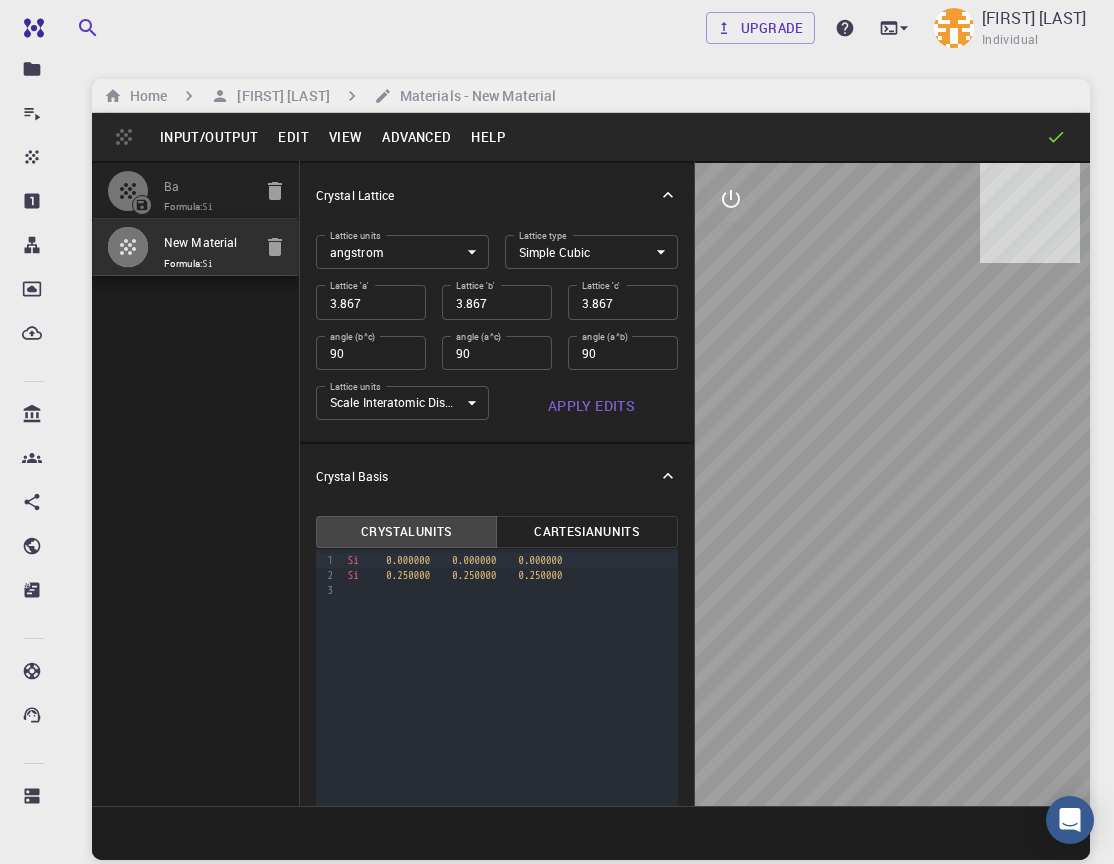 type on "60" 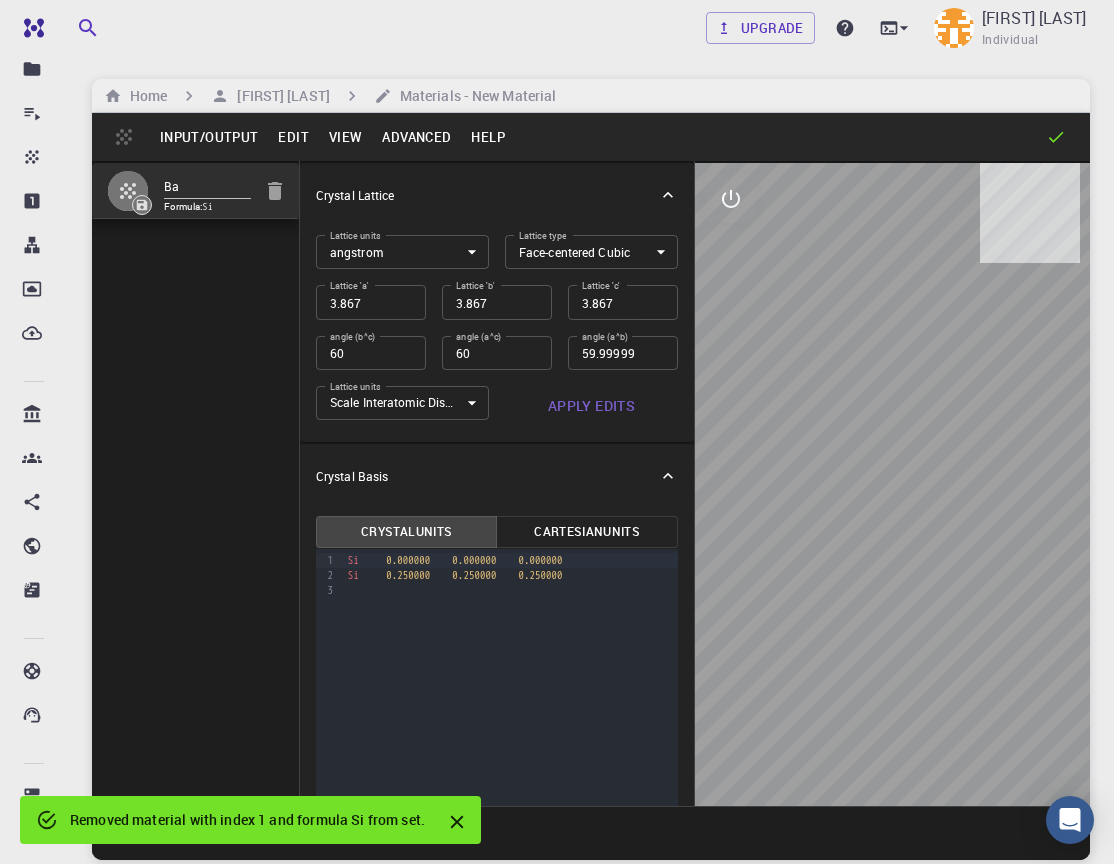 click on "Free Dashboard Create New Job New Material Create Material Upload File Import from Bank Import from 3rd Party New Workflow New Project Projects Jobs Materials Properties Workflows Dropbox External Uploads Bank Materials Workflows Accounts Shared with me Shared publicly Shared externally Documentation Contact Support Compute load: Low Upgrade [FIRST] [LAST] Individual Home [FIRST] [LAST] Materials - New Material Input/Output Edit View Advanced Help Ba Formula:  Si Crystal Lattice Lattice units angstrom angstrom Lattice units Lattice type Face-centered Cubic FCC Lattice type Lattice 'a' 3.867 Lattice 'a' Lattice 'b' 3.867 Lattice 'b' Lattice 'c' 3.867 Lattice 'c' angle (b^c) 60 angle (b^c) angle (a^c) 60 angle (a^c) angle (a^b) 59.99999 angle (a^b) Lattice units Scale Interatomic Distances 0 Lattice units Apply Edits Crystal Basis Crystal  Units Cartesian  Units 9 1 2 3 › Si       0.000000      0.000000      0.000000   Si       0.250000      0.250000      0.250000   ©  2025     ." at bounding box center [557, 508] 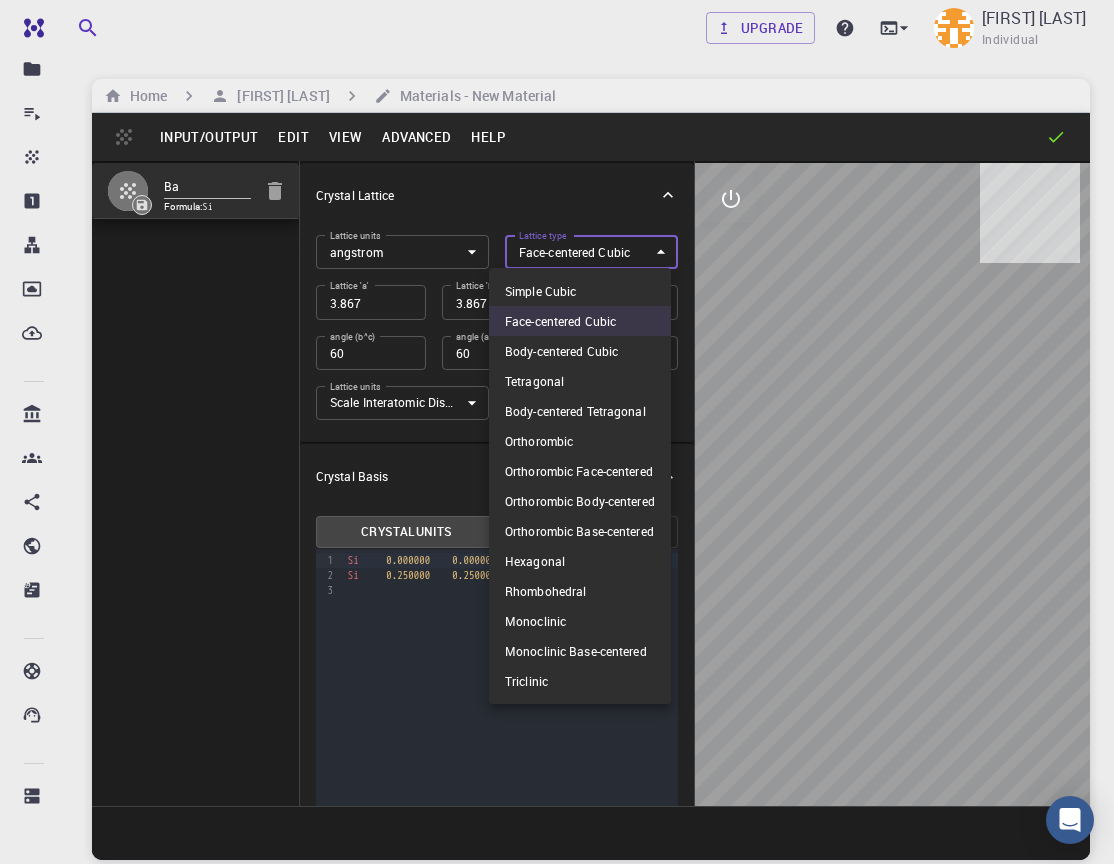 click on "Simple Cubic" at bounding box center [580, 291] 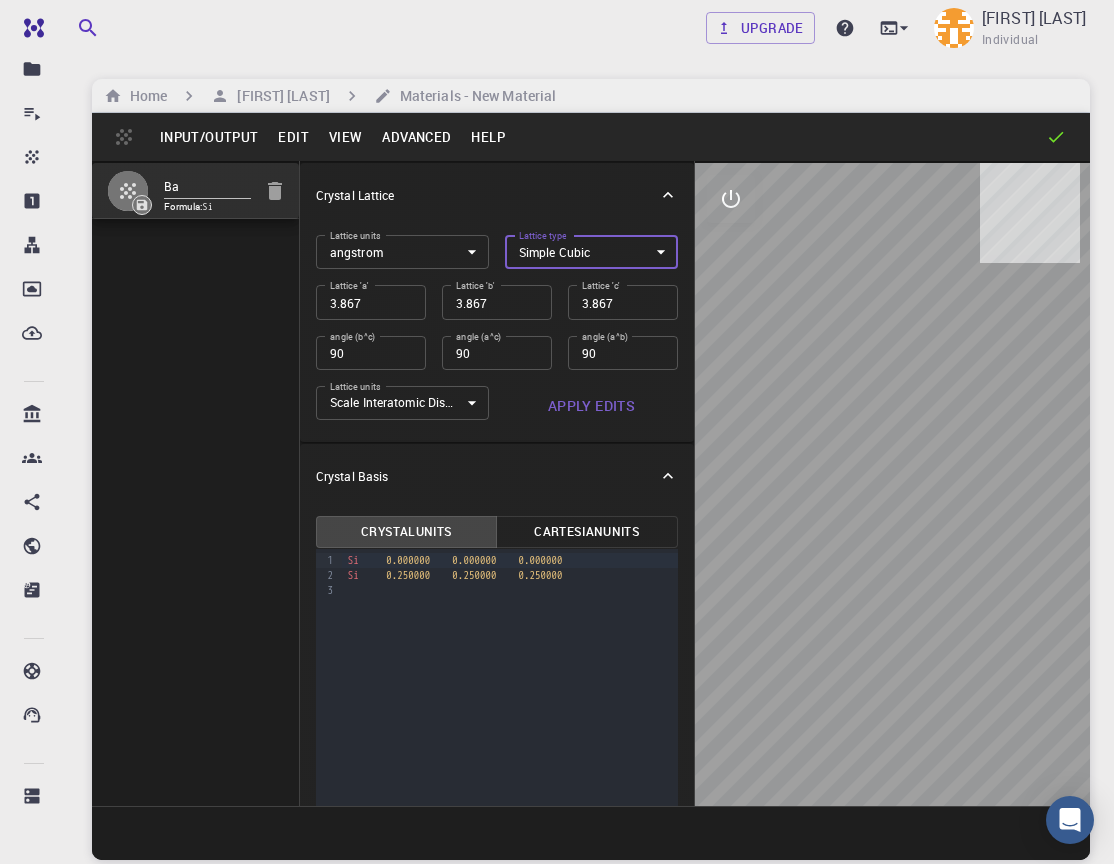 type on "3.9" 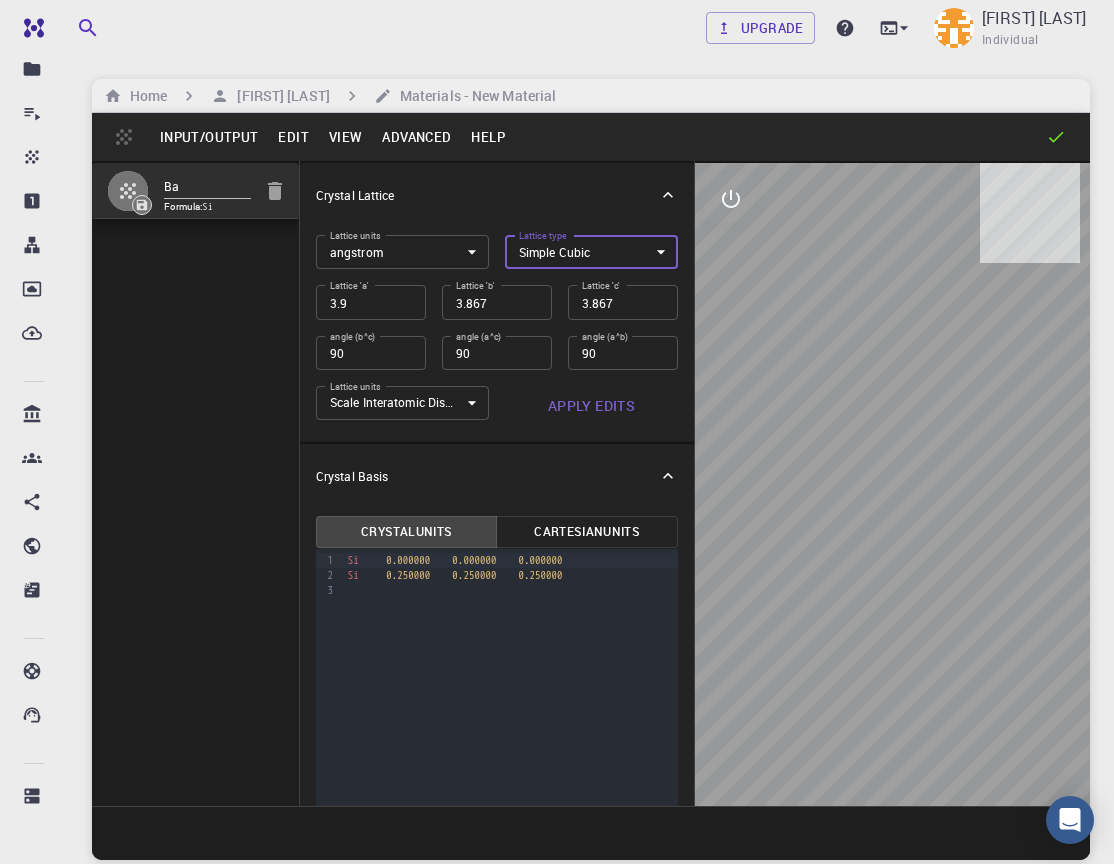 type on "3.9" 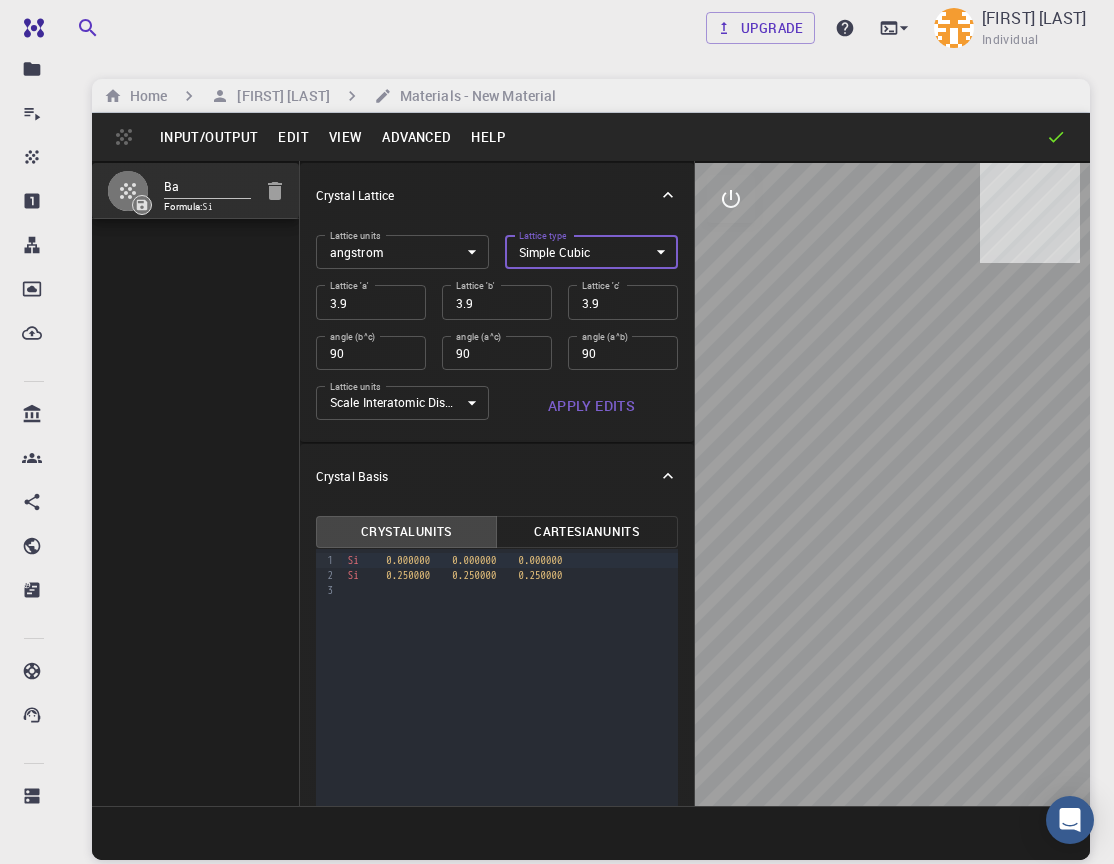 click on "3.9" at bounding box center [371, 302] 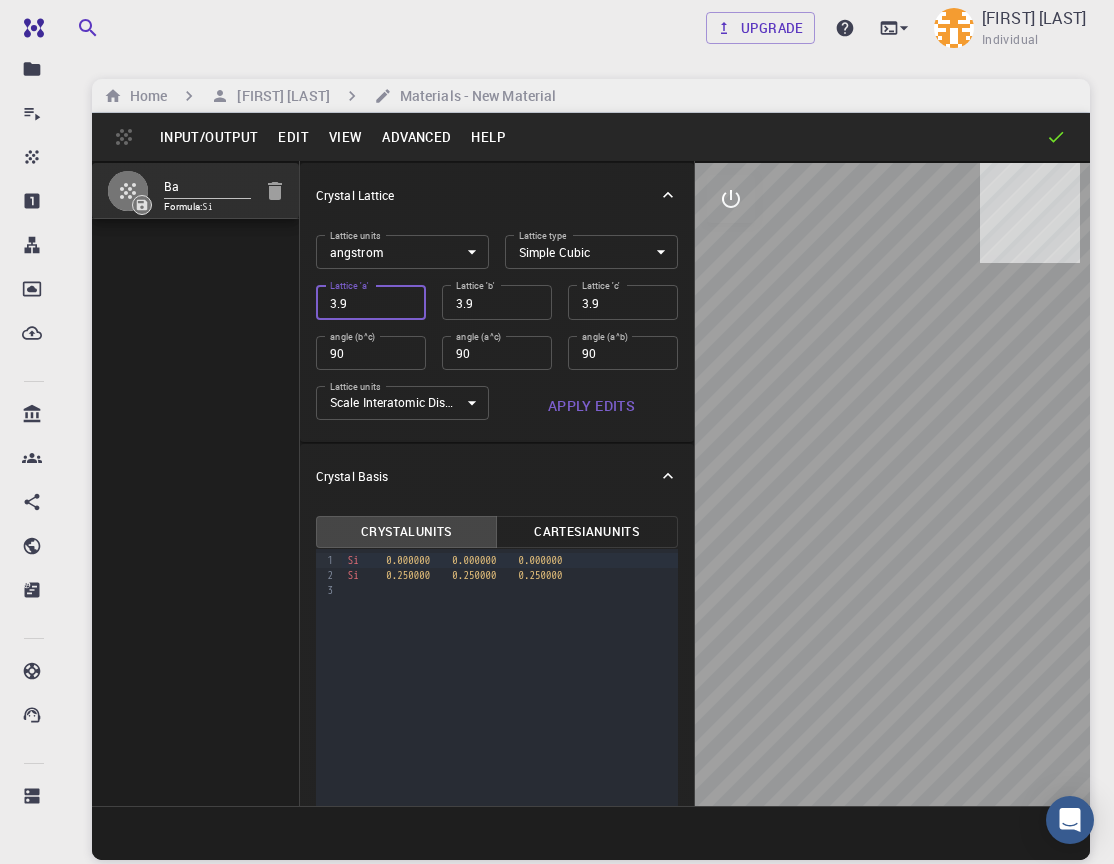 drag, startPoint x: 367, startPoint y: 302, endPoint x: 333, endPoint y: 294, distance: 34.928497 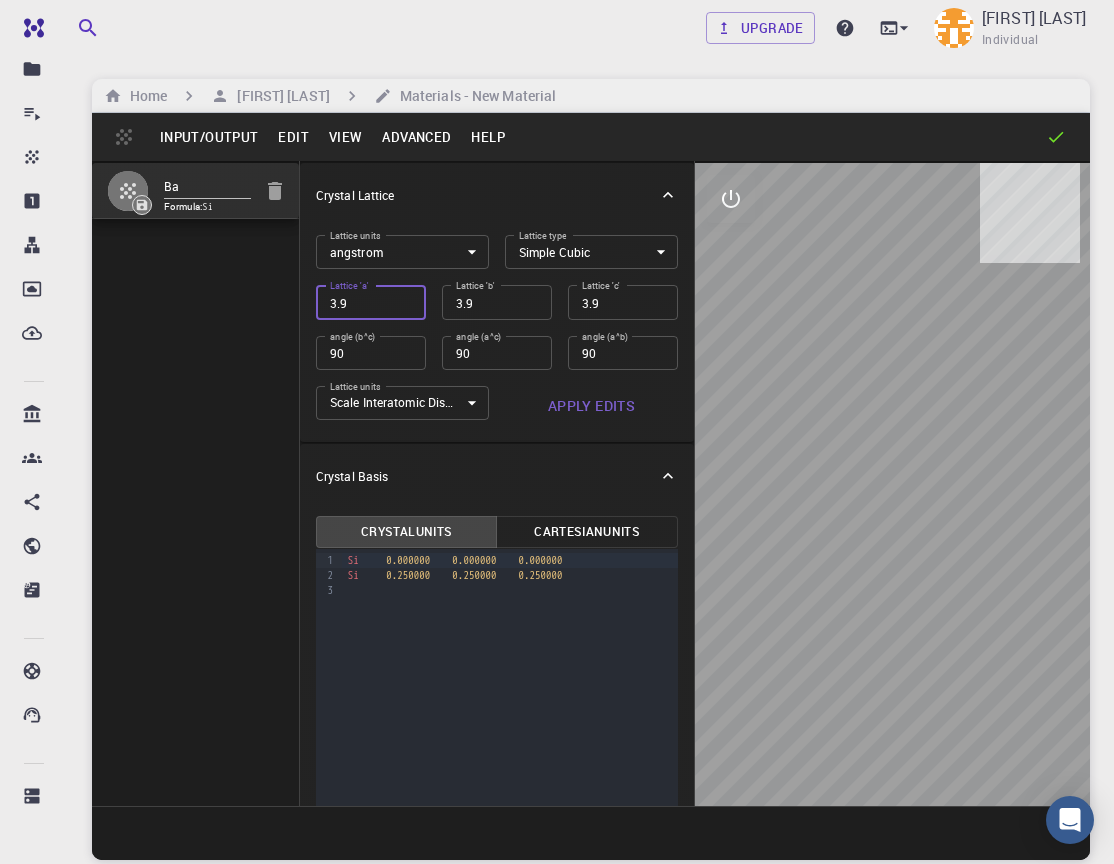 click on "Si" at bounding box center (353, 560) 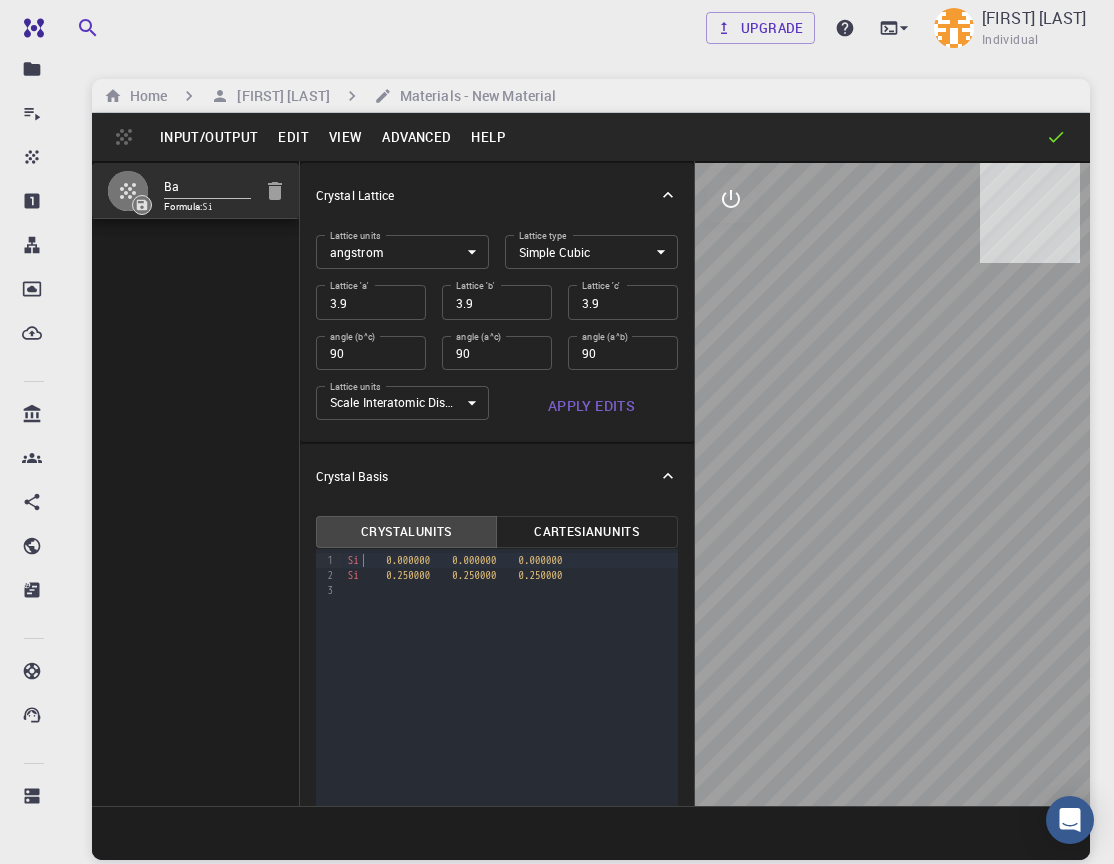 click on "Si       0.000000      0.000000      0.000000" at bounding box center (510, 560) 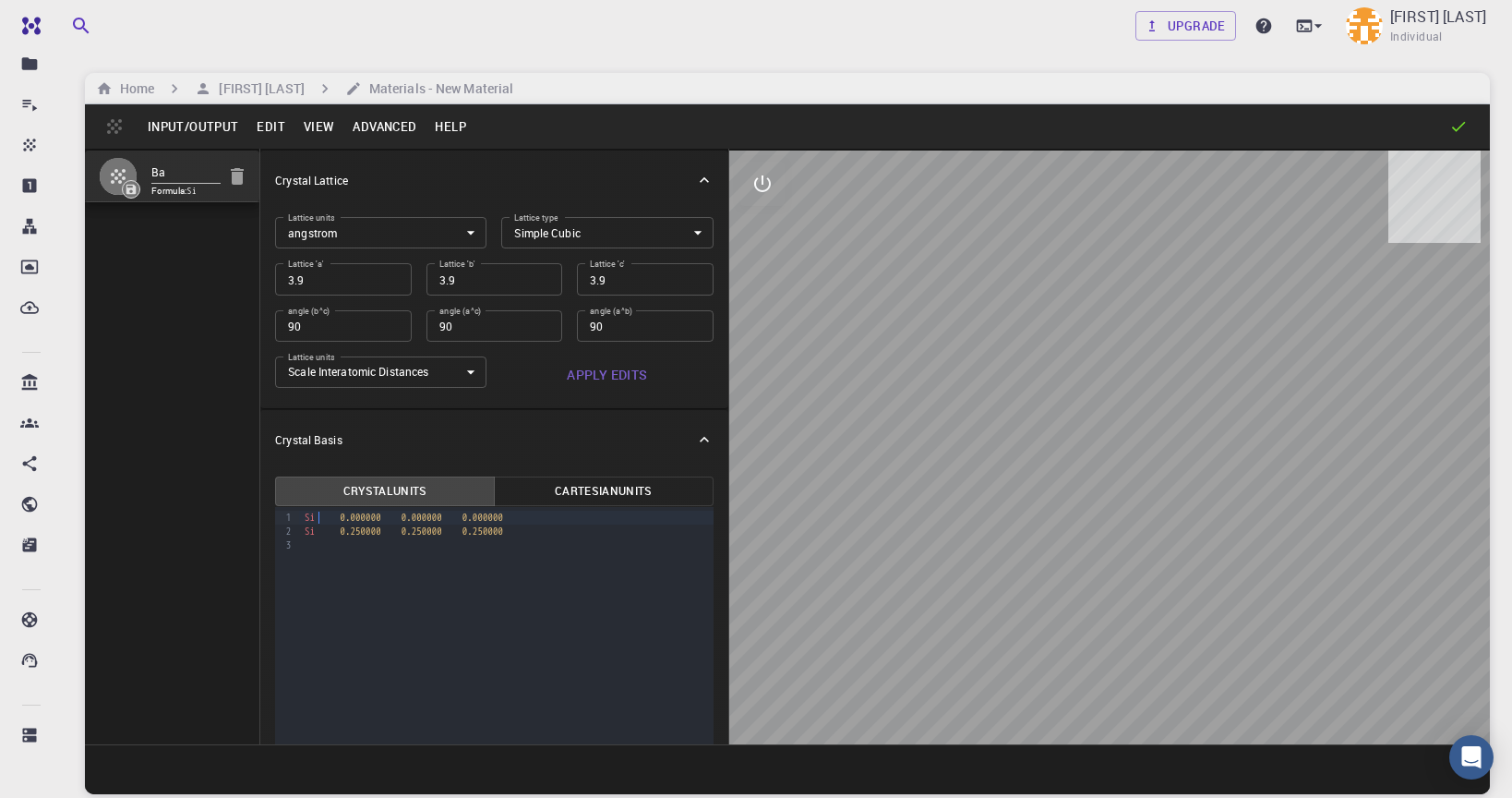 click on "Input/Output" at bounding box center [193, 127] 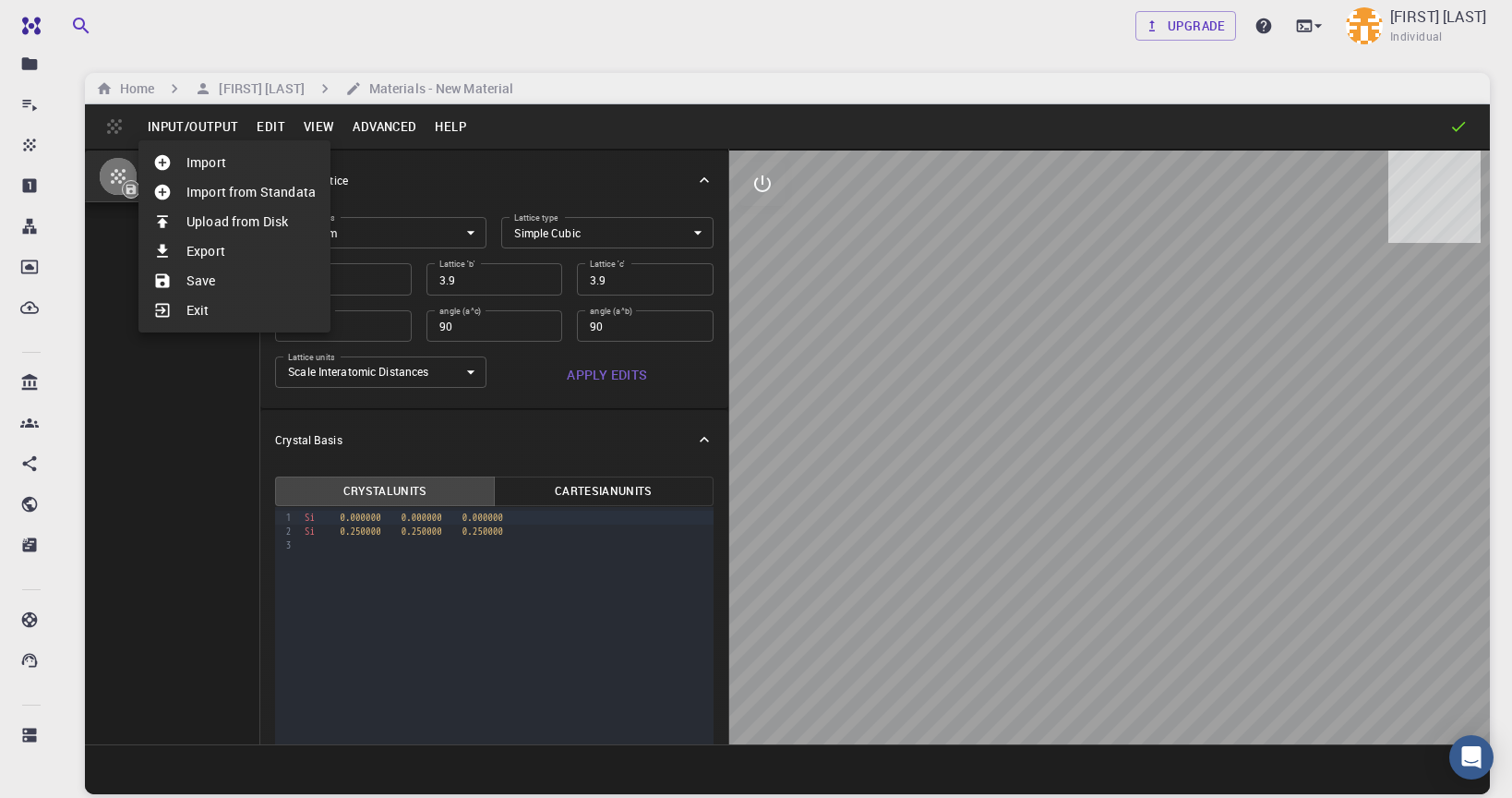 click on "Import" at bounding box center [234, 163] 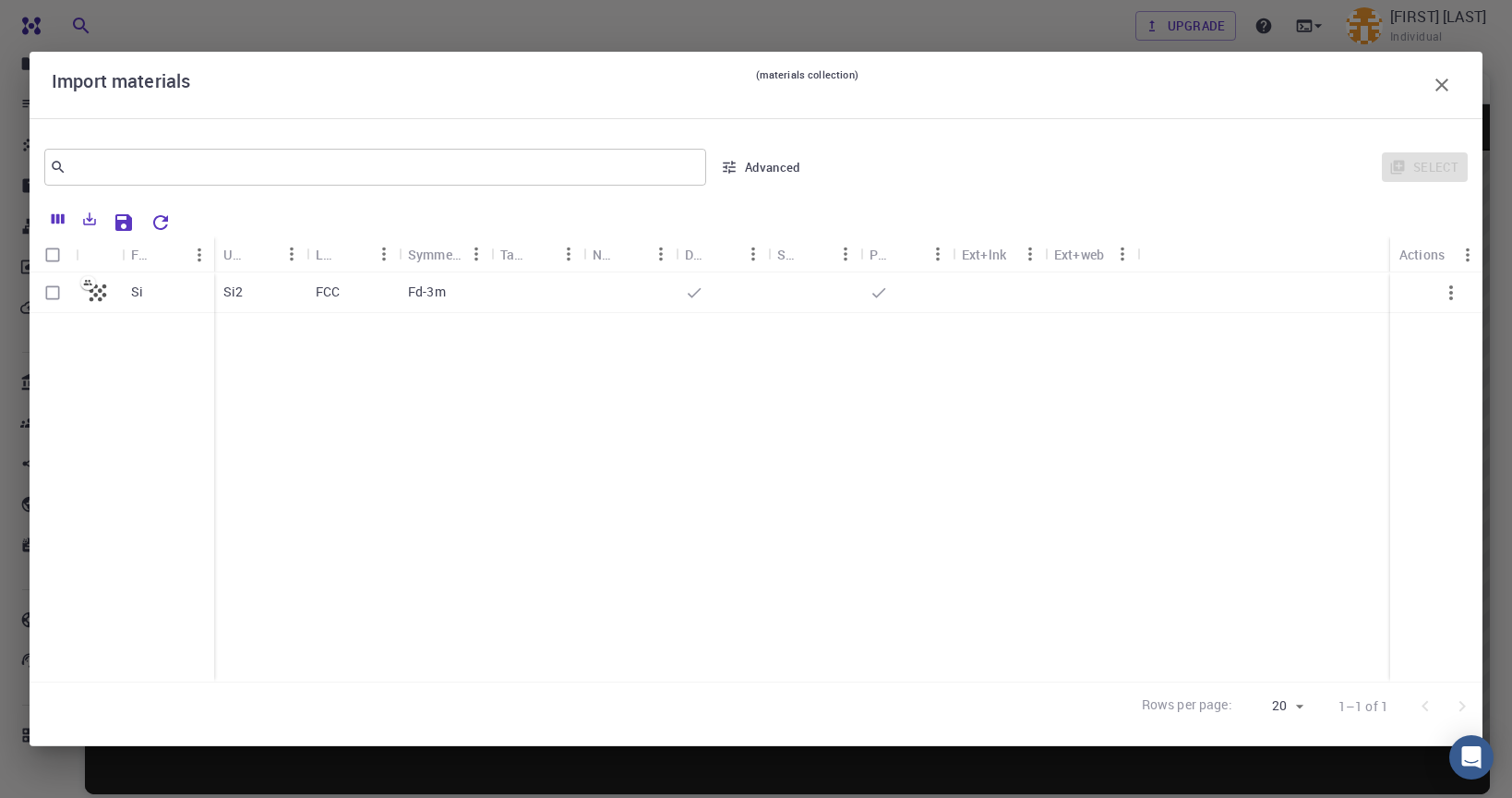click at bounding box center [53, 293] 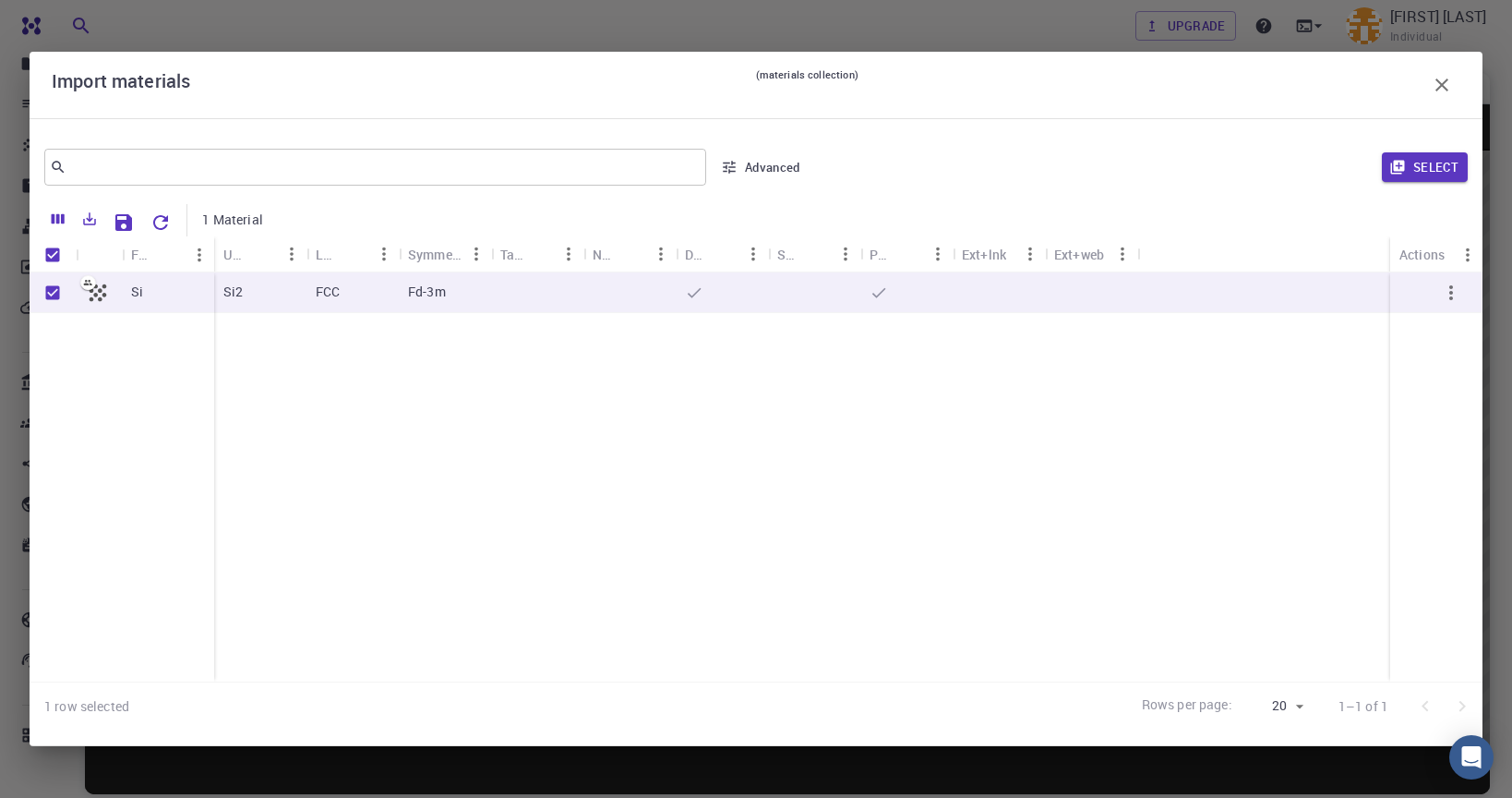 click at bounding box center [53, 293] 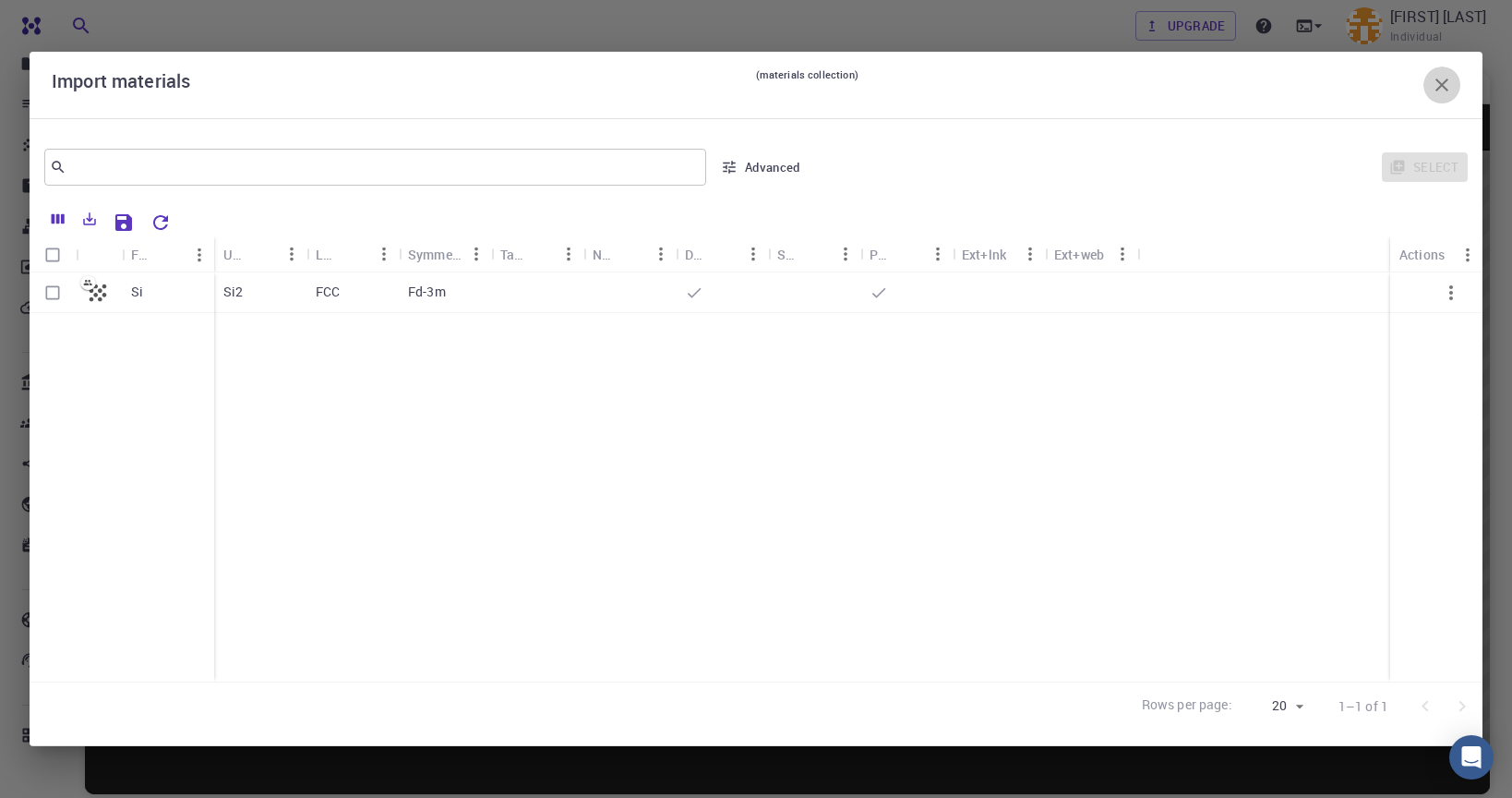 click 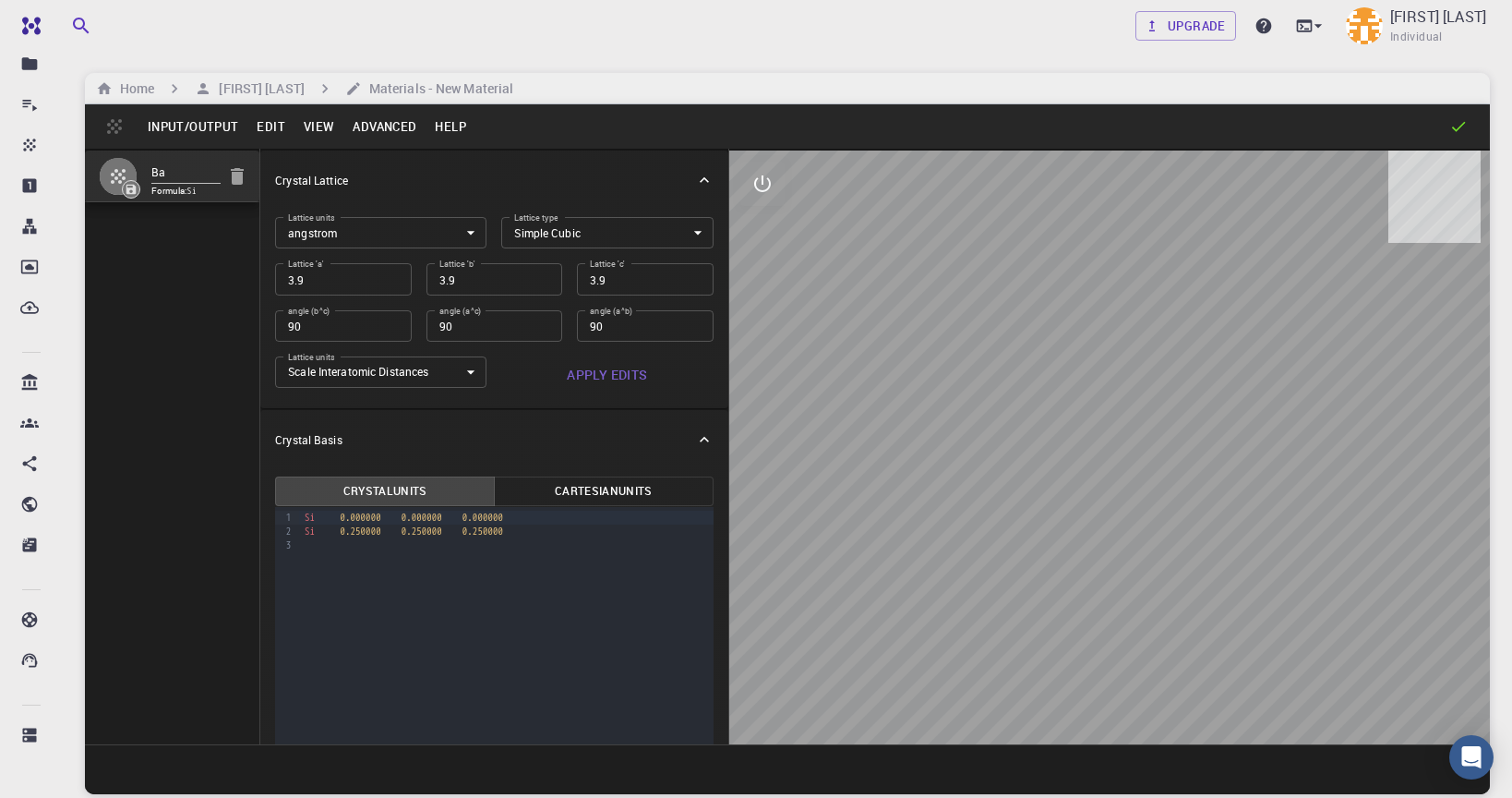 click on "Edit" at bounding box center [270, 127] 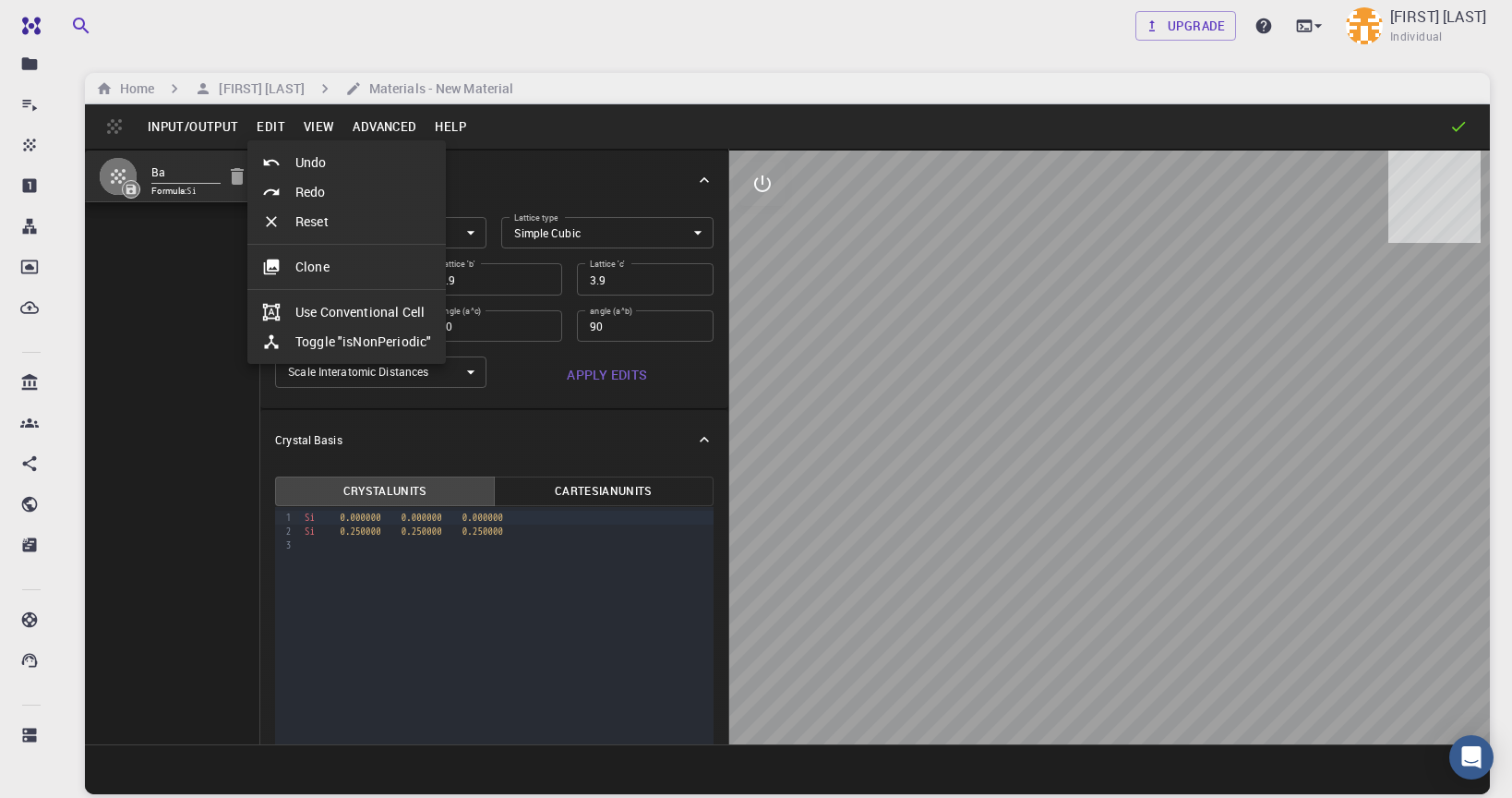 click at bounding box center [756, 399] 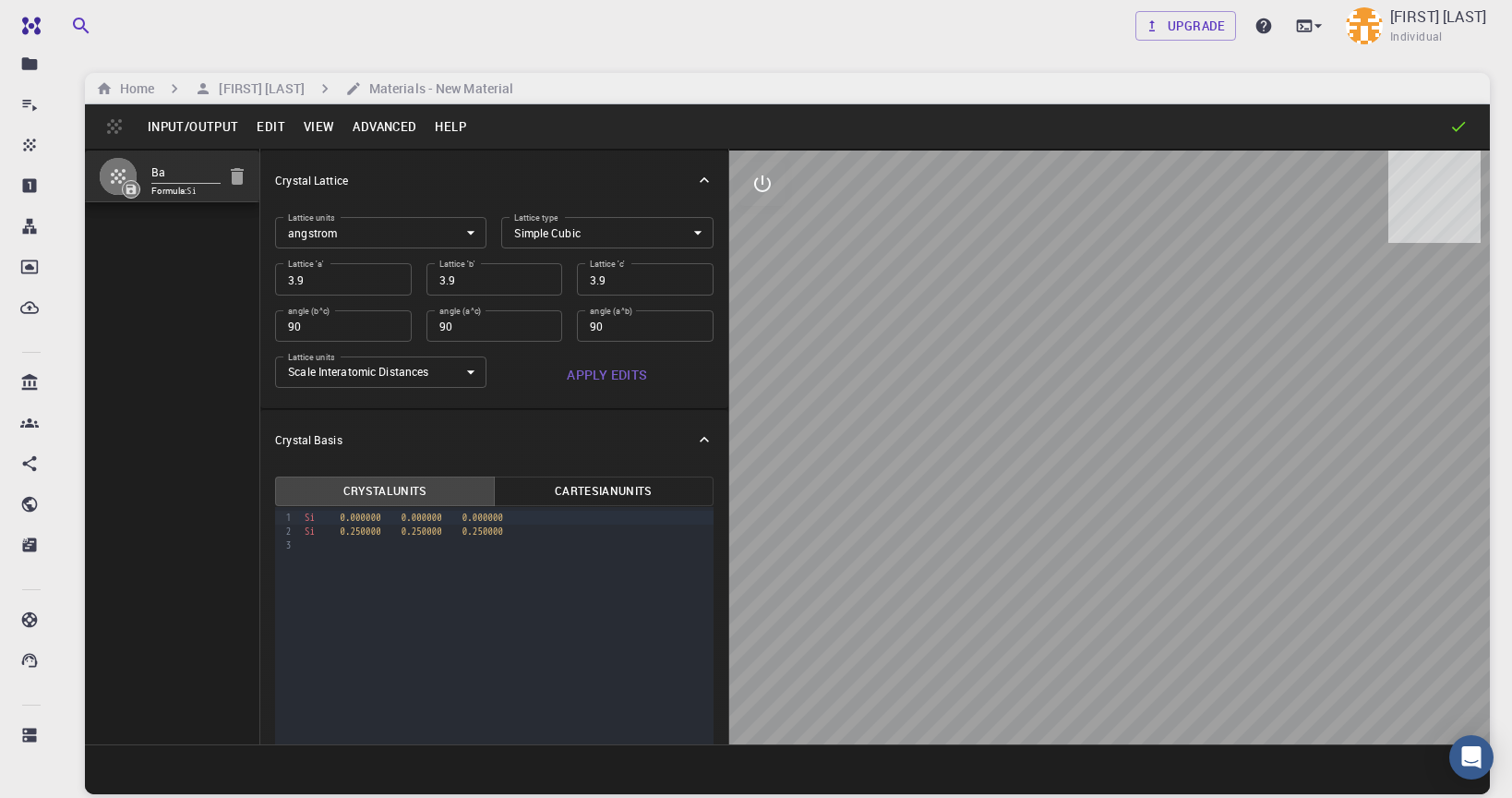 click on "Input/Output" at bounding box center [193, 127] 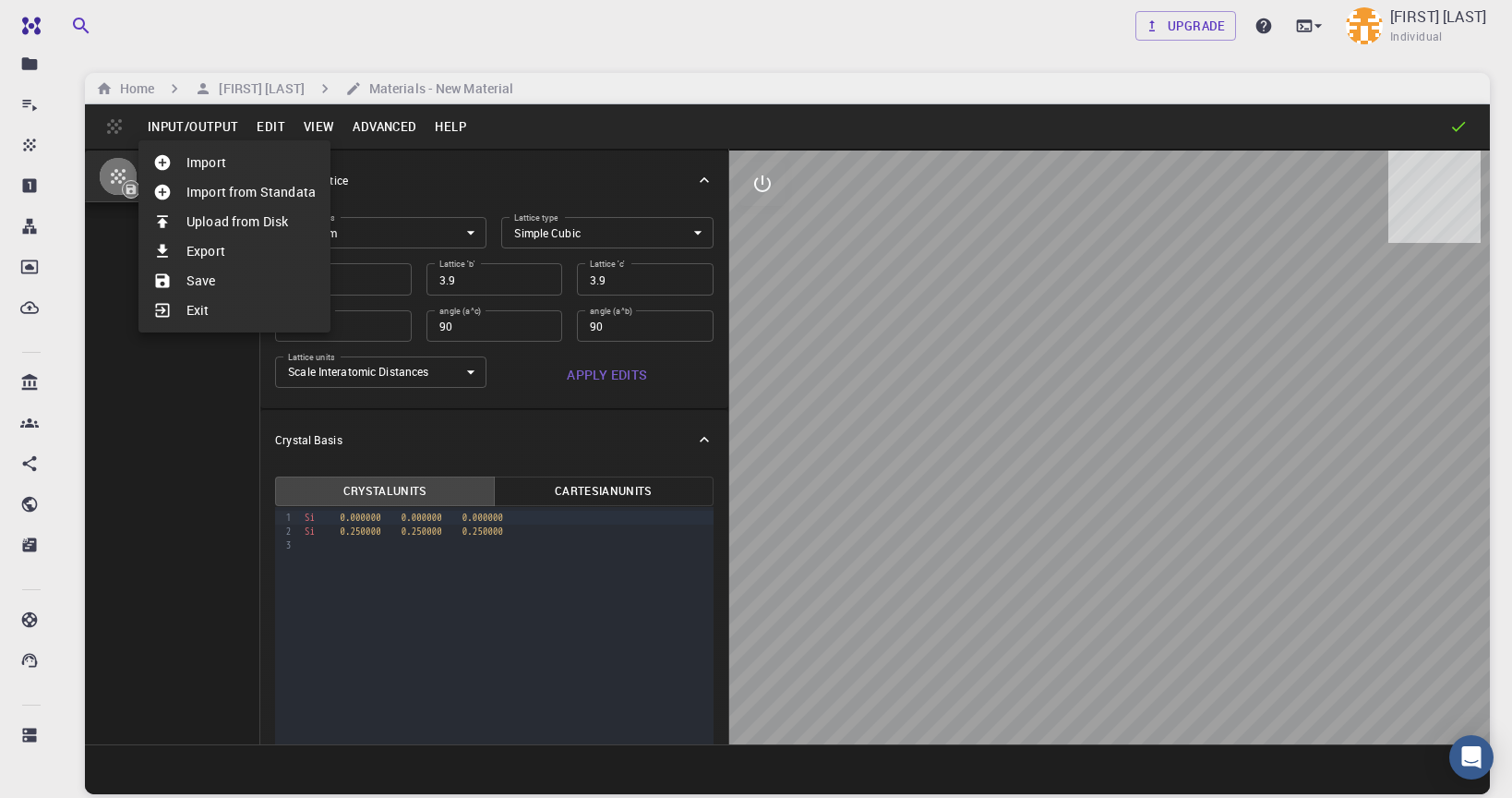 click on "Upload from Disk" at bounding box center [234, 222] 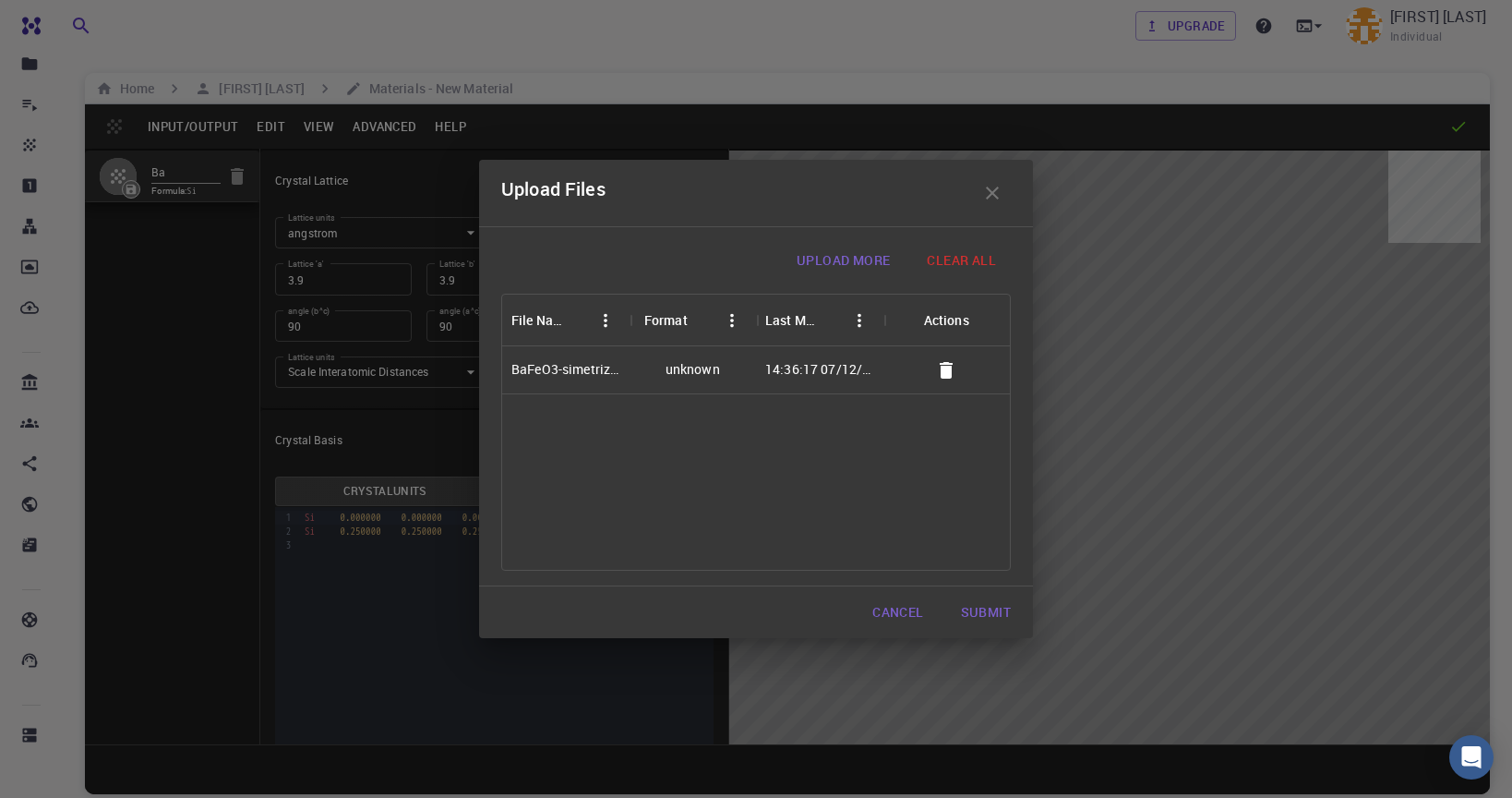 click on "Submit" at bounding box center [986, 612] 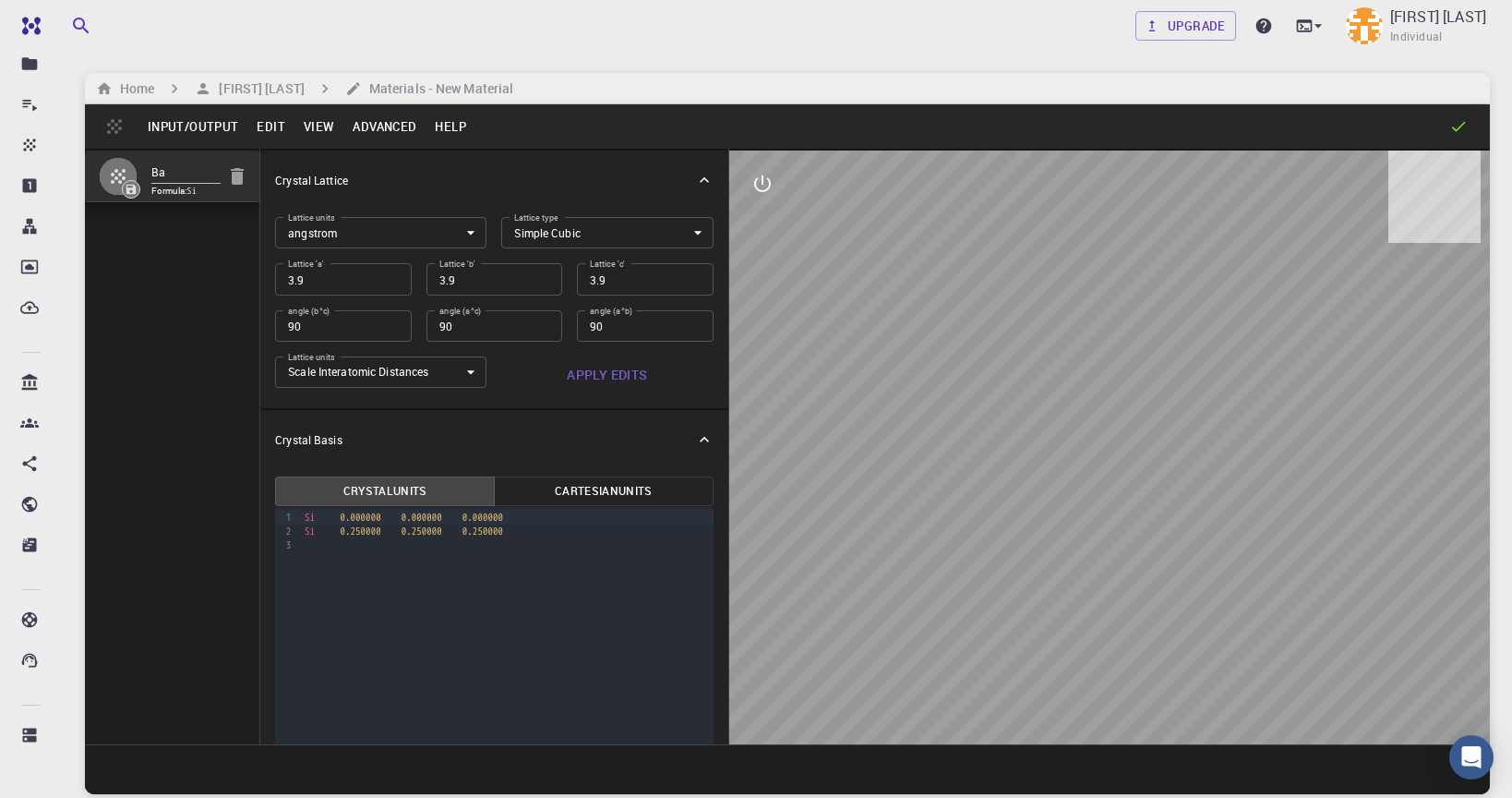 drag, startPoint x: 165, startPoint y: 301, endPoint x: 193, endPoint y: 298, distance: 28.160256 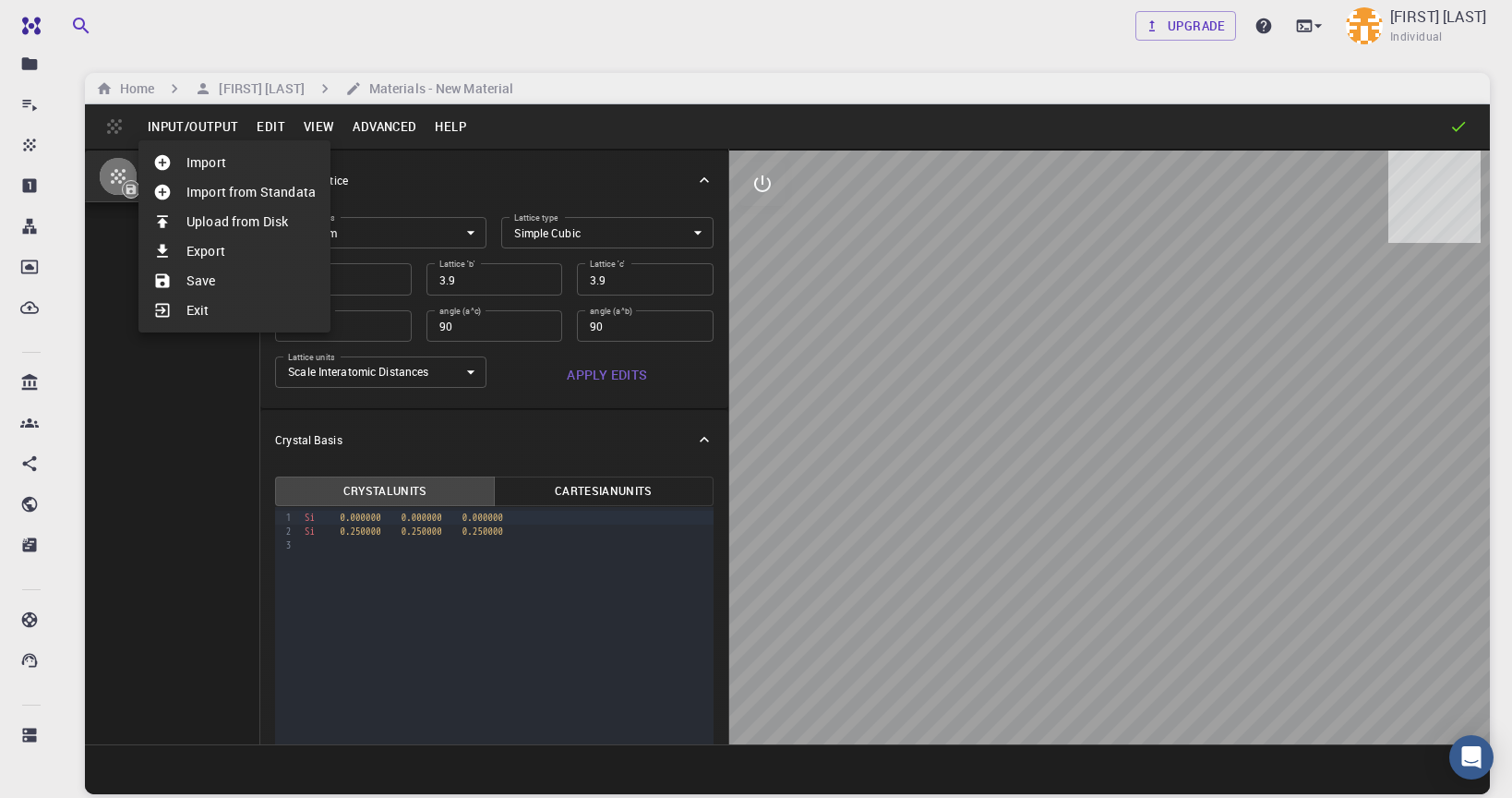 click on "Upload from Disk" at bounding box center (234, 222) 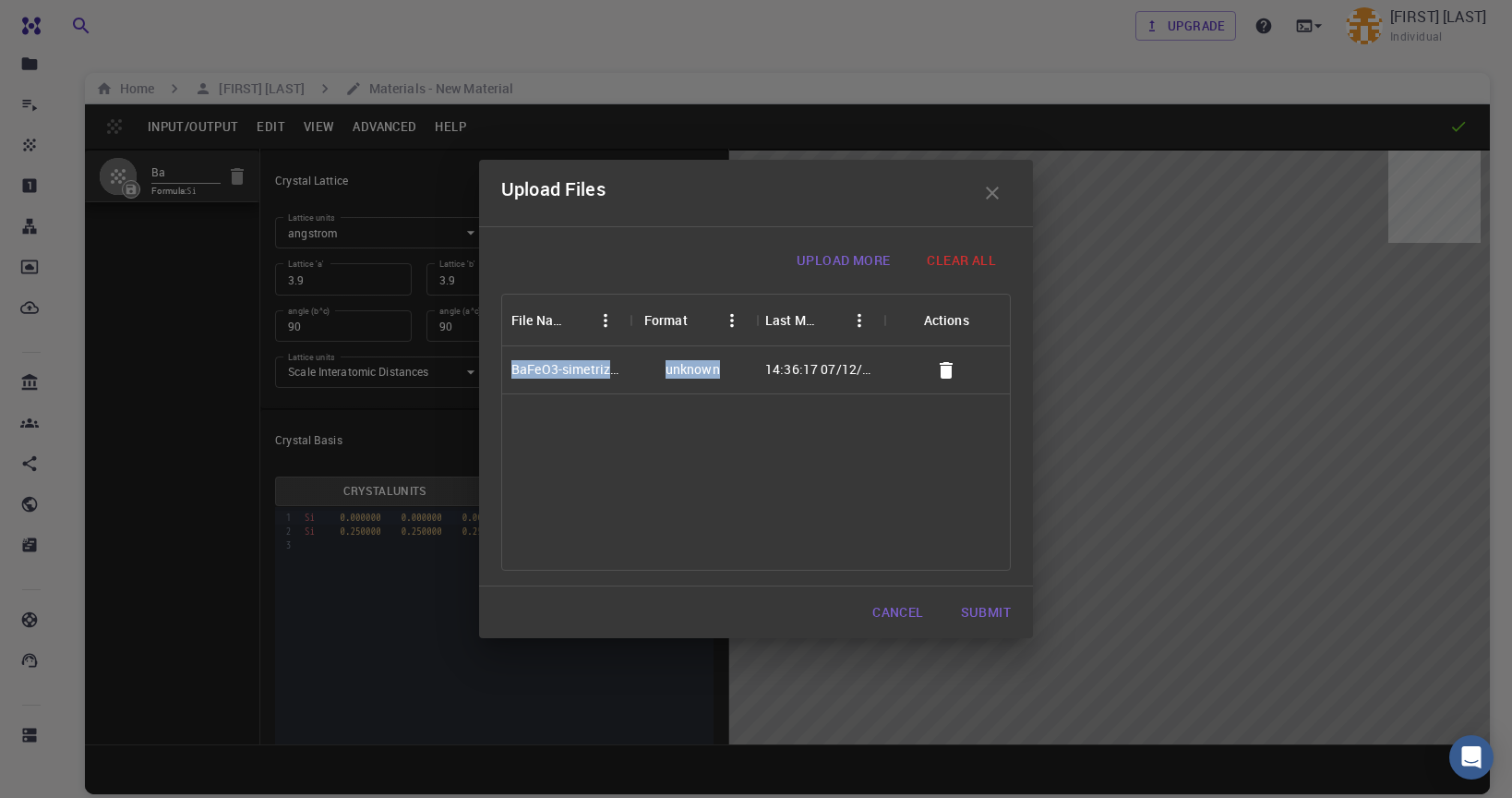 click on "File Name Format Last Modified Actions BaFeO3-simetrizada.cif unknown 14:36:17 07/12/2025" at bounding box center (756, 432) 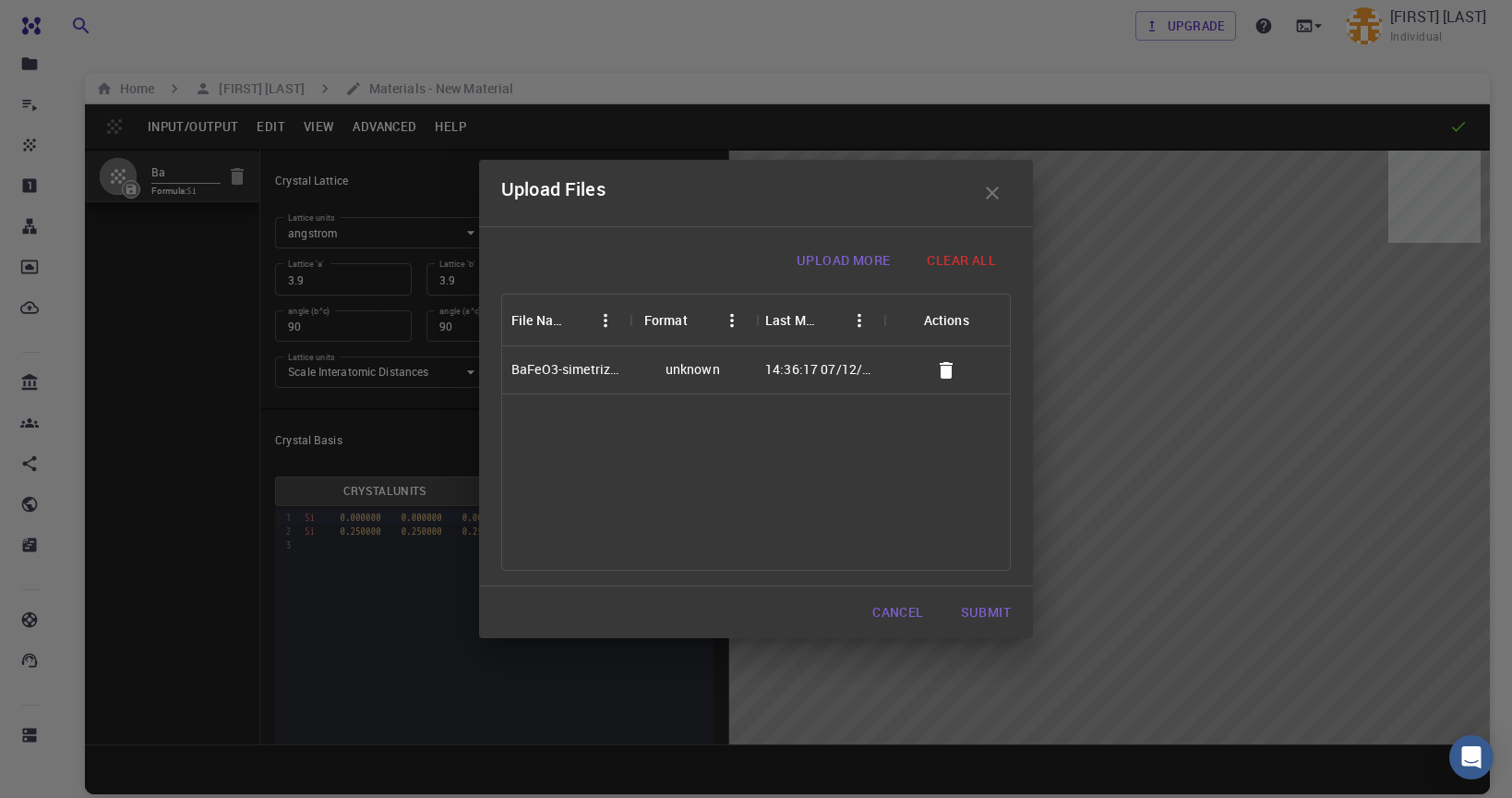 click on "unknown" at bounding box center [692, 369] 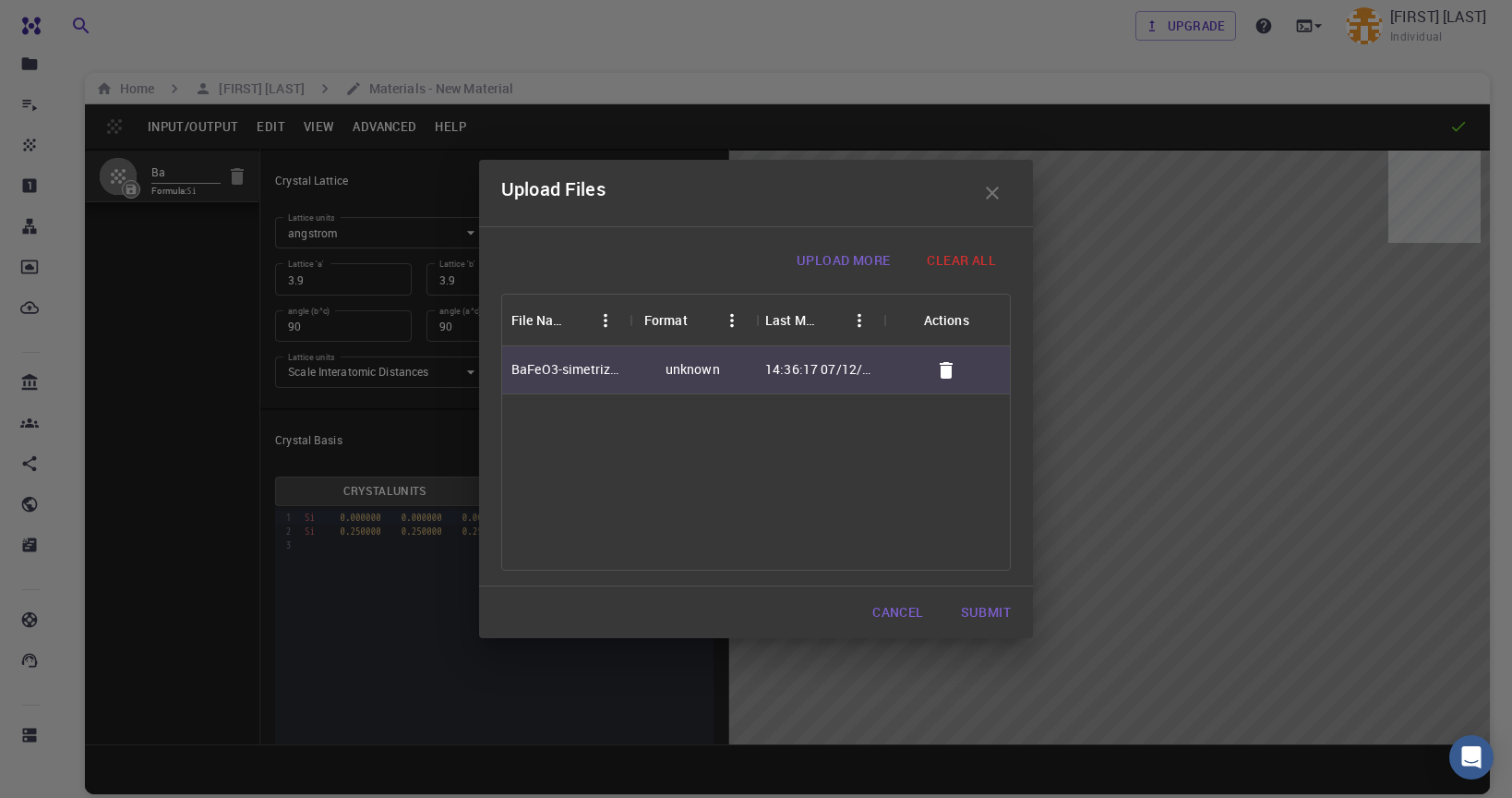 click on "Submit" at bounding box center (986, 612) 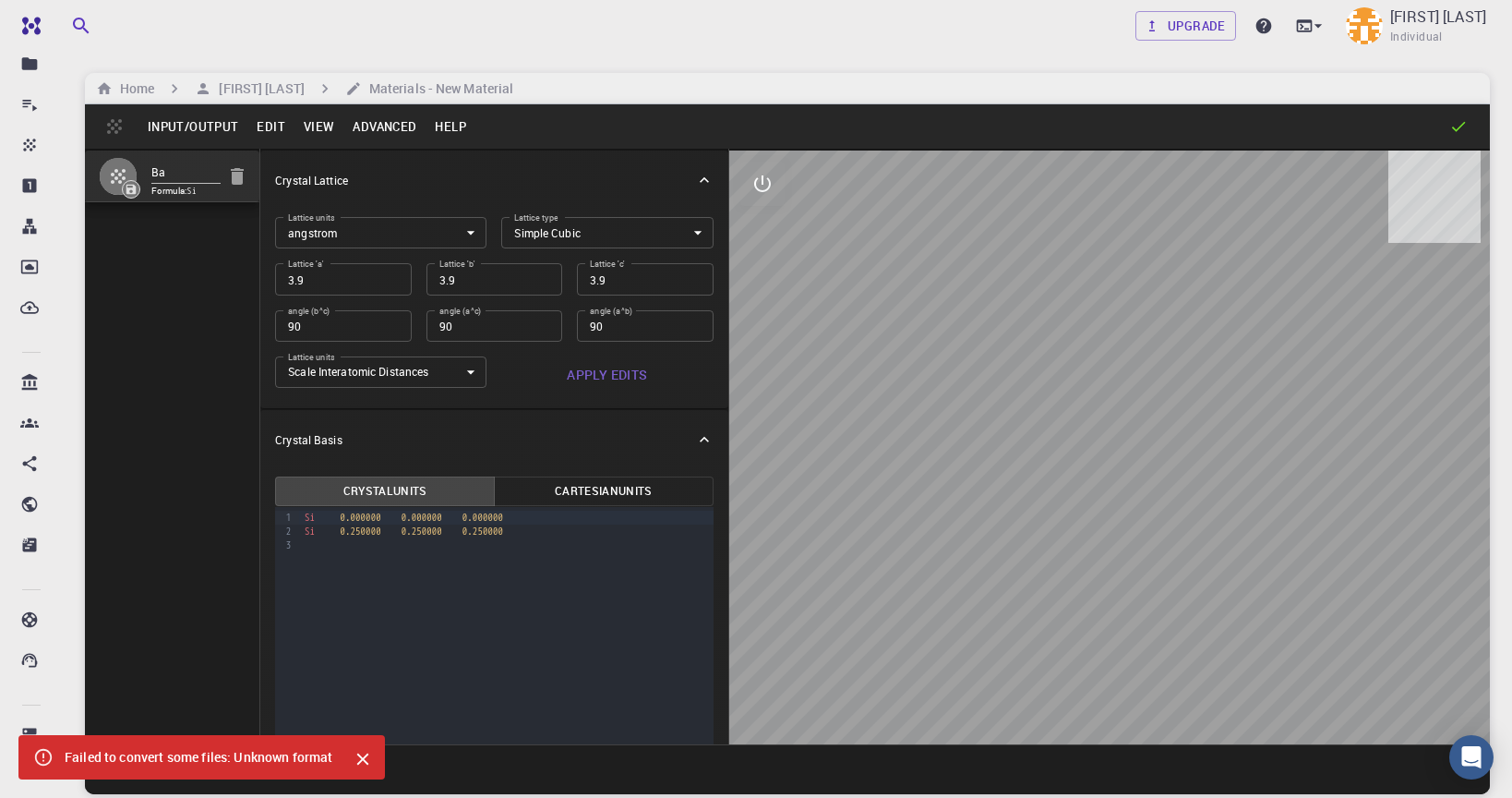 click on "Input/Output" at bounding box center (193, 127) 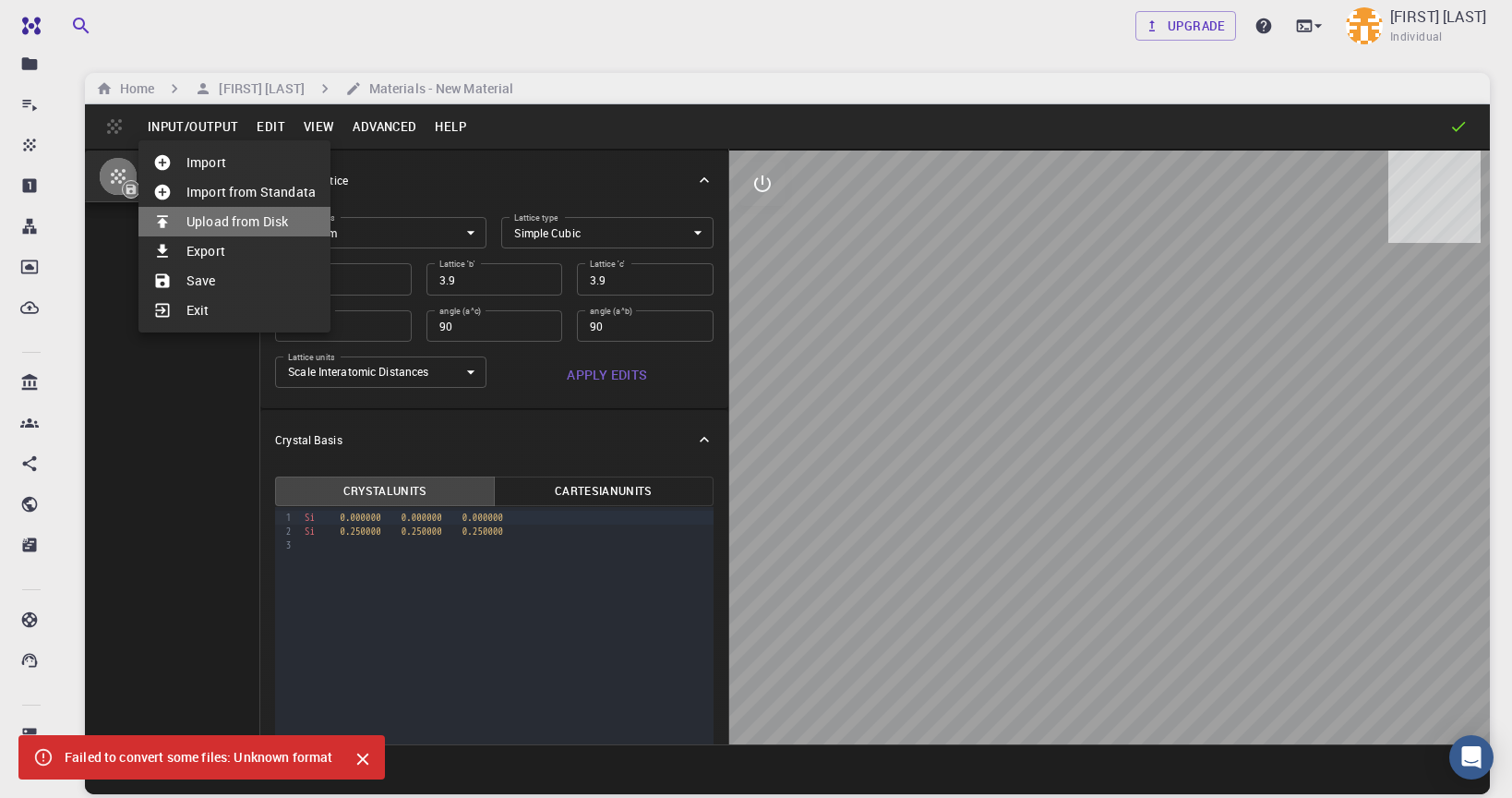 click on "Upload from Disk" at bounding box center [234, 222] 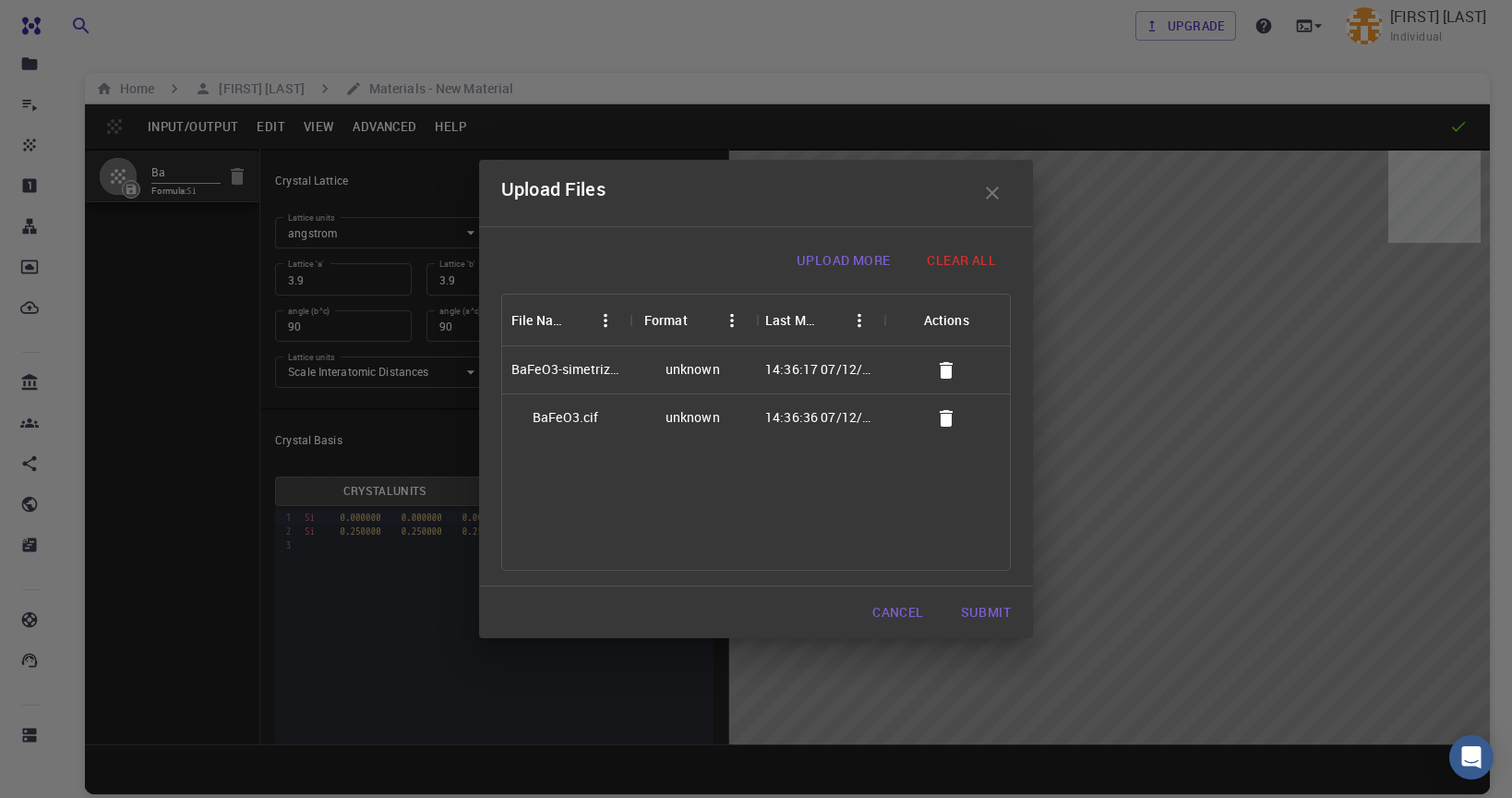 click 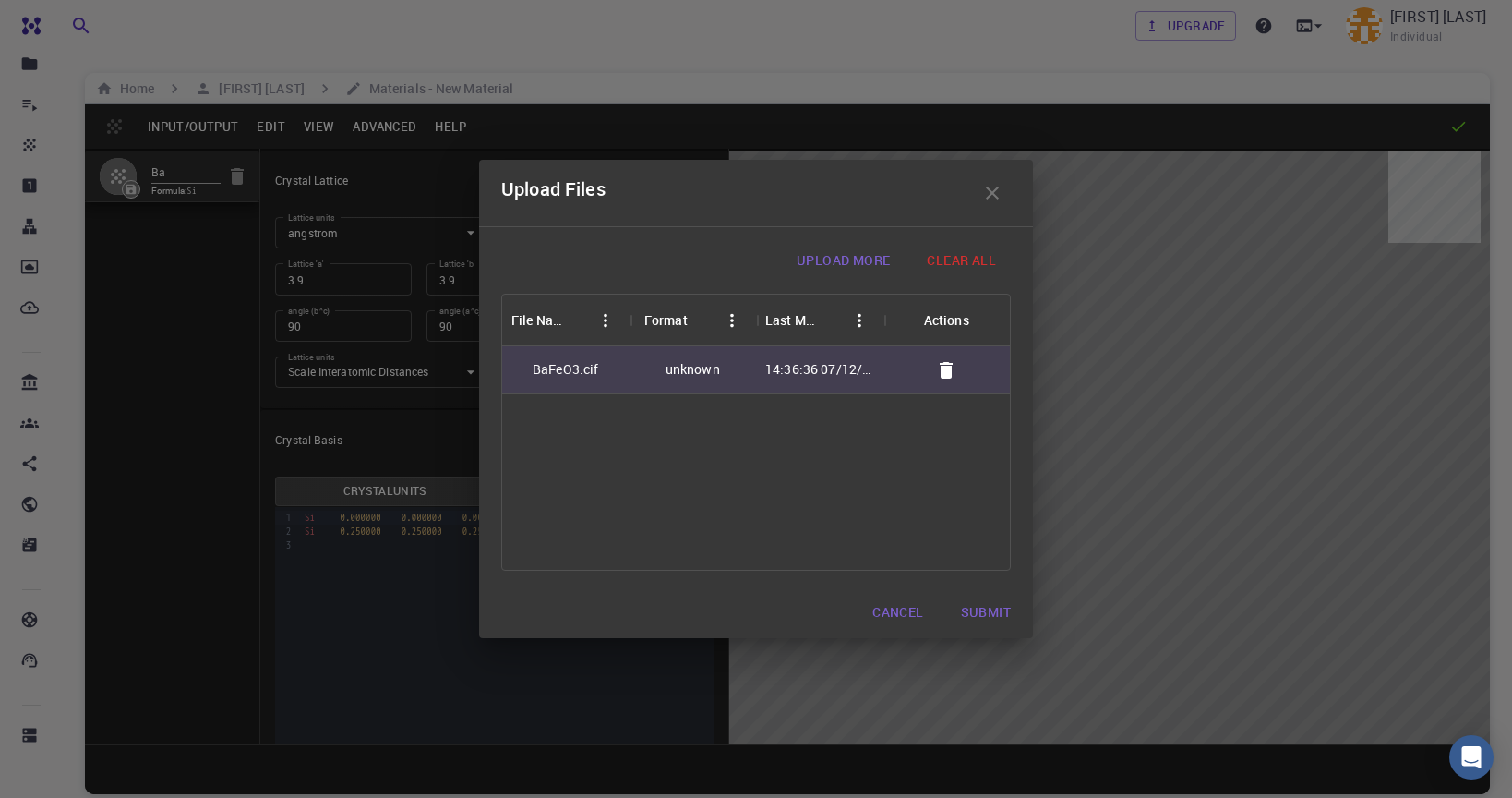 click on "Submit" at bounding box center [986, 612] 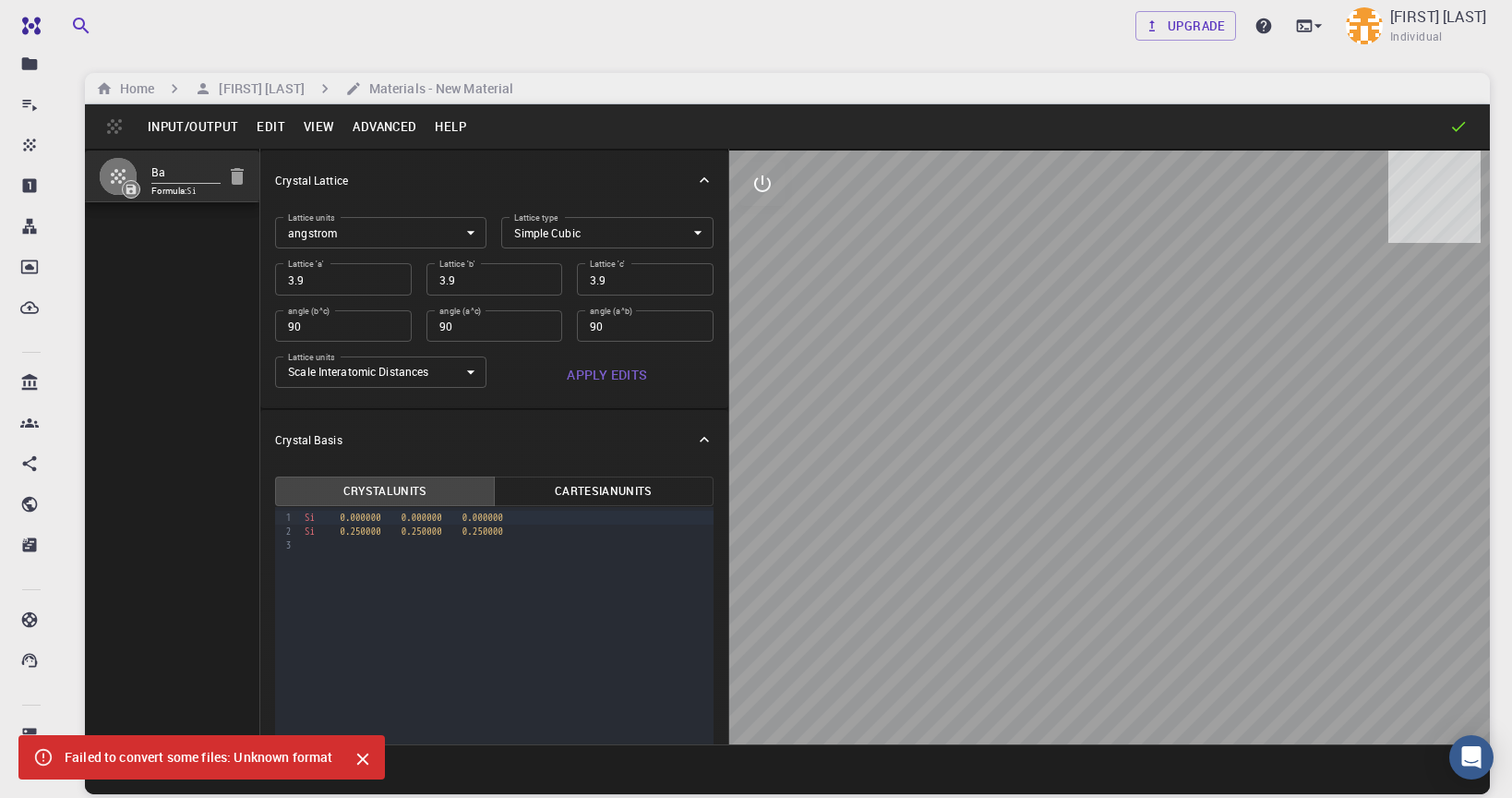 click 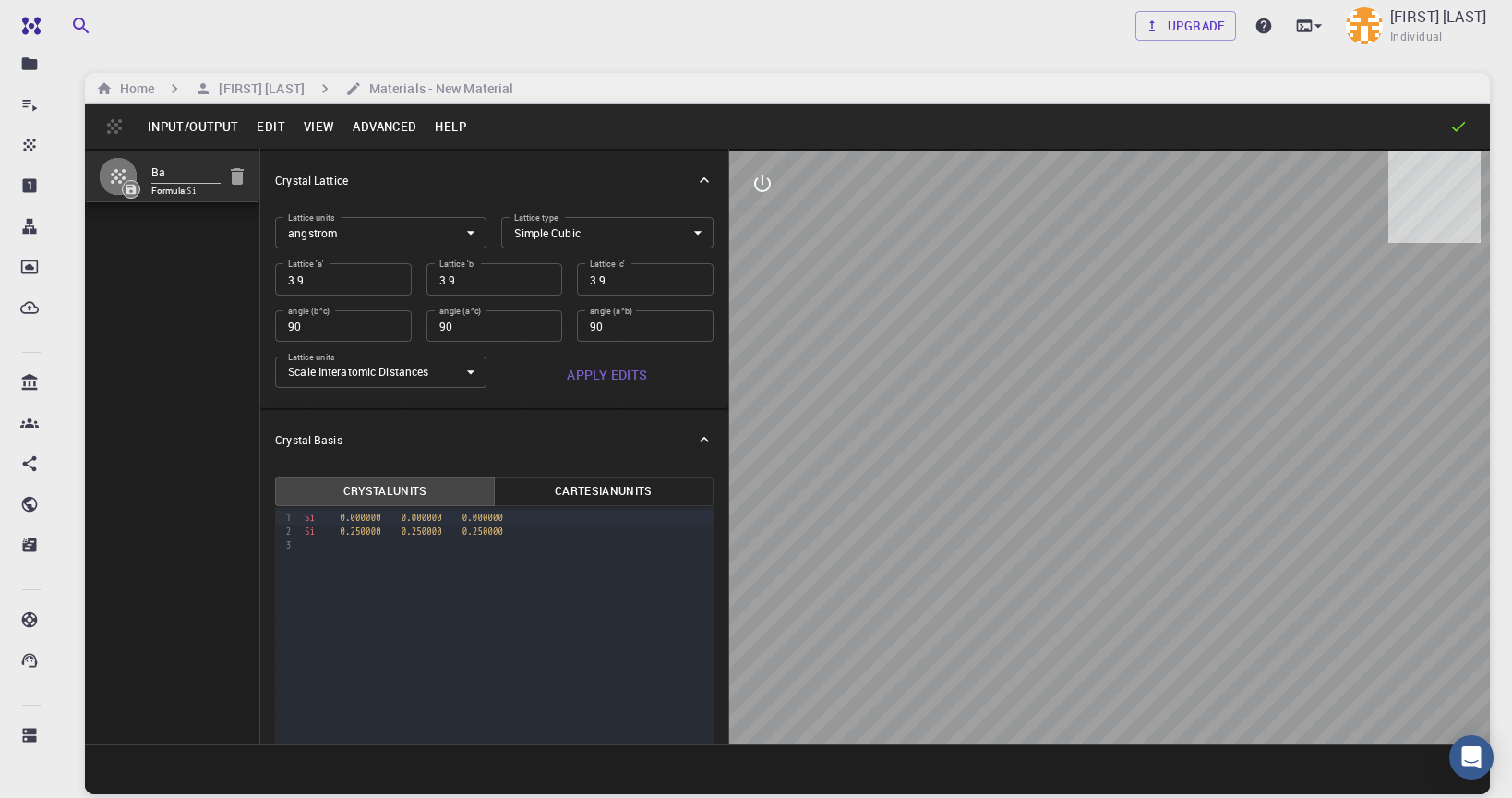 click on "Input/Output" at bounding box center [193, 127] 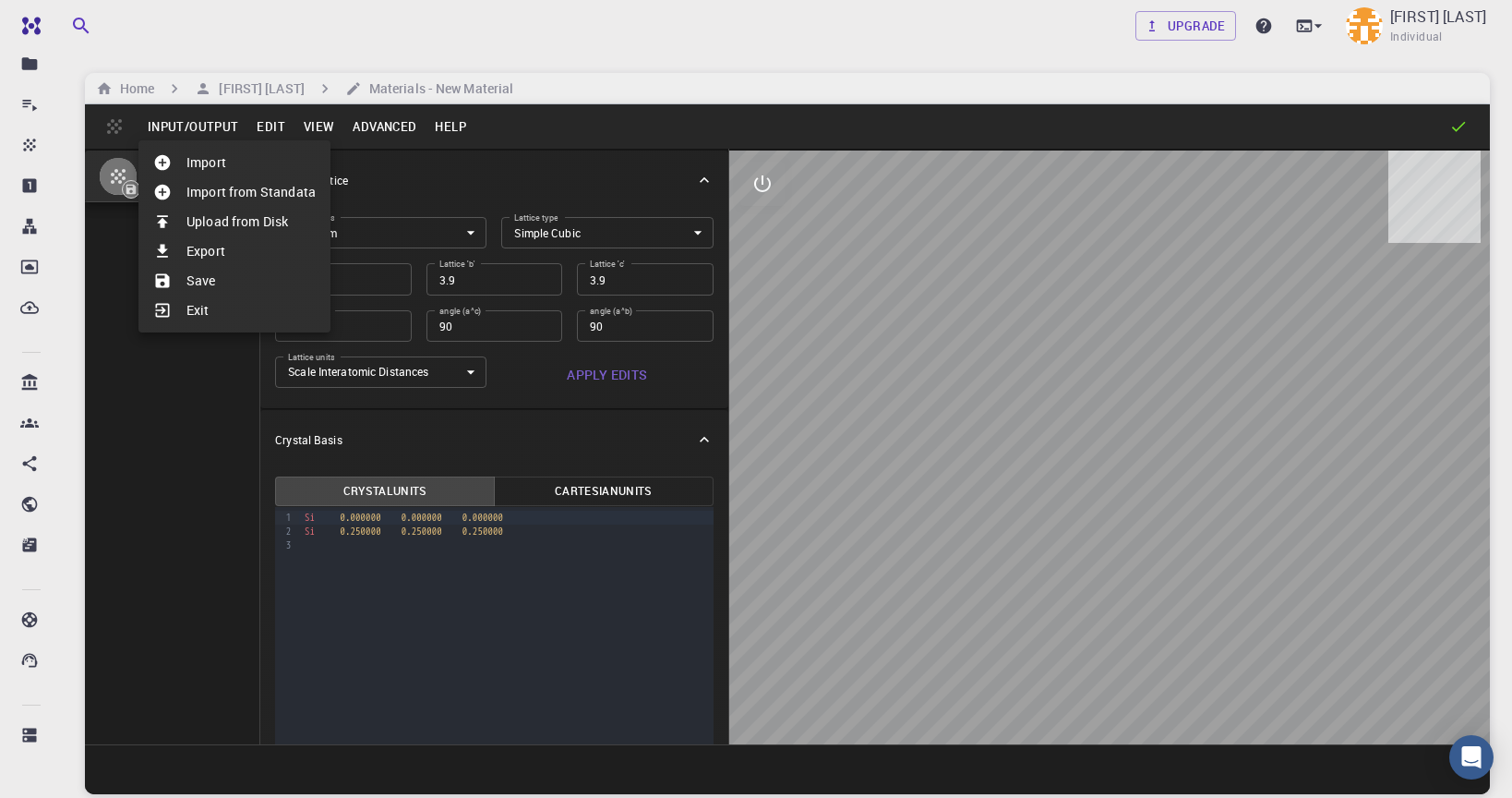 click on "Upload from Disk" at bounding box center (234, 222) 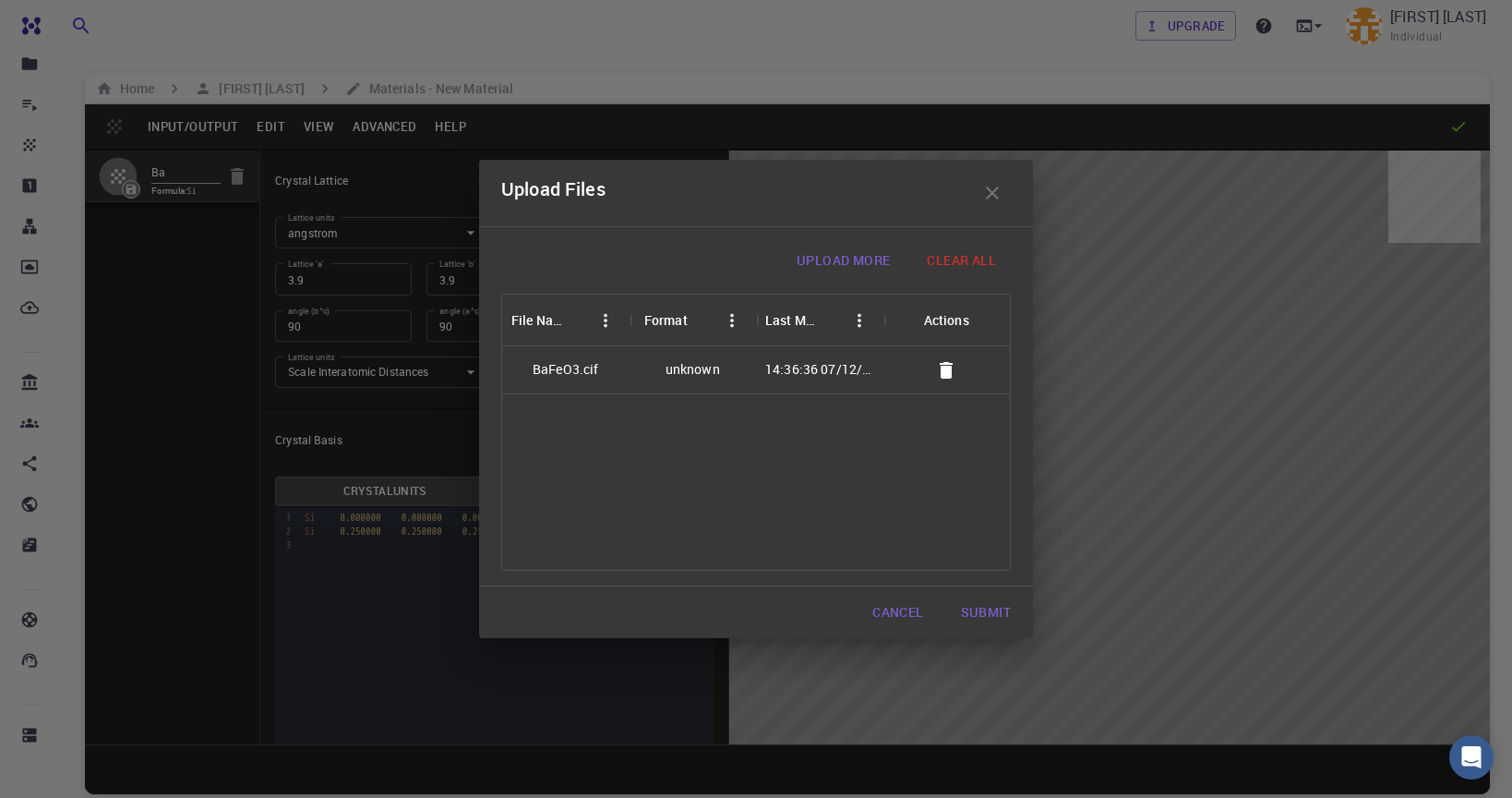 click on "File Name Format Last Modified Actions BaFeO3.cif unknown 14:36:36 07/12/2025" at bounding box center (756, 432) 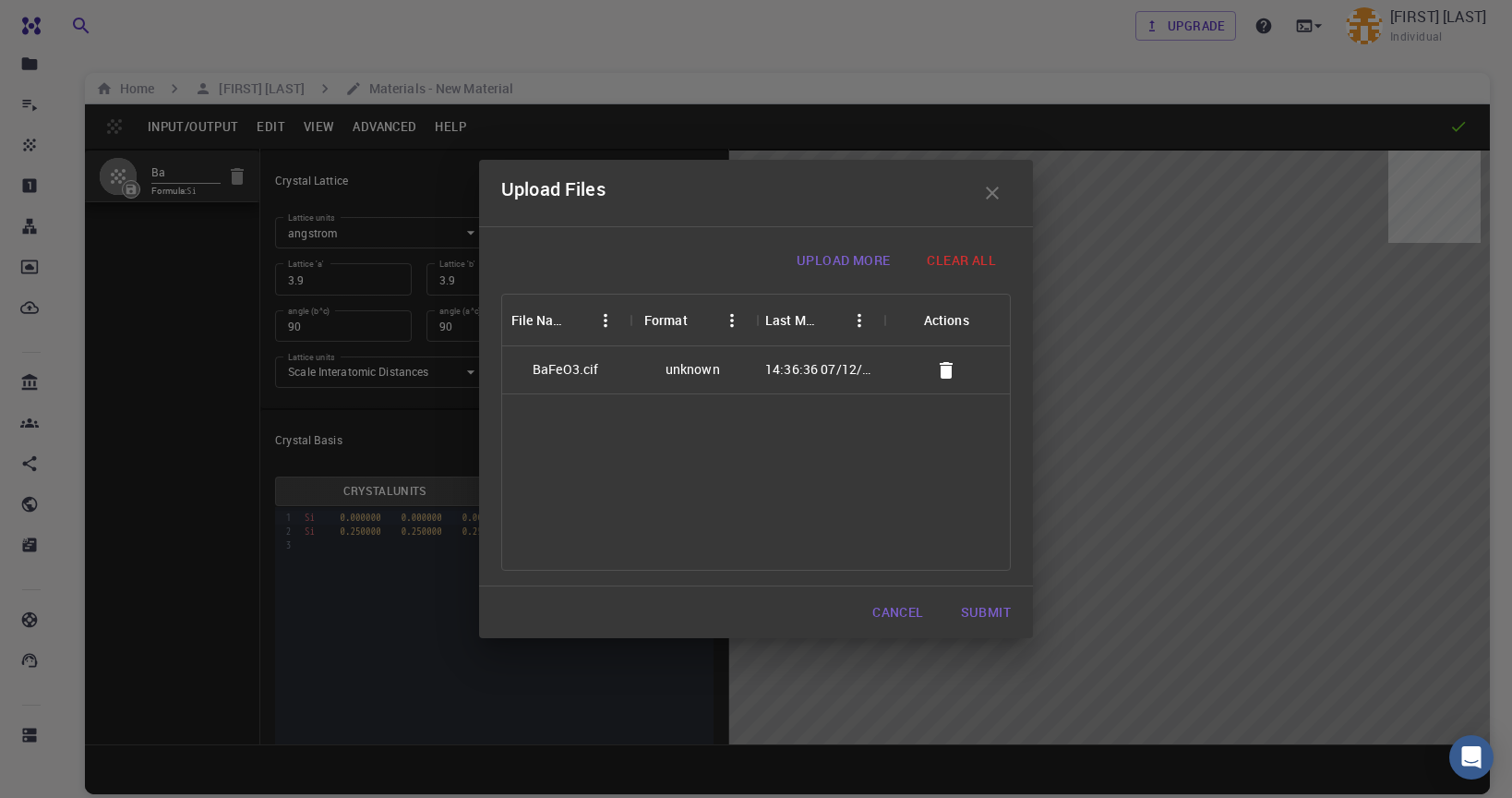 click on "Submit" at bounding box center (986, 612) 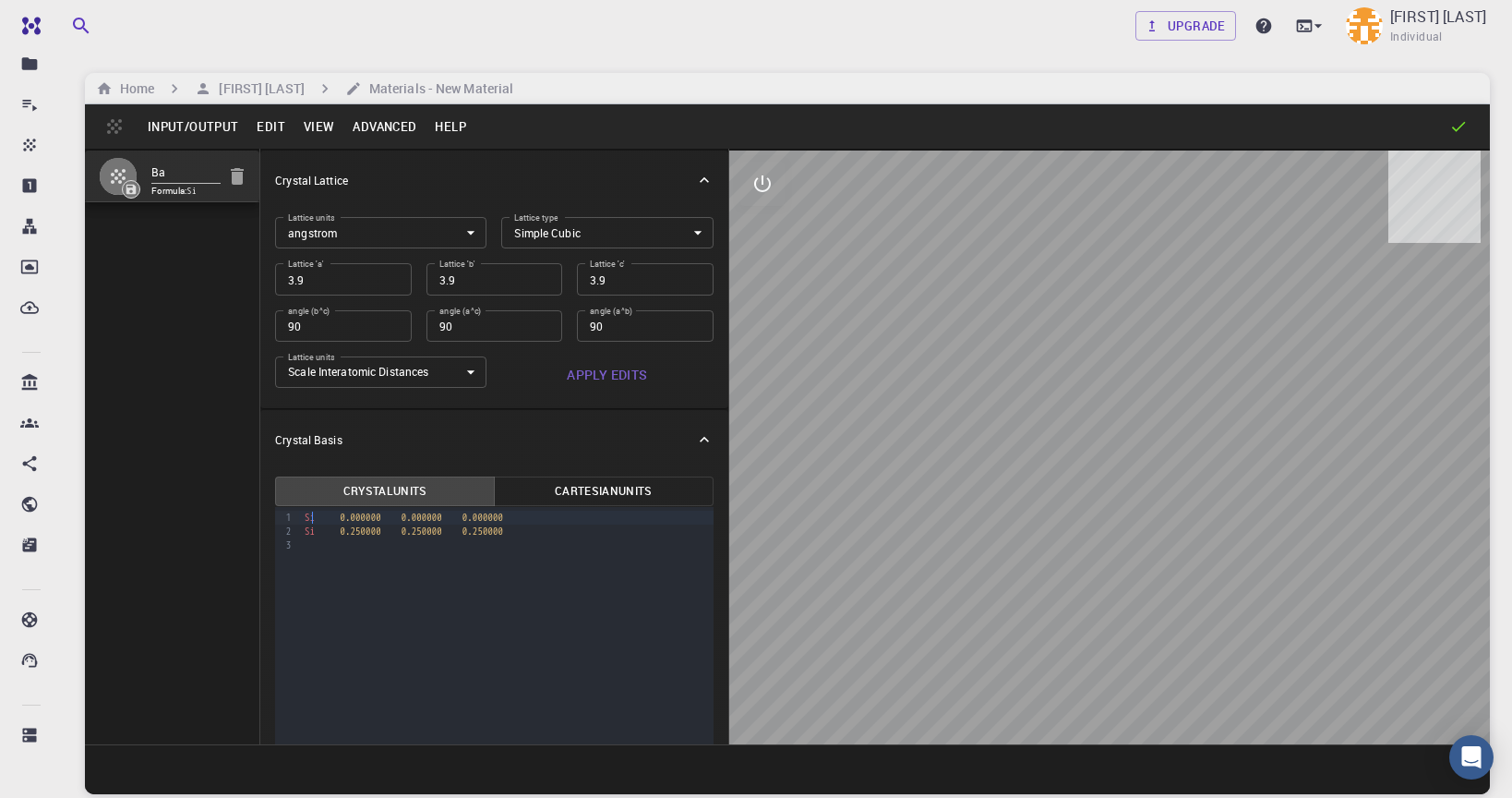 click on "Si" at bounding box center (309, 517) 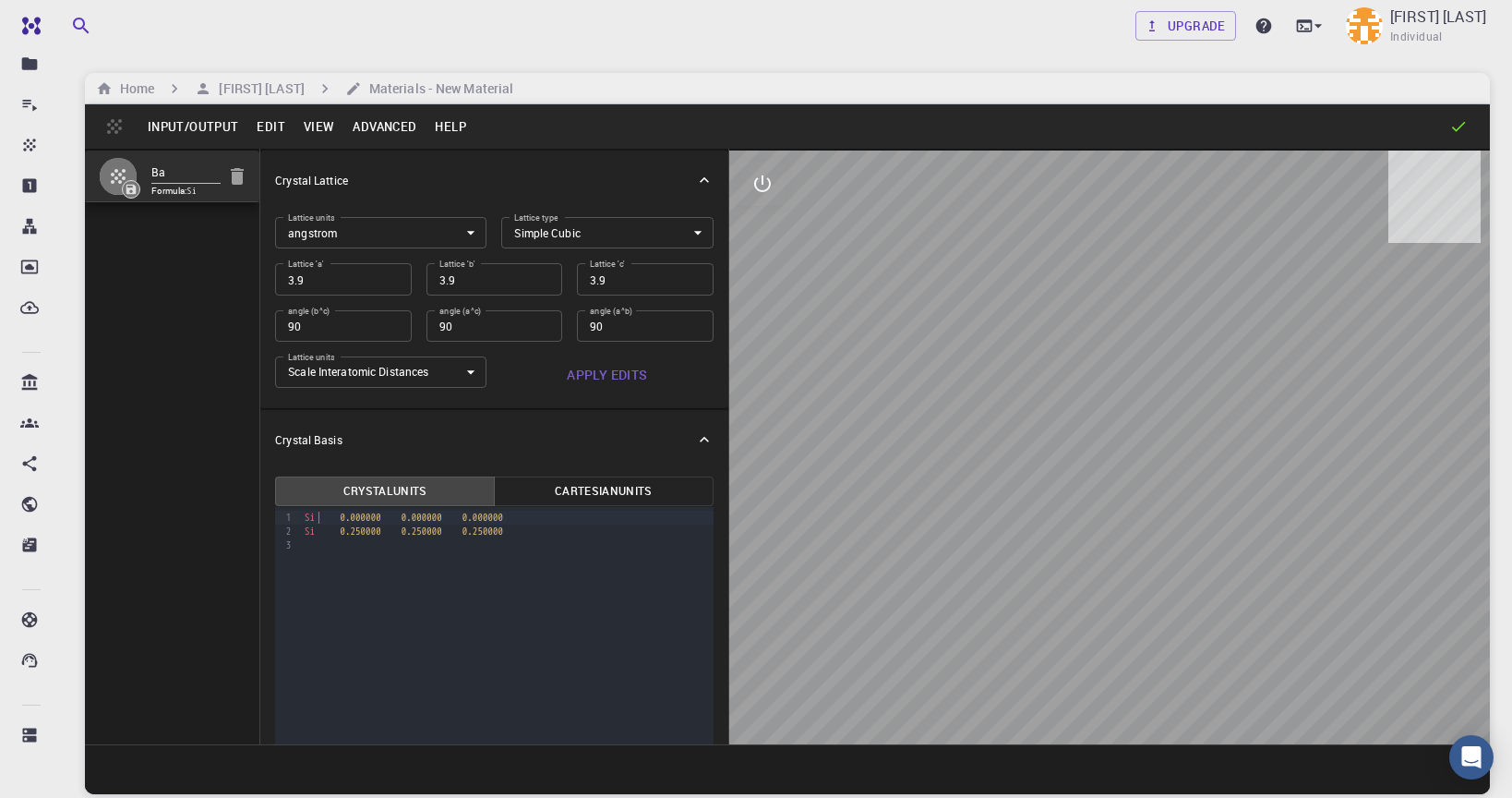 type on "FCC" 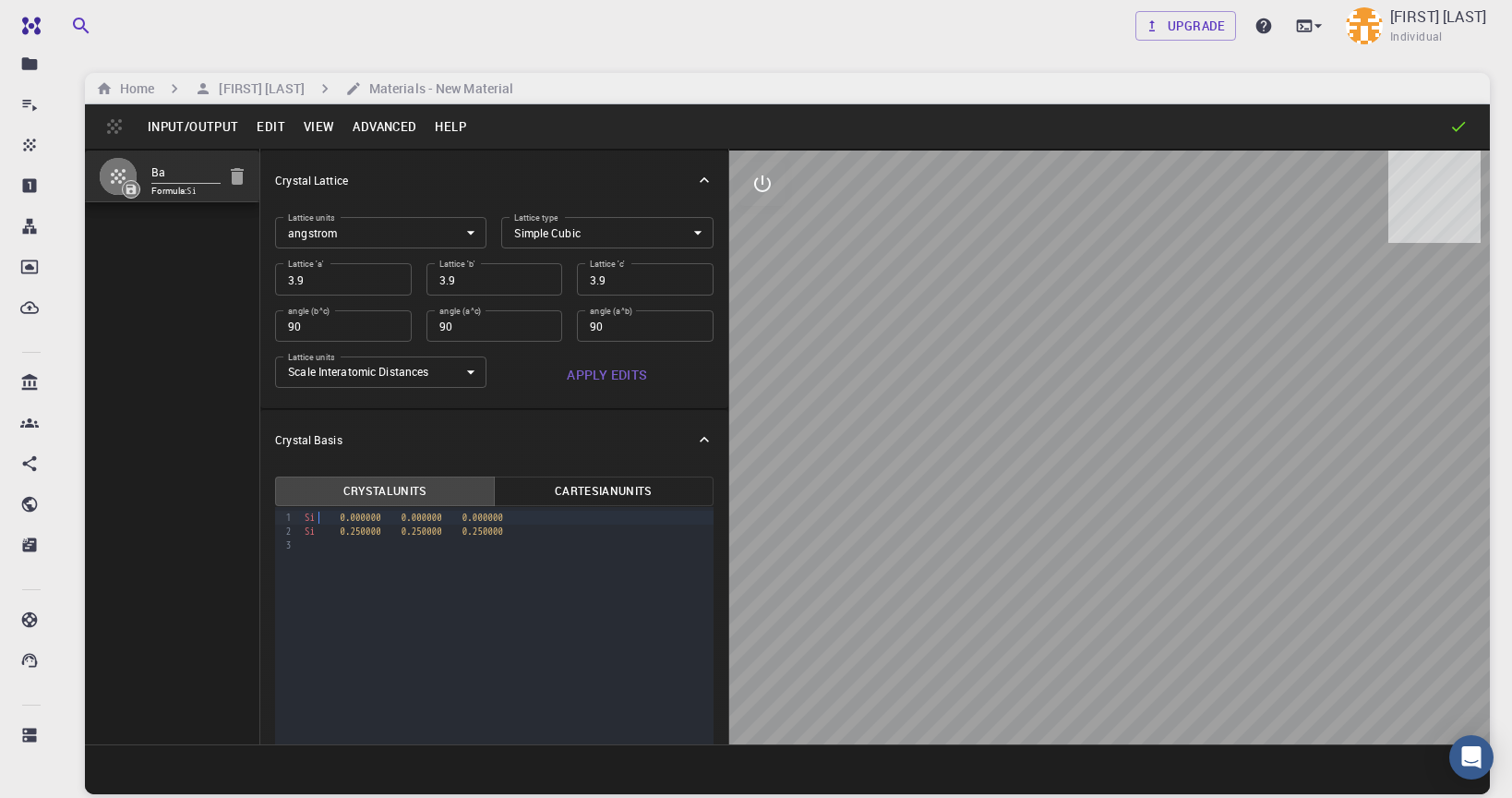 type on "3.867" 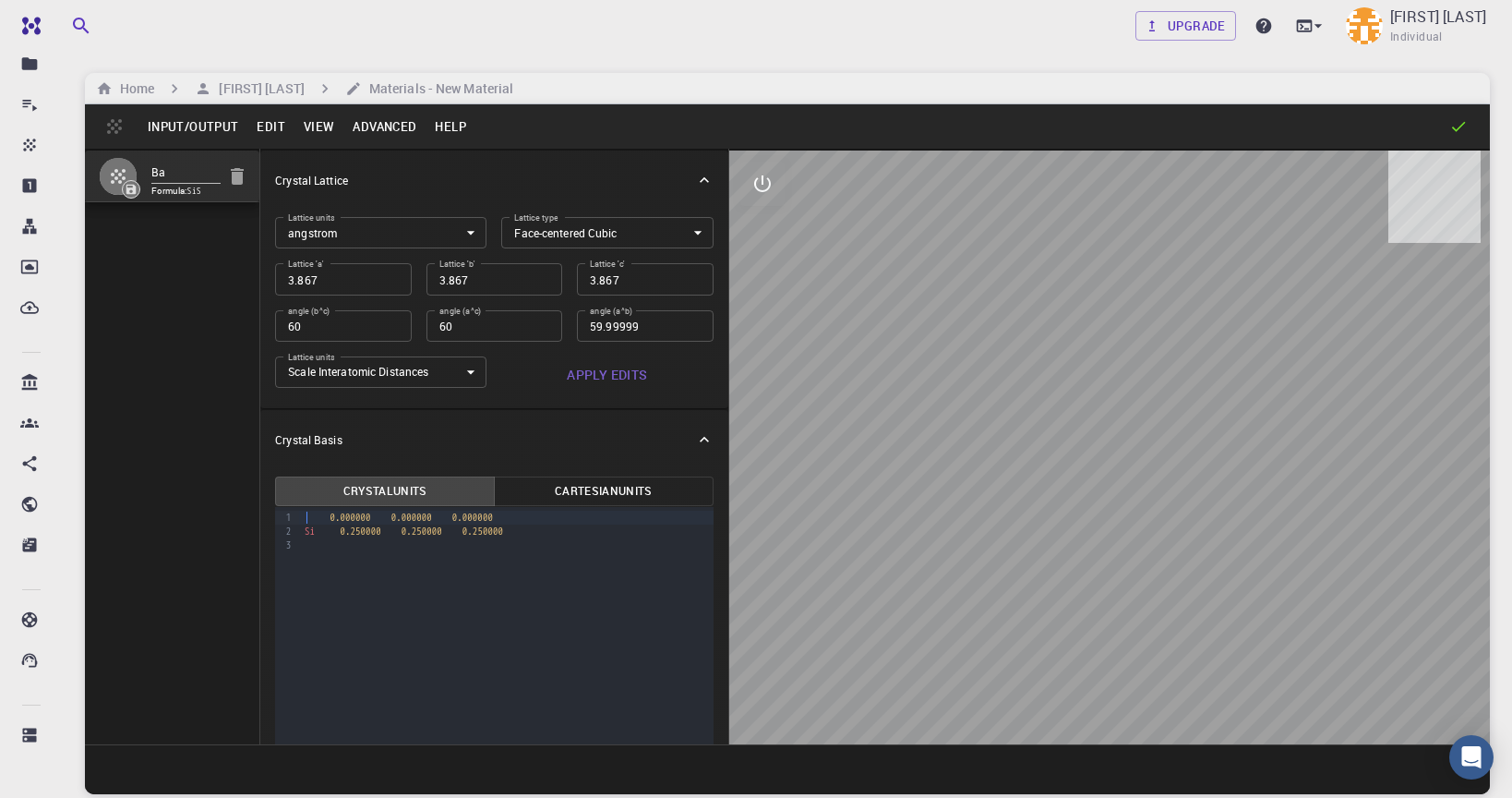 type 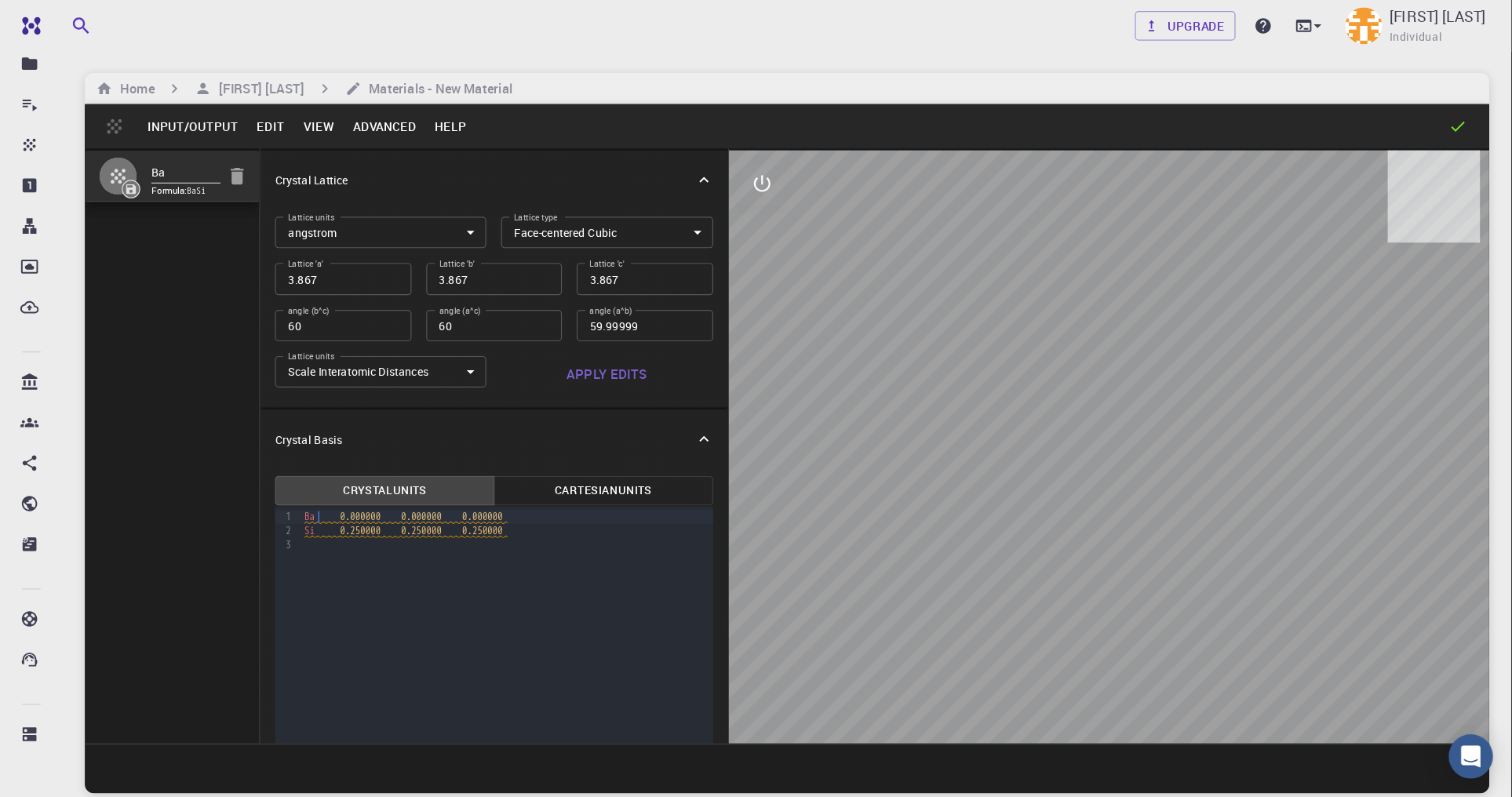 scroll, scrollTop: 0, scrollLeft: 0, axis: both 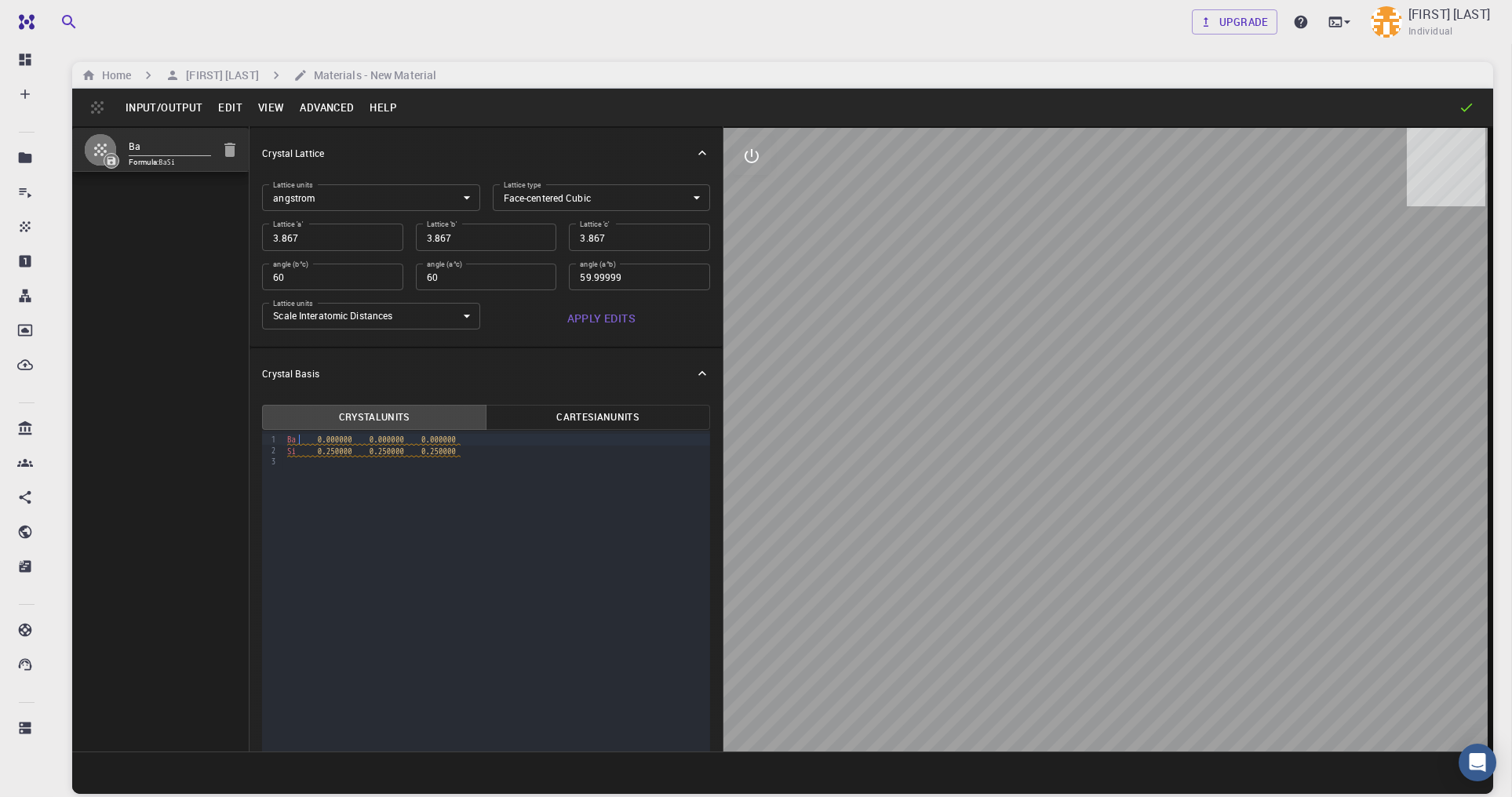 click on "Si" at bounding box center (291, 451) 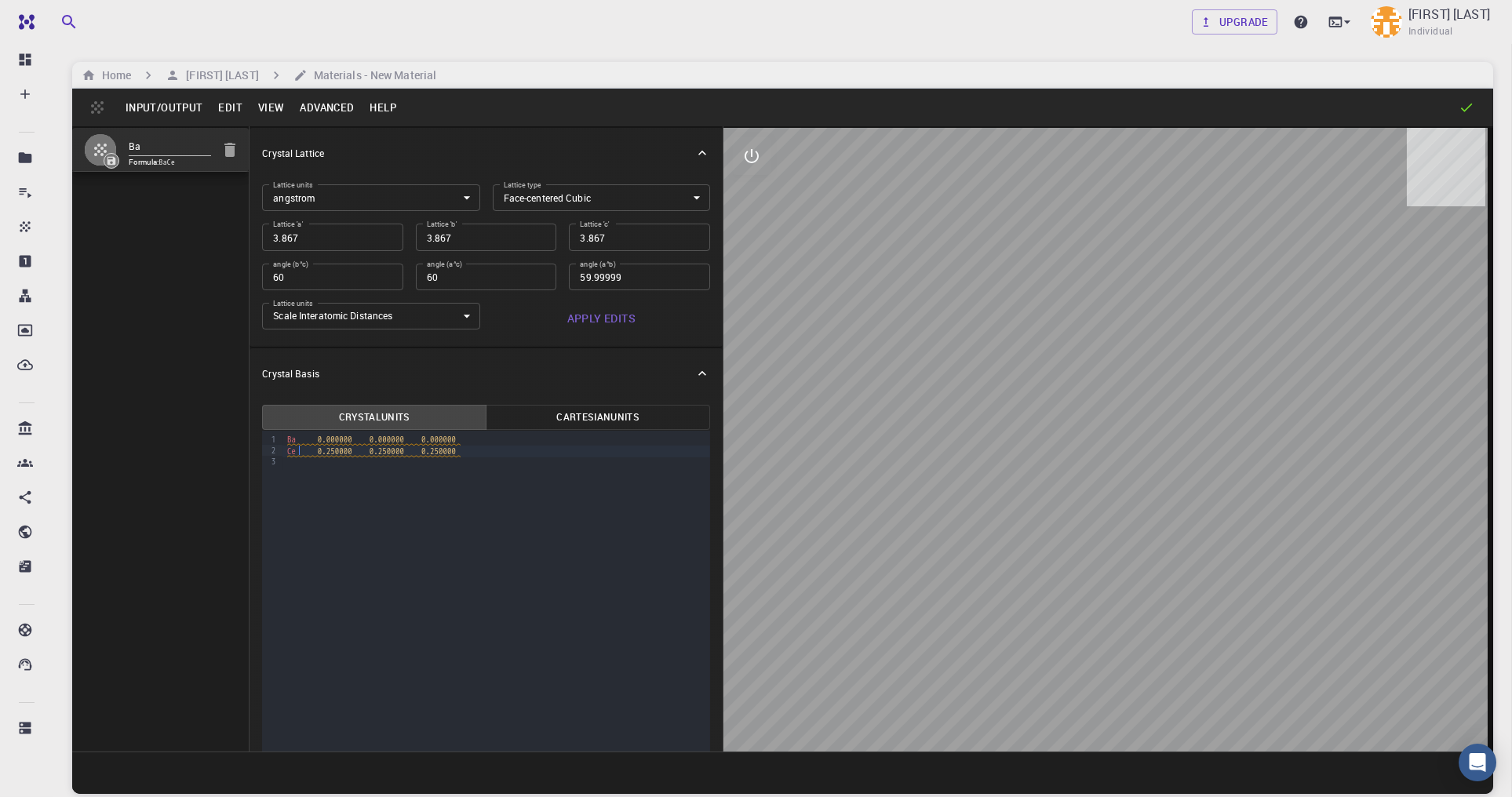 click on "Ce       0.250000      0.250000      0.250000" at bounding box center [373, 452] 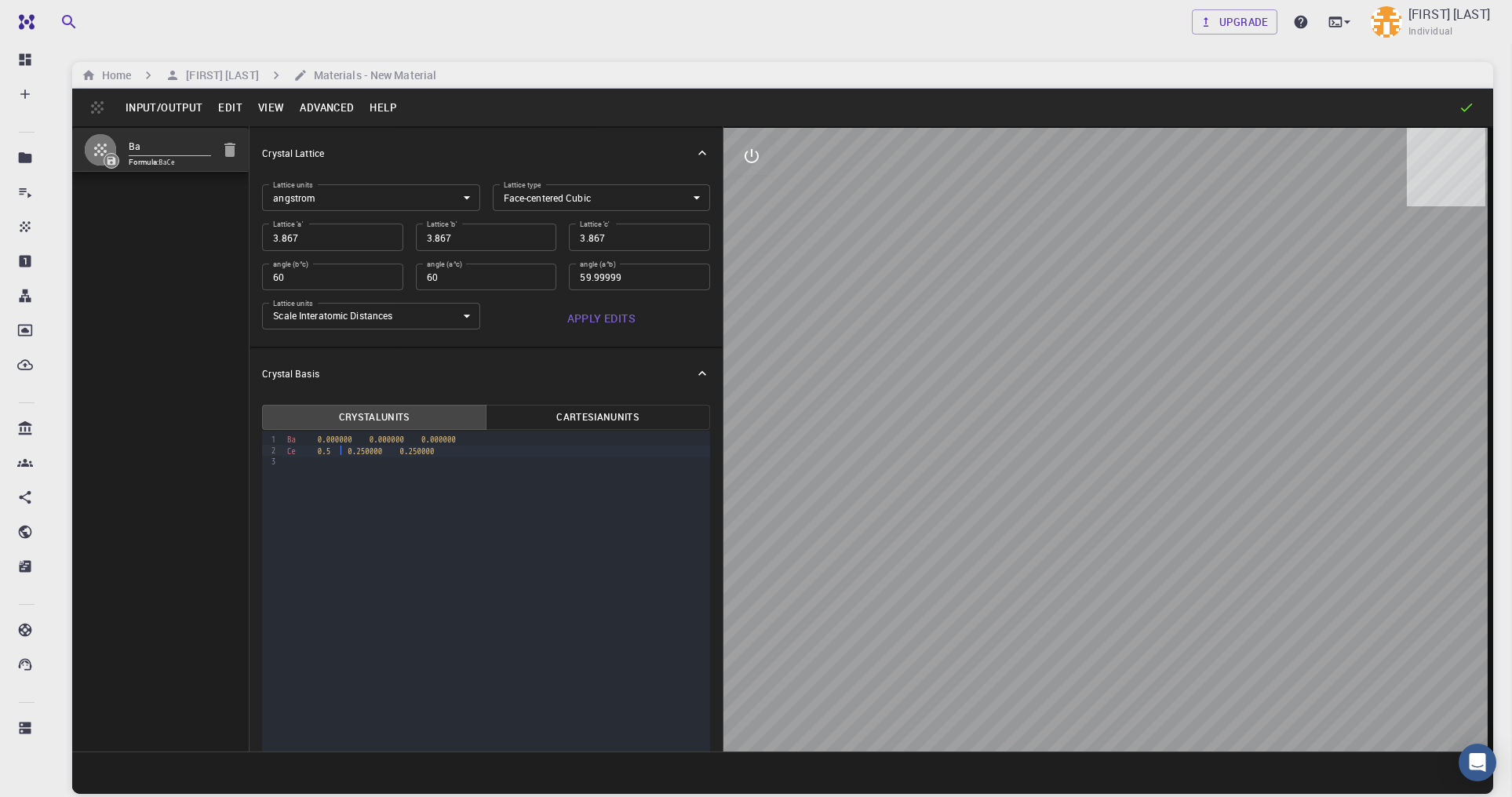 click on "Ce       0.5      0.250000      0.250000" at bounding box center [496, 451] 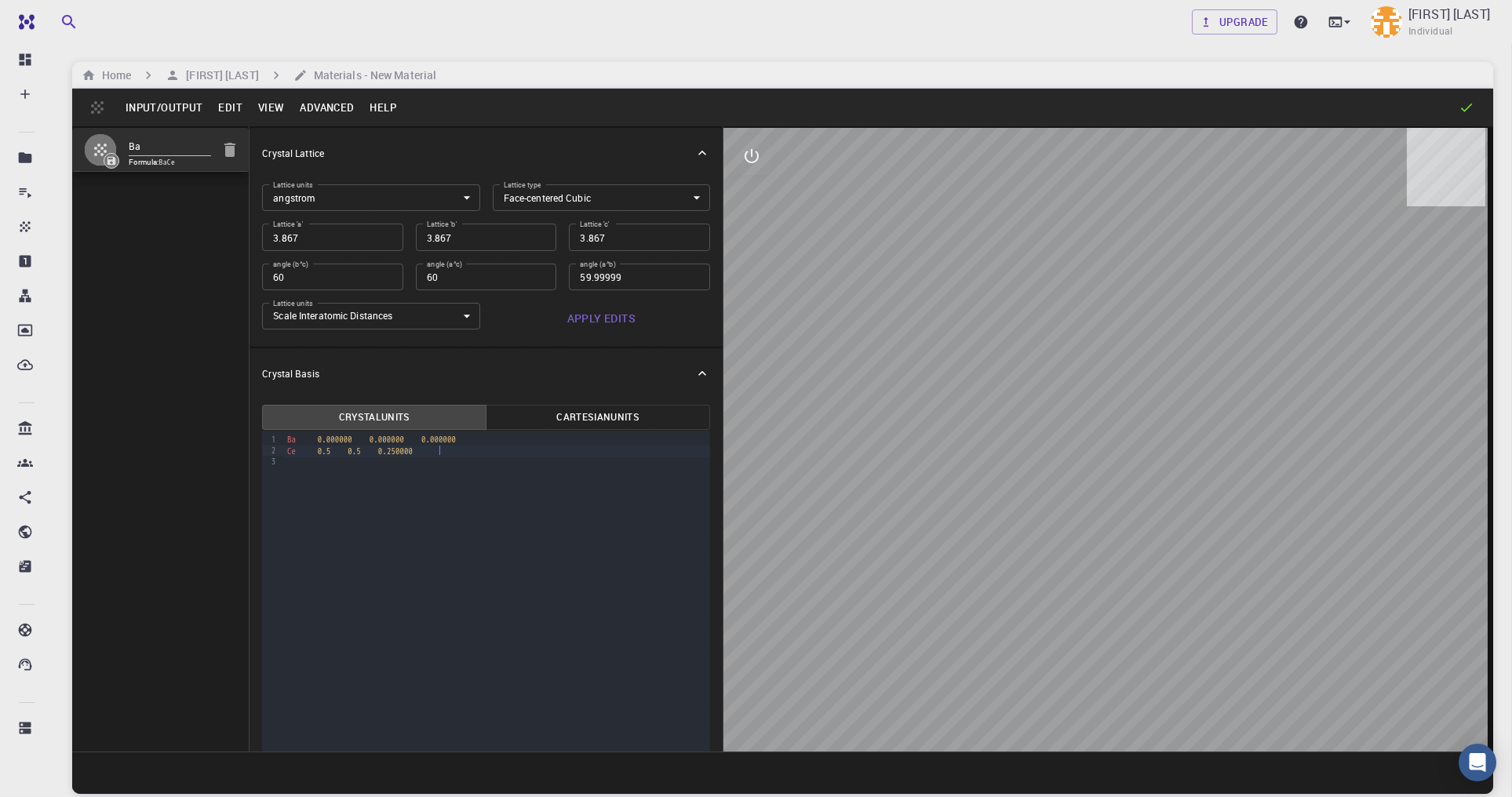 click on "Ce       0.5      0.5      0.250000" at bounding box center (496, 451) 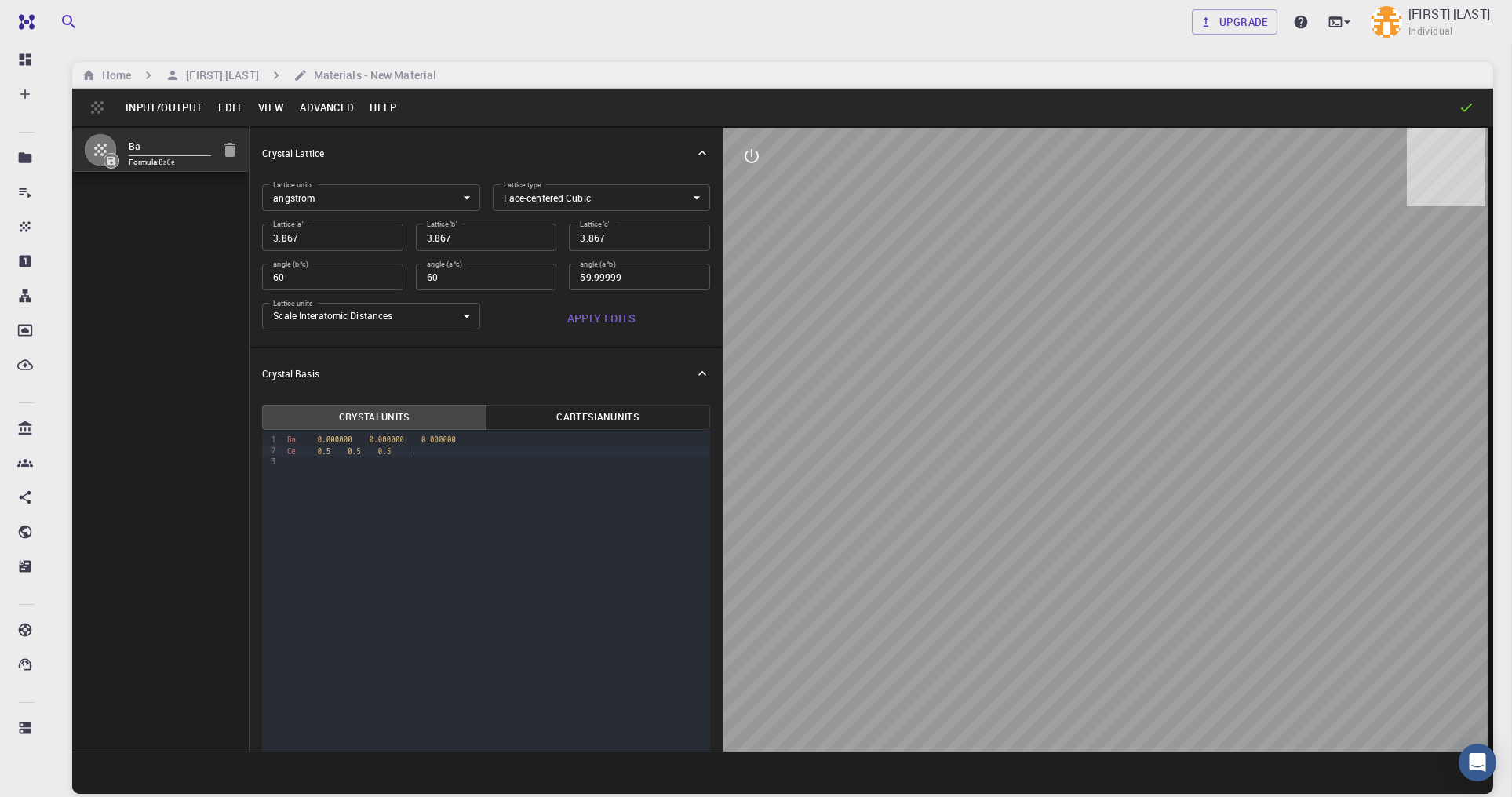click at bounding box center [496, 463] 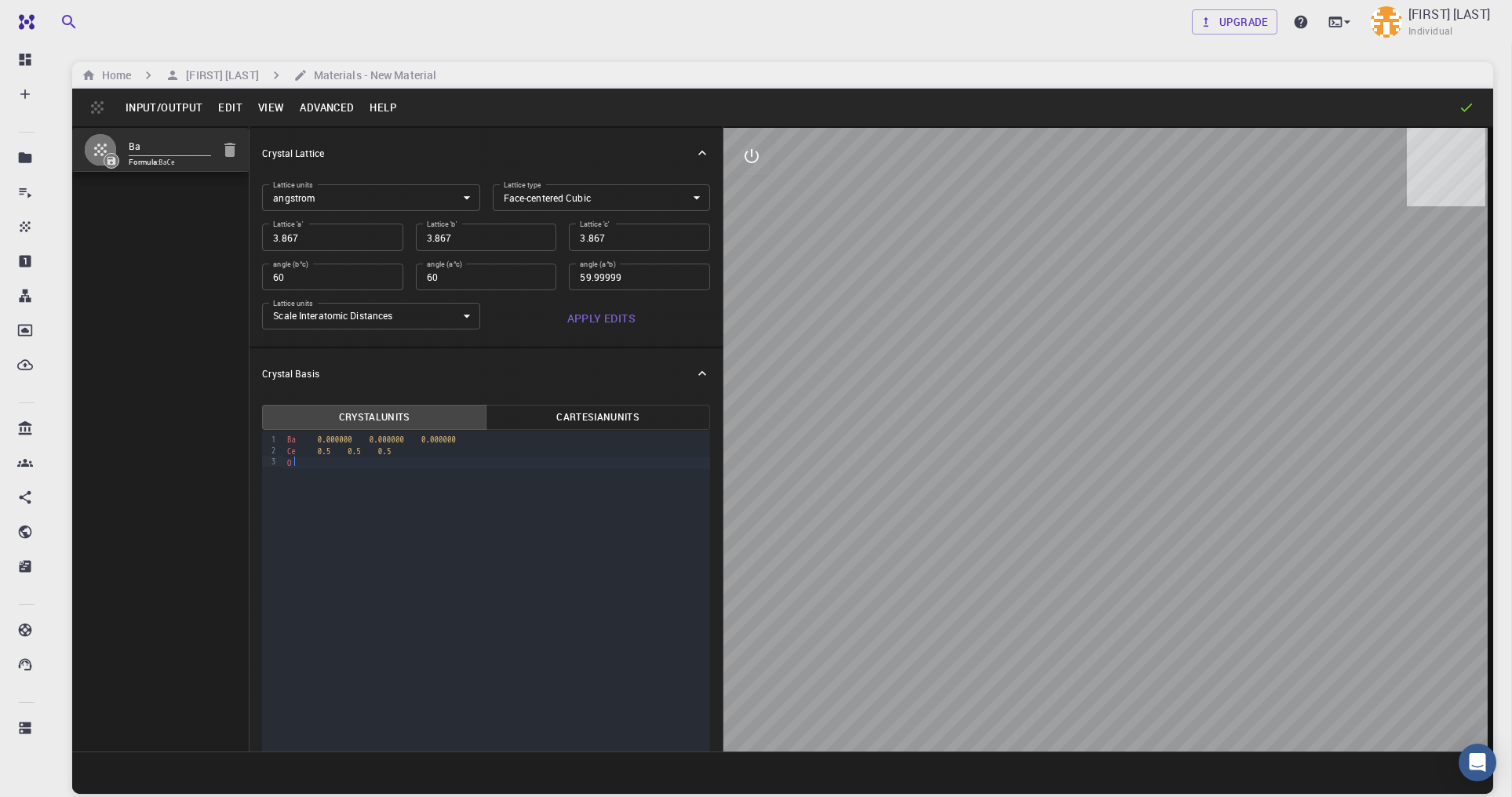 click on "O" at bounding box center (496, 463) 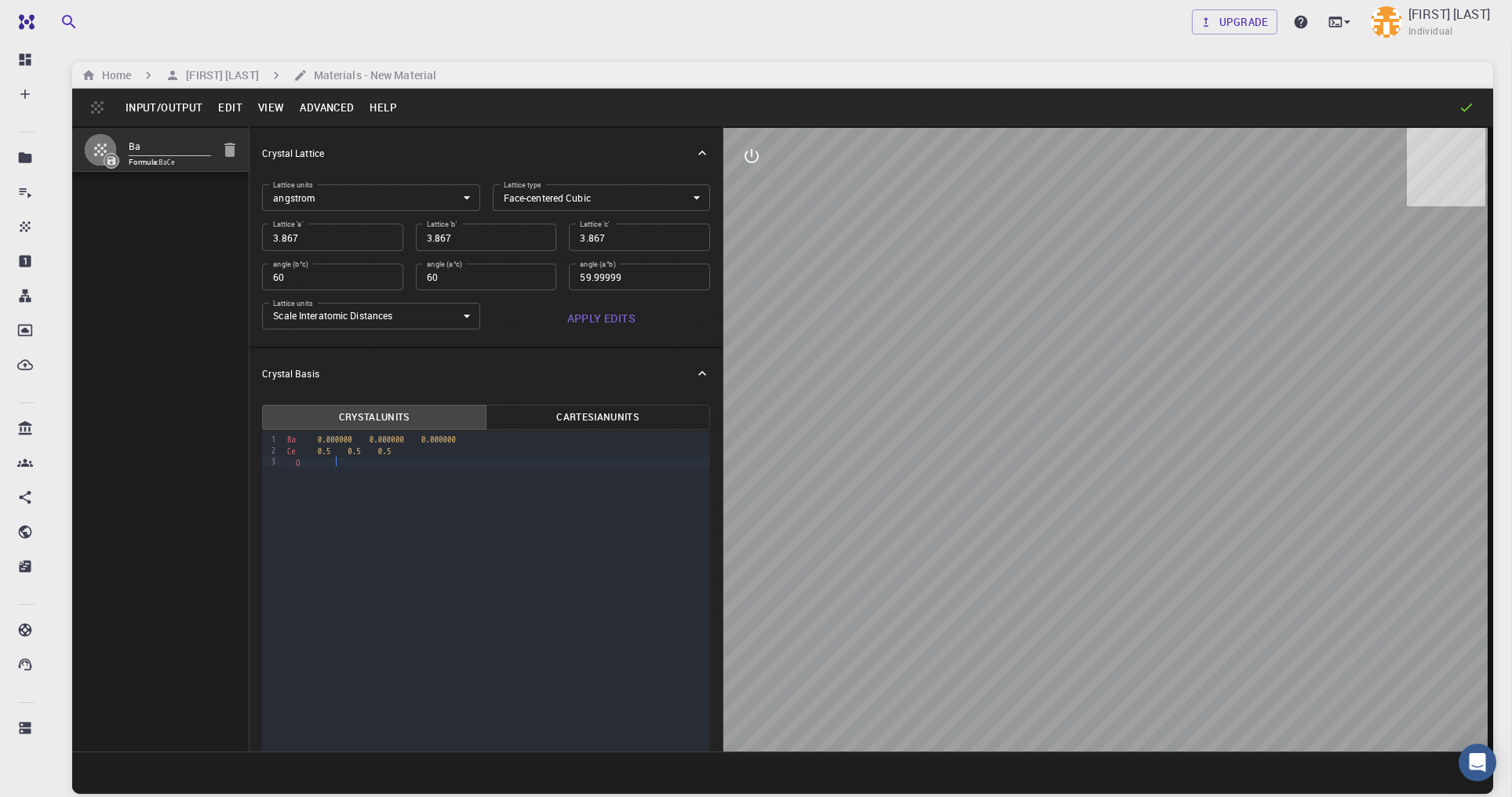click on "O" at bounding box center [496, 463] 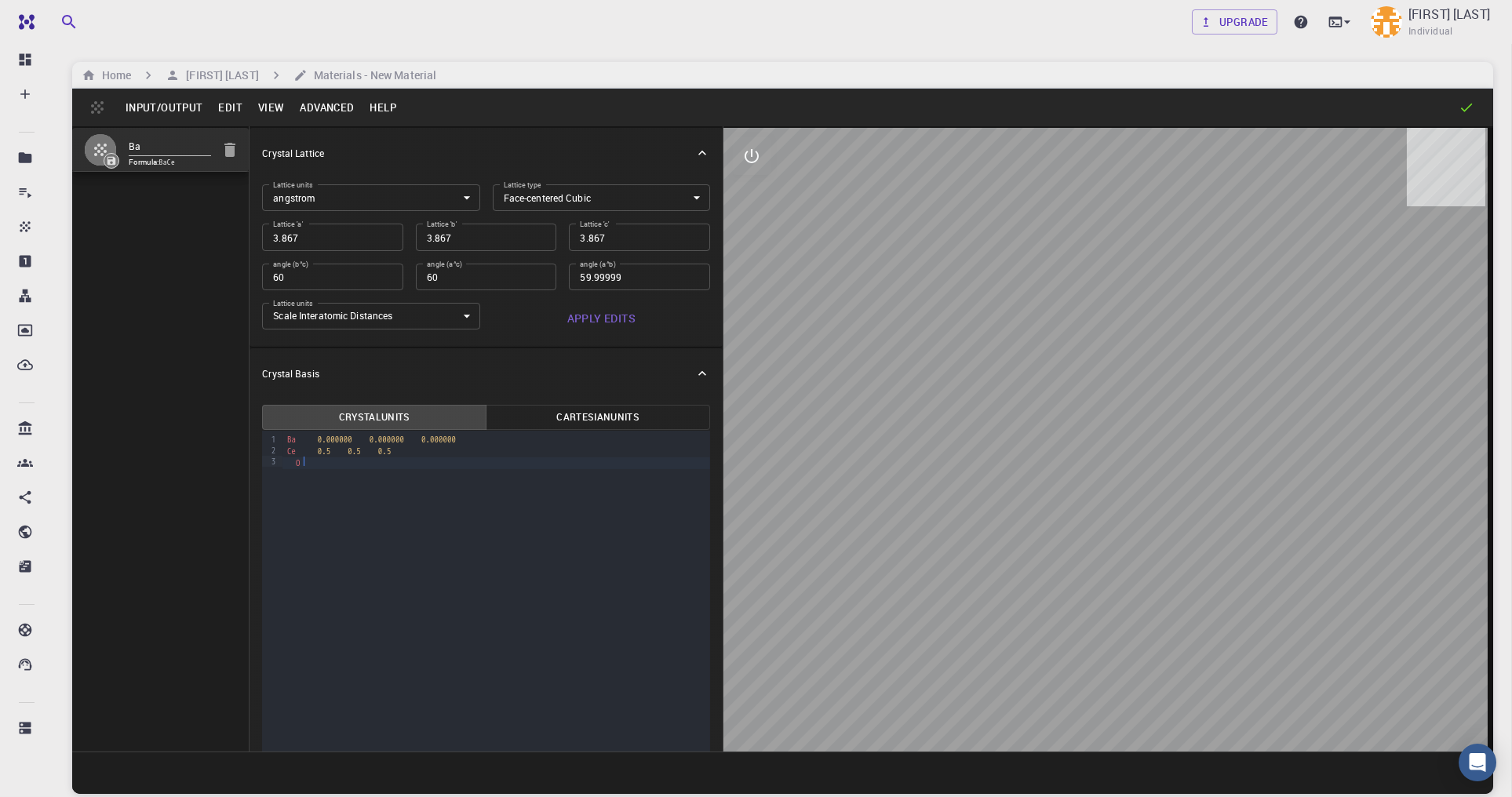 click on "O" at bounding box center [496, 463] 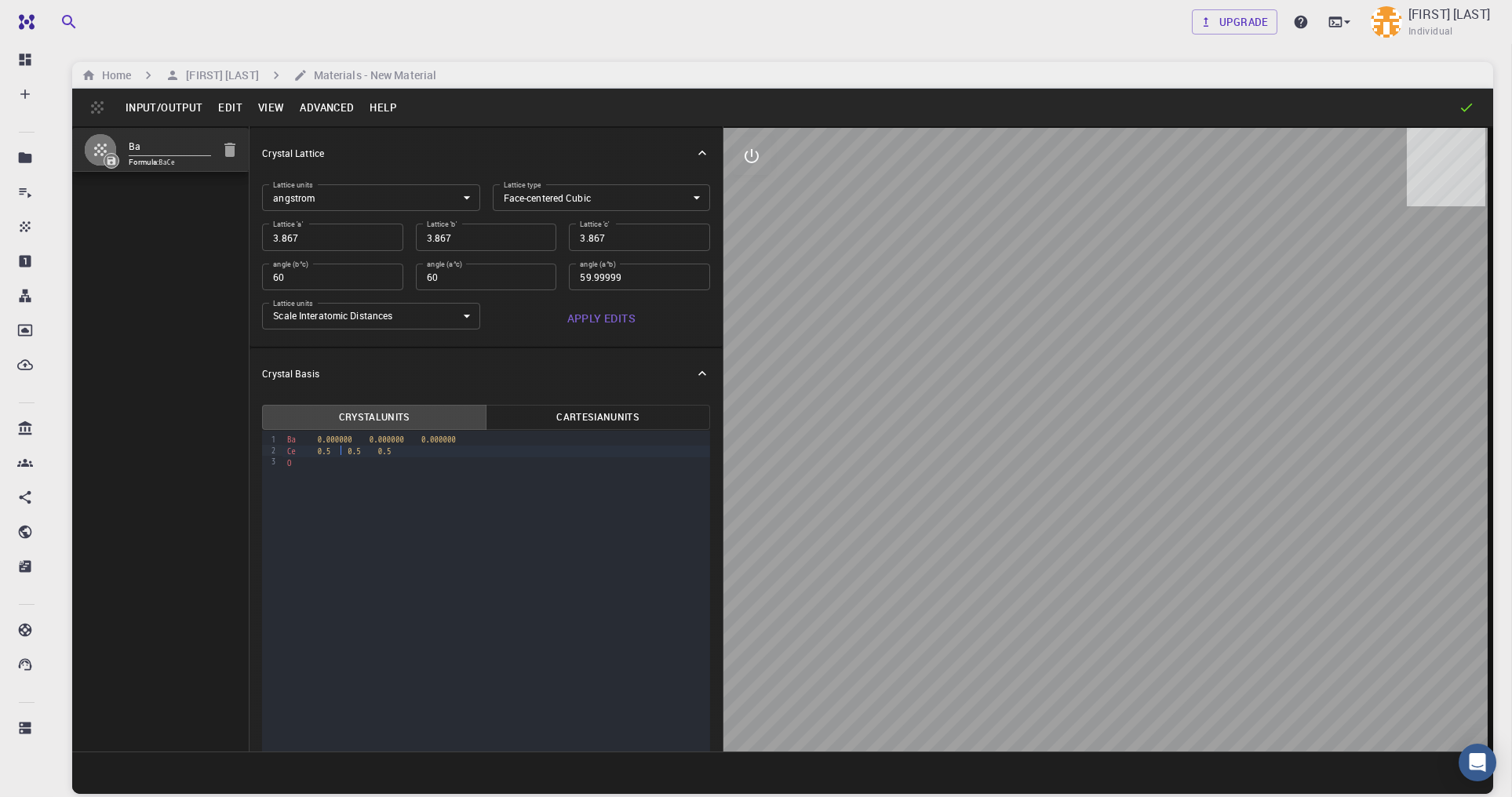 click on "0.5" at bounding box center [324, 451] 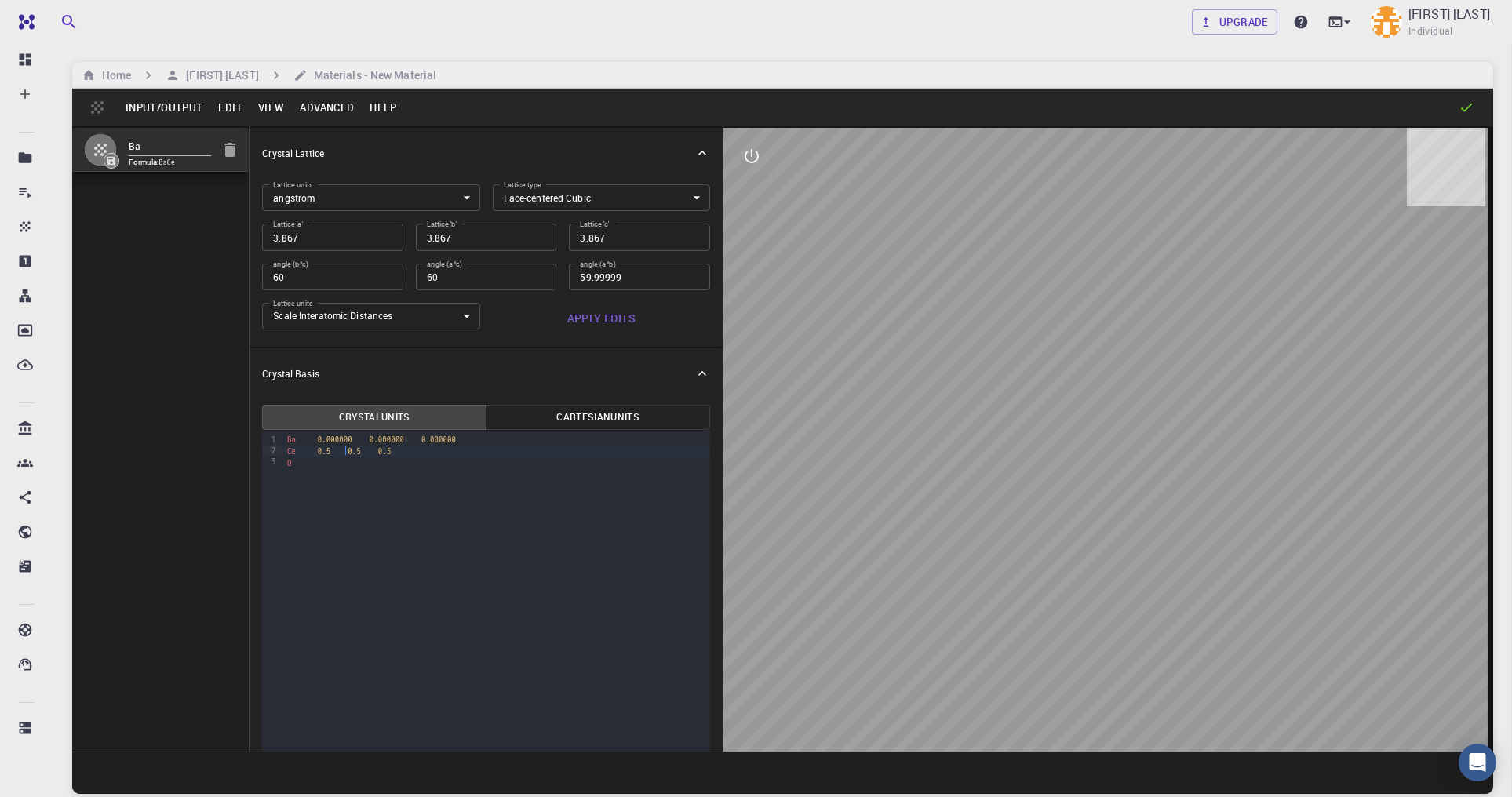 click on "Ce       0.5      0.5      0.5" at bounding box center [496, 451] 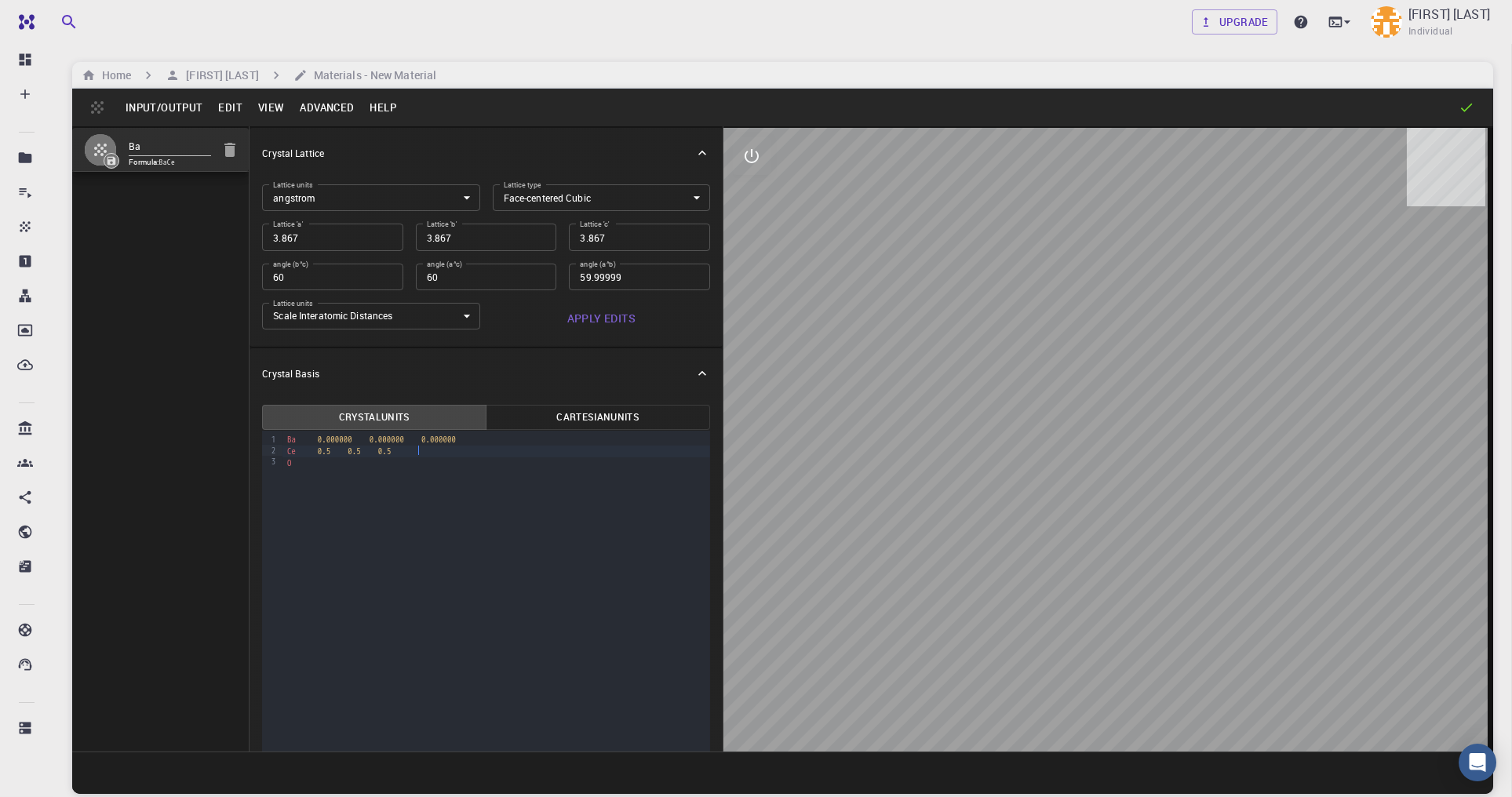 click on "O" at bounding box center [496, 463] 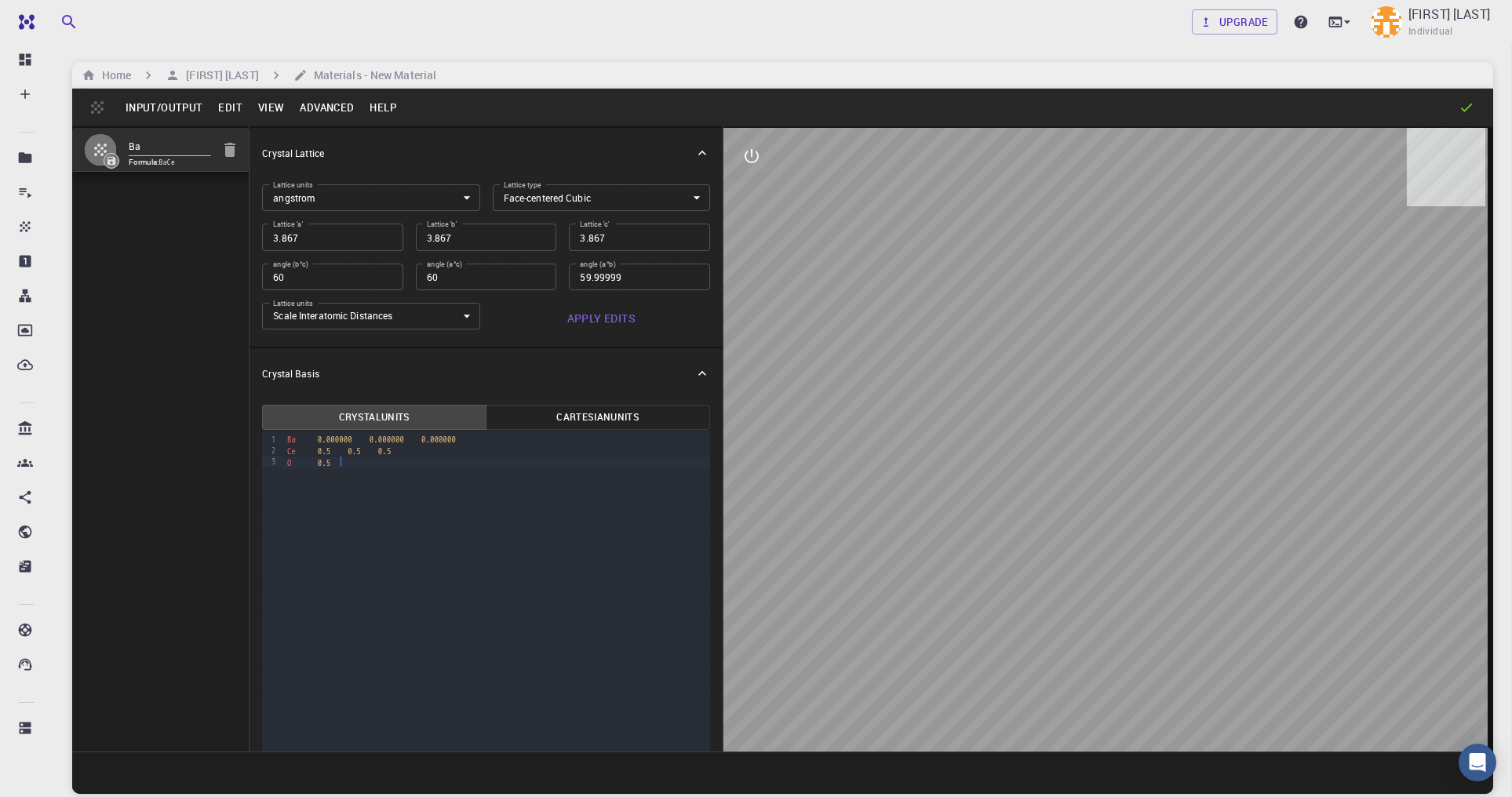 click on "O        0.5" at bounding box center (496, 463) 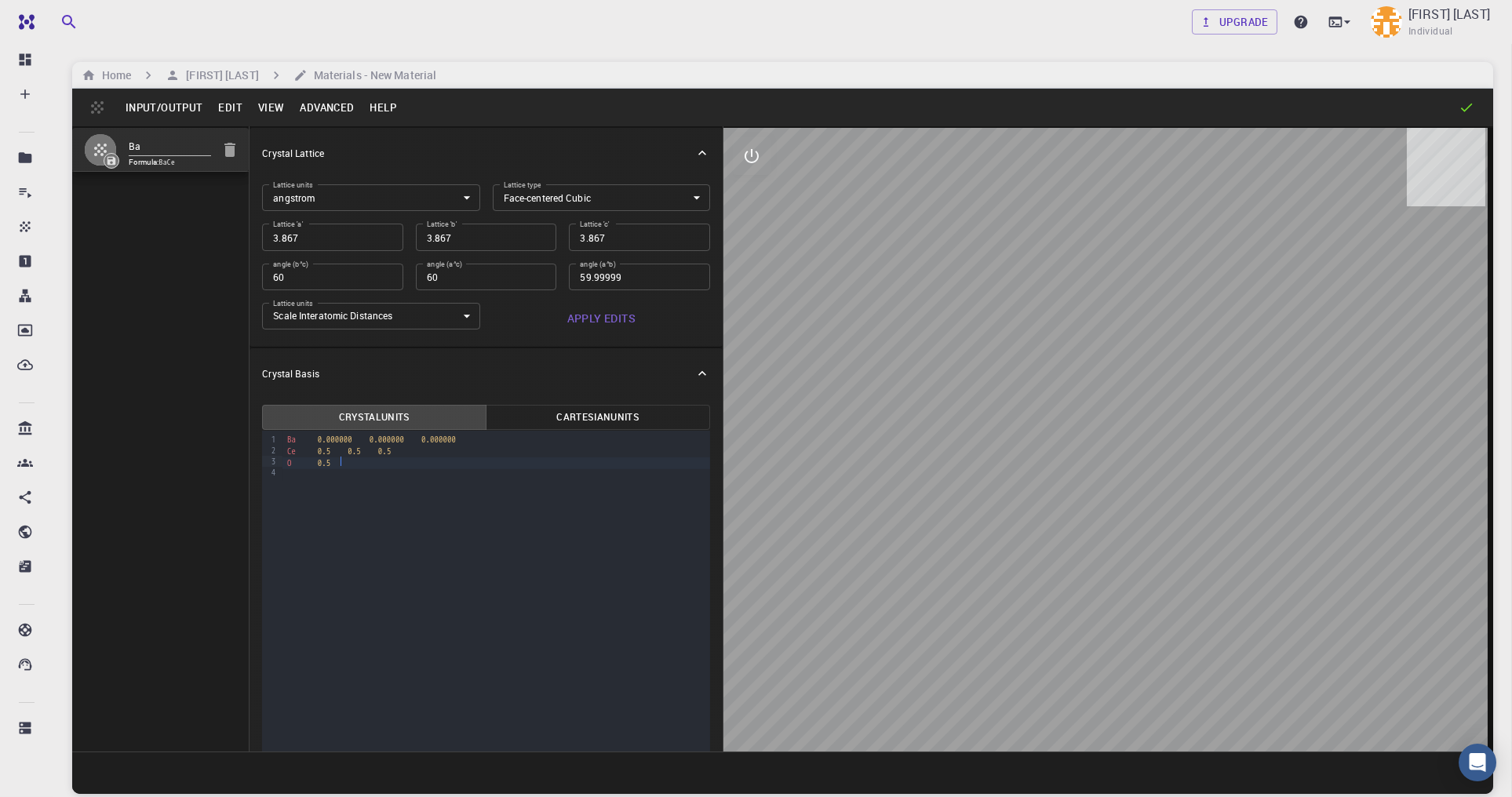 click on "O        0.5" at bounding box center (496, 463) 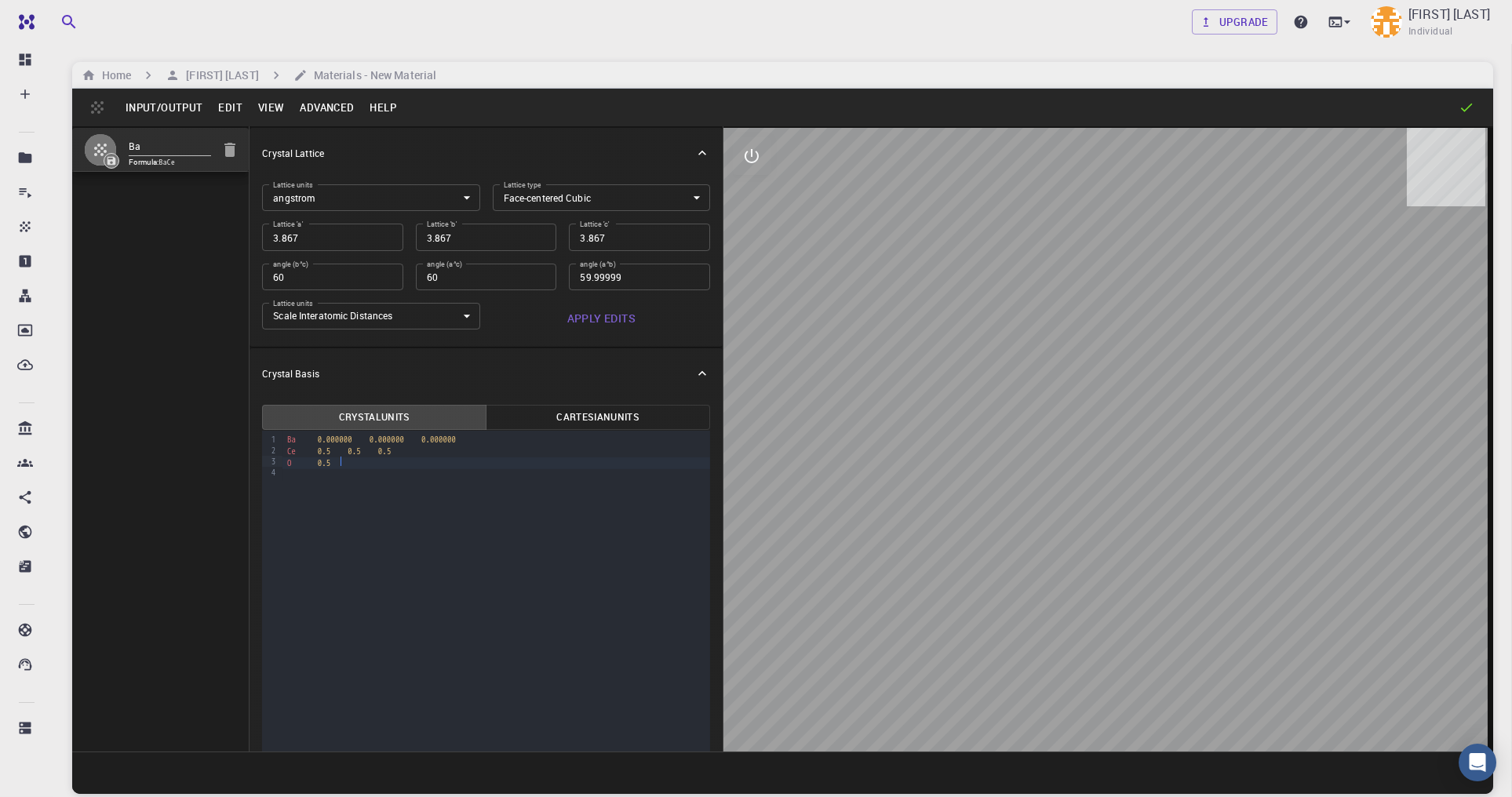 click on "O        0.5" at bounding box center [496, 463] 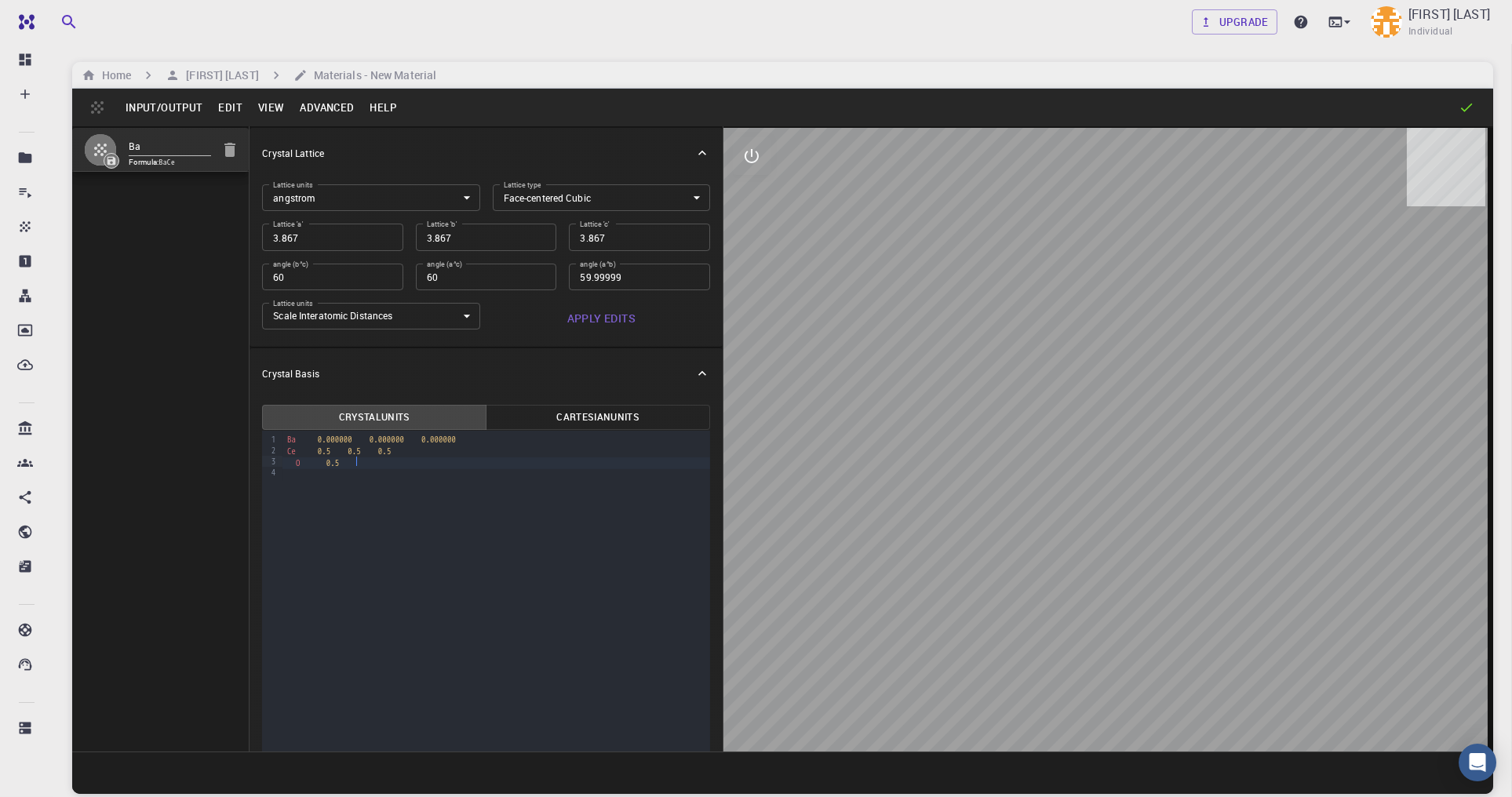 click on "O        0.5" at bounding box center [496, 463] 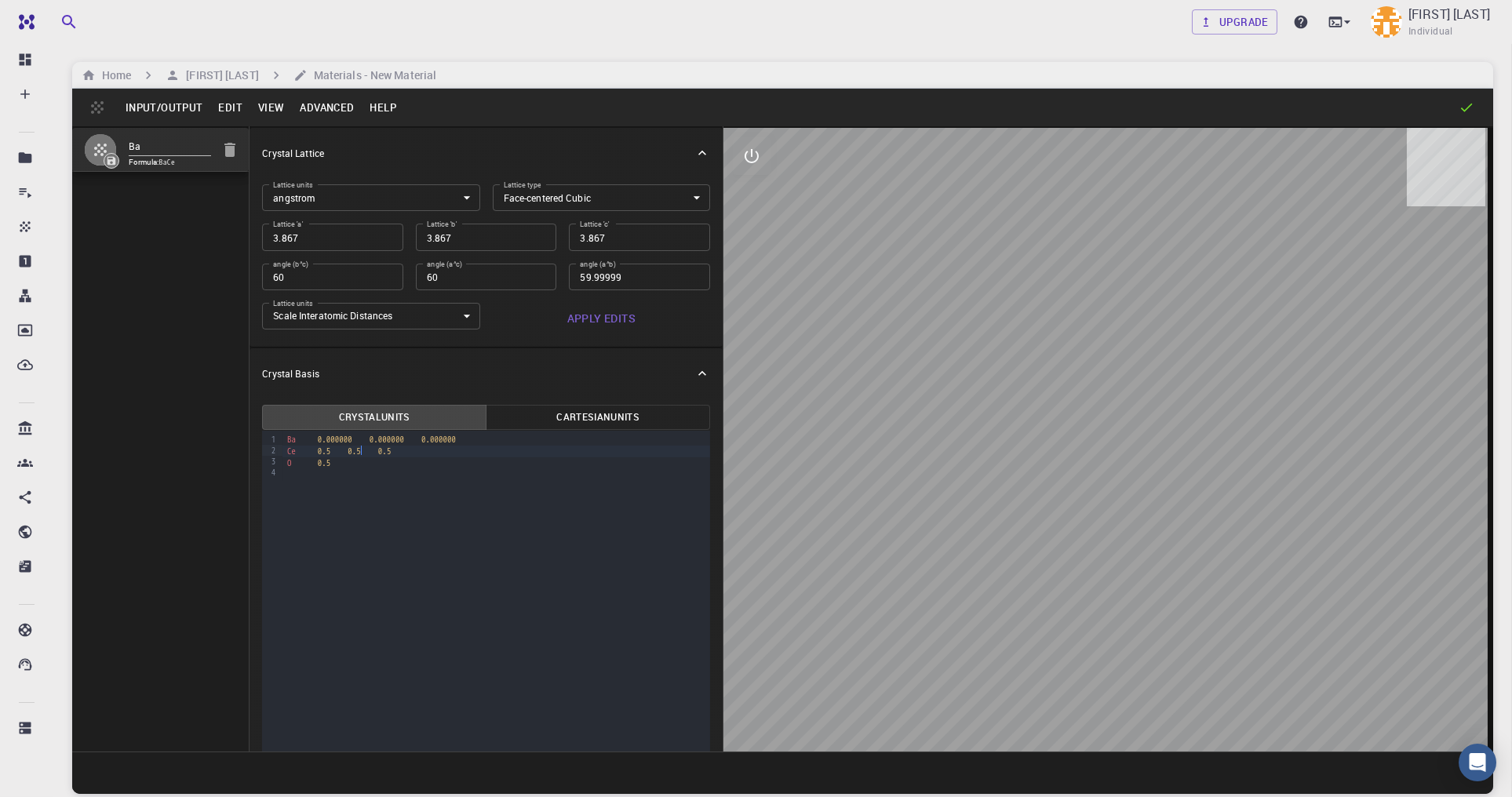 click on "O        0.5" at bounding box center (496, 463) 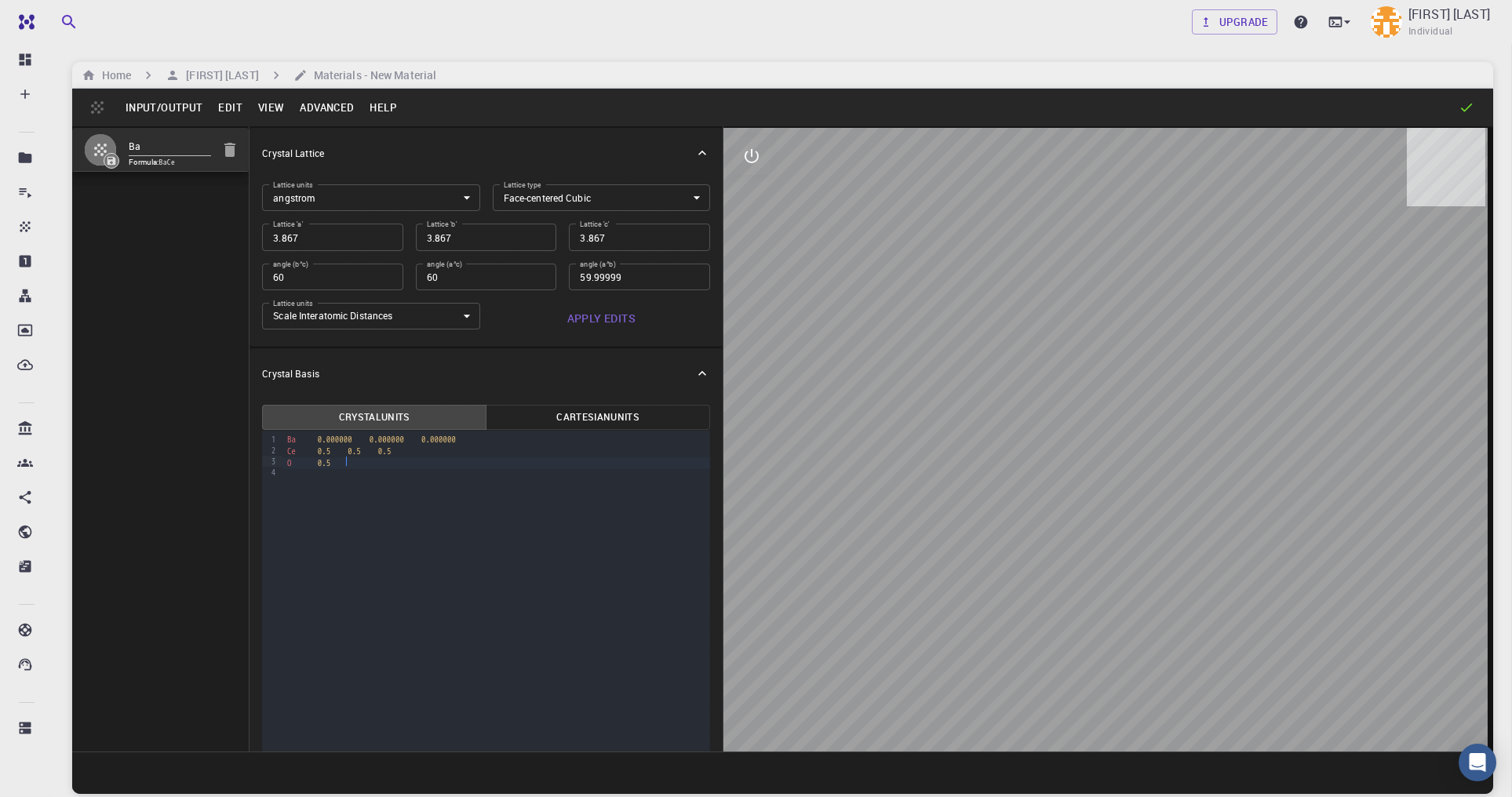 click on "Ce       0.5      0.5      0.5" at bounding box center [496, 451] 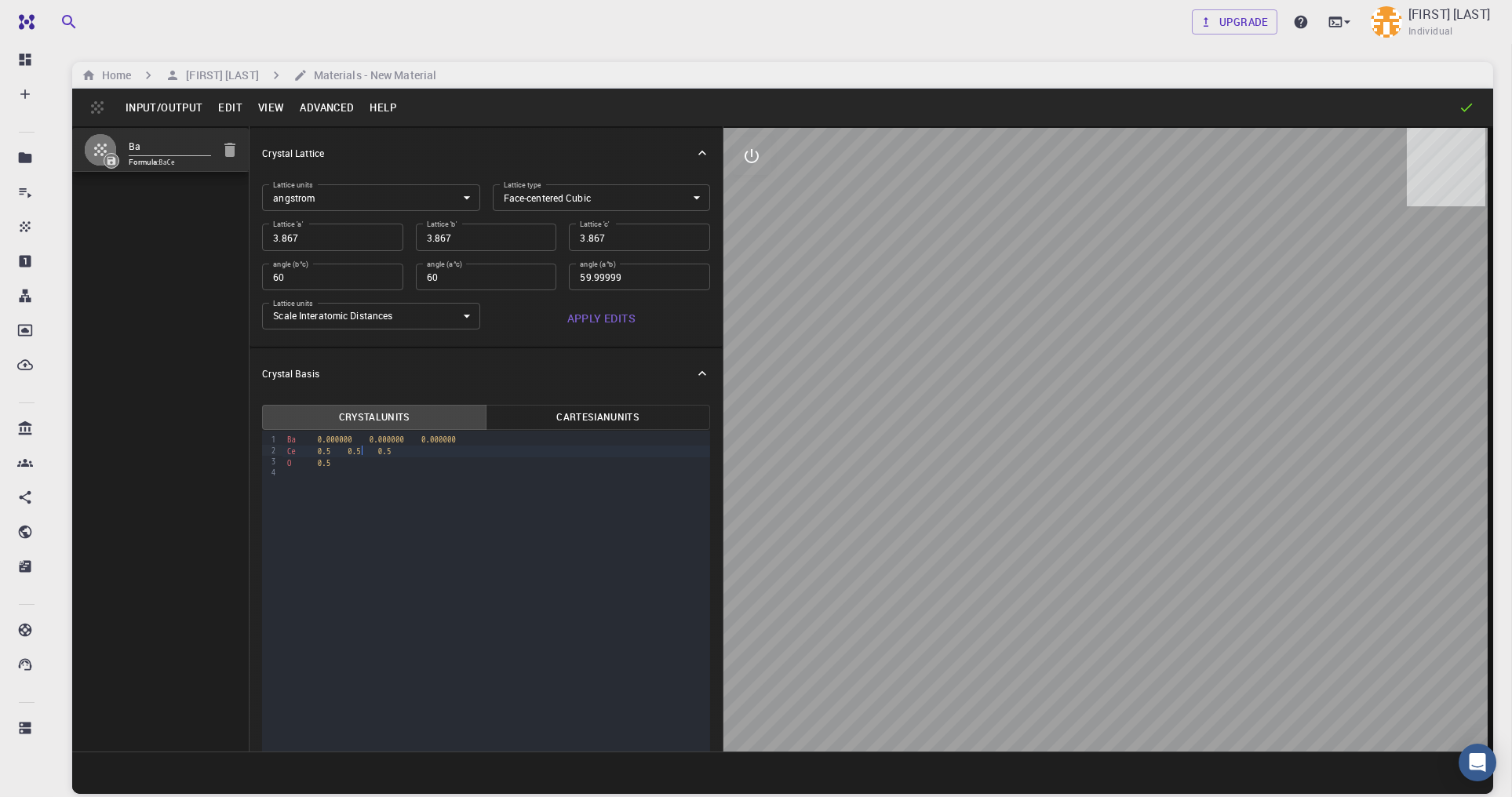 click on "O        0.5" at bounding box center (496, 463) 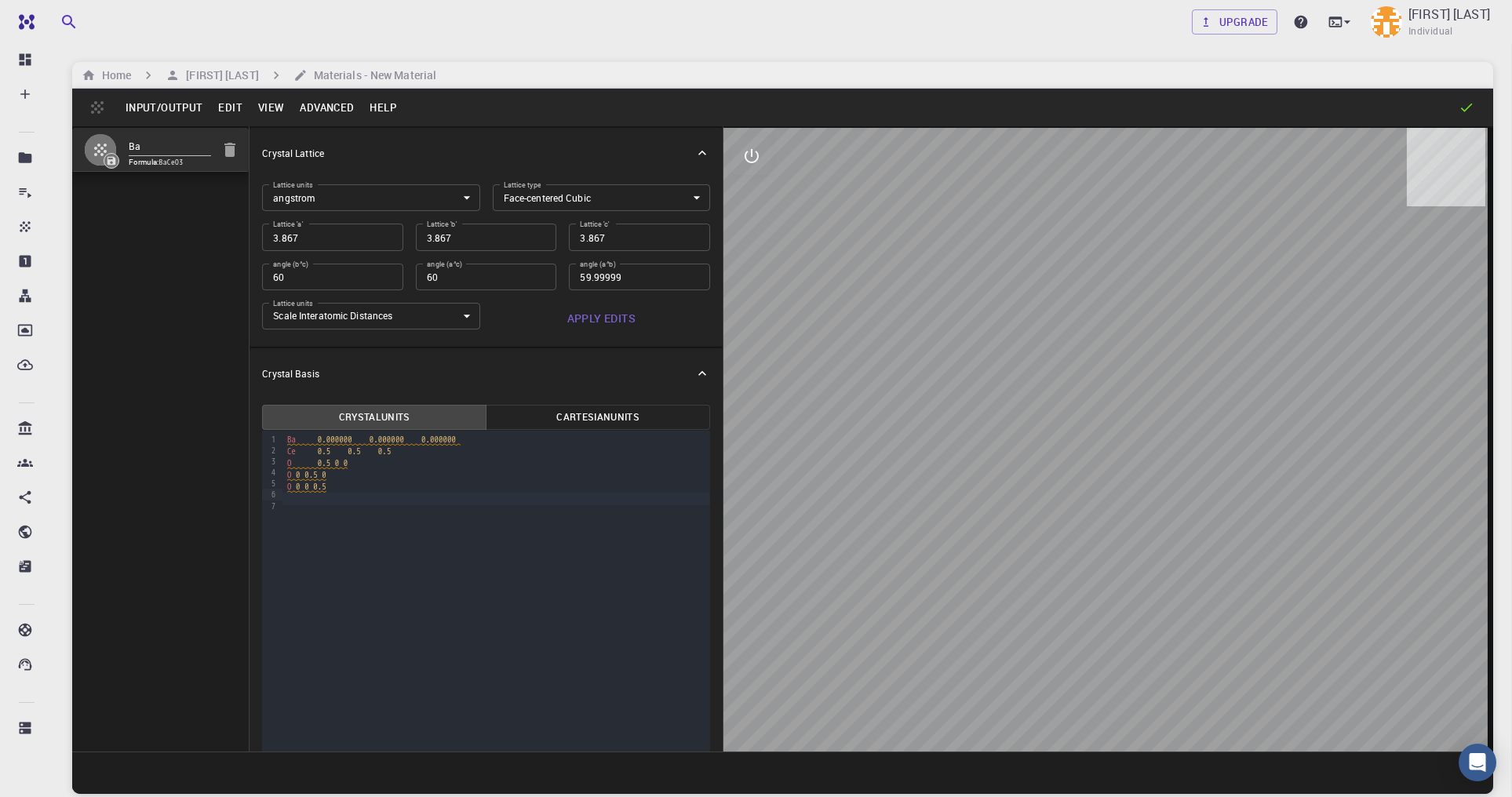 drag, startPoint x: 1026, startPoint y: 411, endPoint x: 895, endPoint y: 393, distance: 132.23086 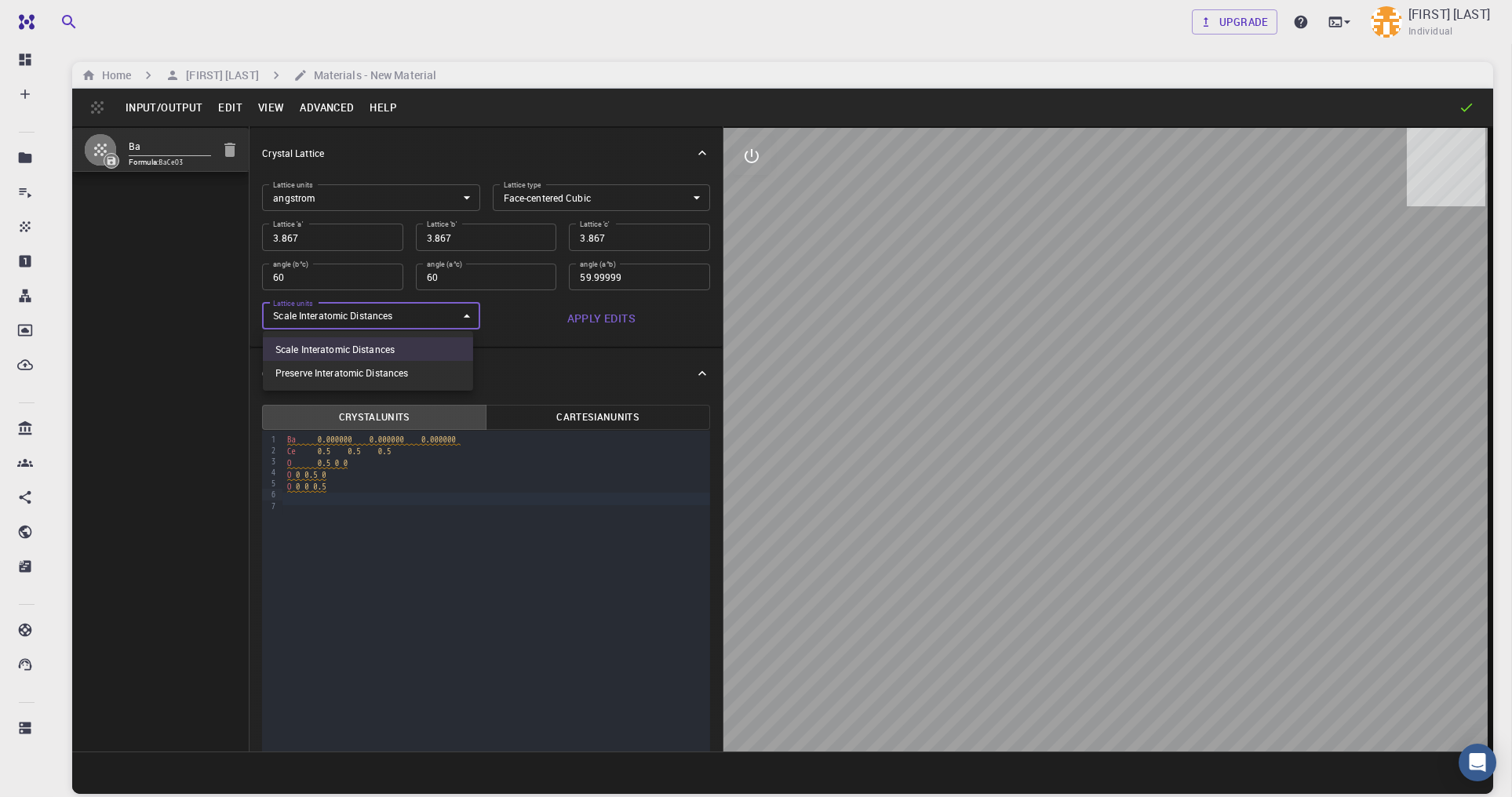click on "Preserve Interatomic Distances" at bounding box center [368, 373] 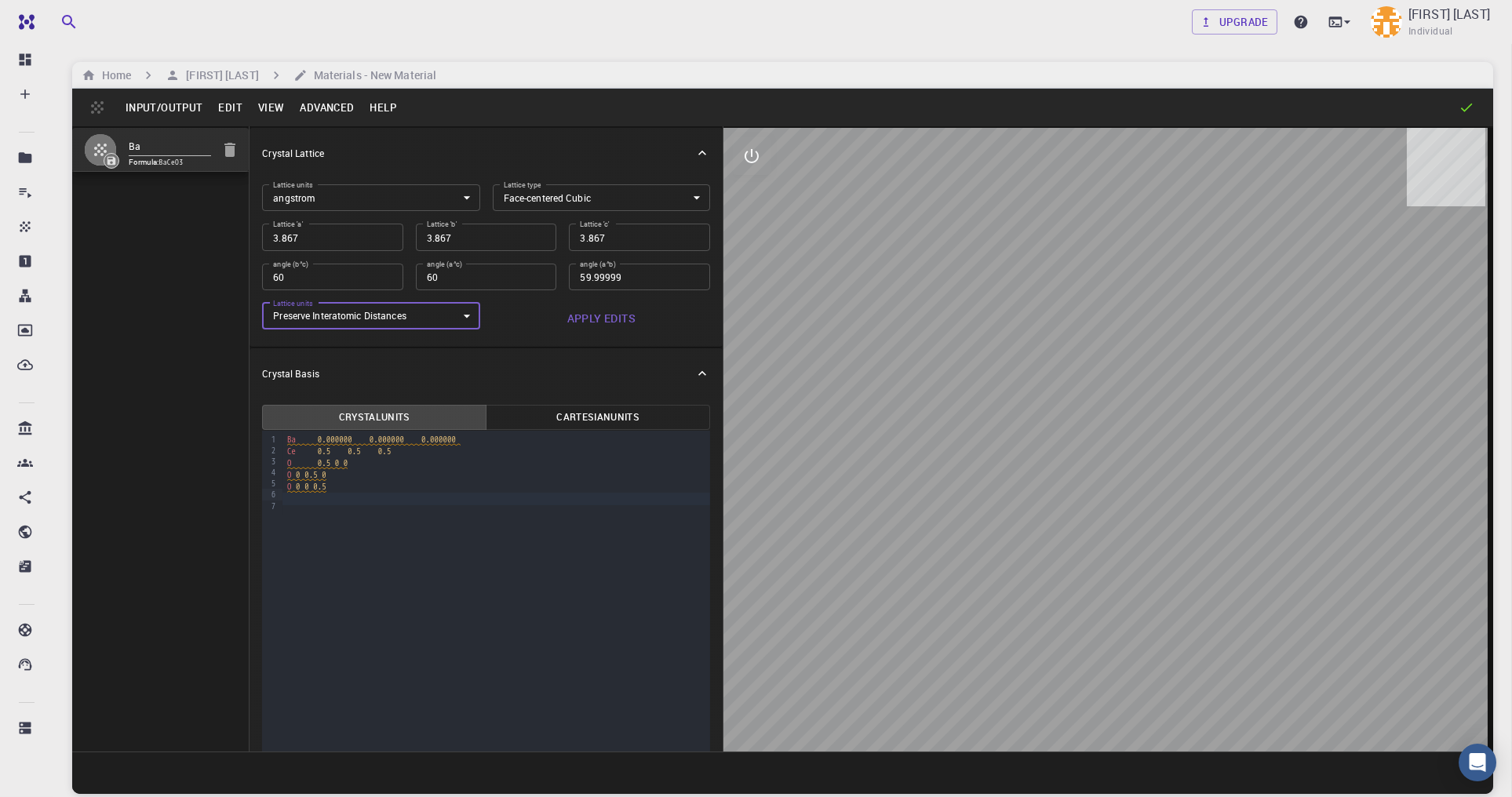 drag, startPoint x: 1039, startPoint y: 373, endPoint x: 1047, endPoint y: 378, distance: 9.433981 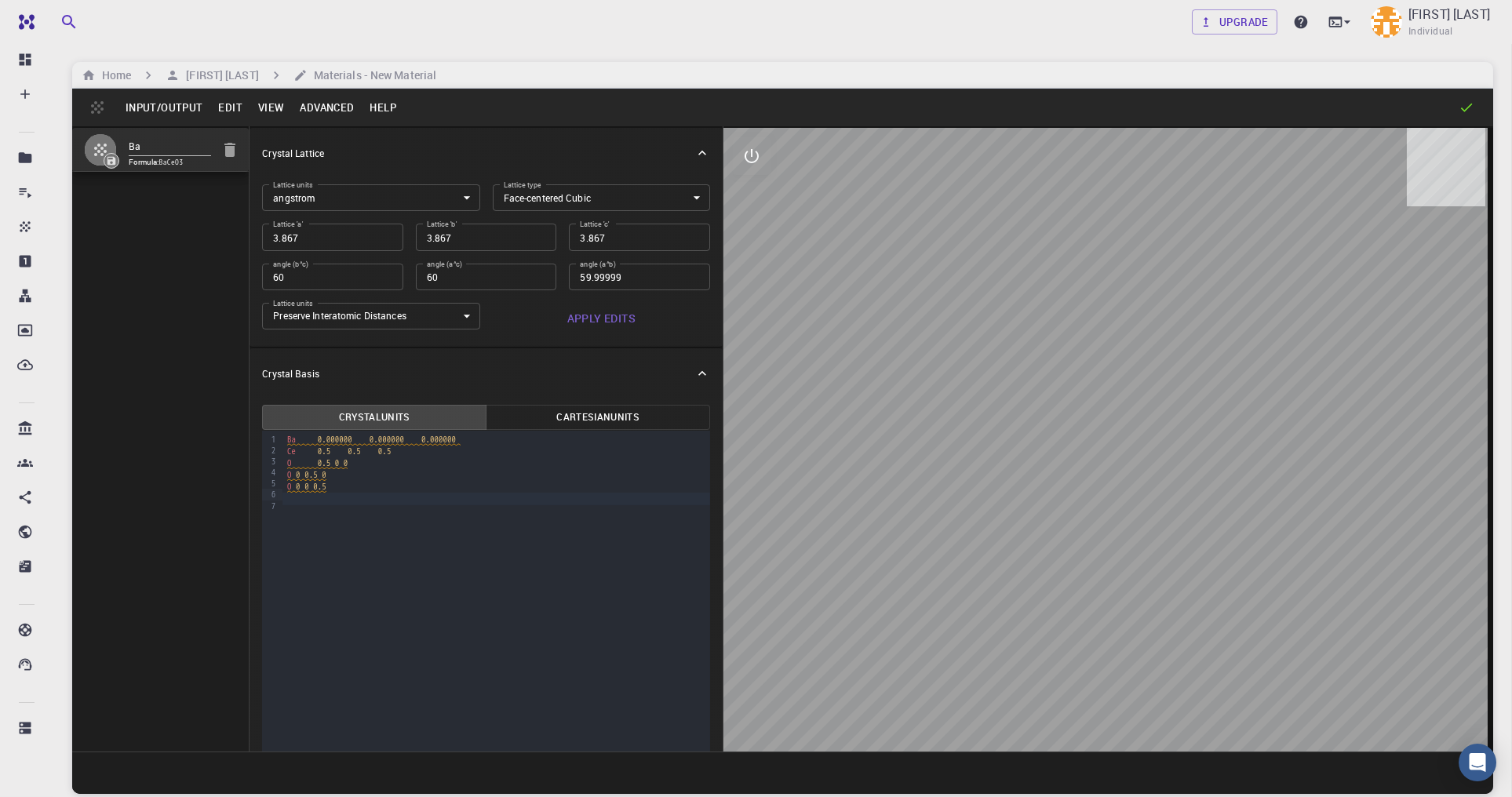 drag, startPoint x: 1340, startPoint y: 511, endPoint x: 1149, endPoint y: 457, distance: 198.48678 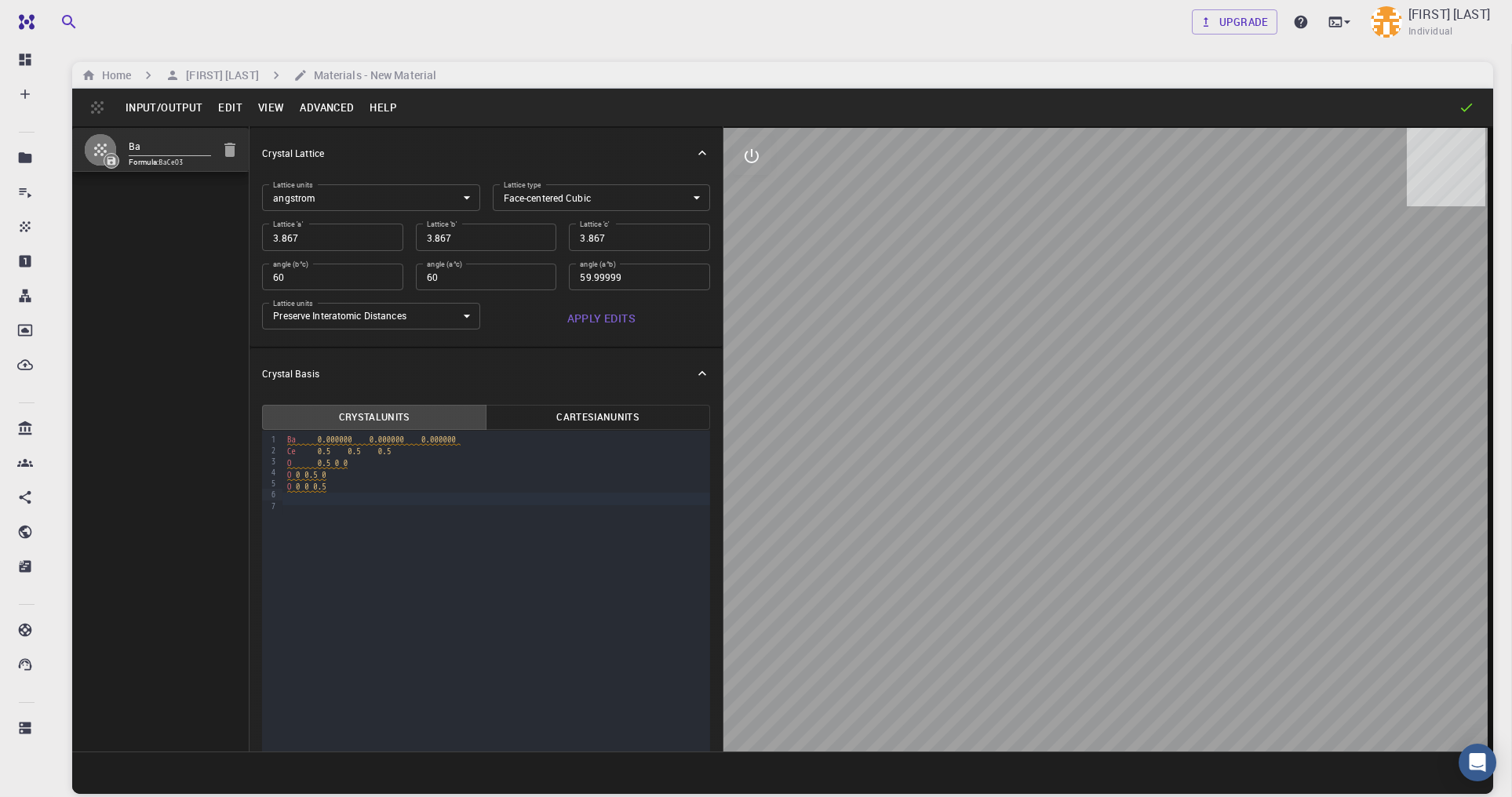 click 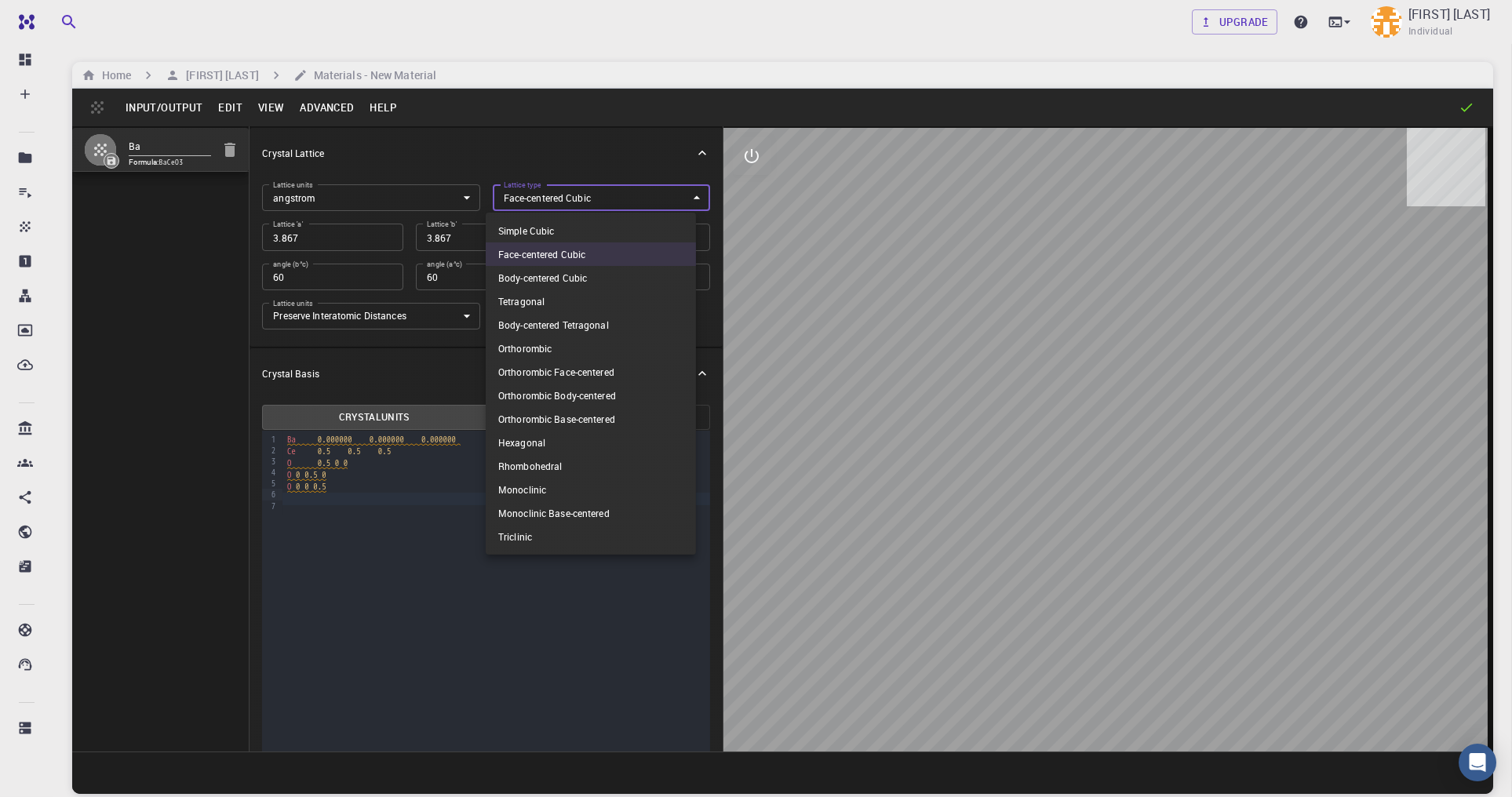 click on "Free Dashboard Create New Job New Material Create Material Upload File Import from Bank Import from 3rd Party New Workflow New Project Projects Jobs Materials Properties Workflows Dropbox External Uploads Bank Materials Workflows Accounts Shared with me Shared publicly Shared externally Documentation Contact Support Compute load: Low Upgrade [FIRST] [LAST] Individual Home [FIRST] [LAST] Materials - New Material Input/Output Edit View Advanced Help Ba Formula:  BaCeO3 Crystal Lattice Lattice units angstrom angstrom Lattice units Lattice type Face-centered Cubic FCC Lattice type Lattice 'a' 3.867 Lattice 'a' Lattice 'b' 3.867 Lattice 'b' Lattice 'c' 3.867 Lattice 'c' angle (b^c) 60 angle (b^c) angle (a^c) 60 angle (a^c) angle (a^b) 59.99999 angle (a^b) Lattice units Preserve Interatomic Distances 1 Lattice units Apply Edits Crystal Basis Crystal  Units Cartesian  Units 9 1 2 3 4 5 6 7 › Ba       0.000000      0.000000      0.000000   Ce       0.5      0.5      0.5    O        0.5   0   0 O   0" at bounding box center [756, 458] 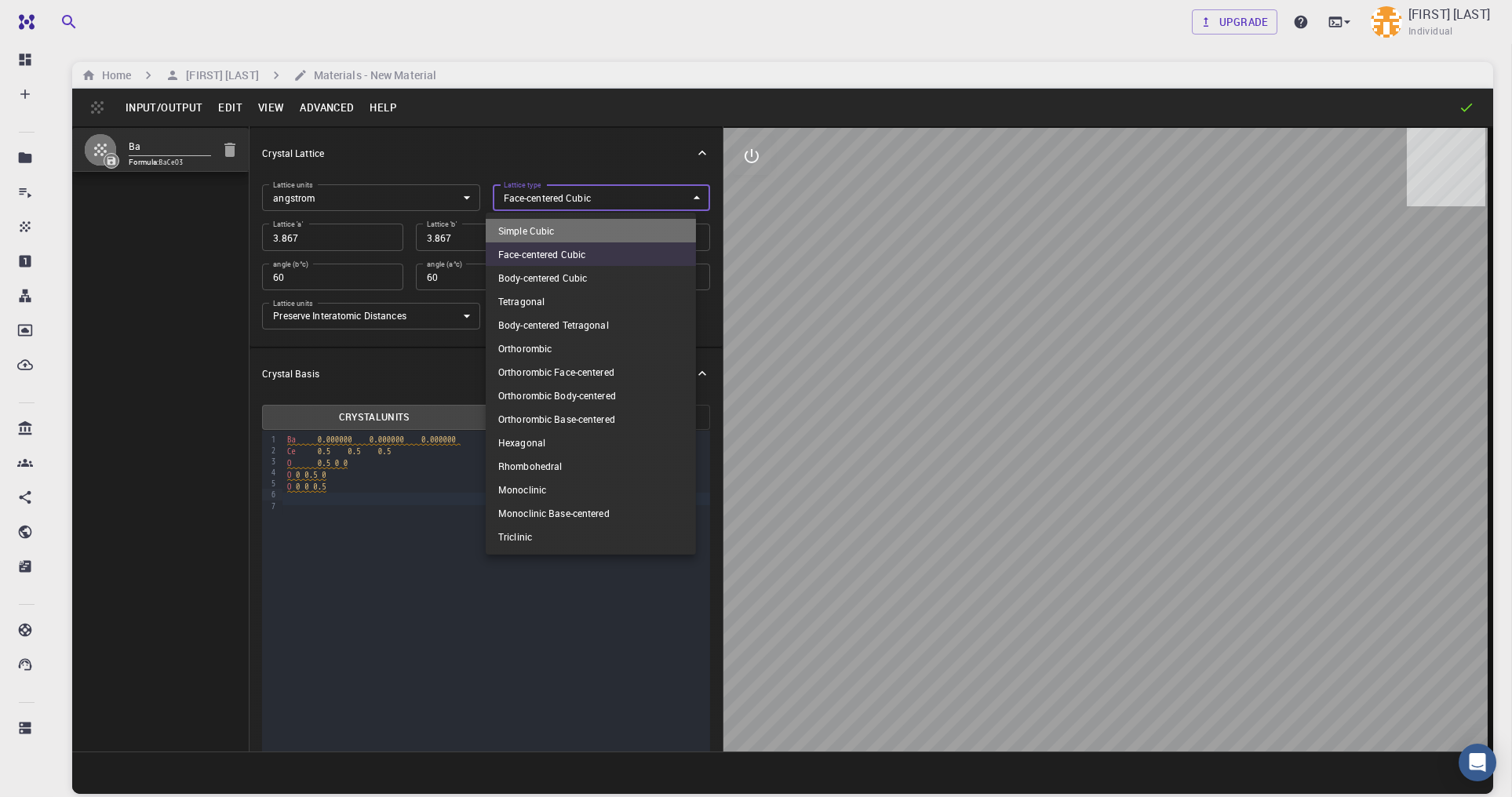 click on "Simple Cubic" at bounding box center [591, 231] 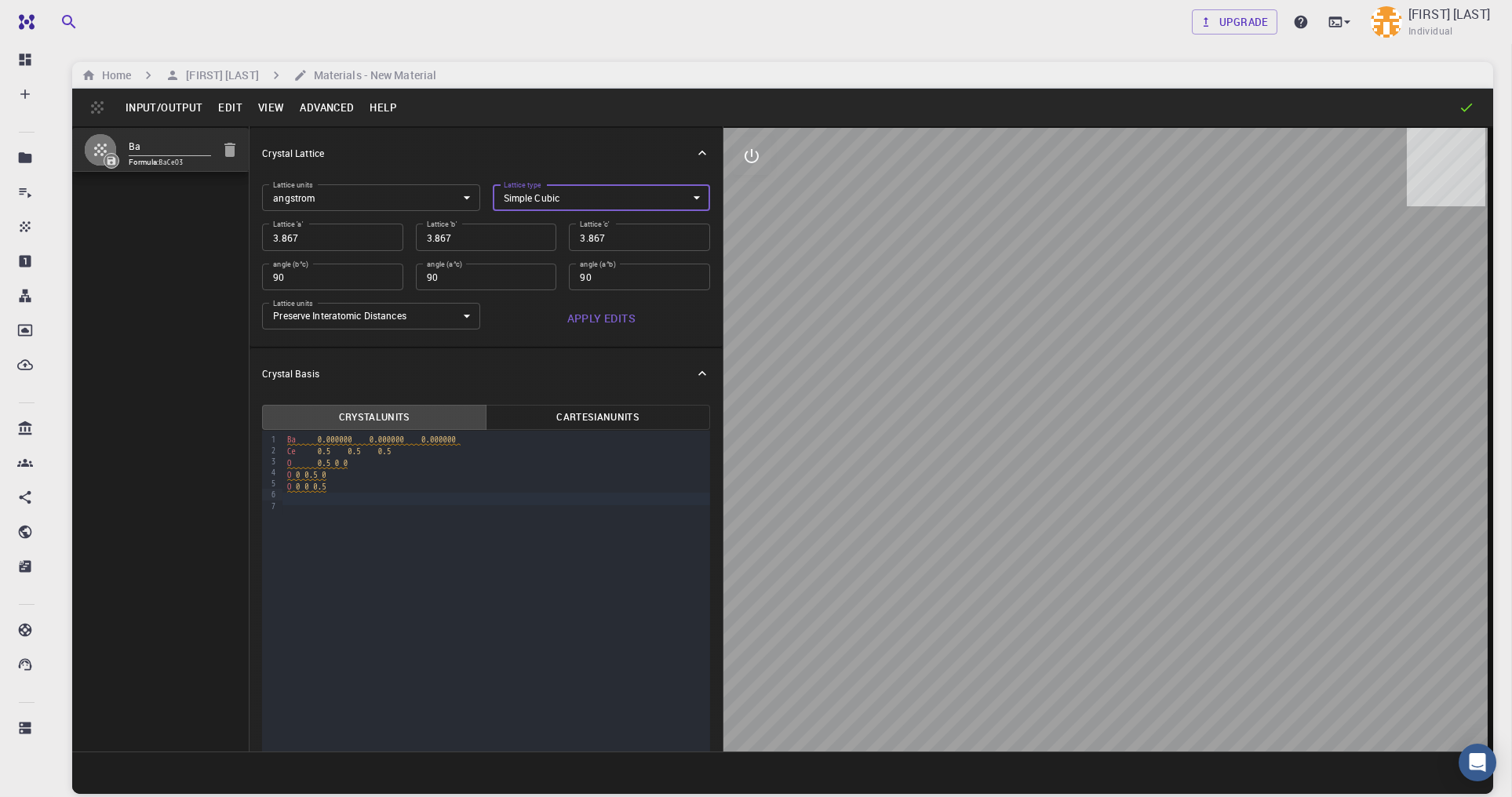 drag, startPoint x: 584, startPoint y: 238, endPoint x: 428, endPoint y: 209, distance: 158.67262 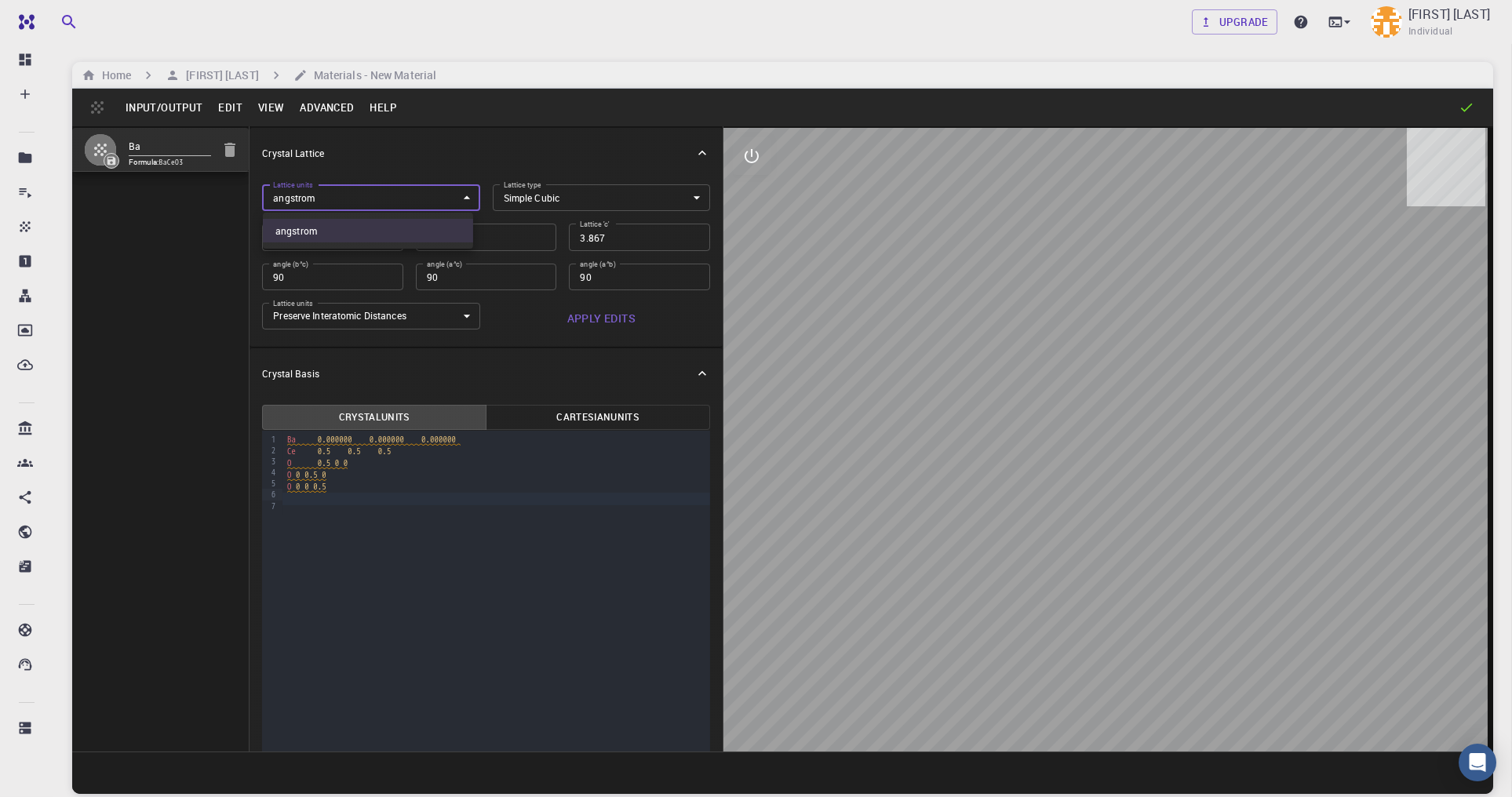 click on "Free Dashboard Create New Job New Material Create Material Upload File Import from Bank Import from 3rd Party New Workflow New Project Projects Jobs Materials Properties Workflows Dropbox External Uploads Bank Materials Workflows Accounts Shared with me Shared publicly Shared externally Documentation Contact Support Compute load: Low Upgrade [FIRST] [LAST] Individual Home [FIRST] [LAST] Materials - New Material Input/Output Edit View Advanced Help Ba Formula:  BaCeO3 Crystal Lattice Lattice units angstrom angstrom Lattice units Lattice type Simple Cubic CUB Lattice type Lattice 'a' 3.867 Lattice 'a' Lattice 'b' 3.867 Lattice 'b' Lattice 'c' 3.867 Lattice 'c' angle (b^c) 90 angle (b^c) angle (a^c) 90 angle (a^c) angle (a^b) 90 angle (a^b) Lattice units Preserve Interatomic Distances 1 Lattice units Apply Edits Crystal Basis Crystal  Units Cartesian  Units 9 1 2 3 4 5 6 7 › Ba       0.000000      0.000000      0.000000   Ce       0.5      0.5      0.5    O        0.5   0   0" at bounding box center [756, 458] 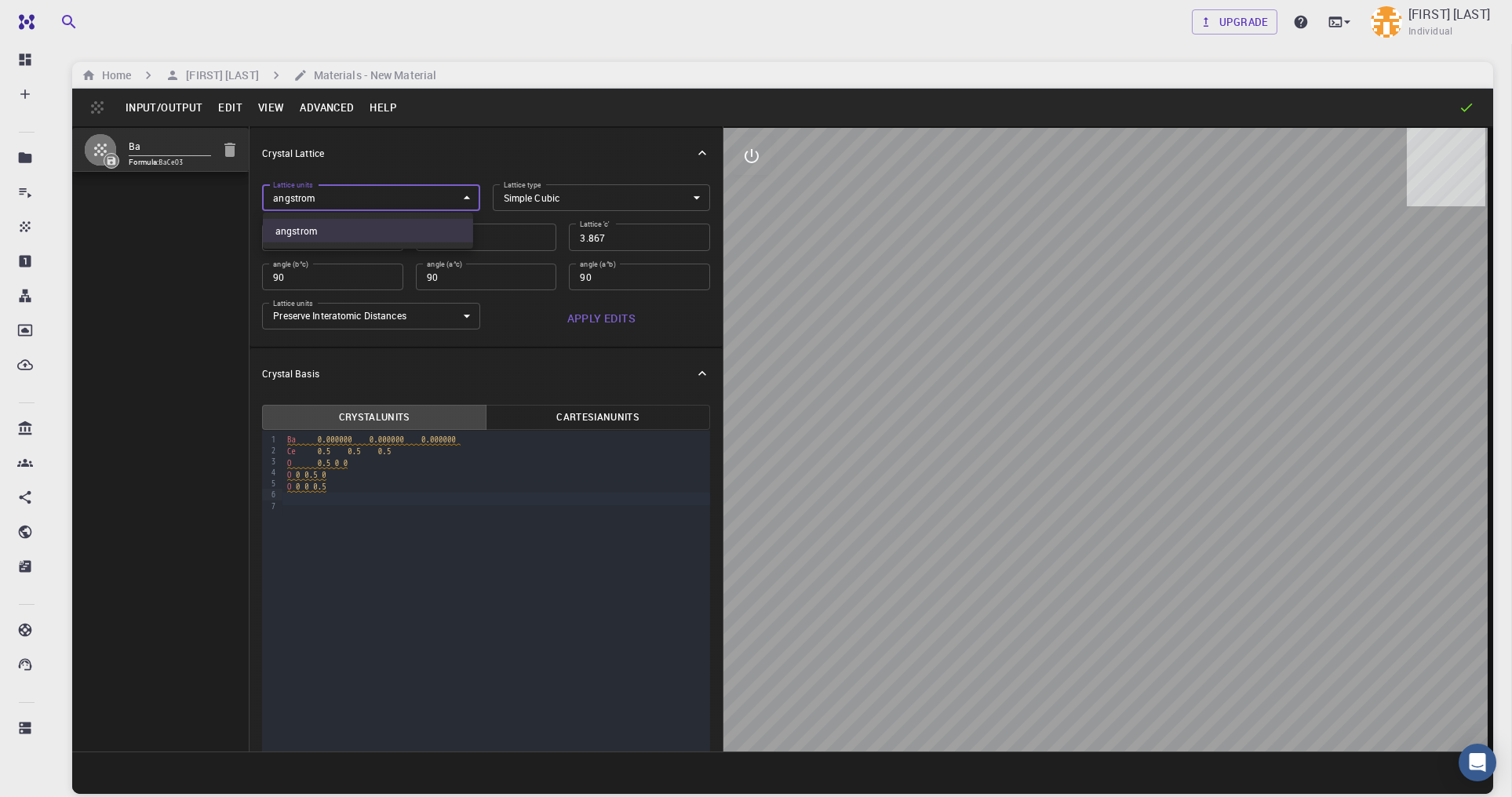 click at bounding box center [756, 398] 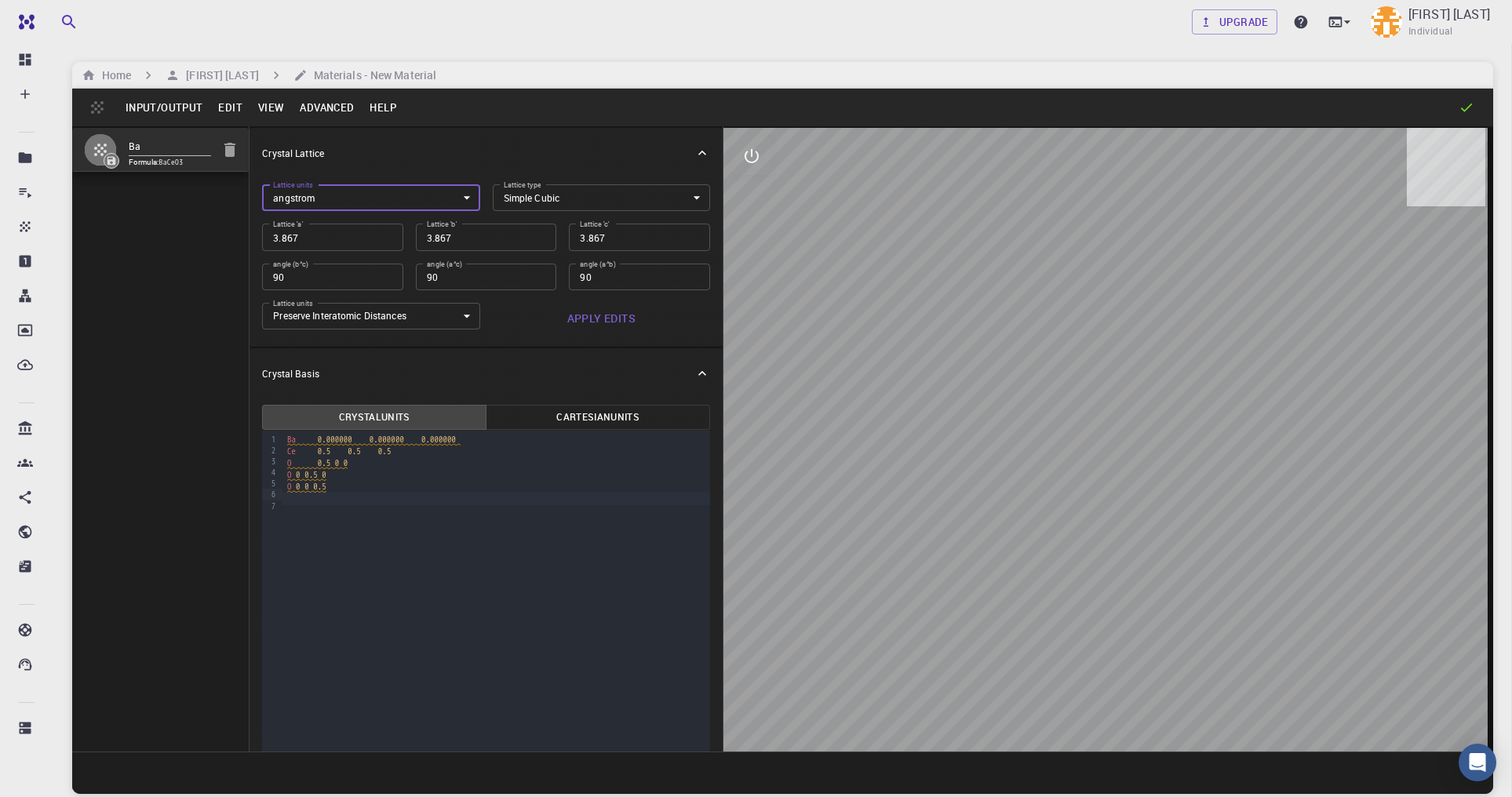 click at bounding box center [1108, 439] 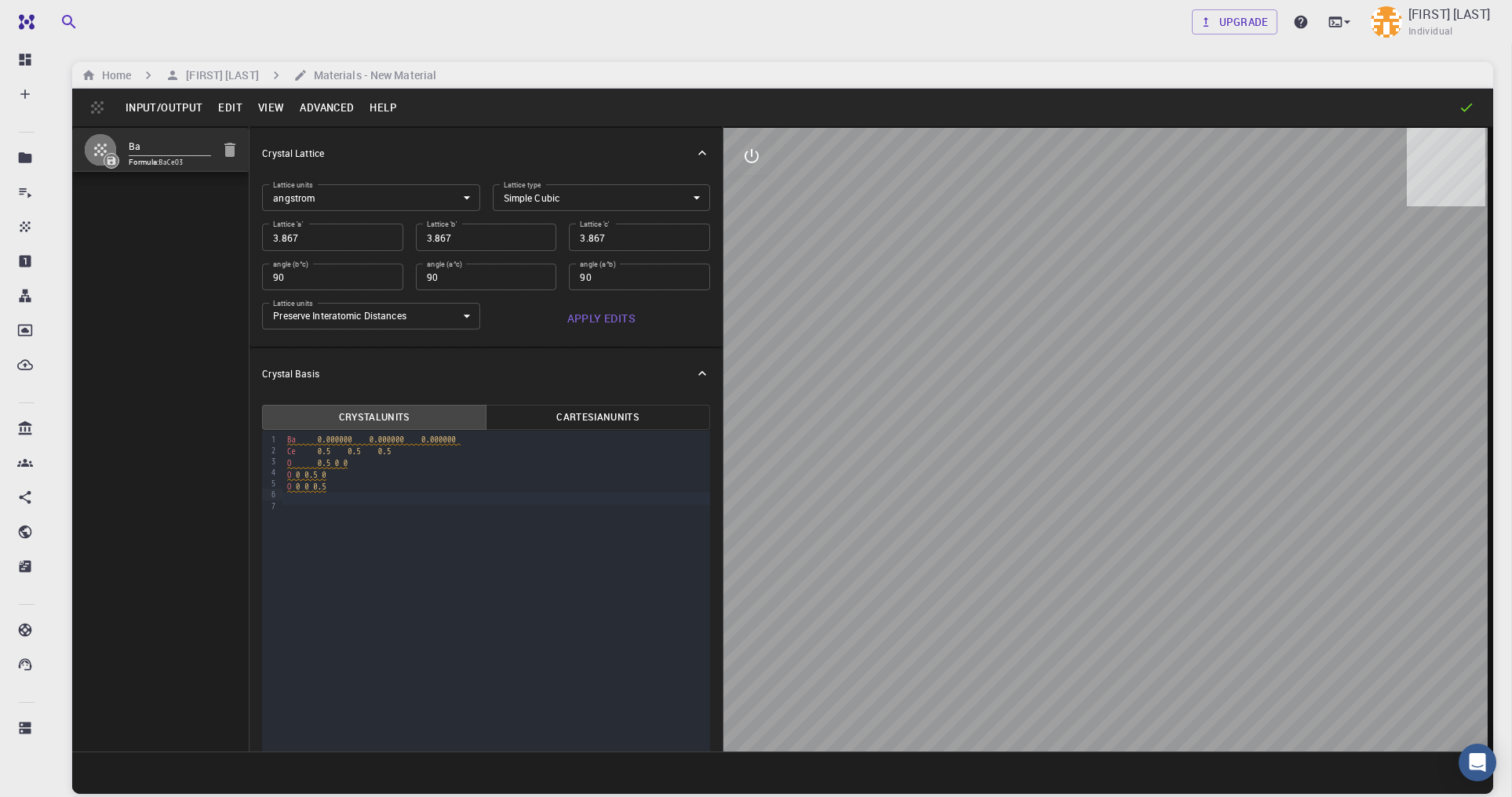 drag, startPoint x: 1164, startPoint y: 583, endPoint x: 1049, endPoint y: 468, distance: 162.63456 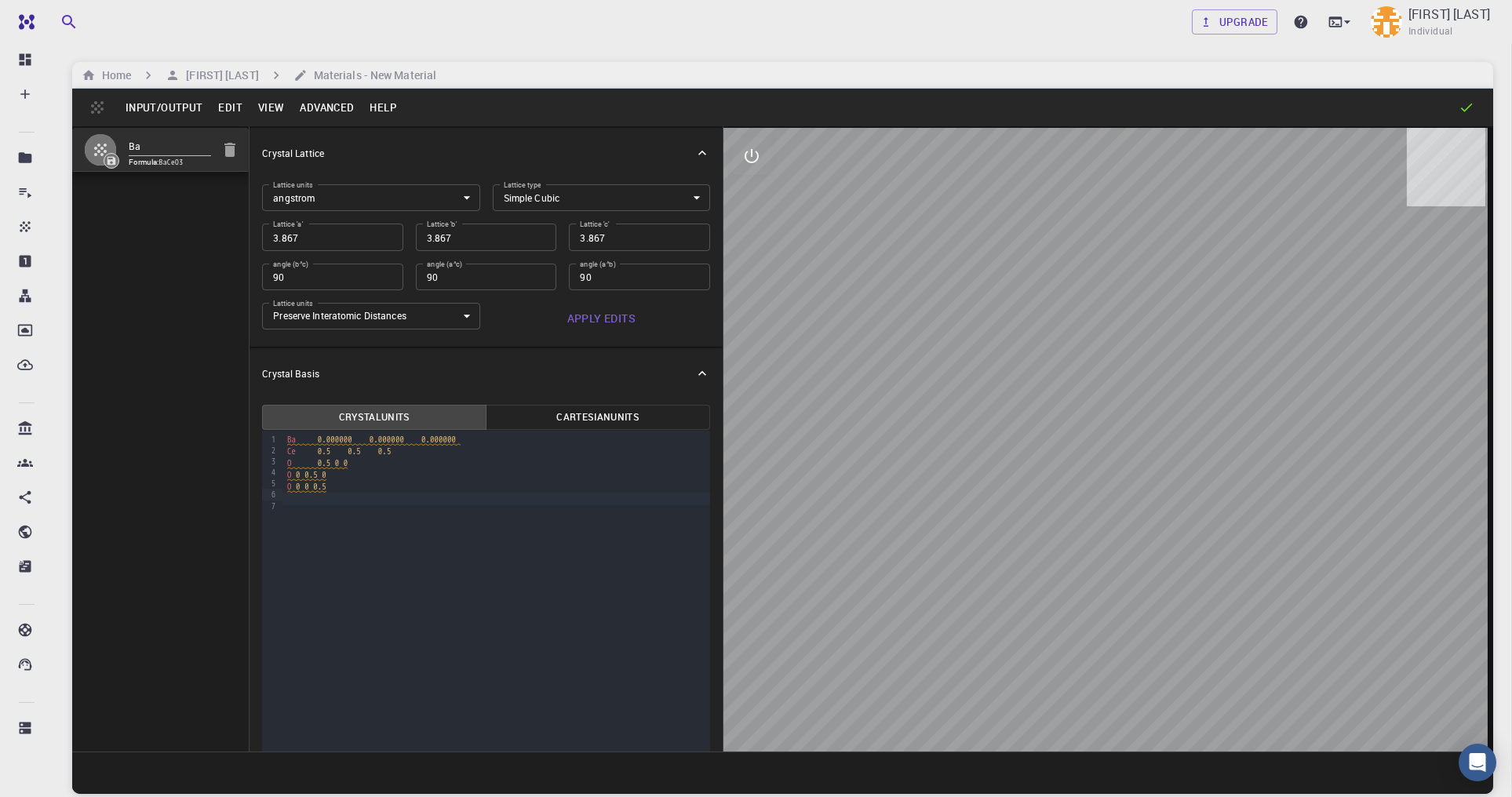click at bounding box center [1108, 439] 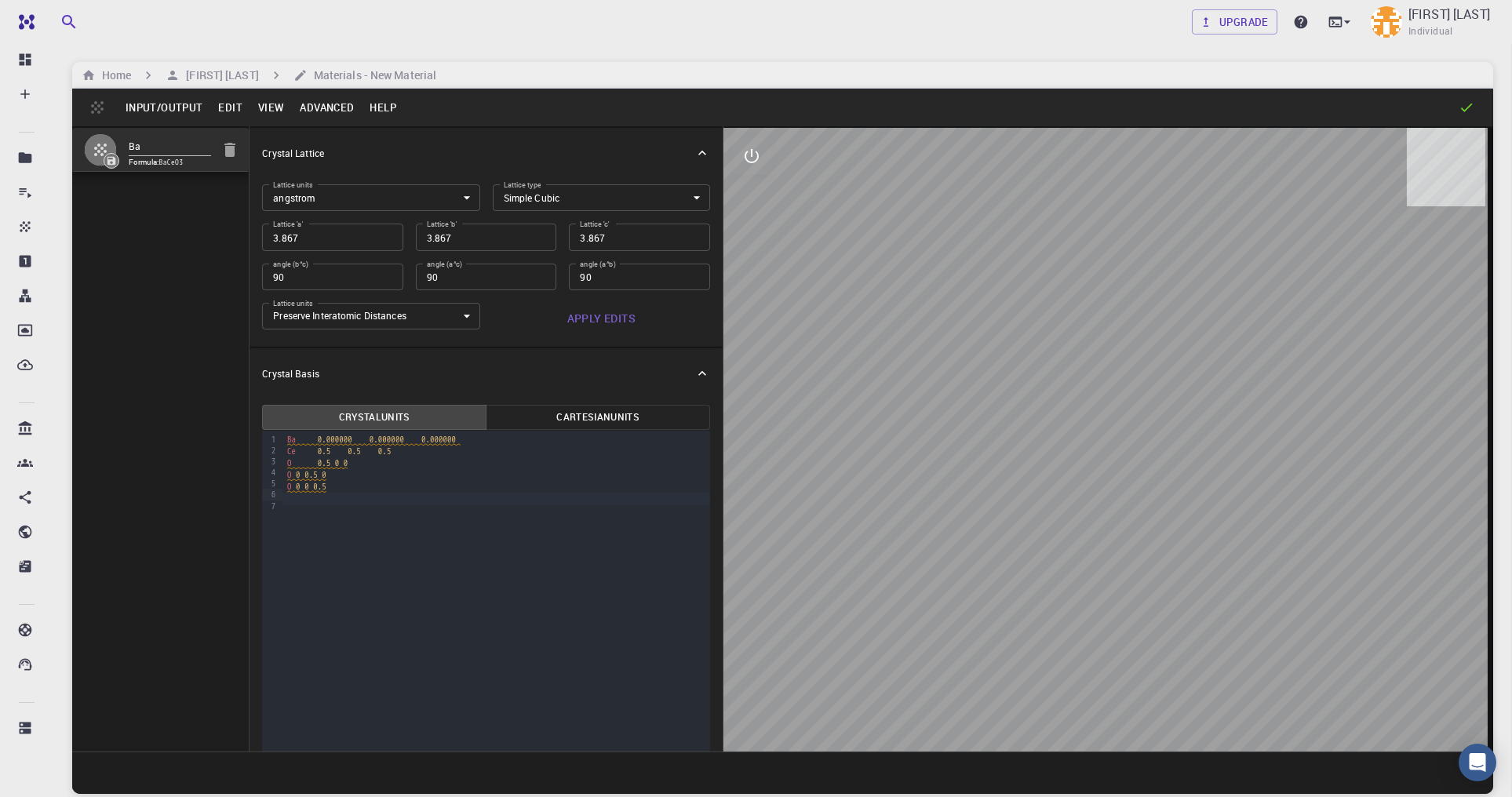 click on "Lattice type Simple Cubic CUB Lattice type" at bounding box center (595, 191) 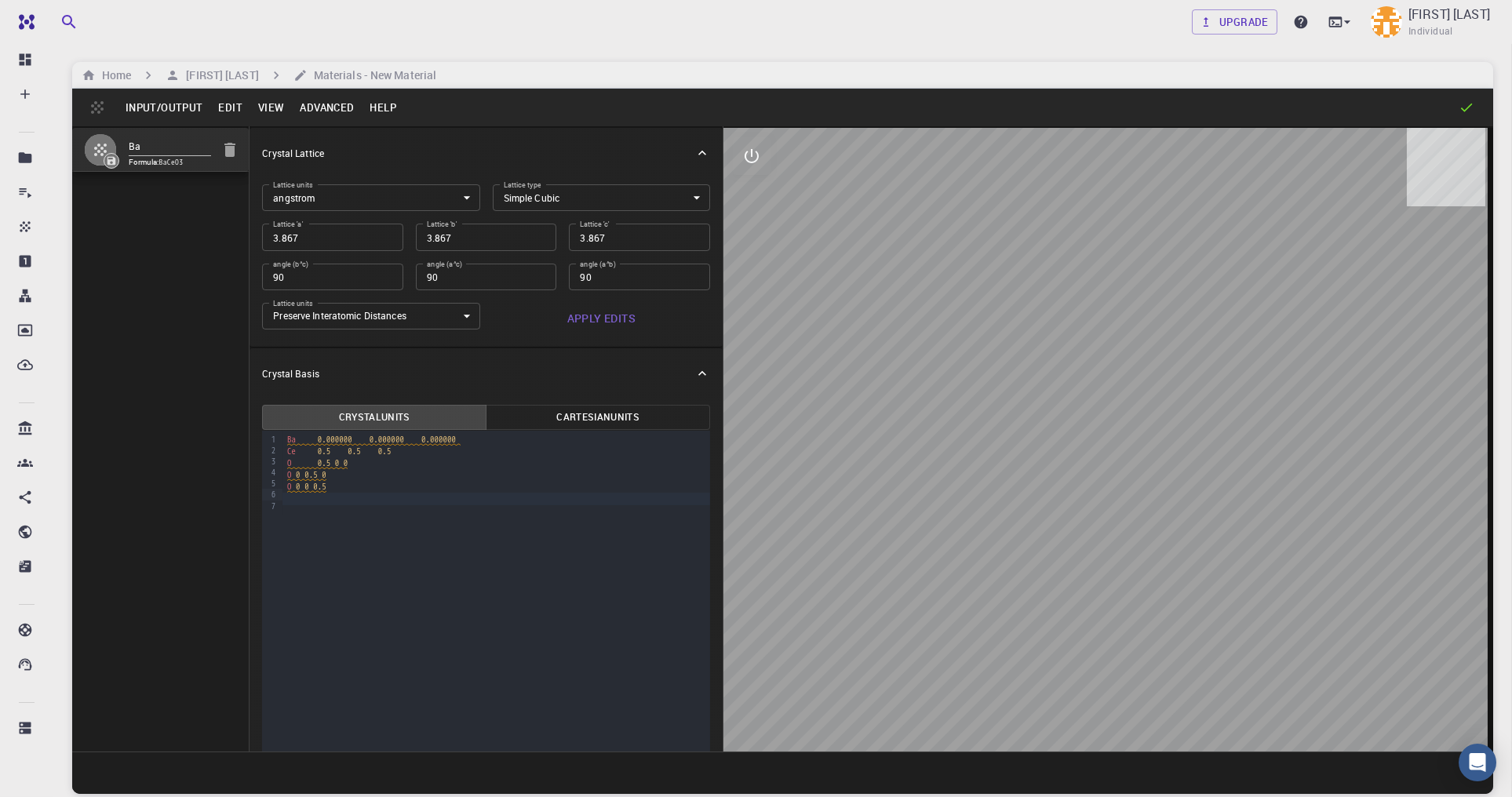 click on "Free Dashboard Create New Job New Material Create Material Upload File Import from Bank Import from 3rd Party New Workflow New Project Projects Jobs Materials Properties Workflows Dropbox External Uploads Bank Materials Workflows Accounts Shared with me Shared publicly Shared externally Documentation Contact Support Compute load: Low Upgrade [FIRST] [LAST] Individual Home [FIRST] [LAST] Materials - New Material Input/Output Edit View Advanced Help Ba Formula:  BaCeO3 Crystal Lattice Lattice units angstrom angstrom Lattice units Lattice type Simple Cubic CUB Lattice type Lattice 'a' 3.867 Lattice 'a' Lattice 'b' 3.867 Lattice 'b' Lattice 'c' 3.867 Lattice 'c' angle (b^c) 90 angle (b^c) angle (a^c) 90 angle (a^c) angle (a^b) 90 angle (a^b) Lattice units Preserve Interatomic Distances 1 Lattice units Apply Edits Crystal Basis Crystal  Units Cartesian  Units 9 1 2 3 4 5 6 7 › Ba       0.000000      0.000000      0.000000   Ce       0.5      0.5      0.5    O        0.5   0   0" at bounding box center (756, 458) 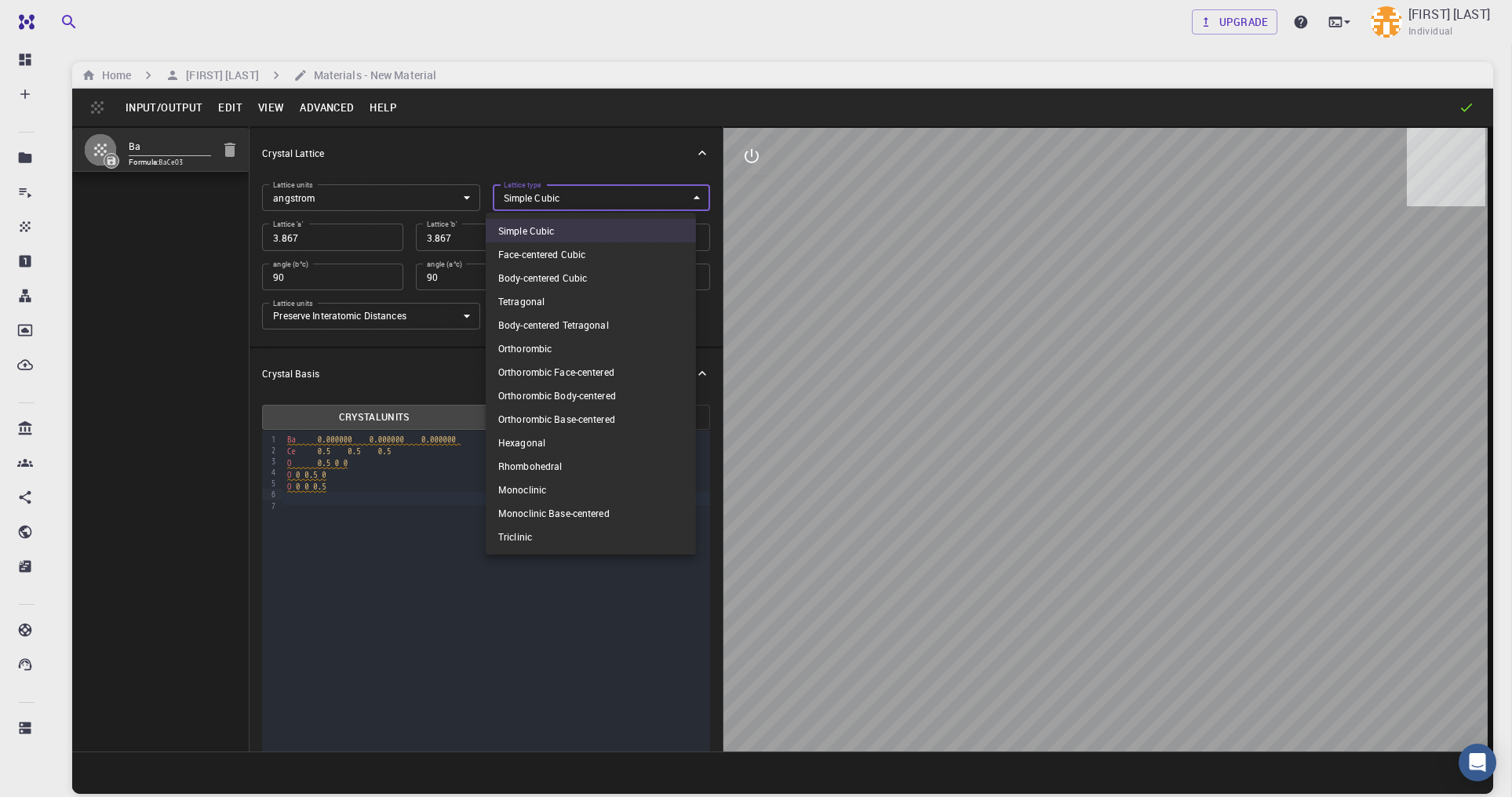 click at bounding box center [756, 398] 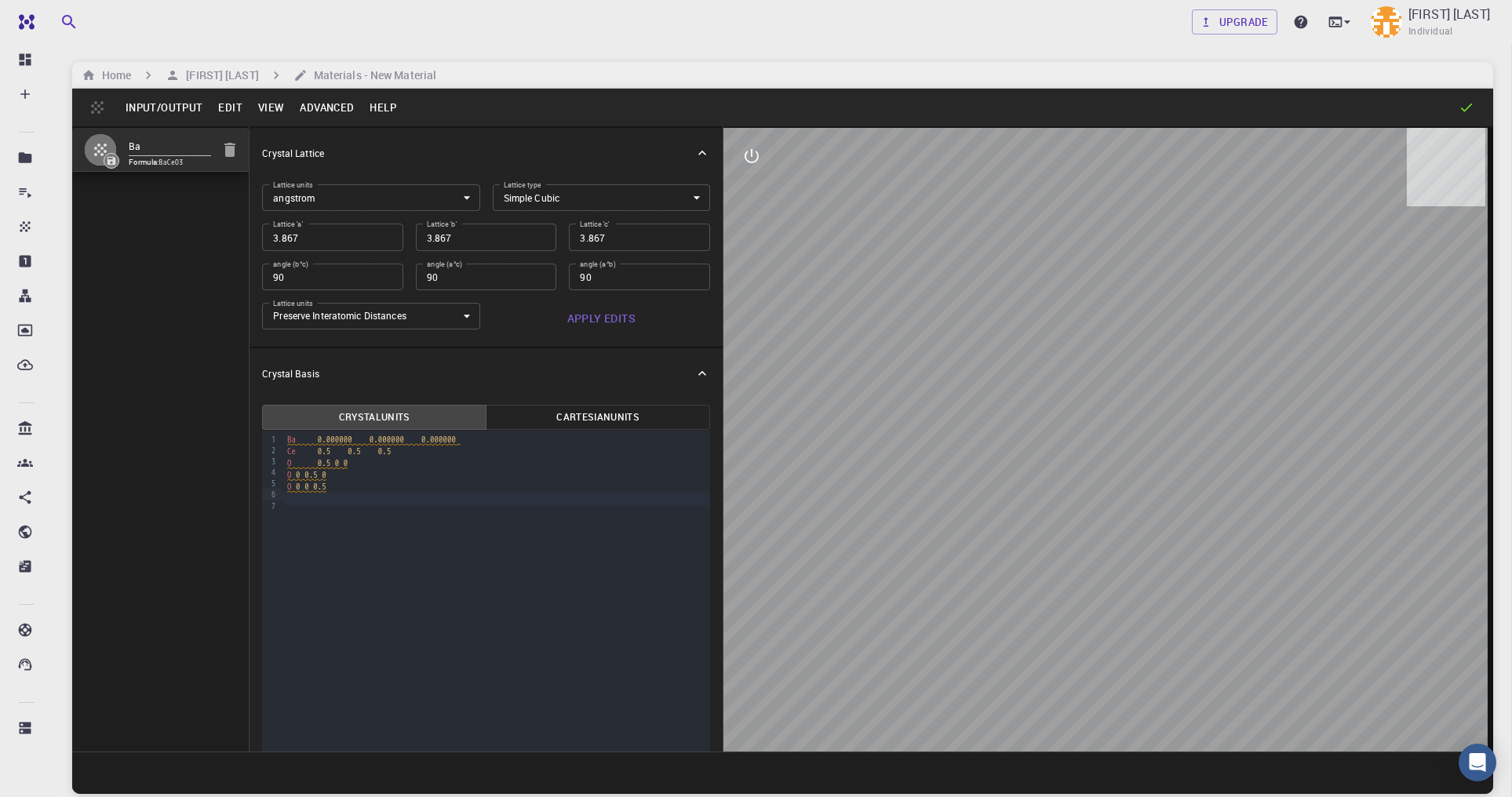 click on "Advanced" at bounding box center (326, 107) 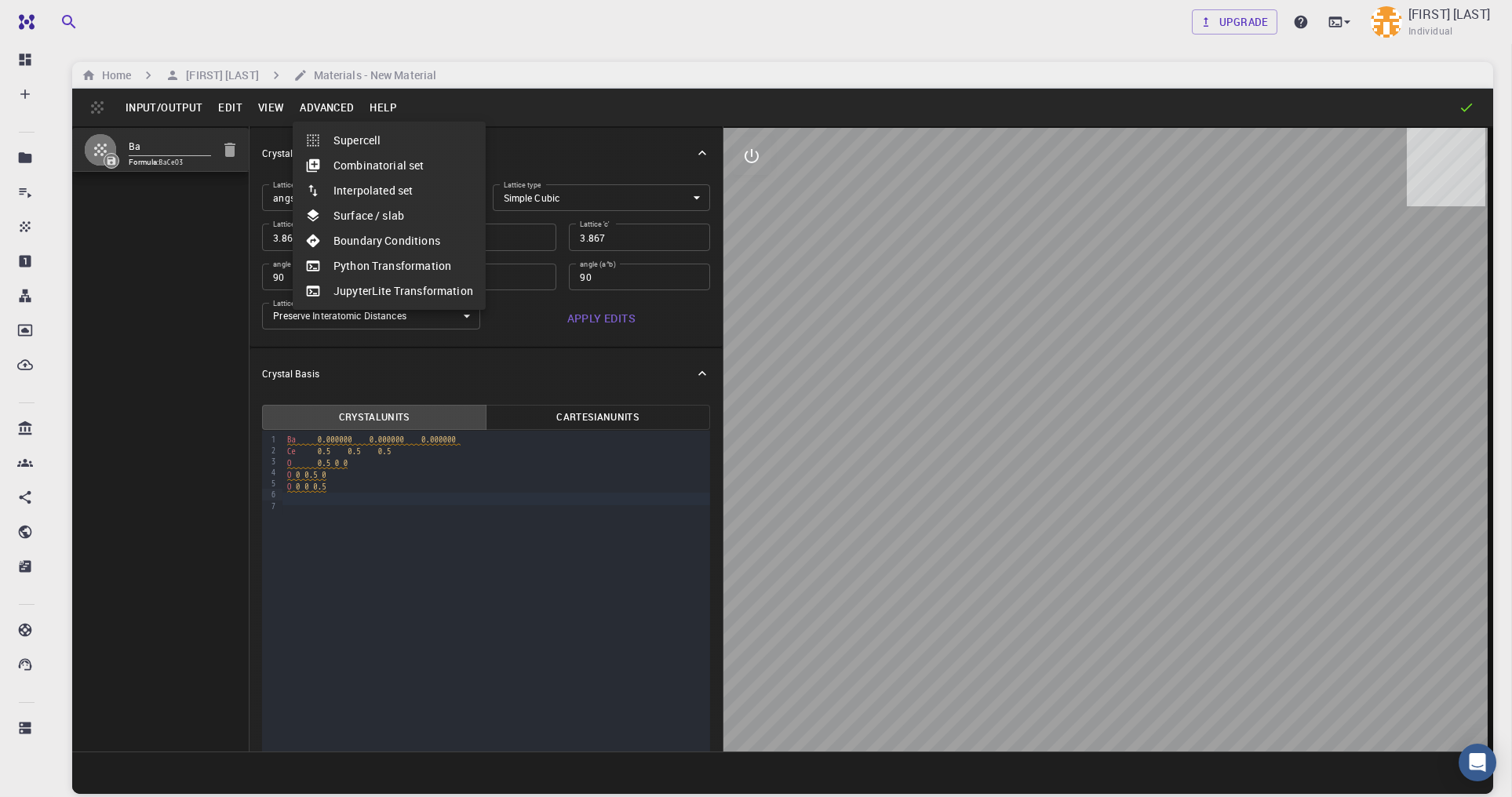 click on "Surface / slab" at bounding box center [389, 216] 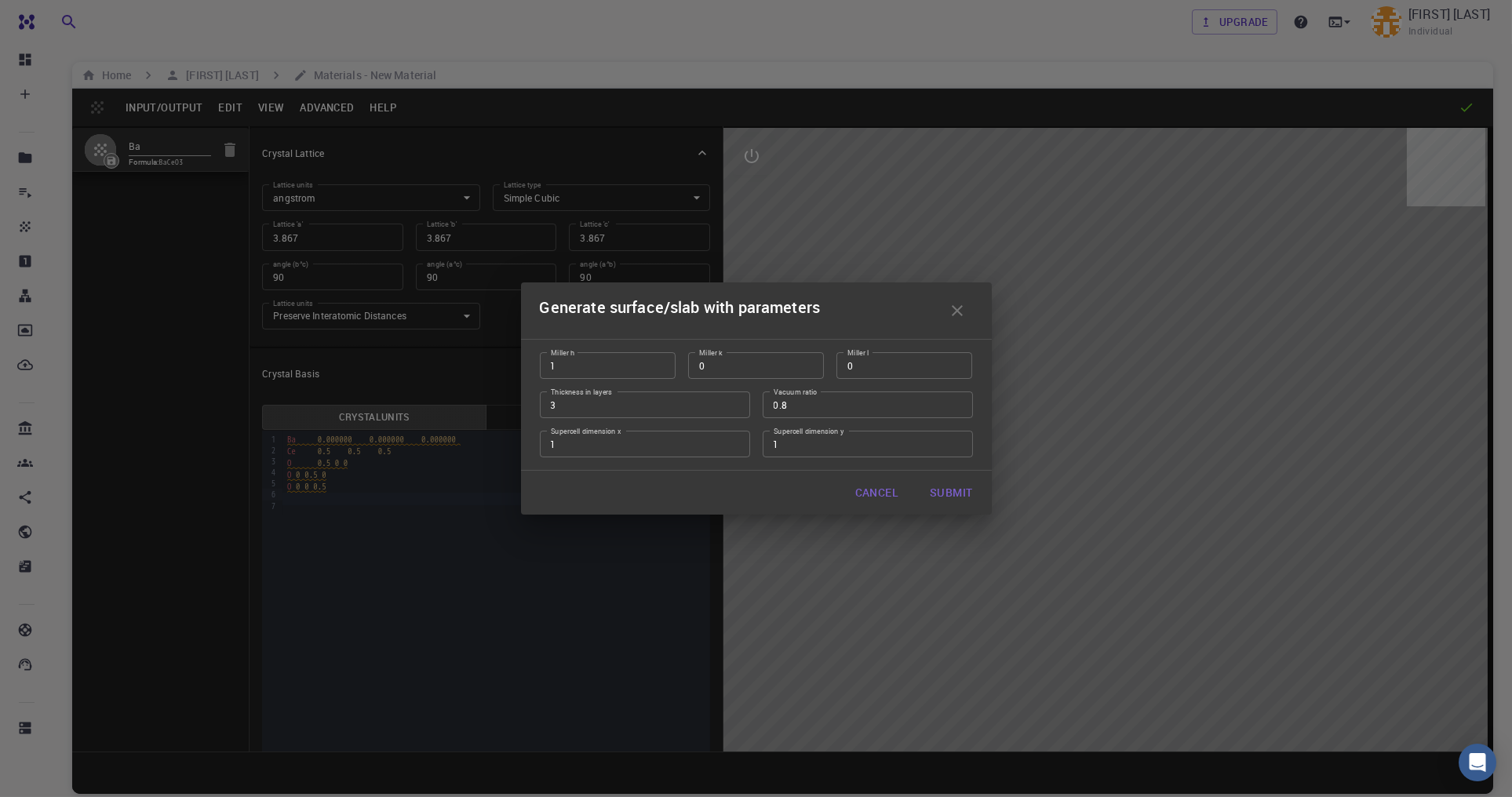 click on "Submit" at bounding box center [951, 493] 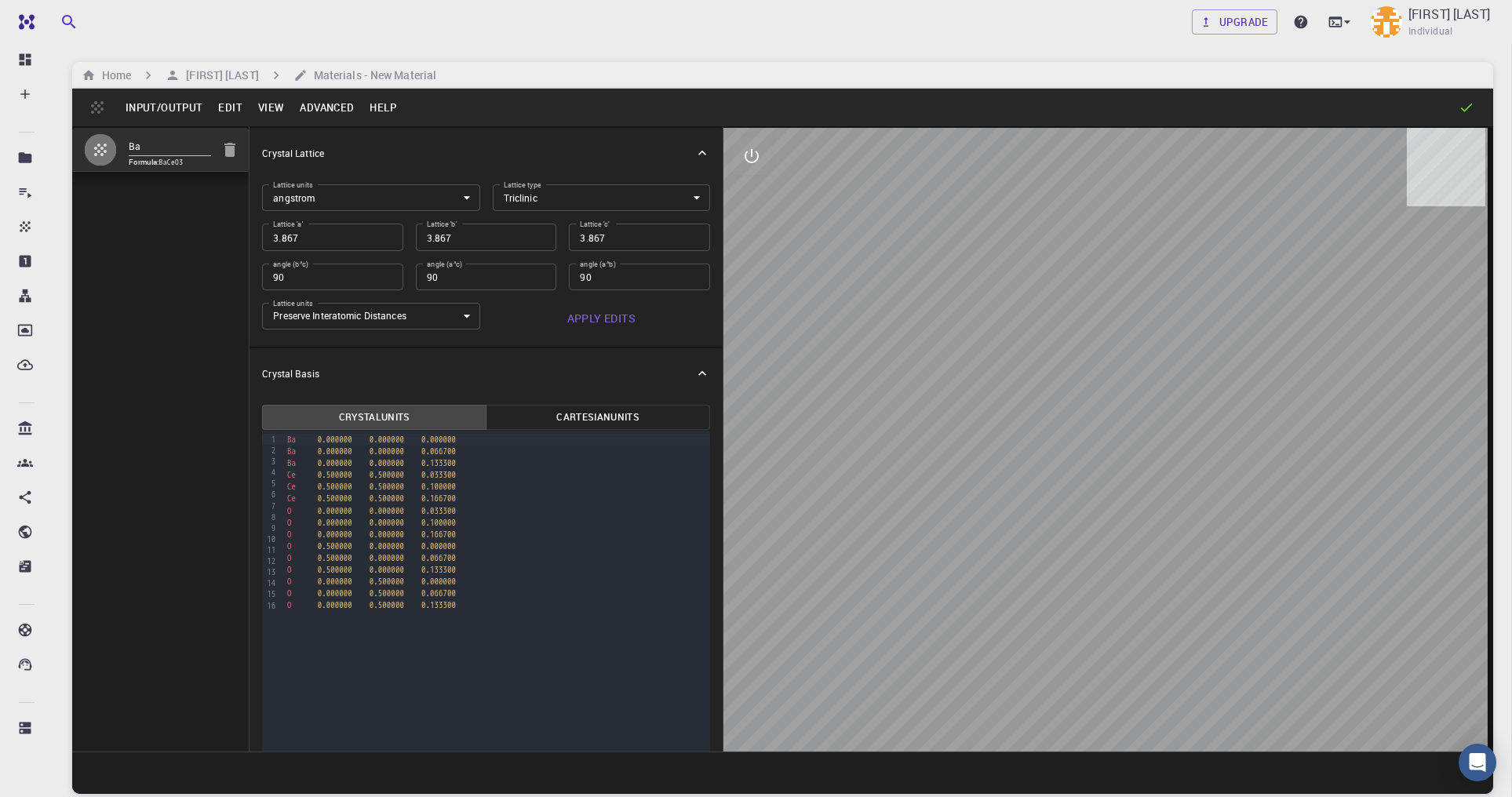 type on "TRI" 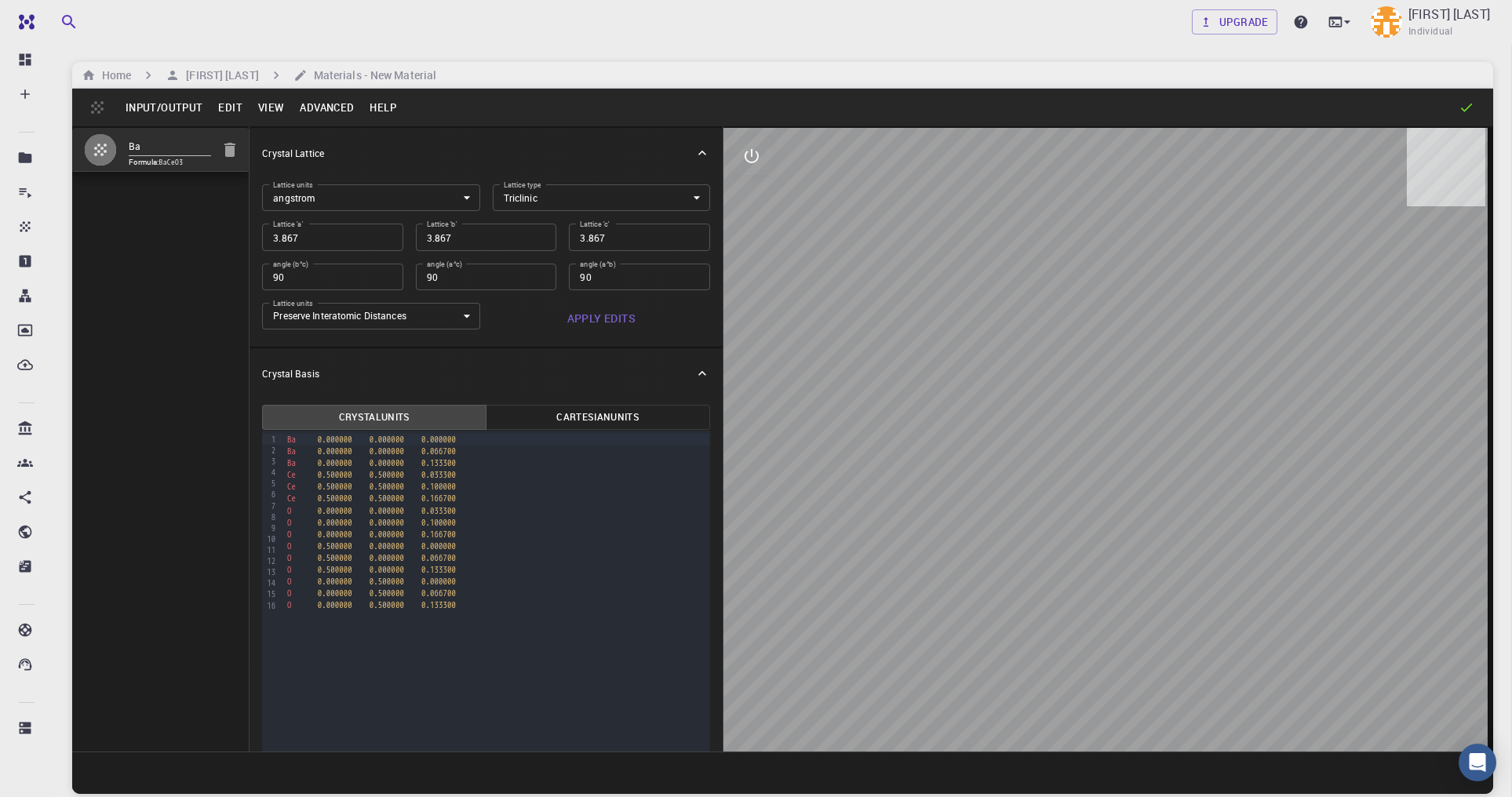 type on "3.8669824747469437" 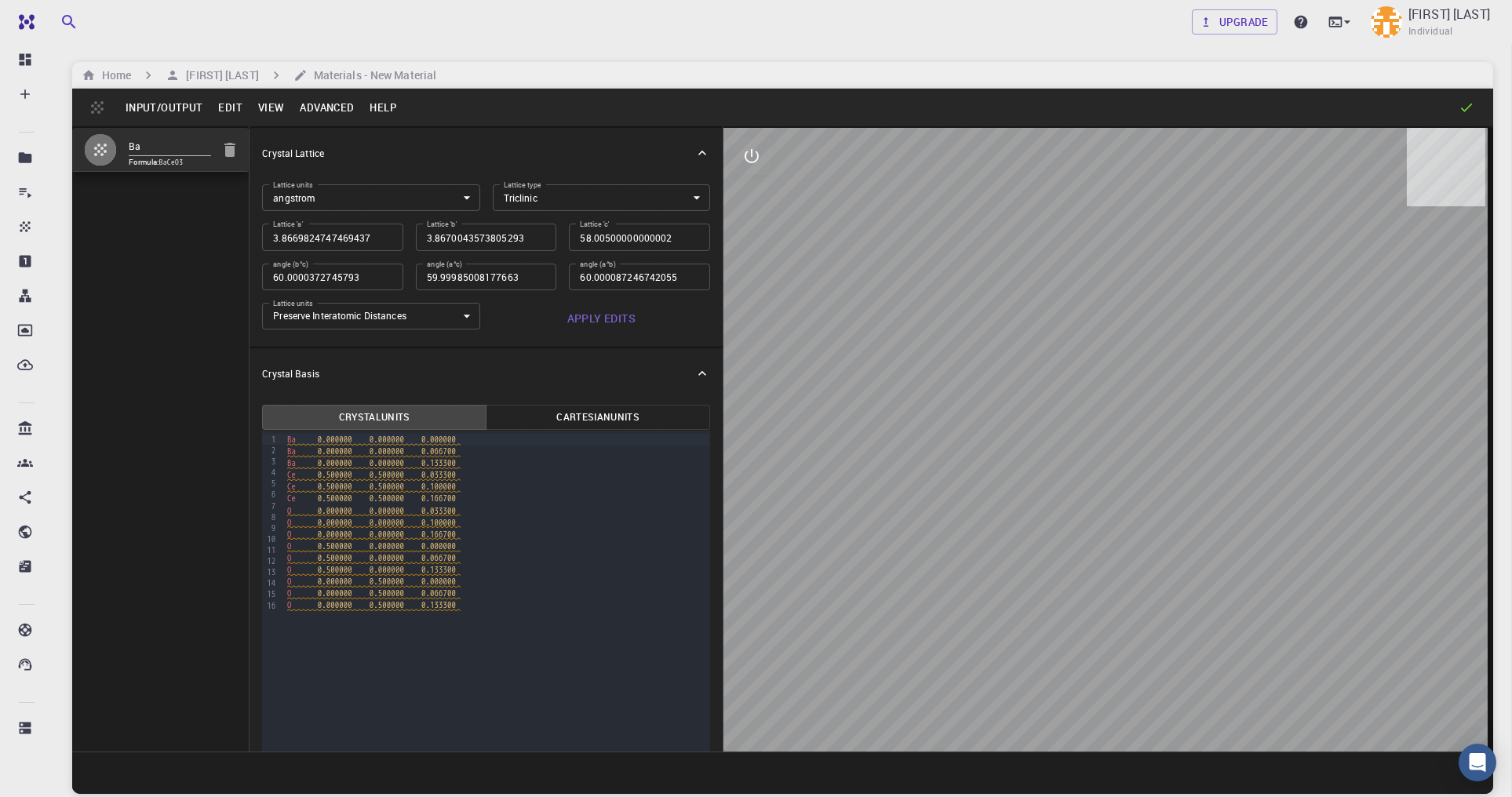 drag, startPoint x: 1193, startPoint y: 535, endPoint x: 963, endPoint y: 501, distance: 232.49946 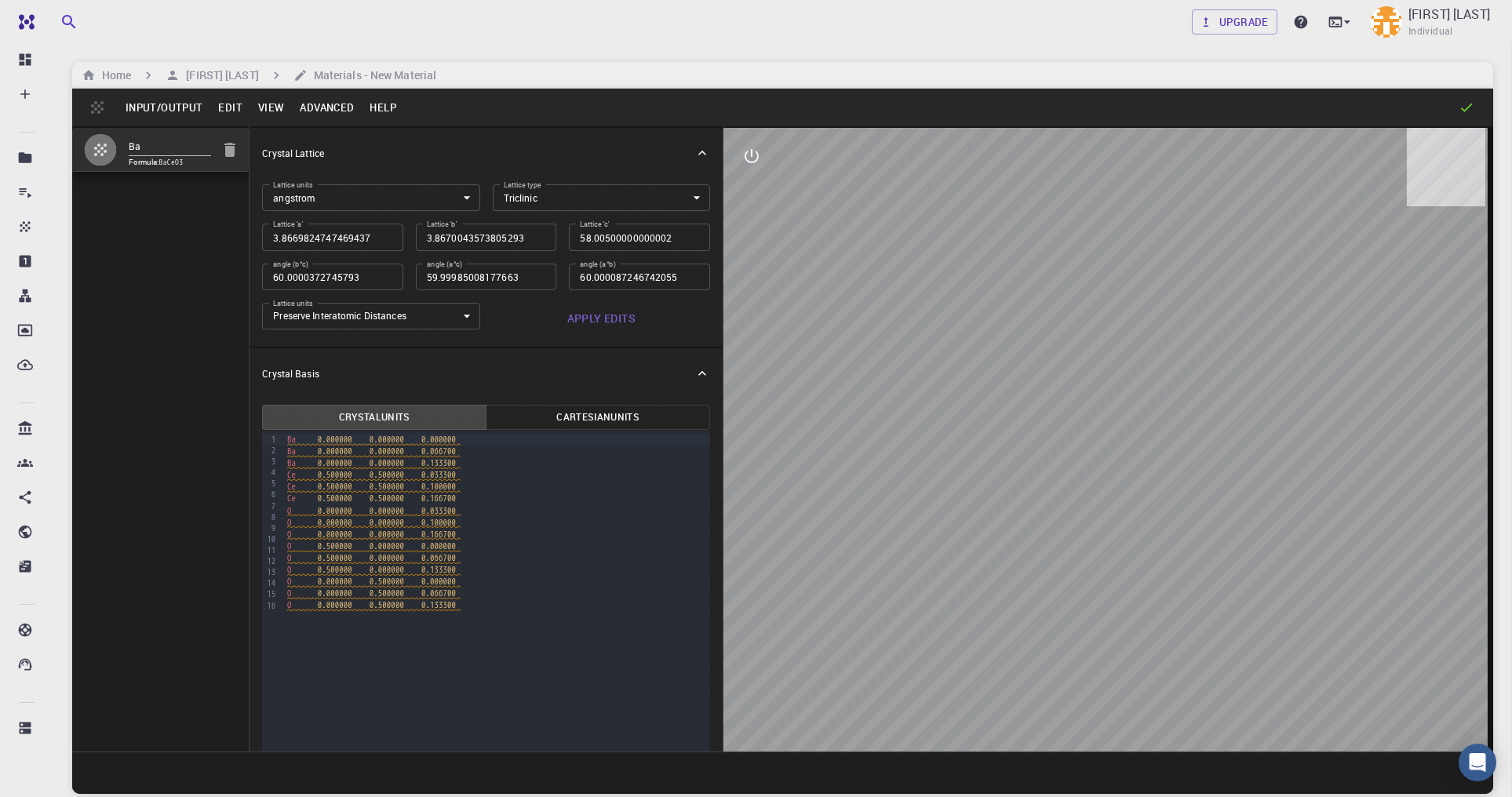click at bounding box center [1108, 439] 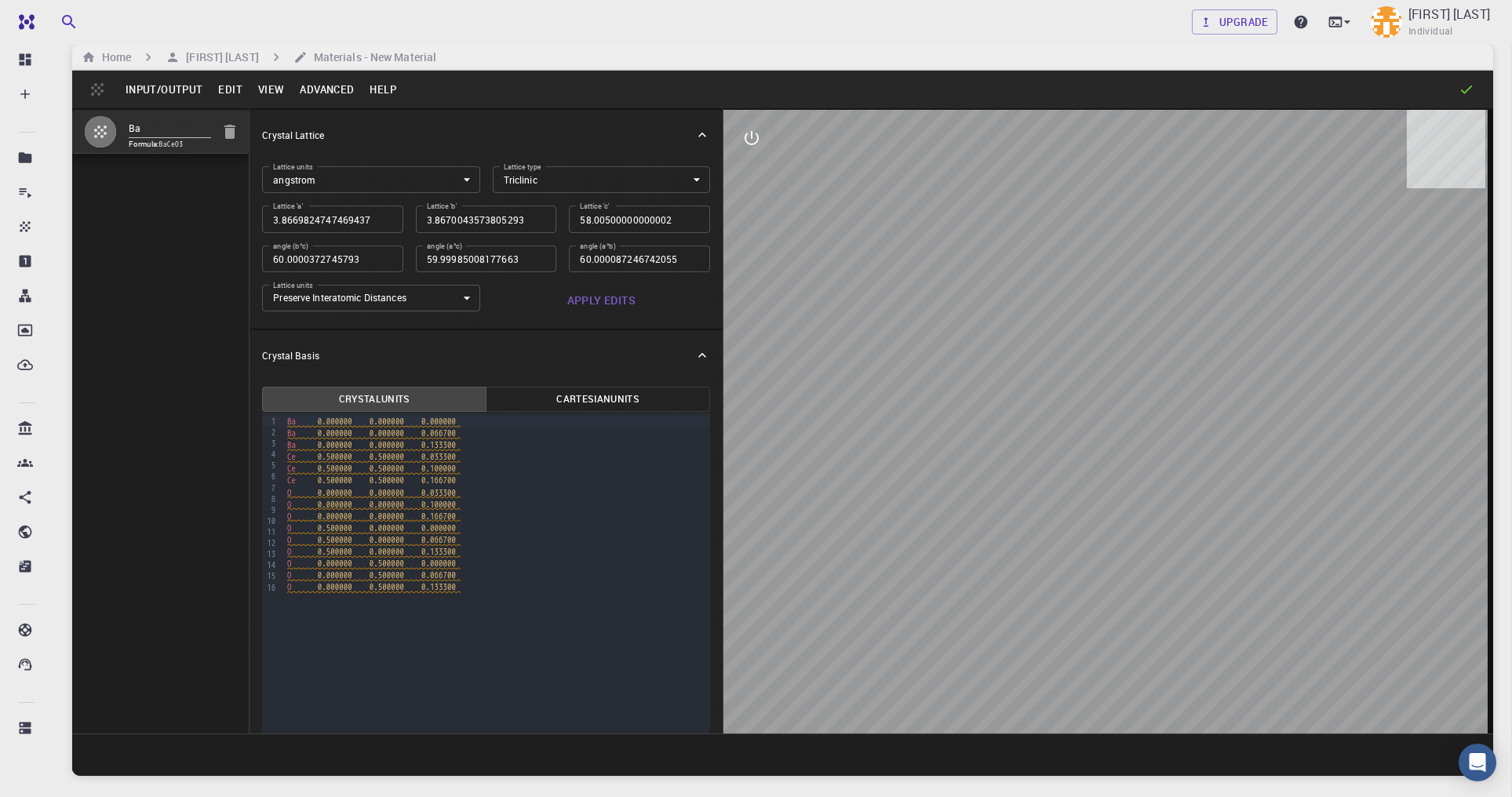 scroll, scrollTop: 13, scrollLeft: 0, axis: vertical 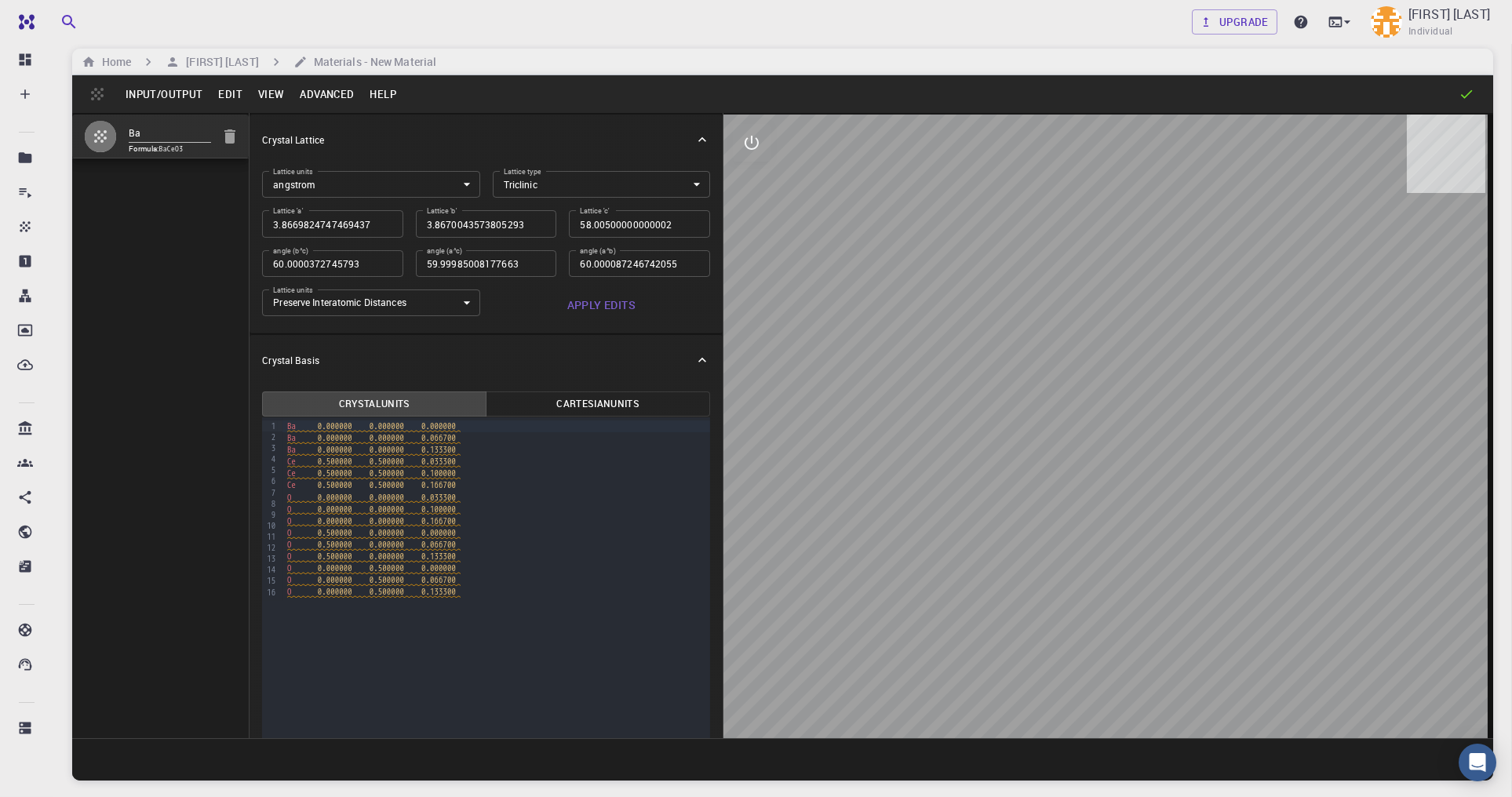 click on "Advanced" at bounding box center (326, 94) 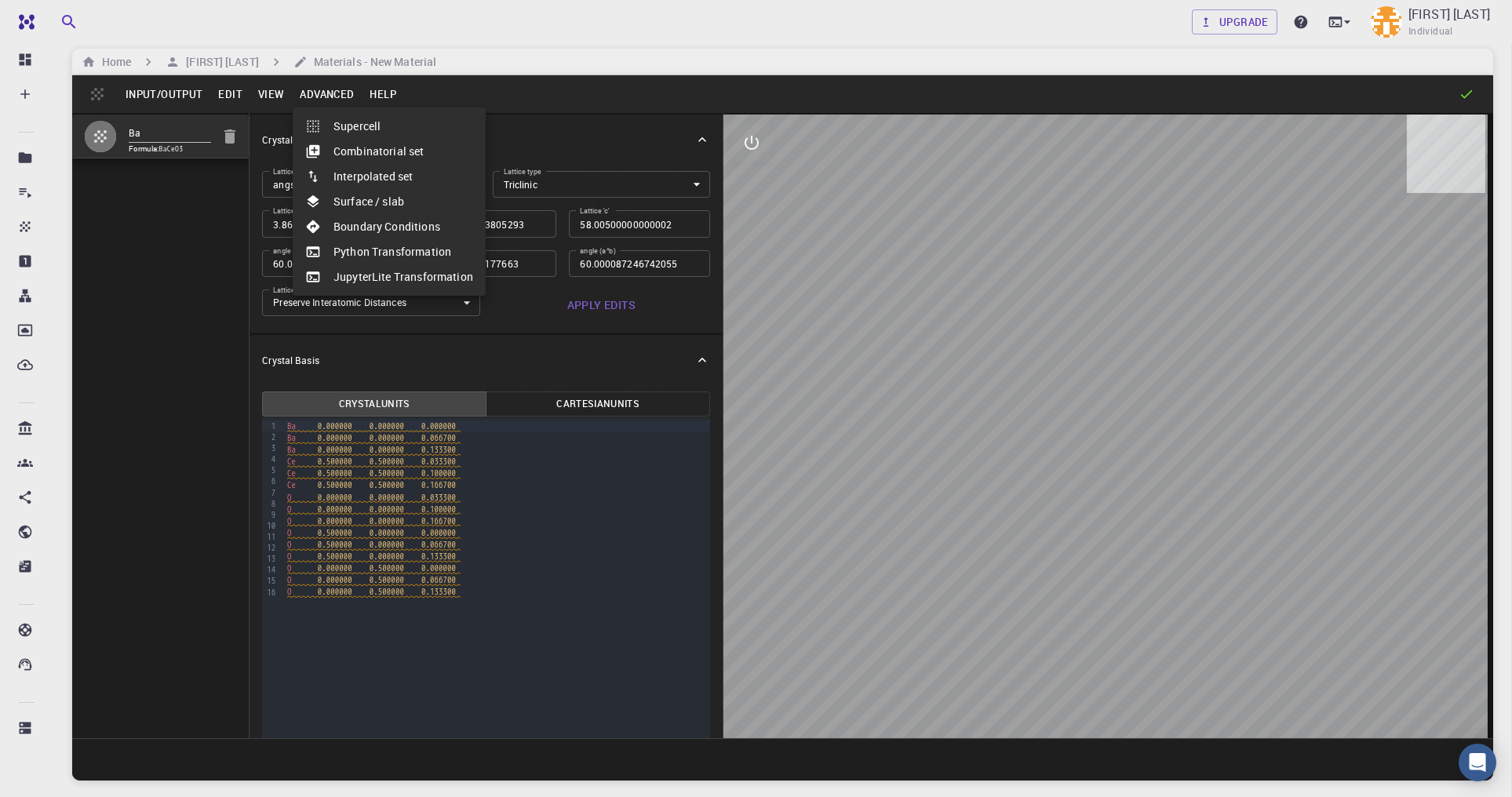 click on "Supercell" at bounding box center [389, 126] 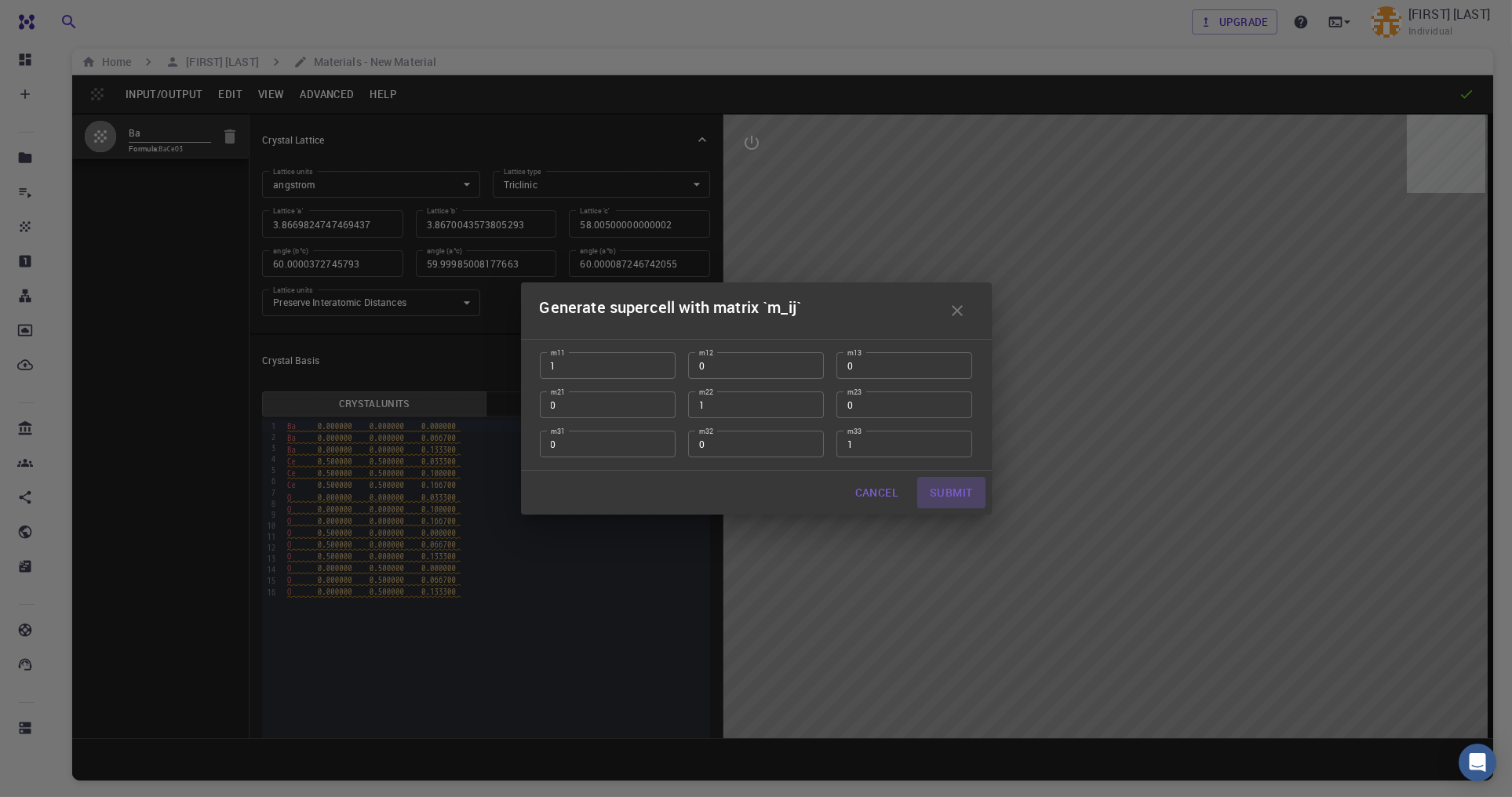 click on "Submit" at bounding box center [951, 493] 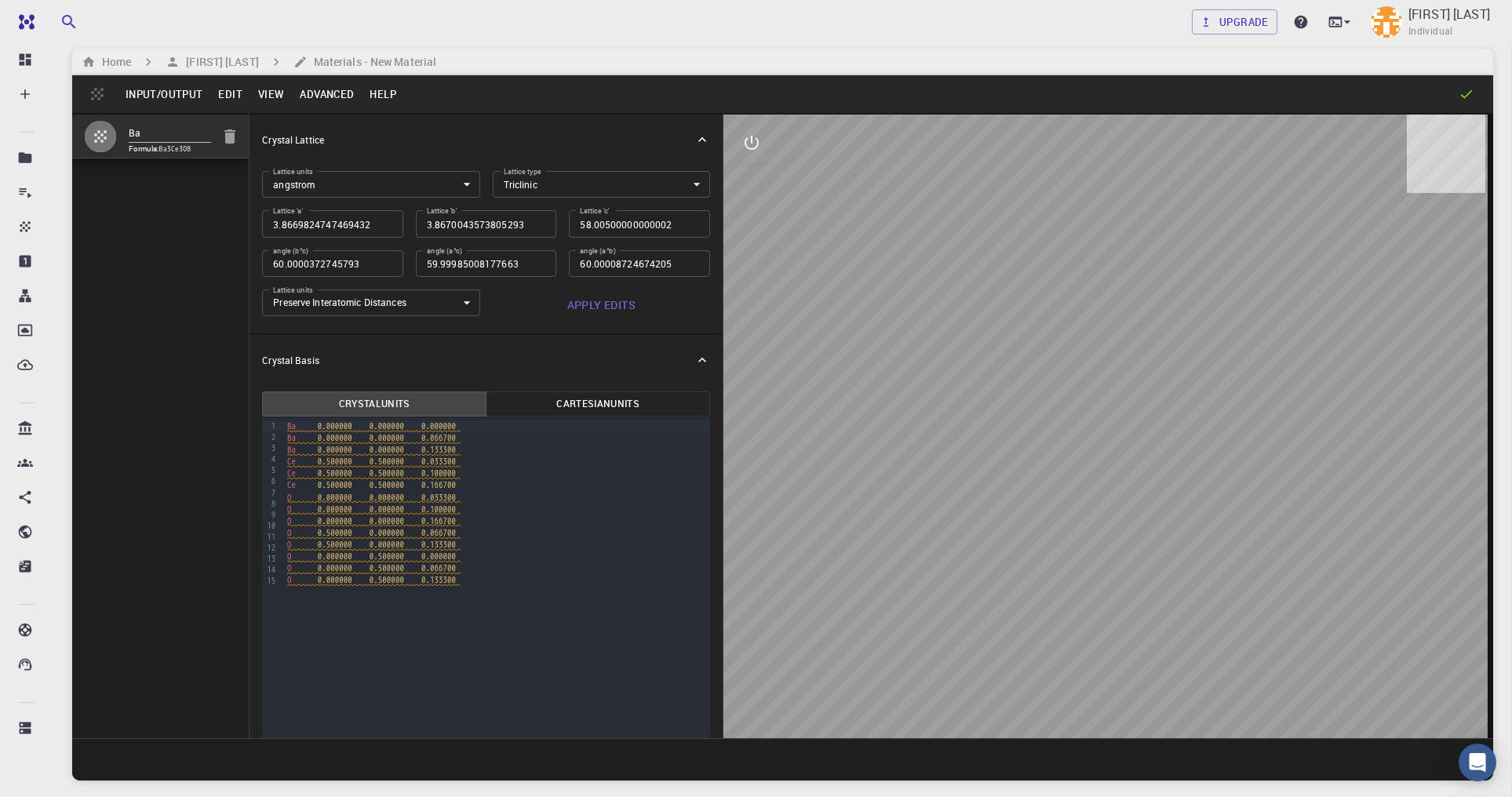 click on "Advanced" at bounding box center (326, 94) 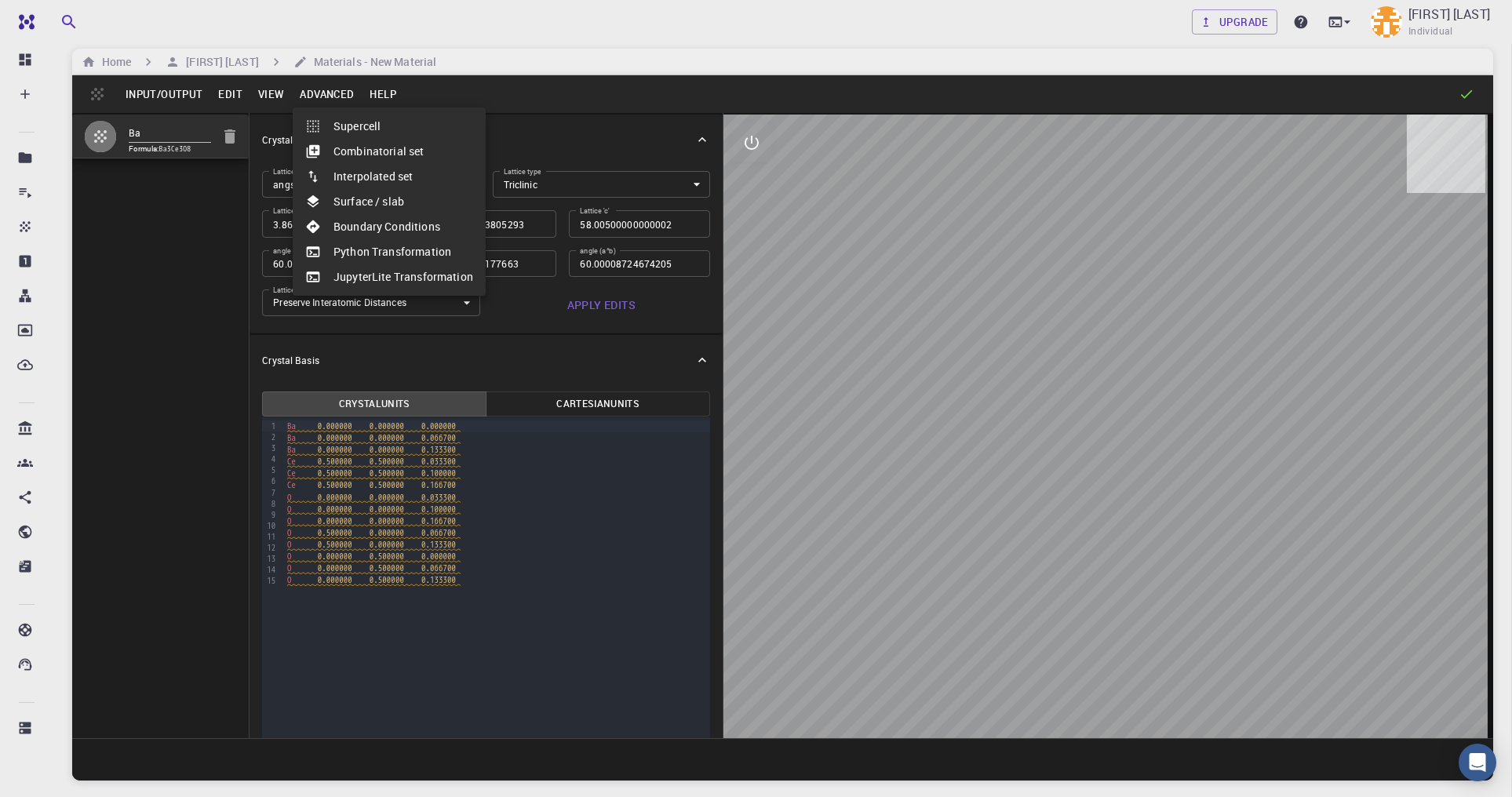 click on "Surface / slab" at bounding box center (389, 202) 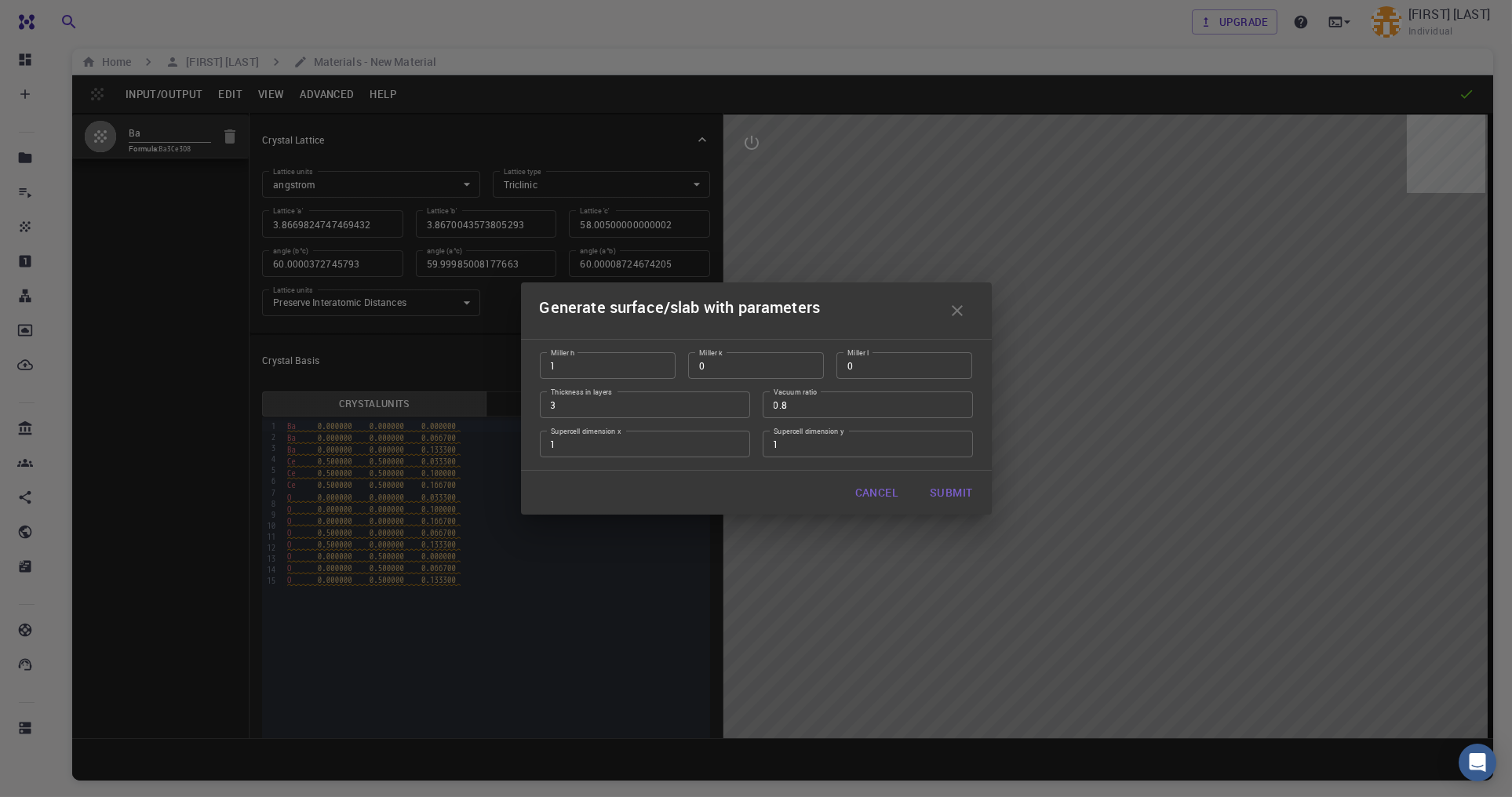 click on "Cancel" at bounding box center (876, 493) 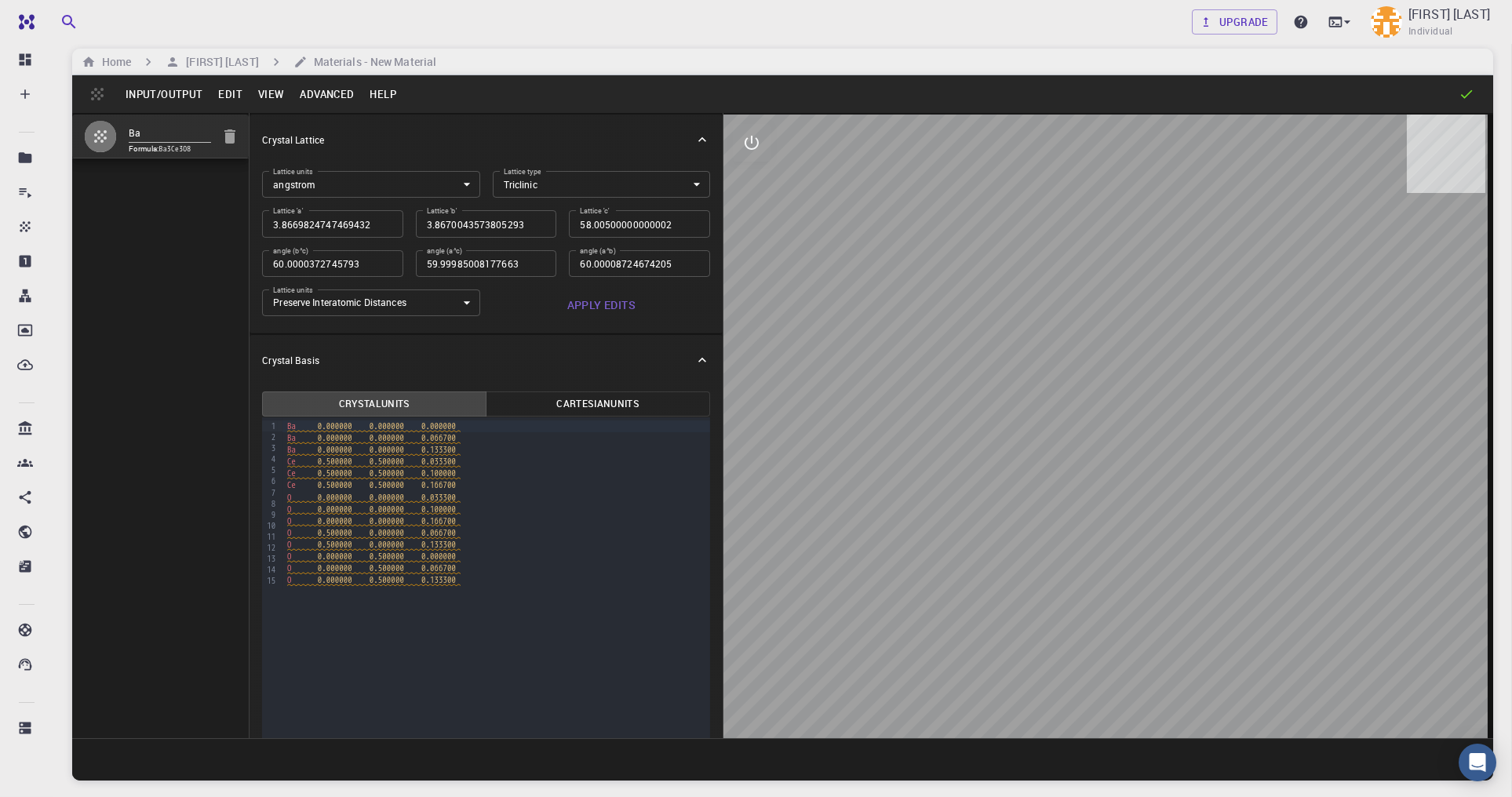 click on "Advanced" at bounding box center [326, 94] 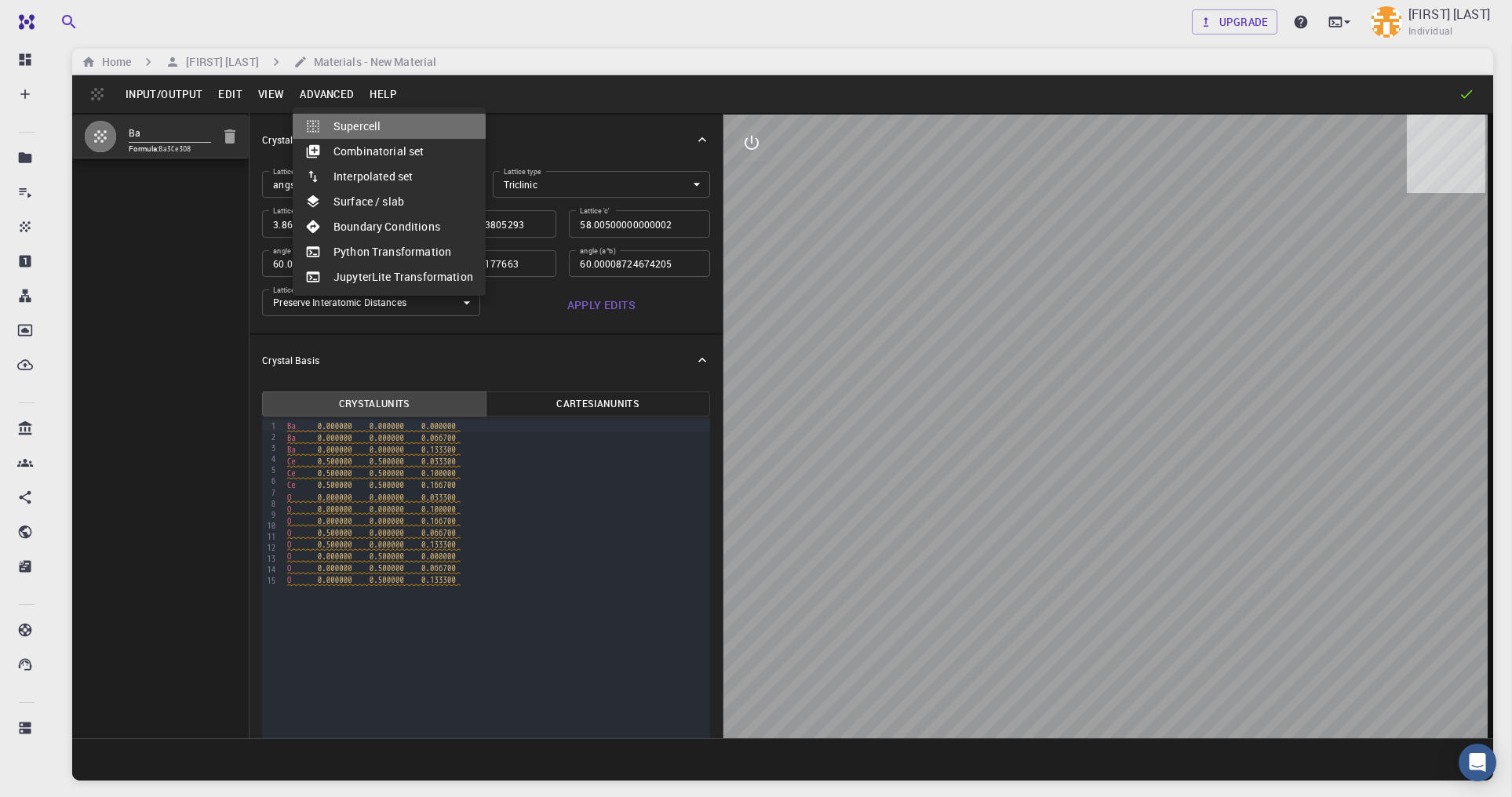 click on "Supercell" at bounding box center [389, 126] 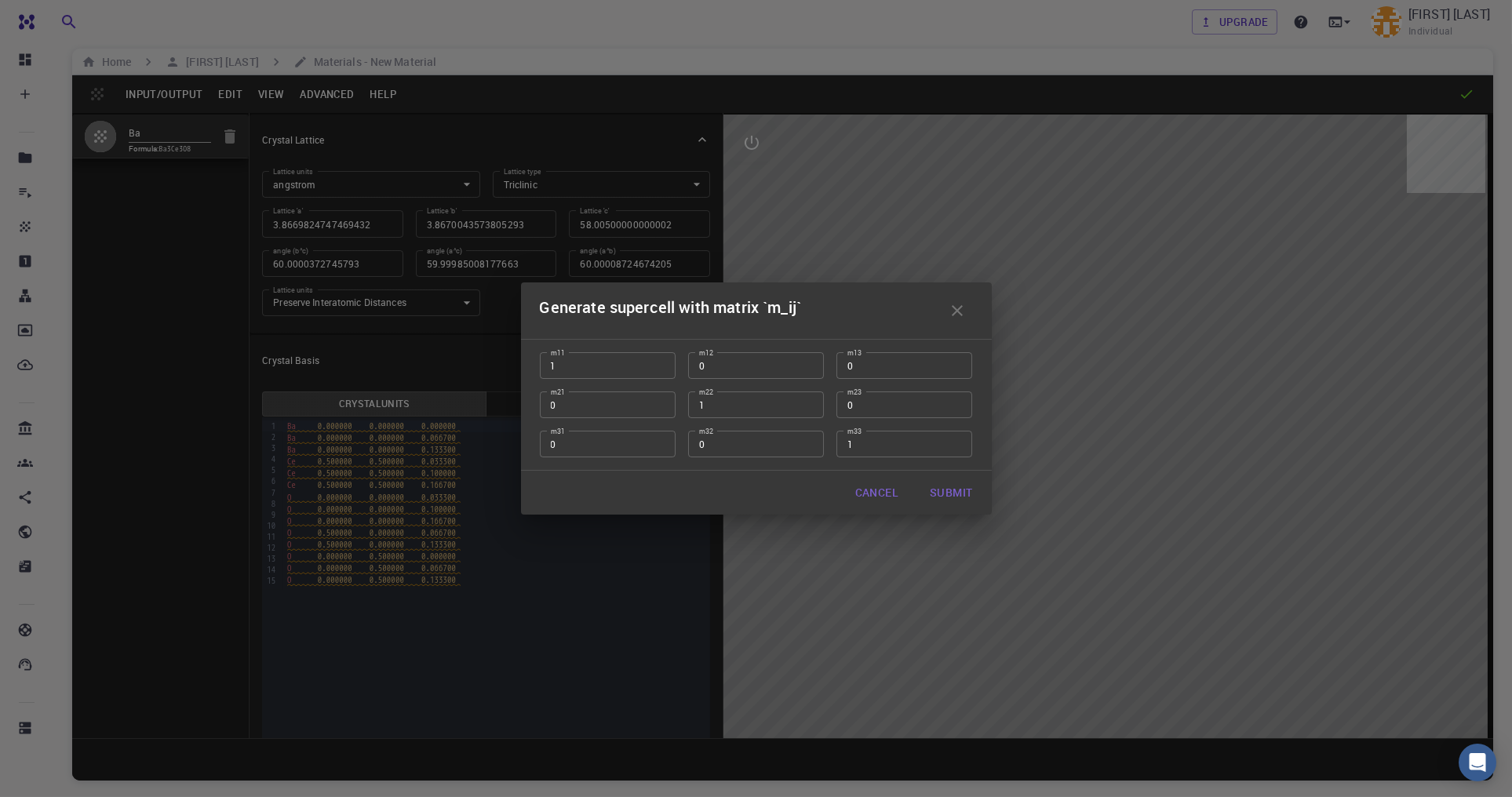 type on "2" 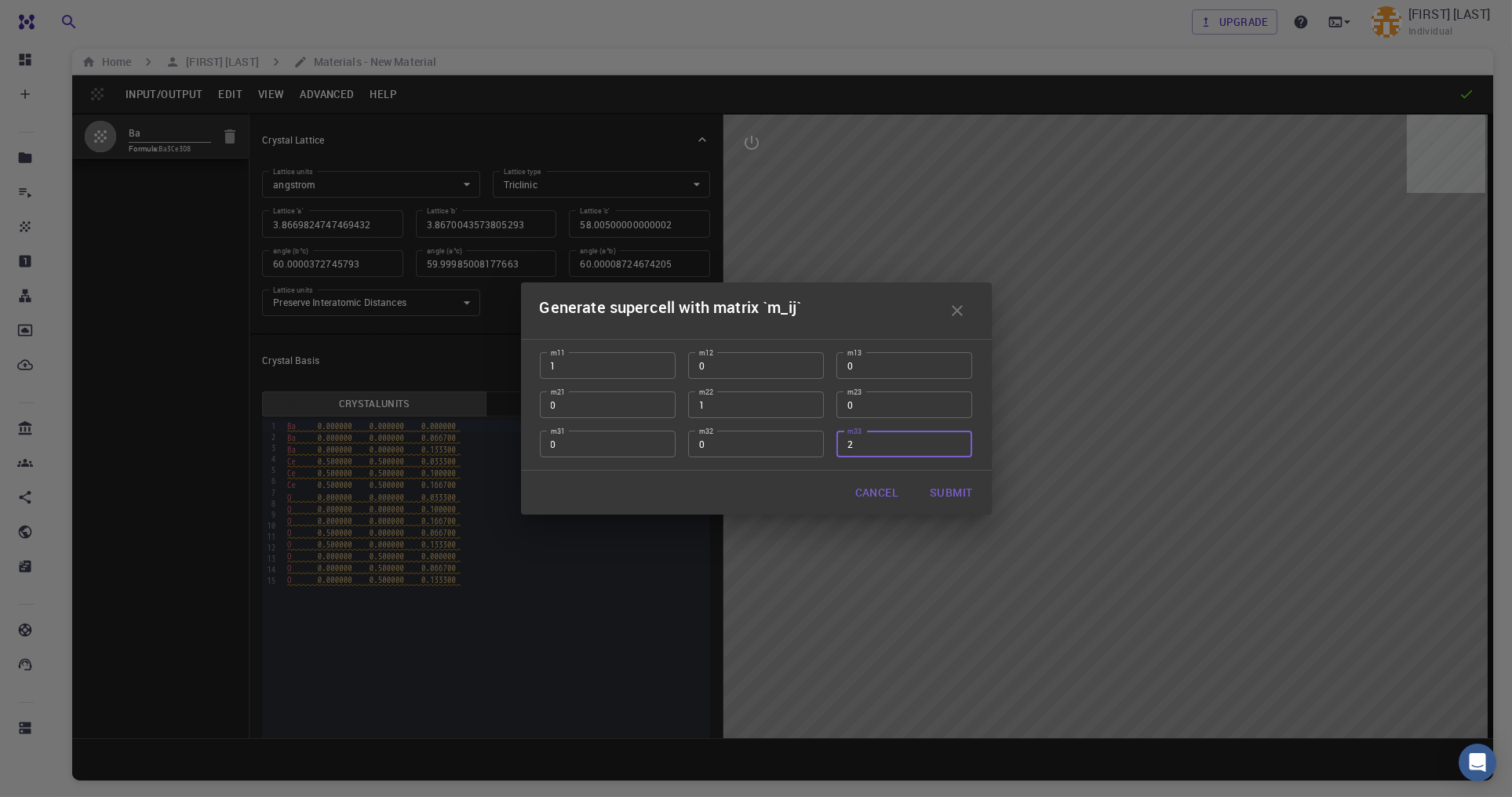 click on "2" at bounding box center (904, 444) 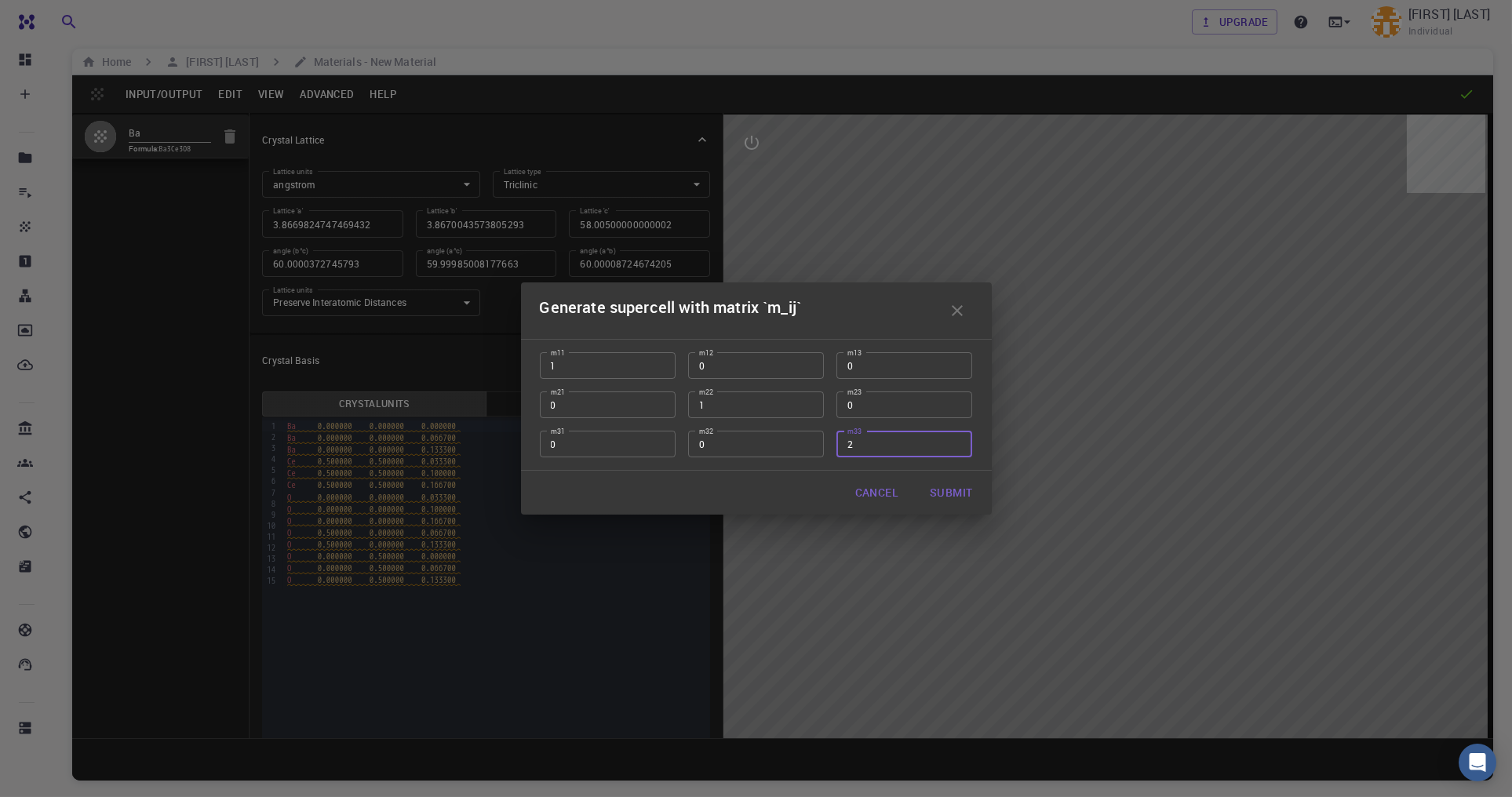 type on "2" 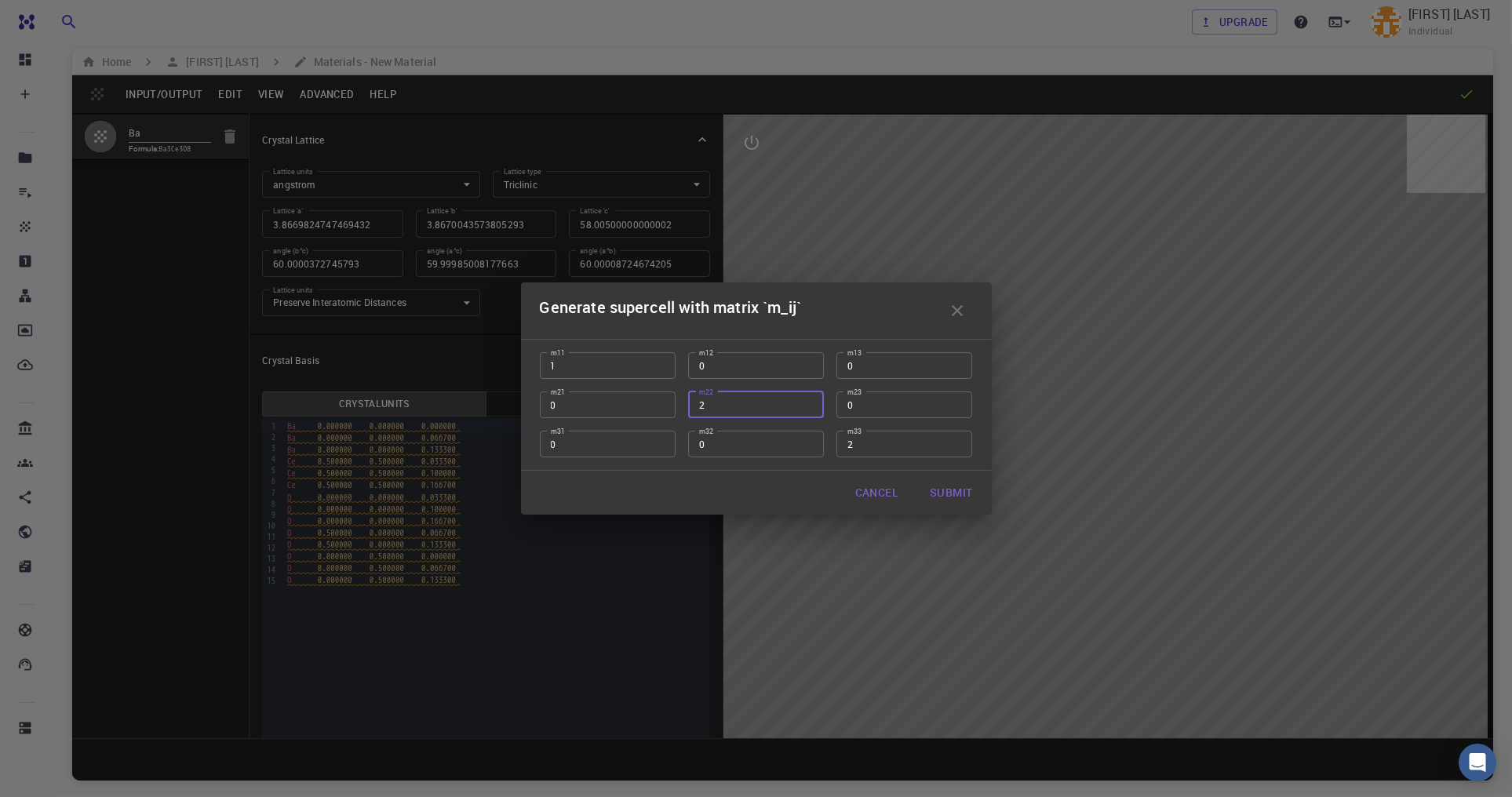 click on "2" at bounding box center [756, 405] 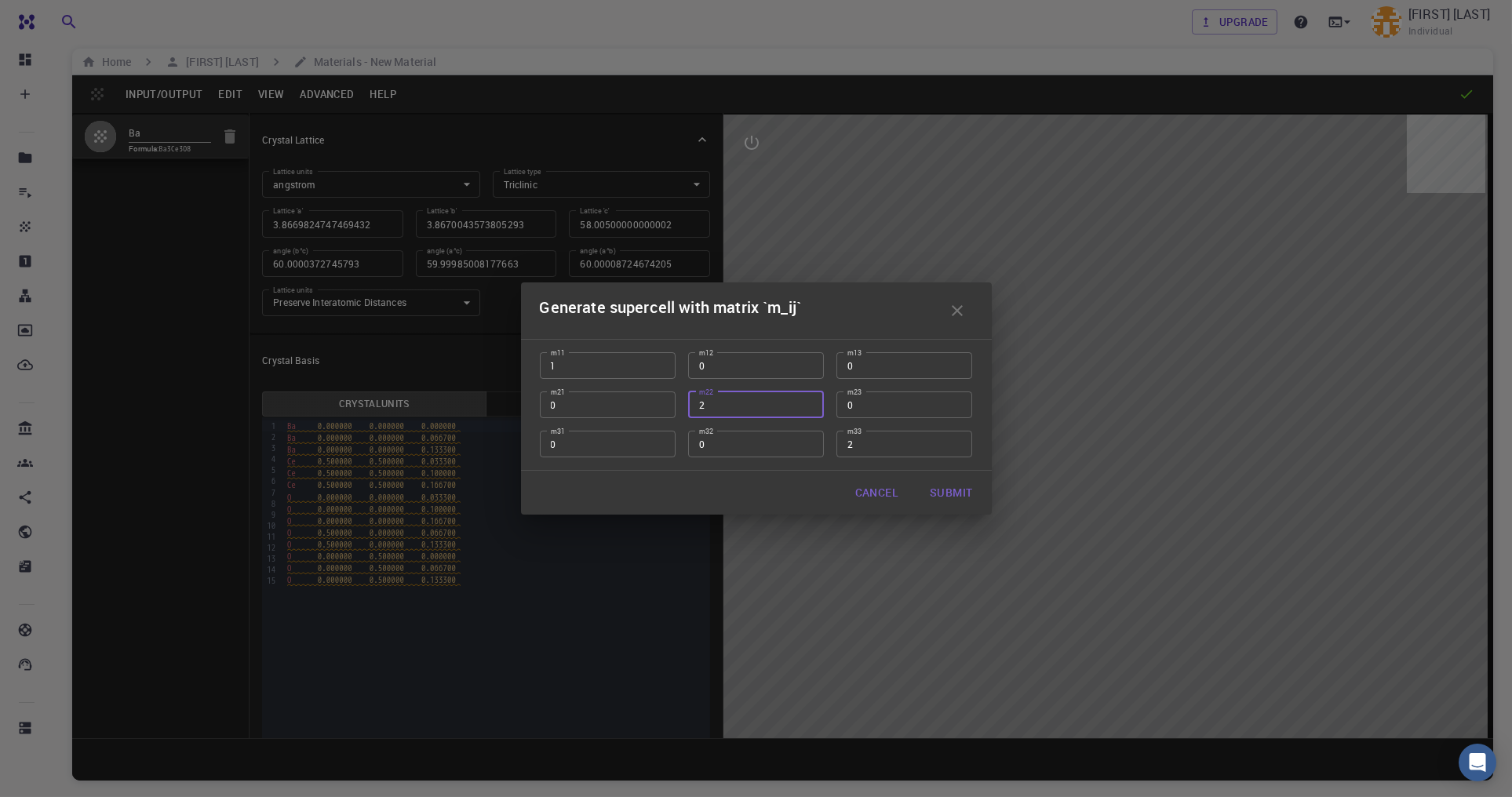 type on "2" 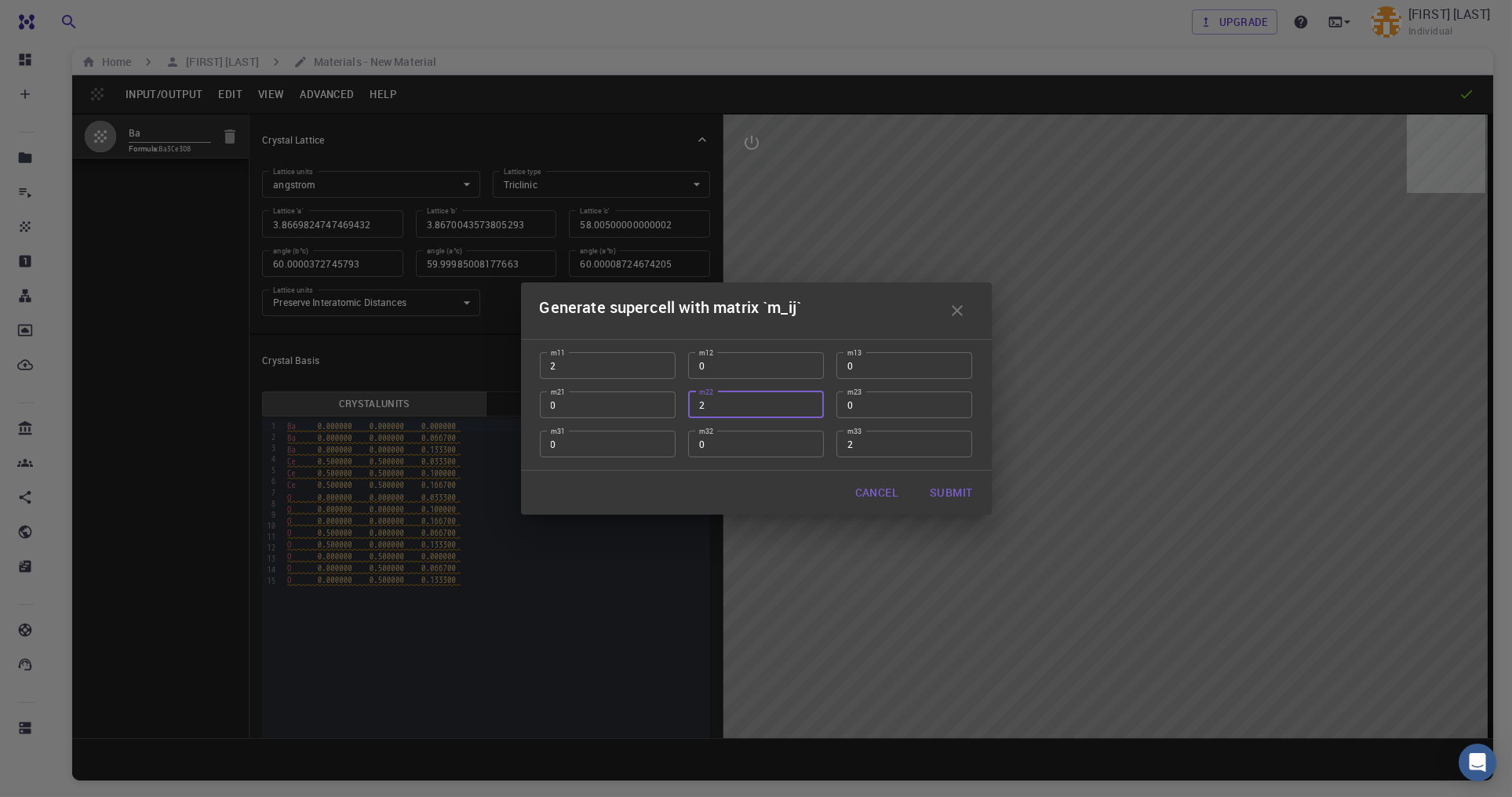 click on "2" at bounding box center (607, 366) 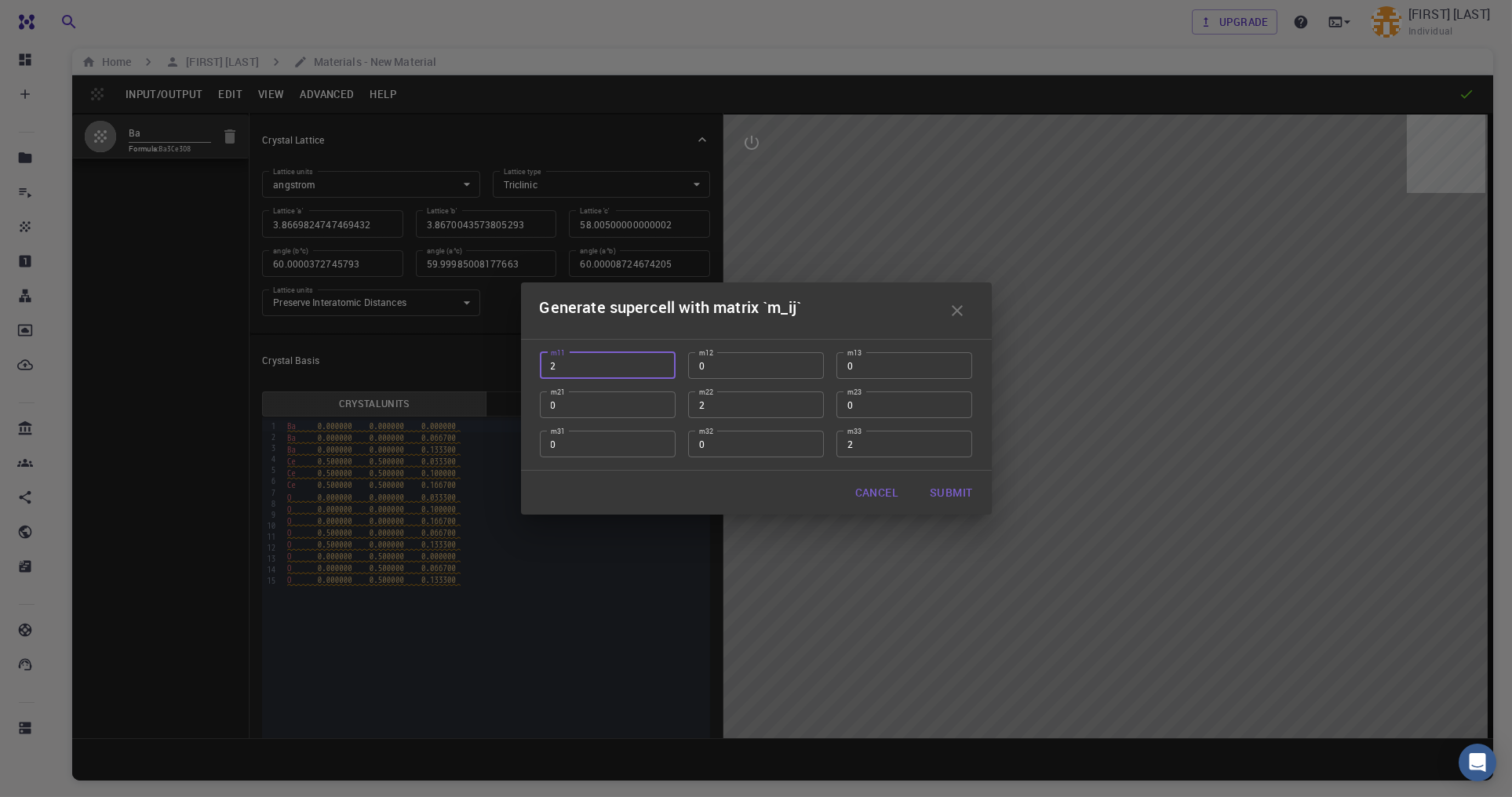 click on "Submit" at bounding box center (951, 493) 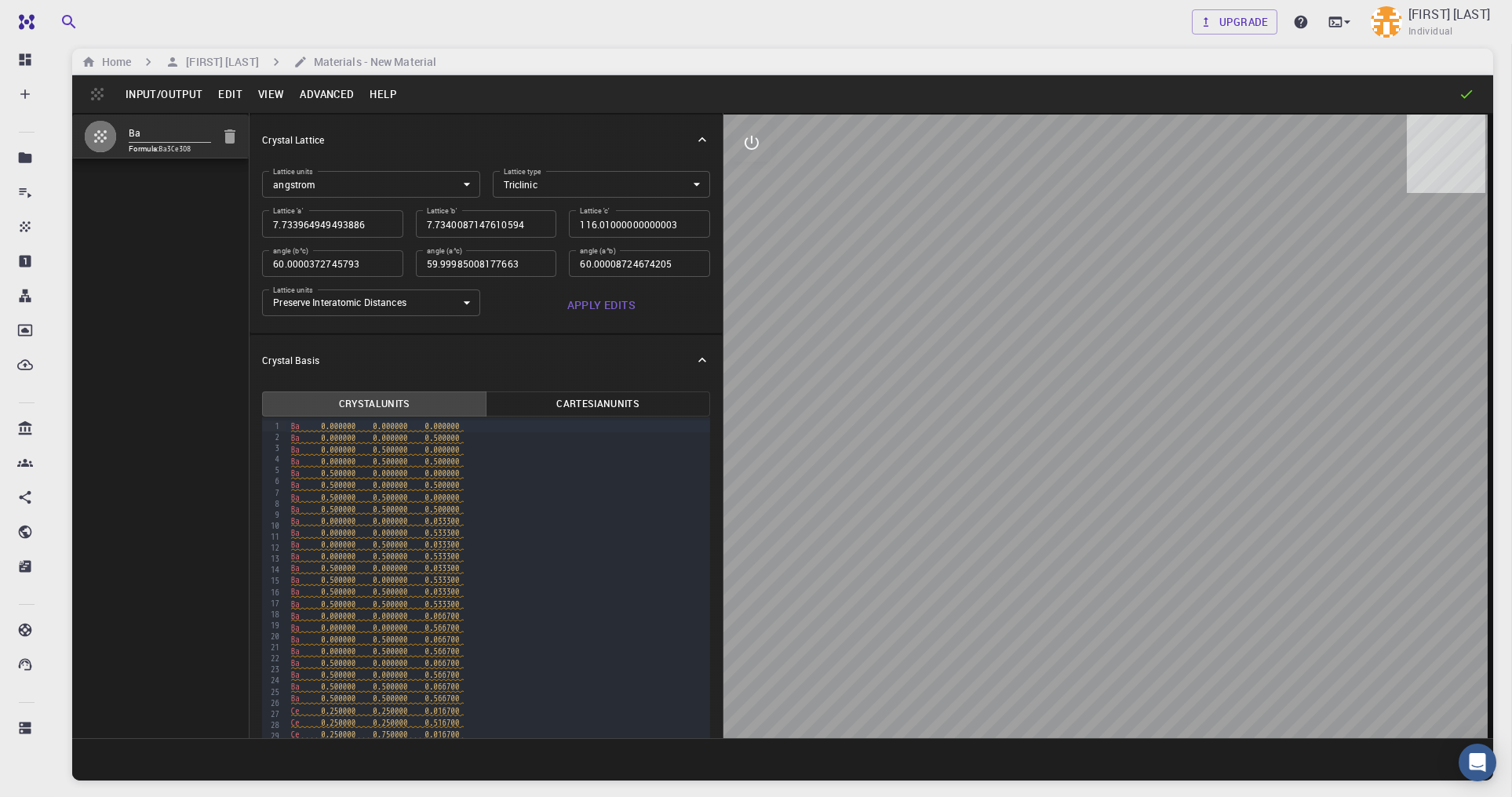 click on "Advanced" at bounding box center [326, 94] 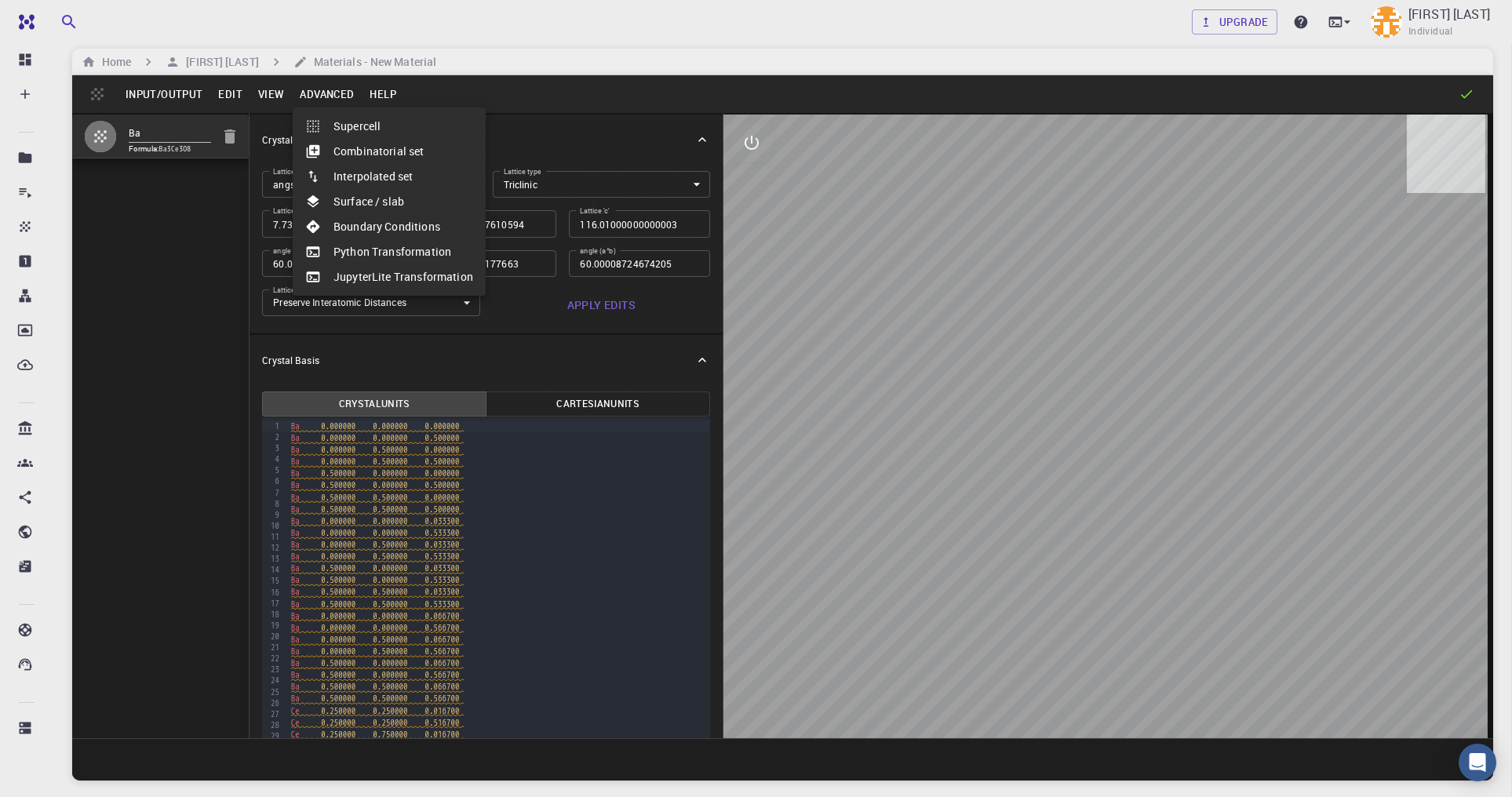 click on "Supercell" at bounding box center [389, 126] 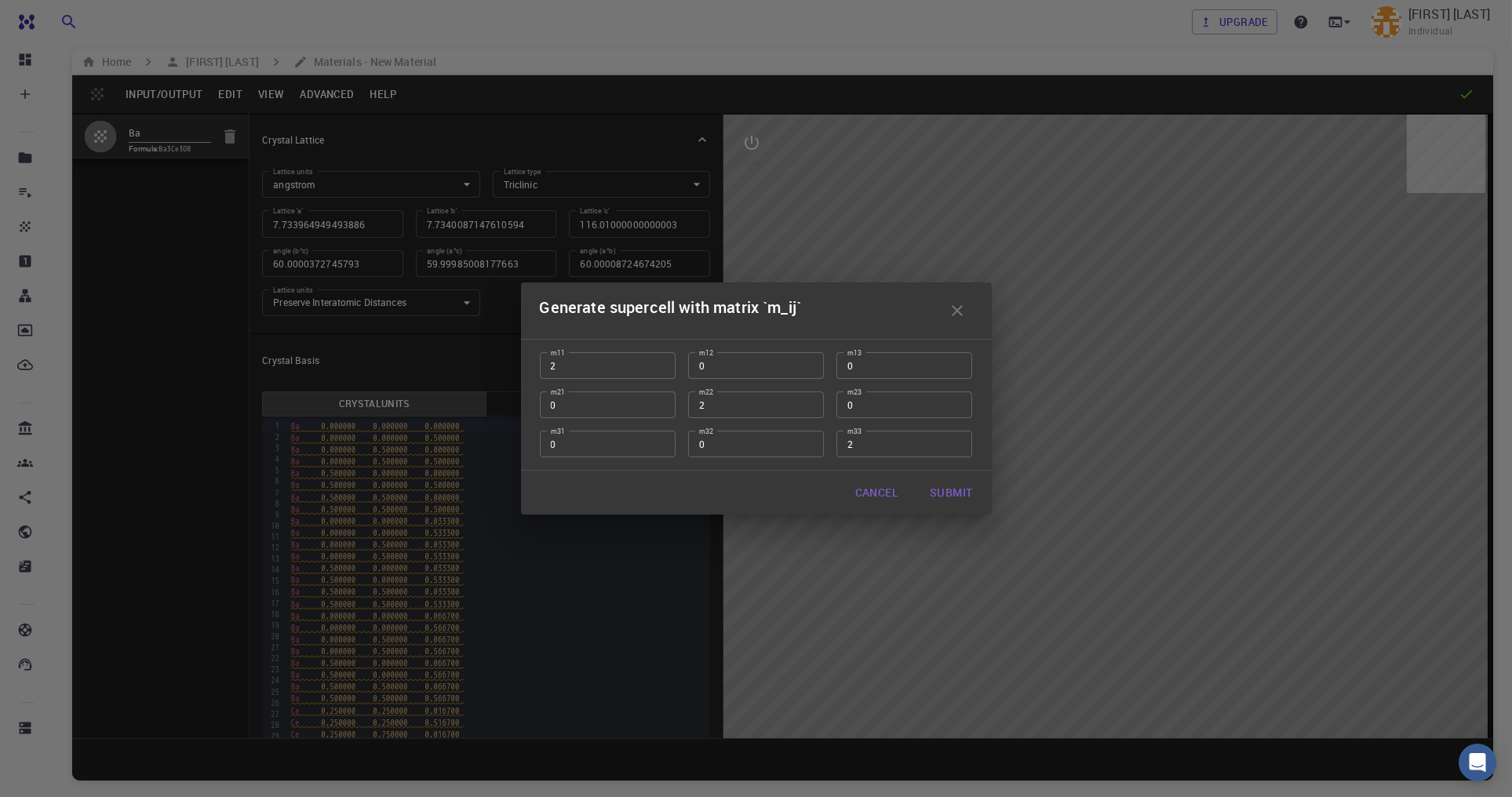 type on "1" 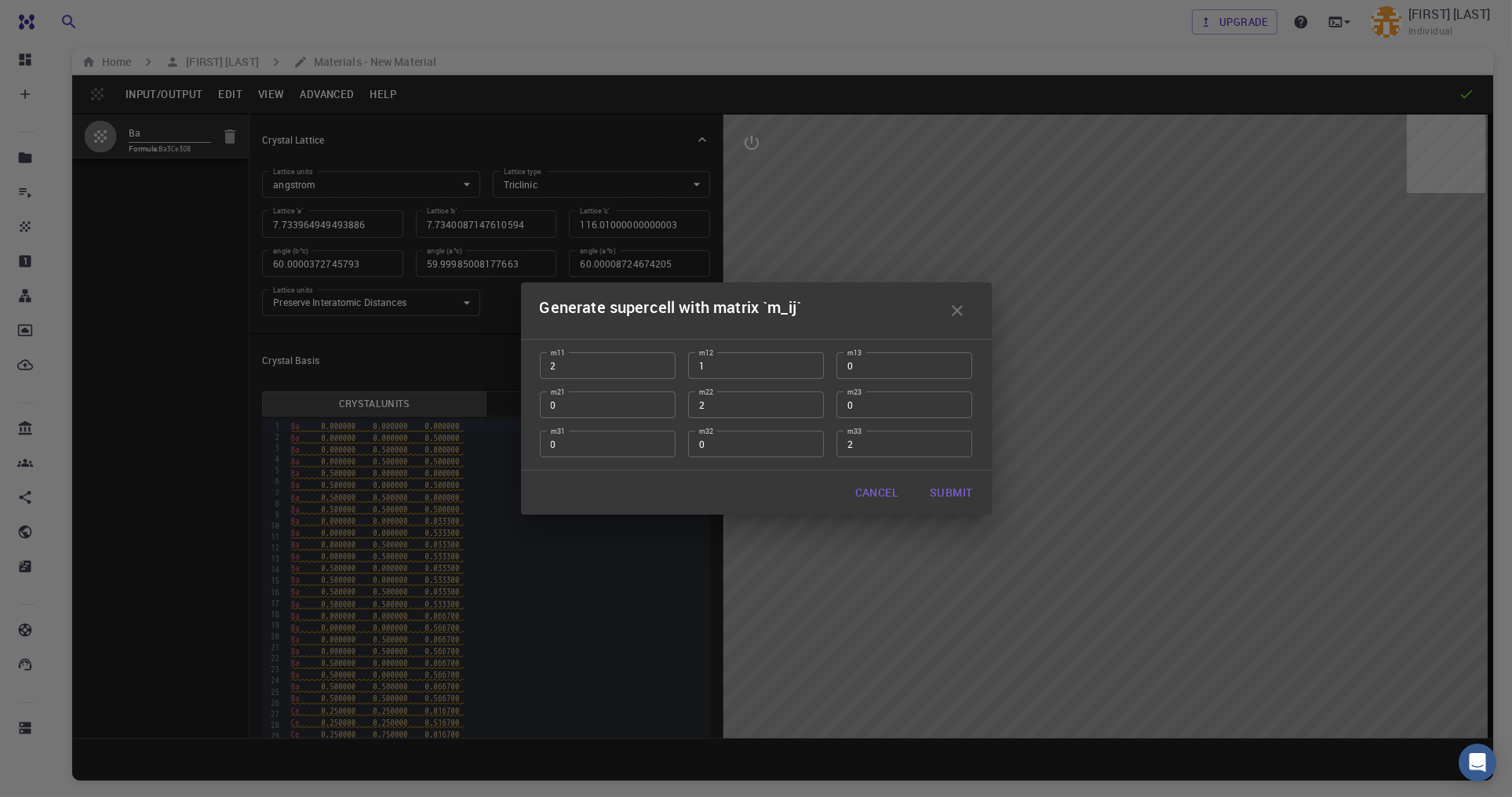 click on "1" at bounding box center [756, 366] 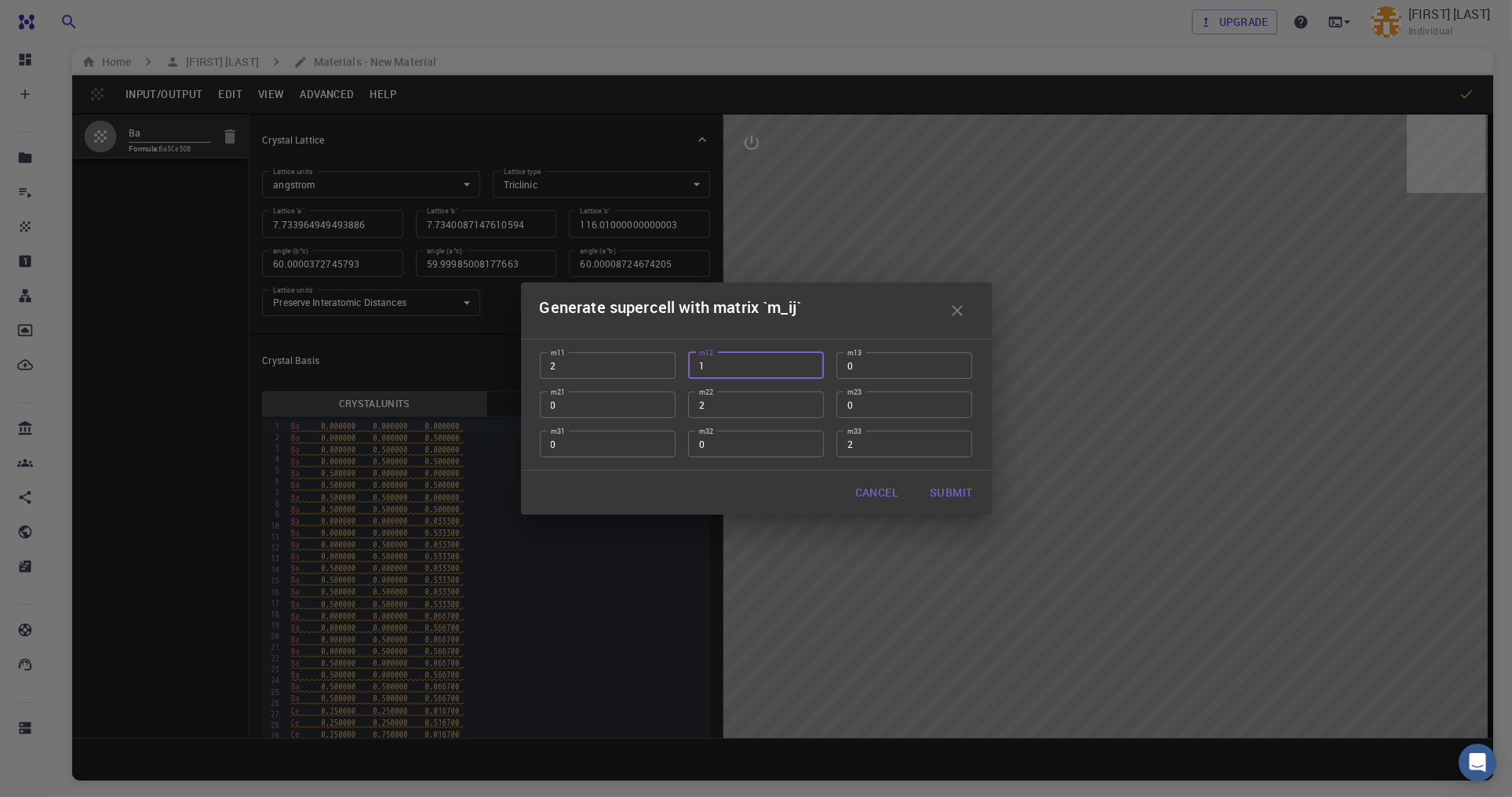 type on "1" 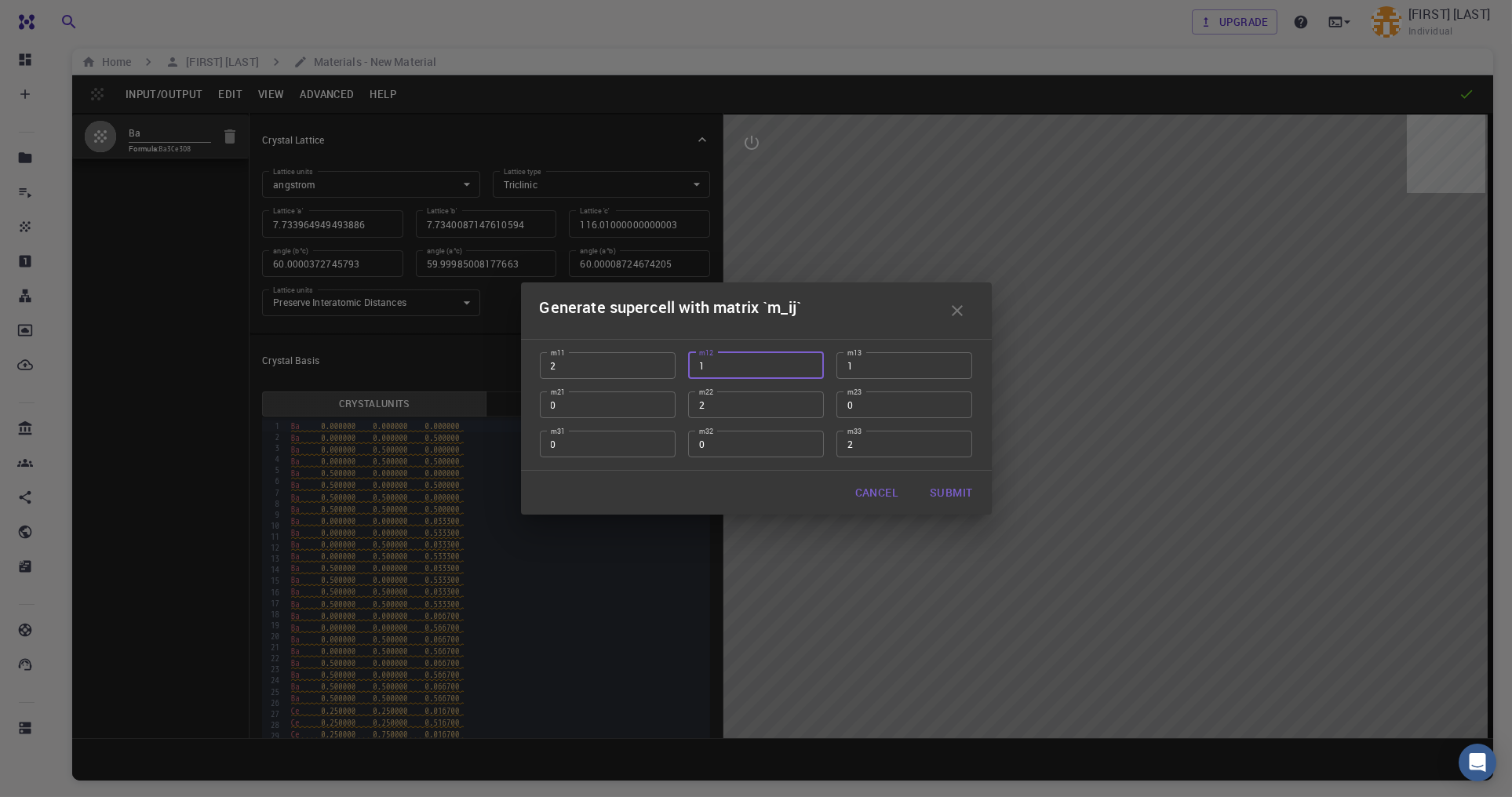click on "1" at bounding box center [904, 366] 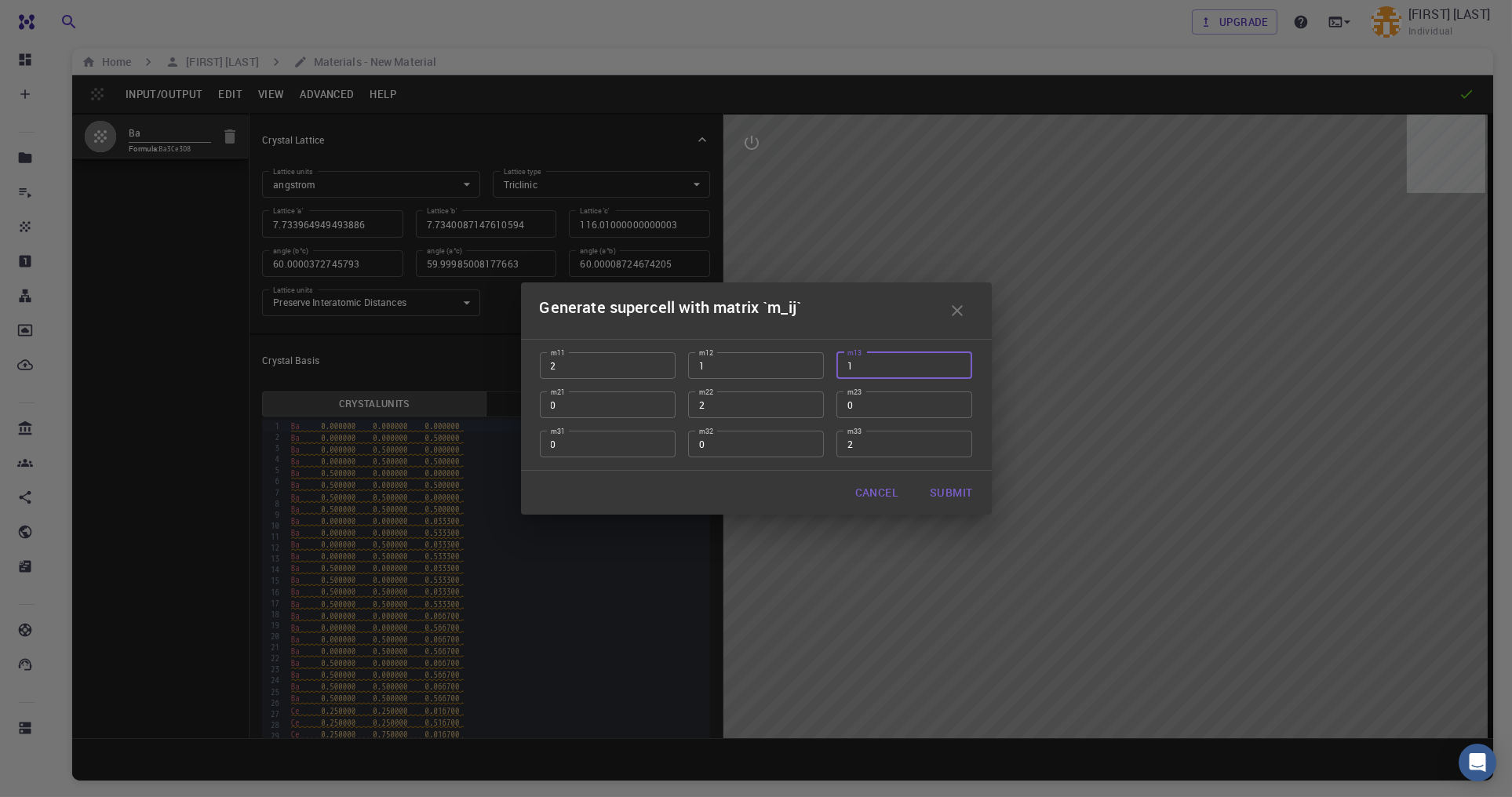 type on "1" 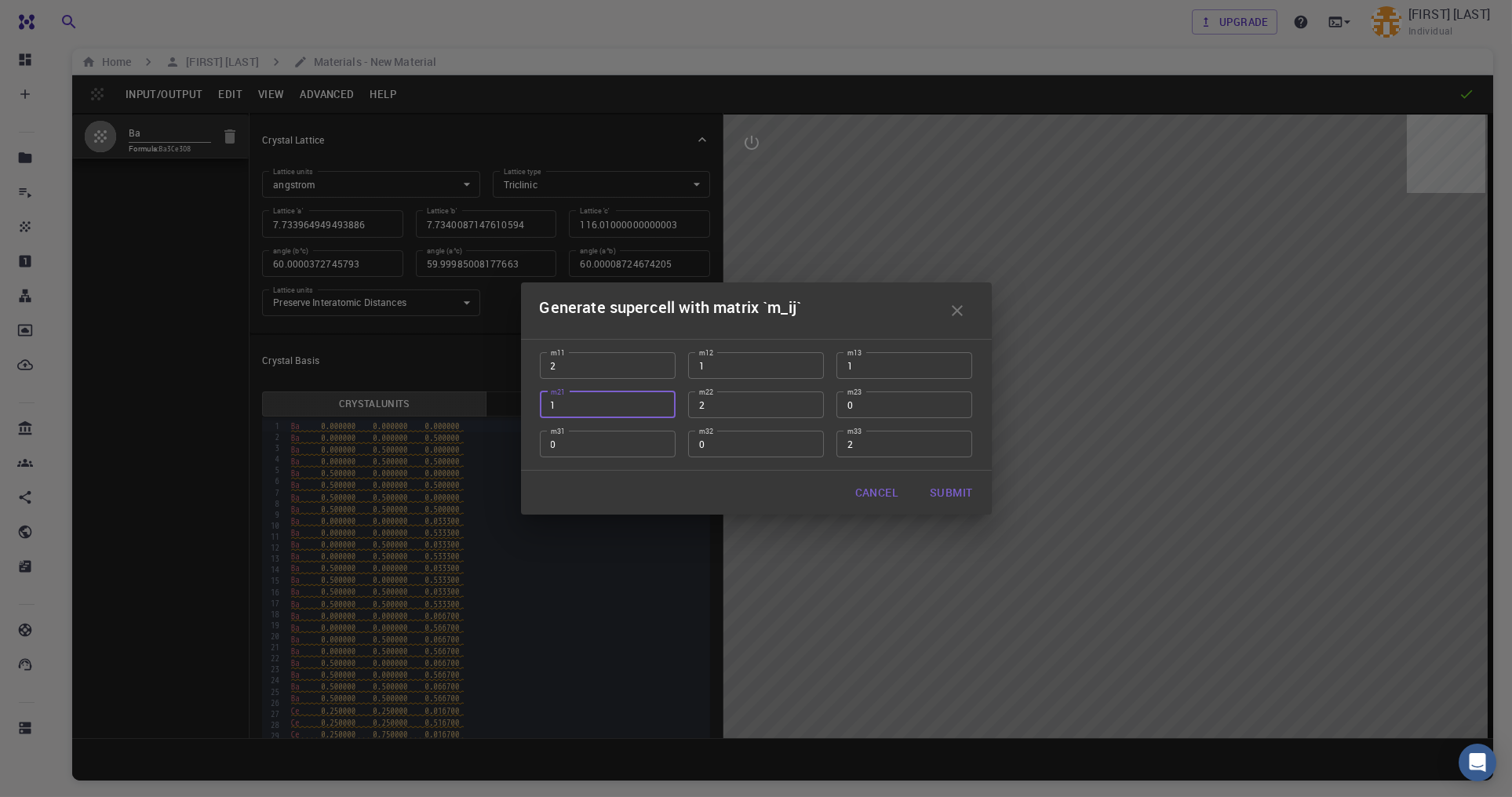 click on "1" at bounding box center [607, 405] 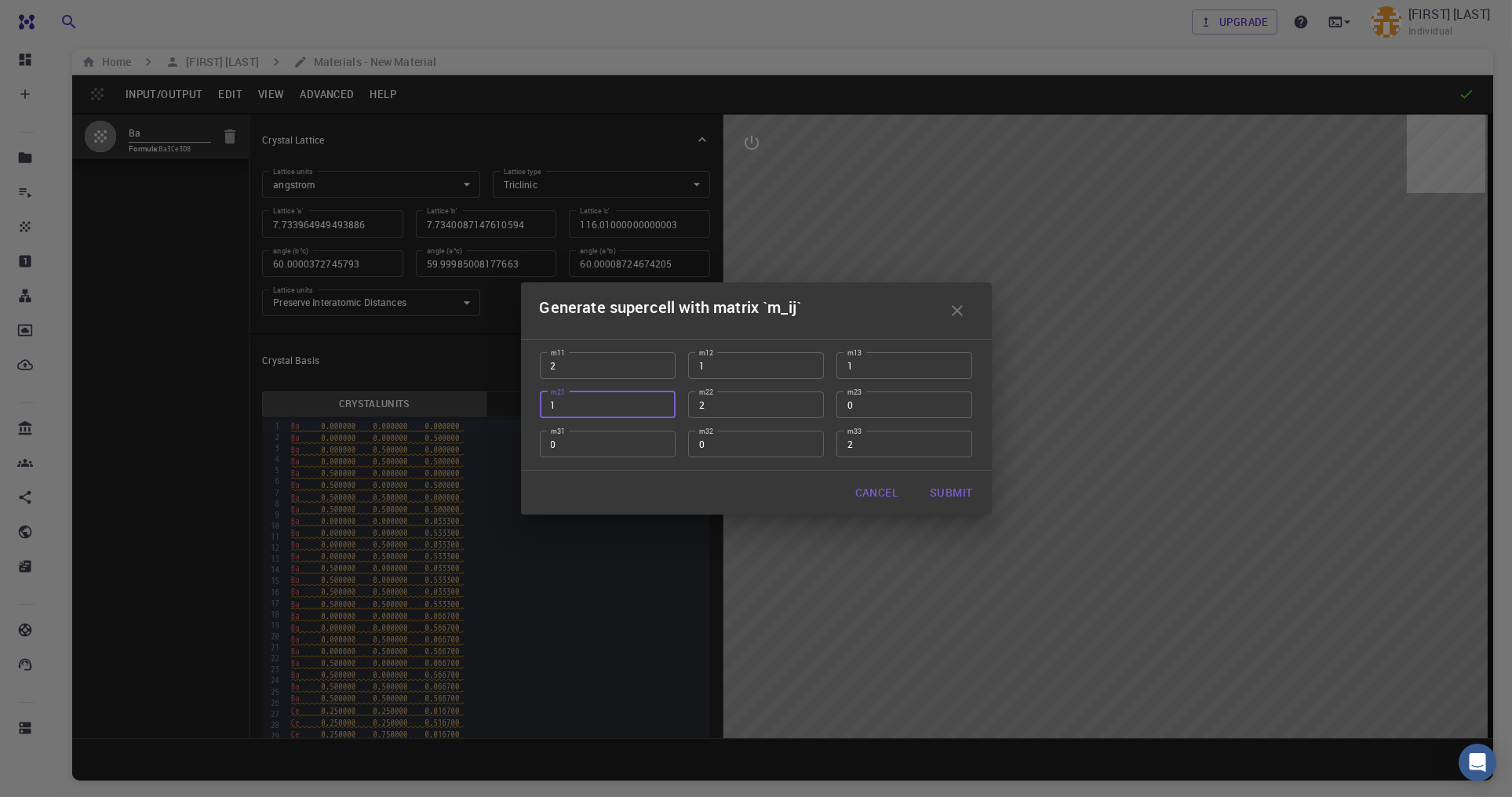 type on "1" 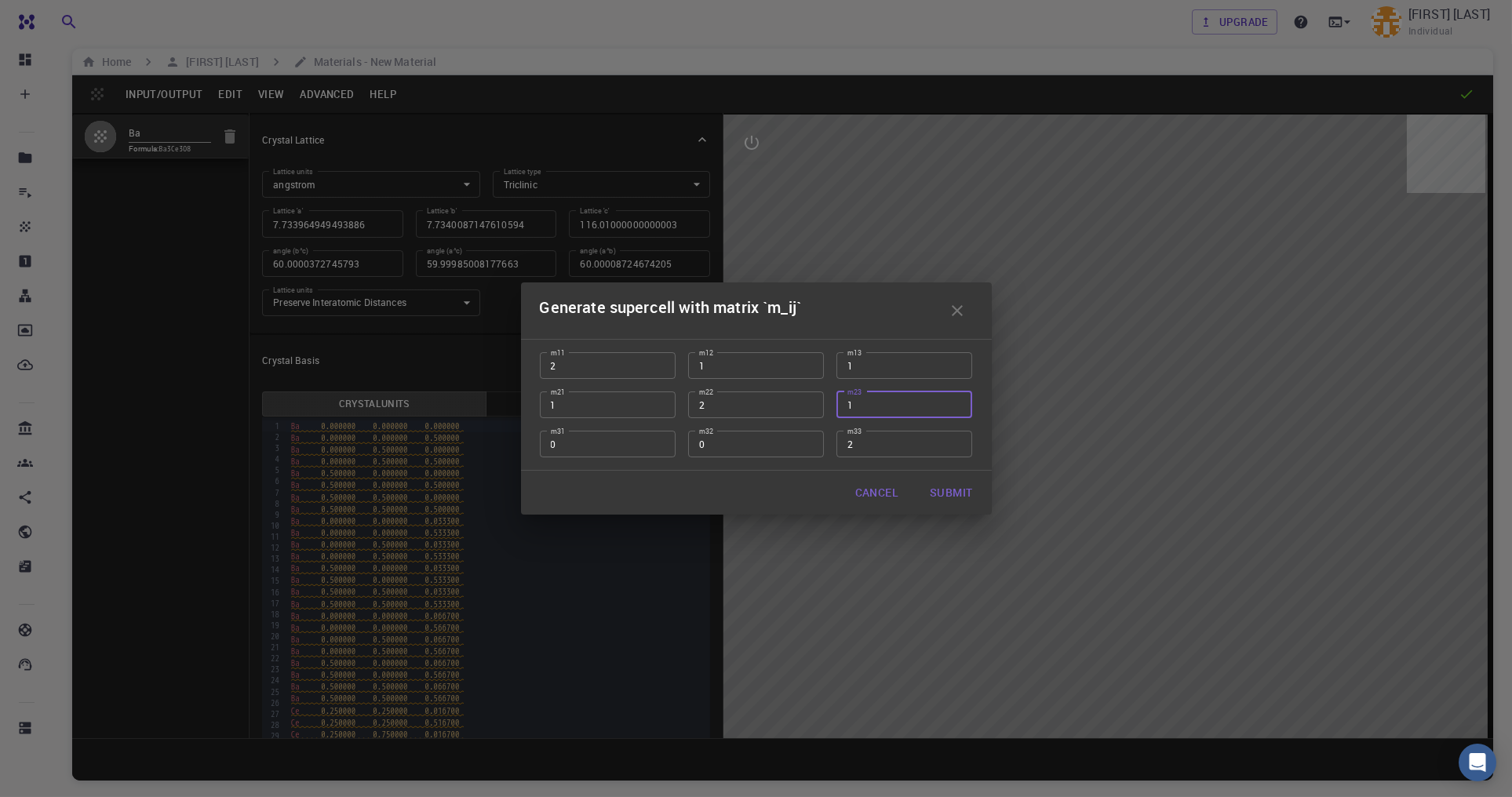 click on "1" at bounding box center (904, 405) 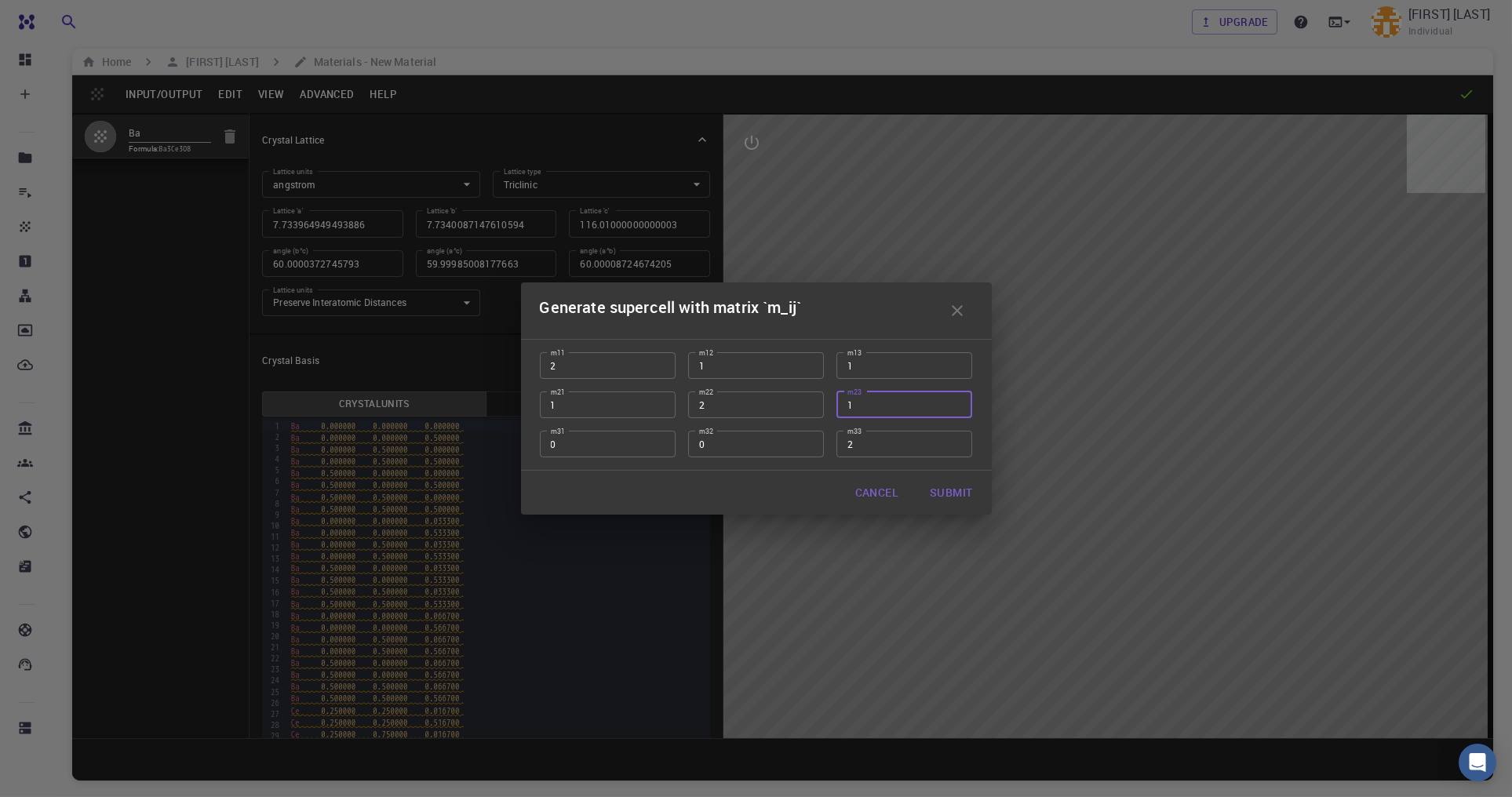 type on "1" 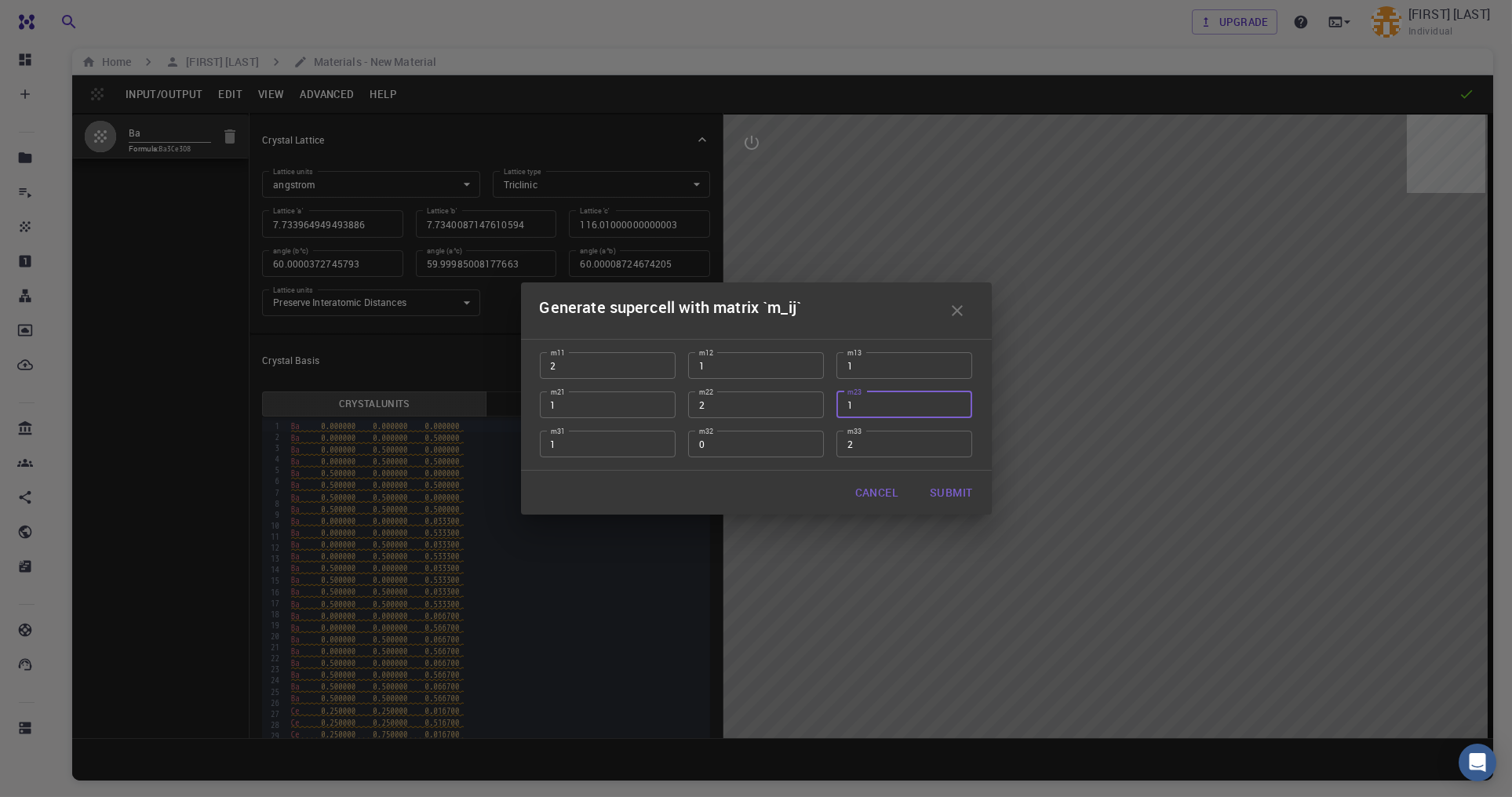 click on "1" at bounding box center [607, 444] 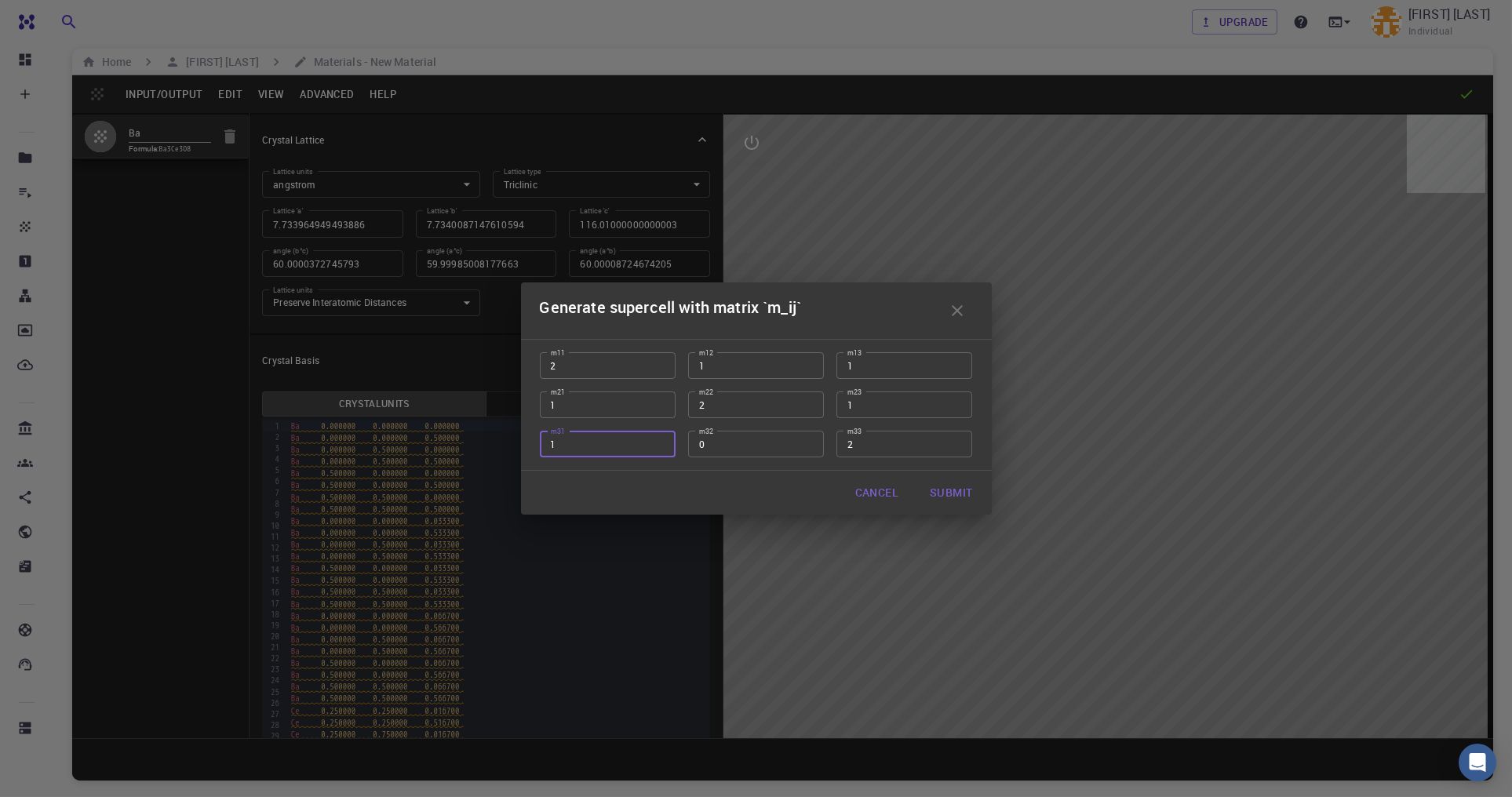 type on "1" 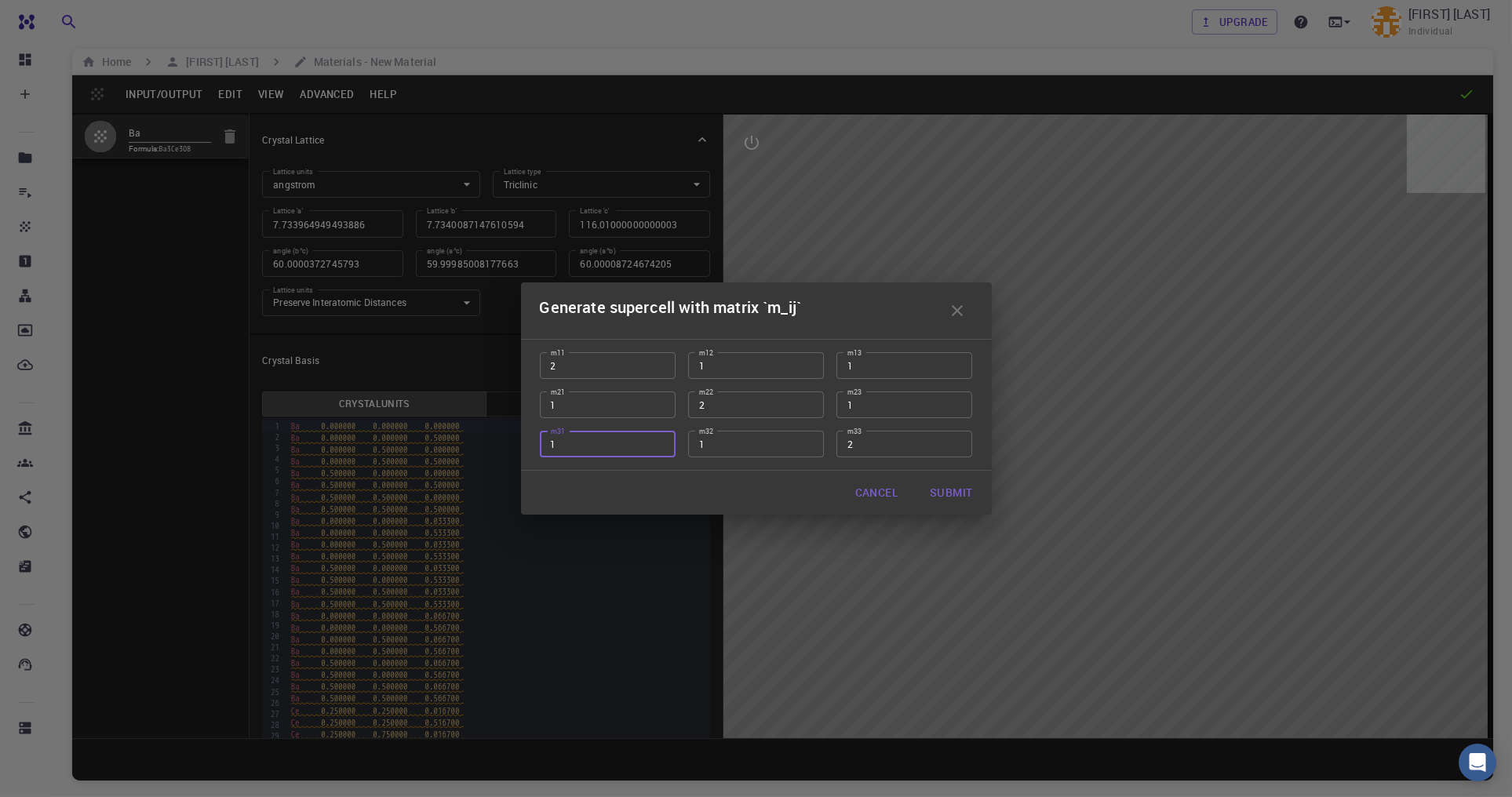 click on "1" at bounding box center (756, 444) 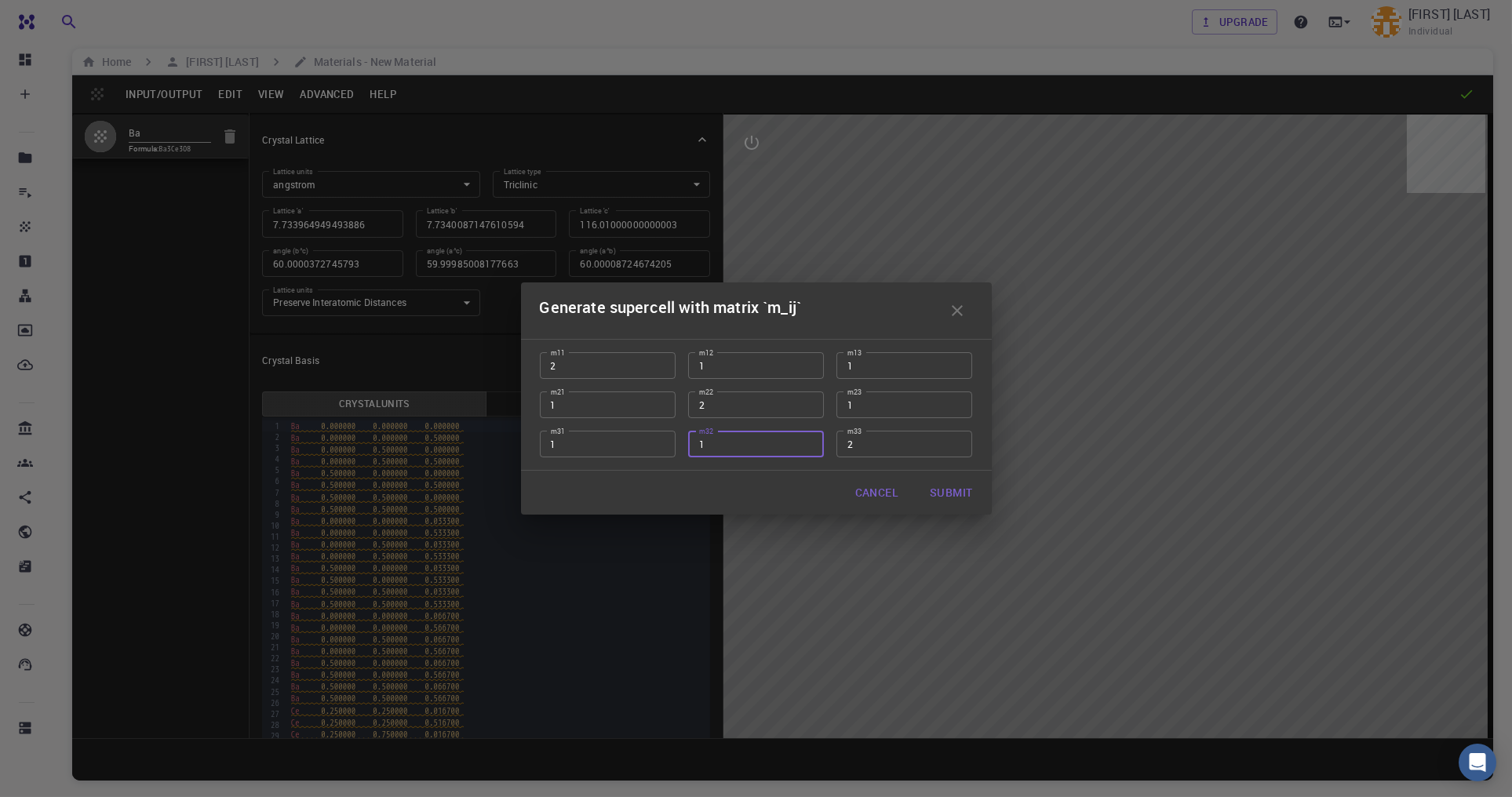 click on "Submit" at bounding box center [951, 493] 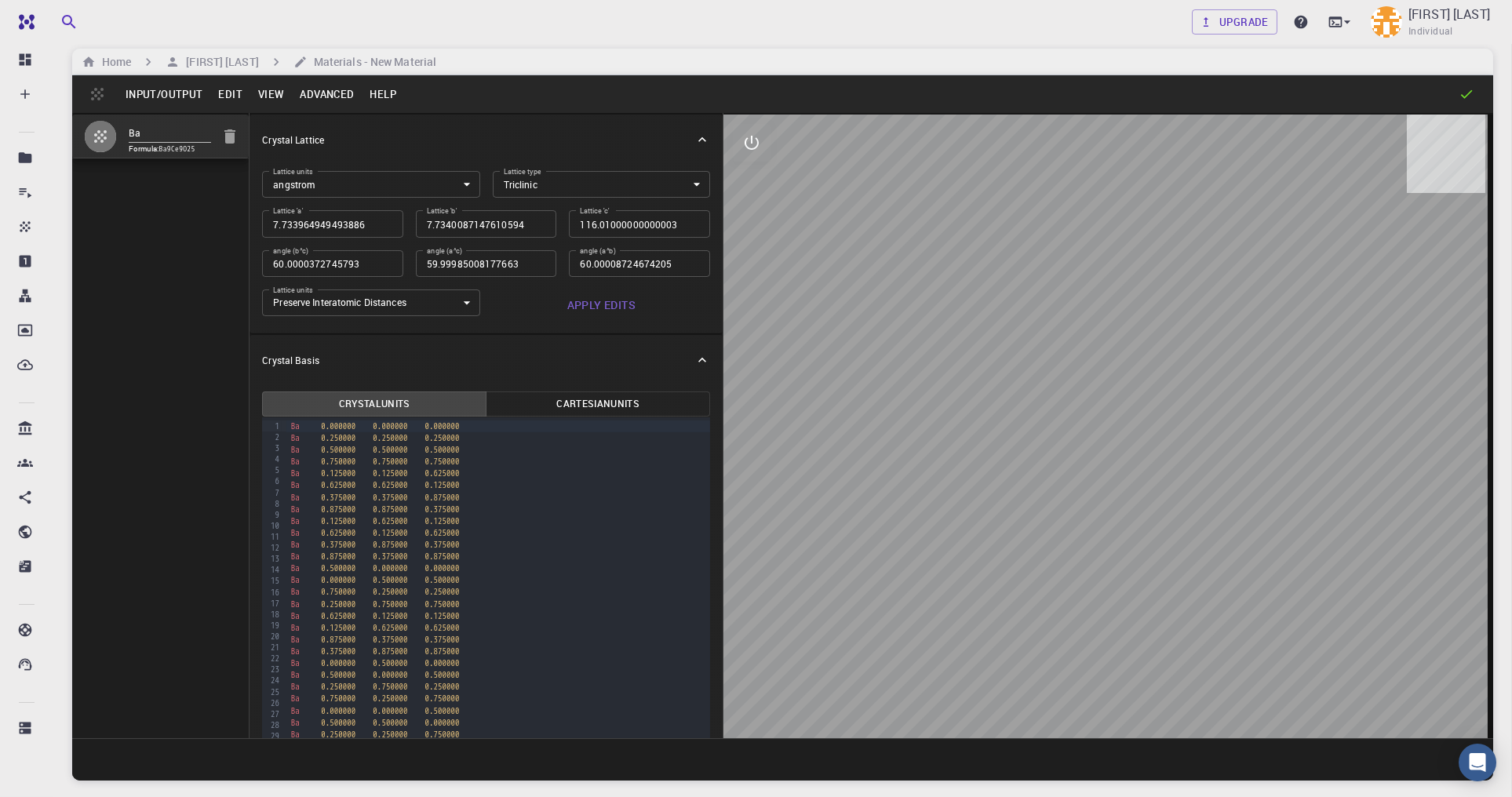 type on "128.71940279258604" 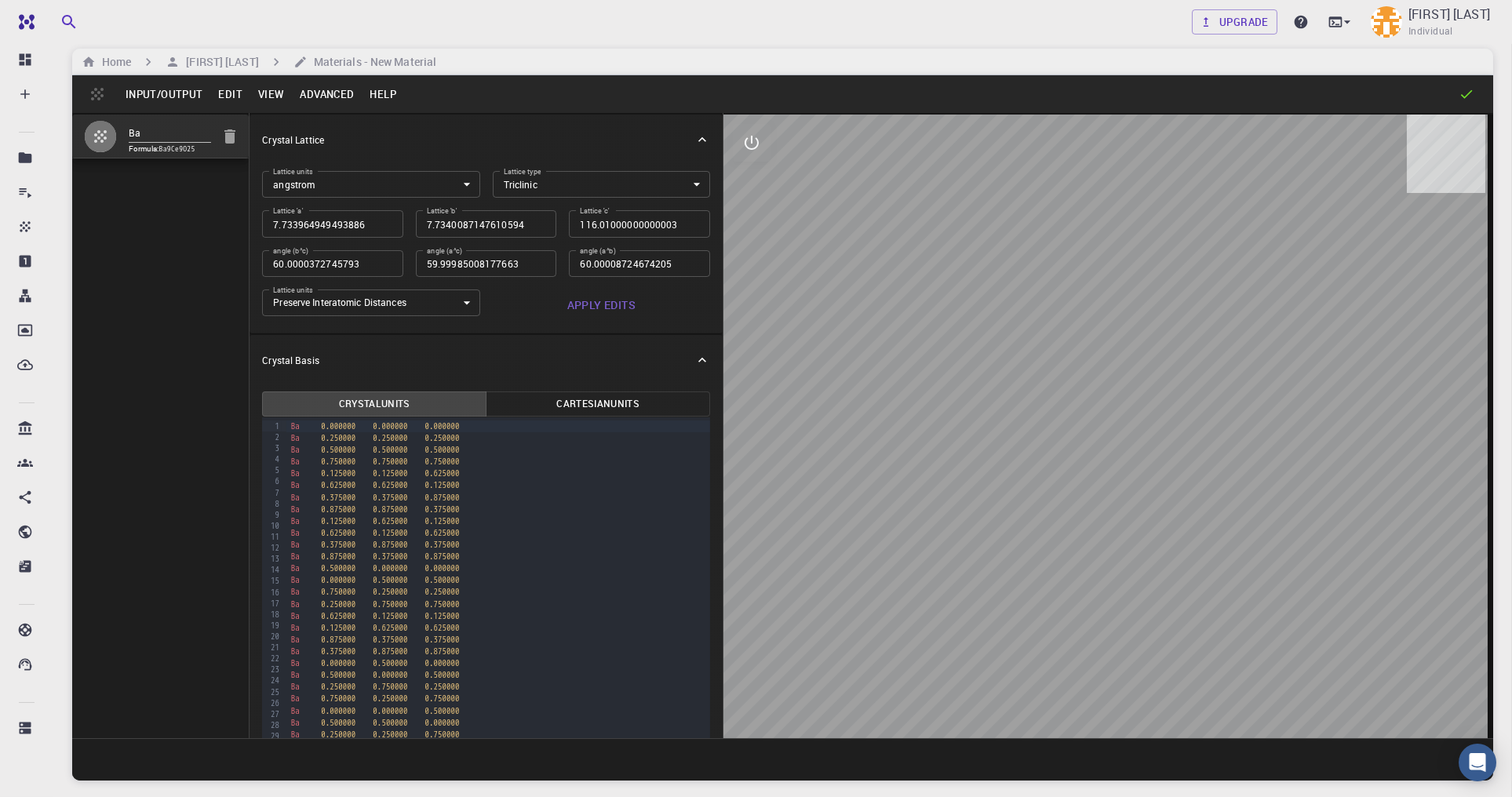 type on "128.71941068137318" 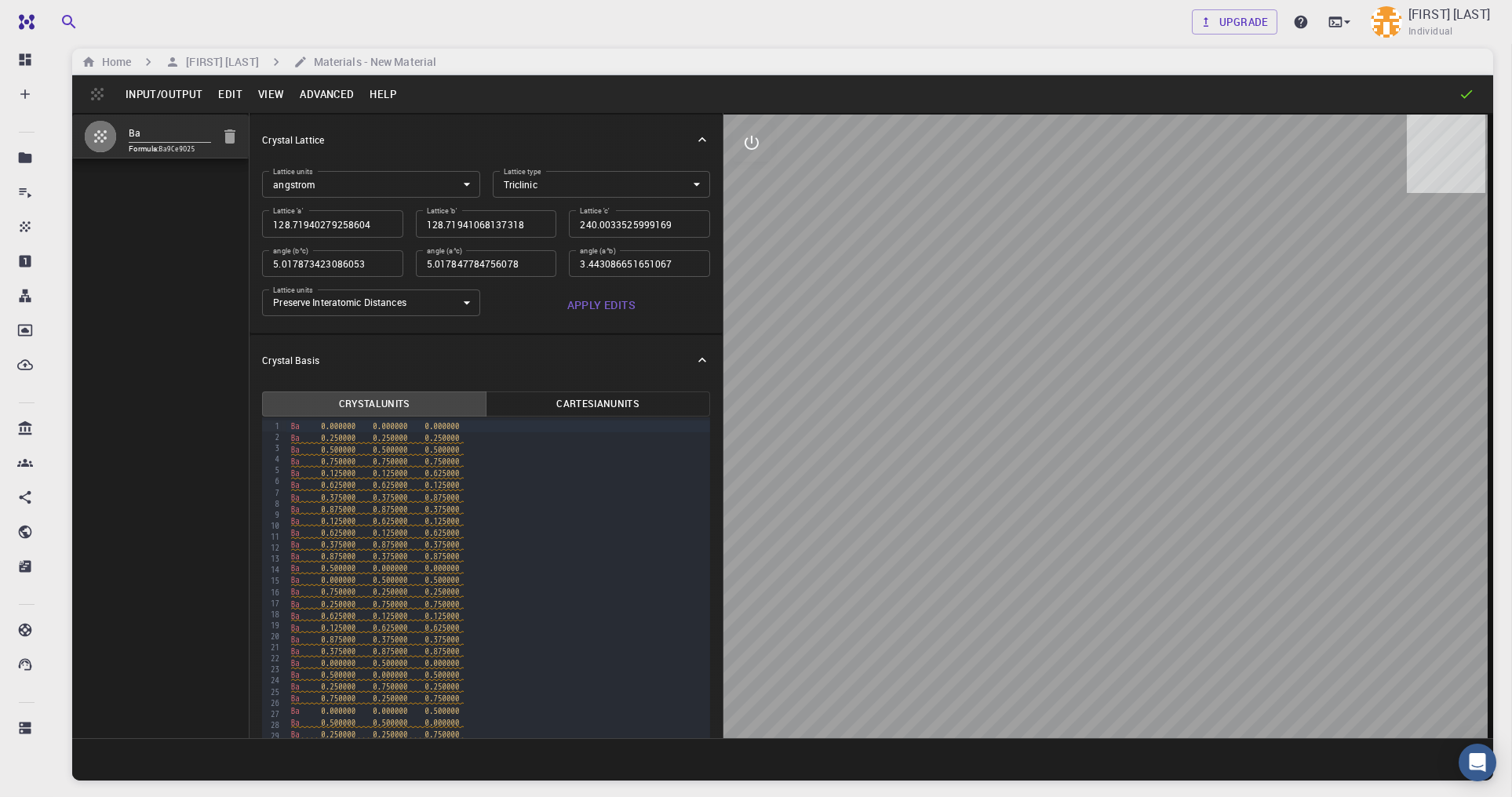 drag, startPoint x: 1096, startPoint y: 493, endPoint x: 978, endPoint y: 497, distance: 118.06778 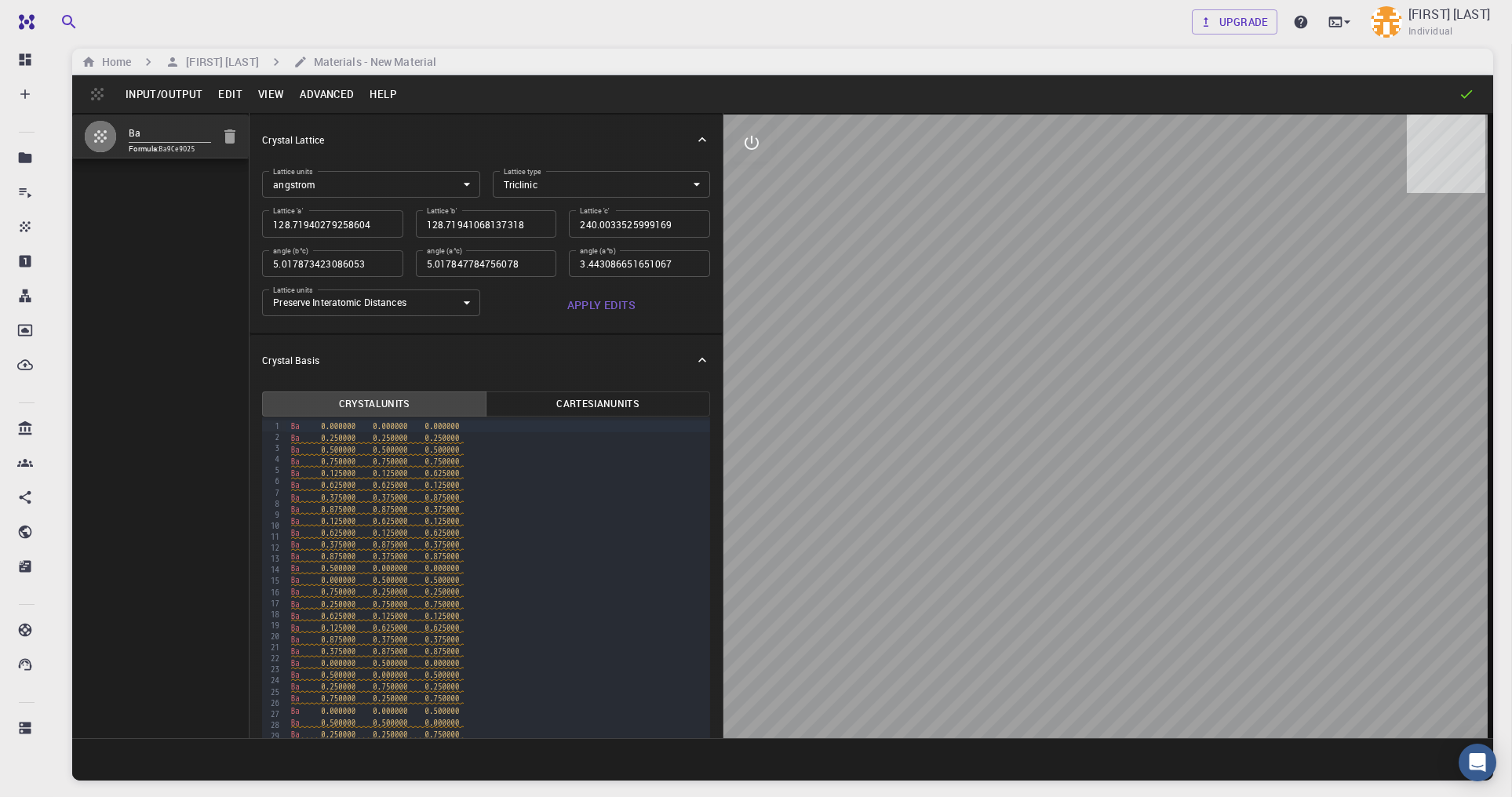 click at bounding box center [1108, 426] 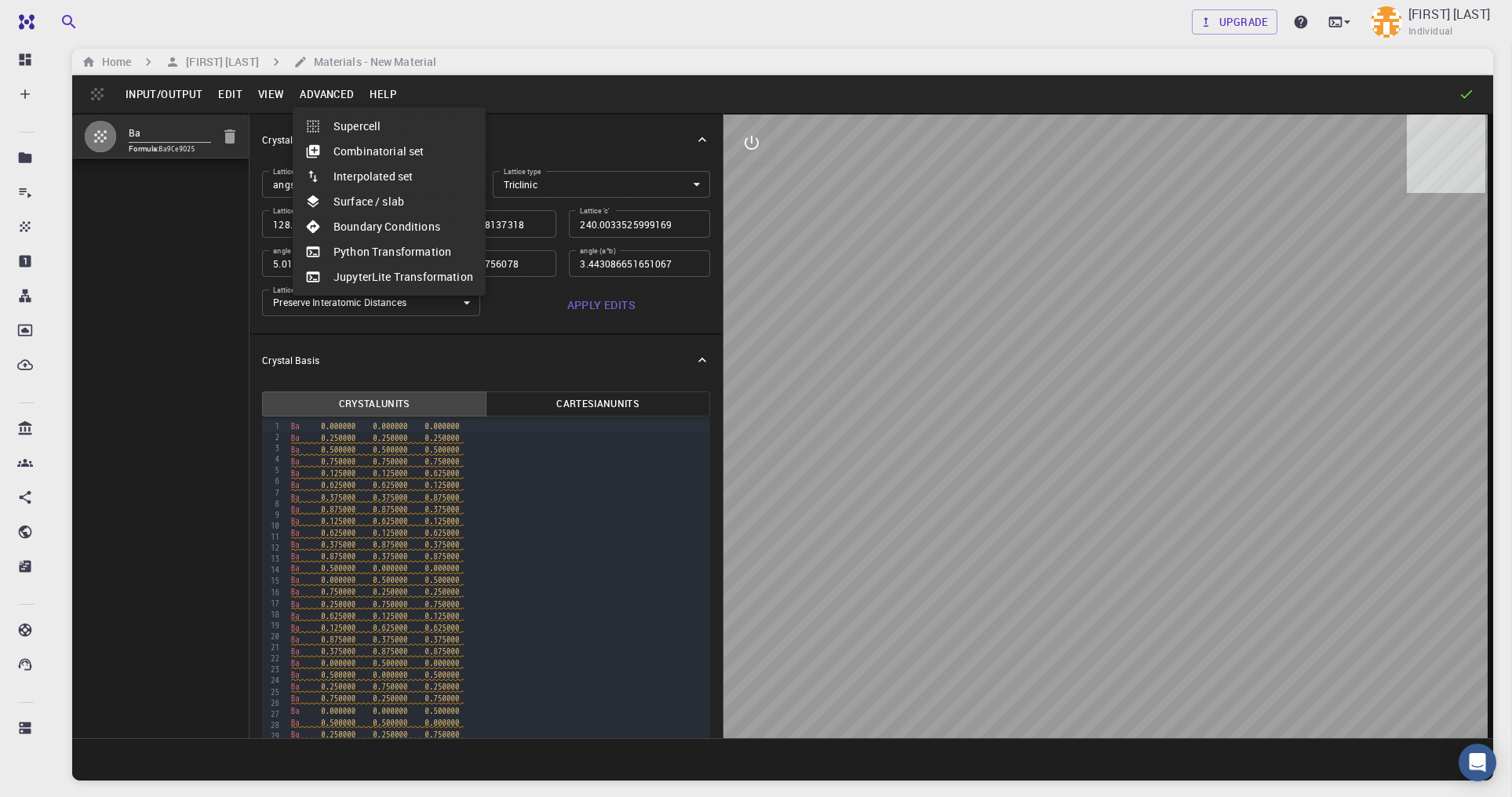 click on "Supercell" at bounding box center (389, 126) 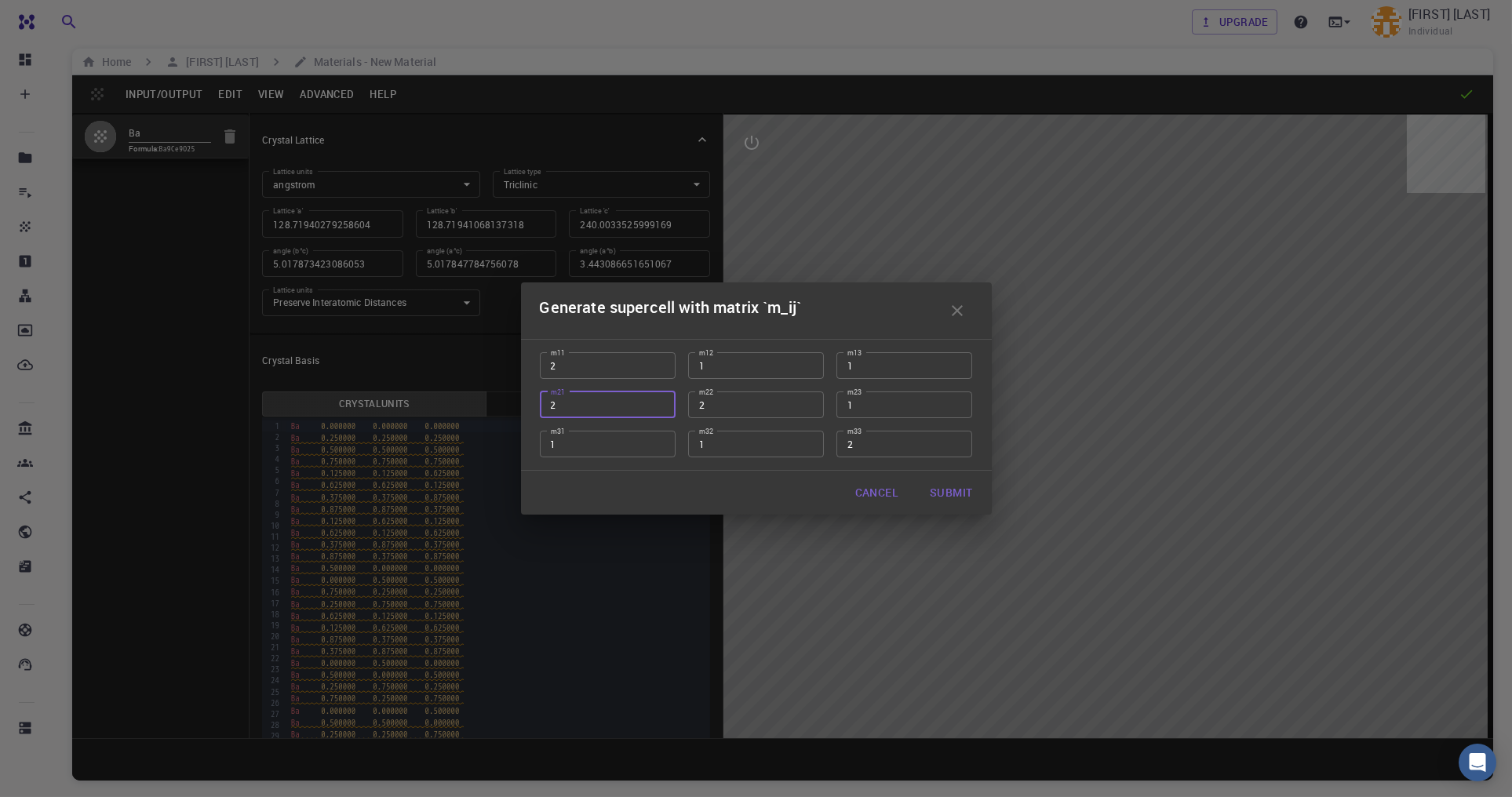 click on "2" at bounding box center (607, 405) 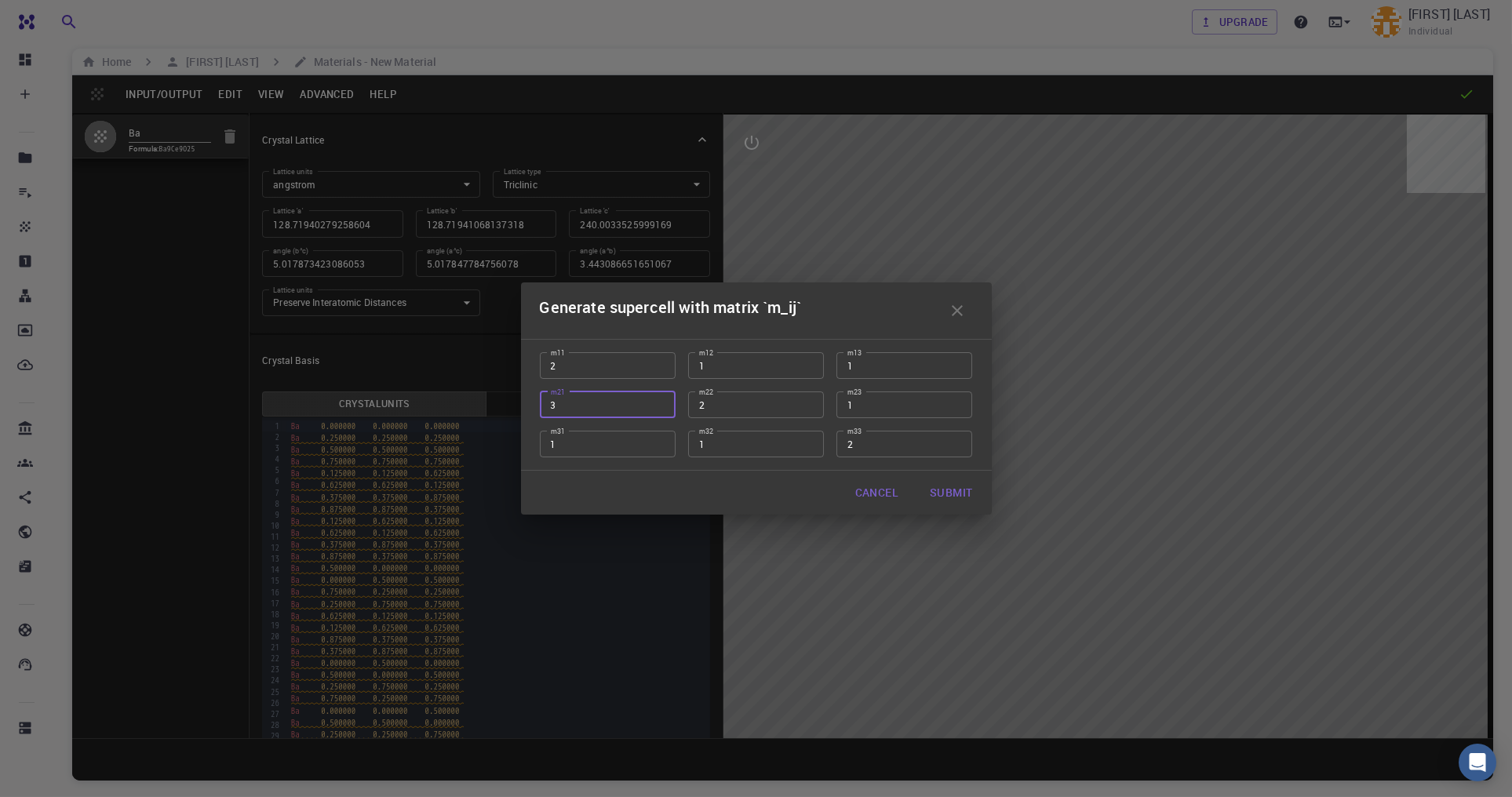 click on "3" at bounding box center (607, 405) 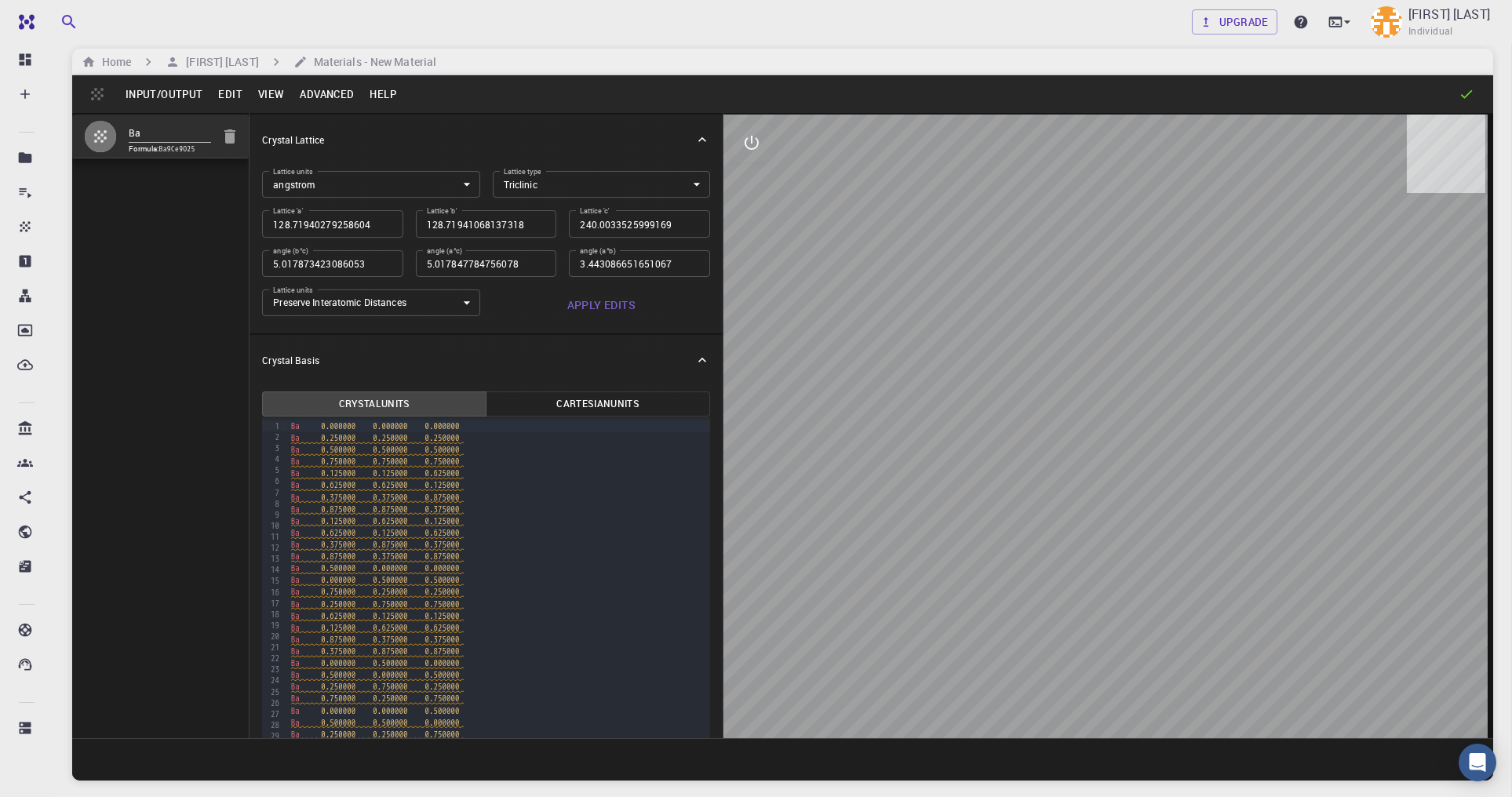 drag, startPoint x: 1089, startPoint y: 420, endPoint x: 900, endPoint y: 400, distance: 190.05526 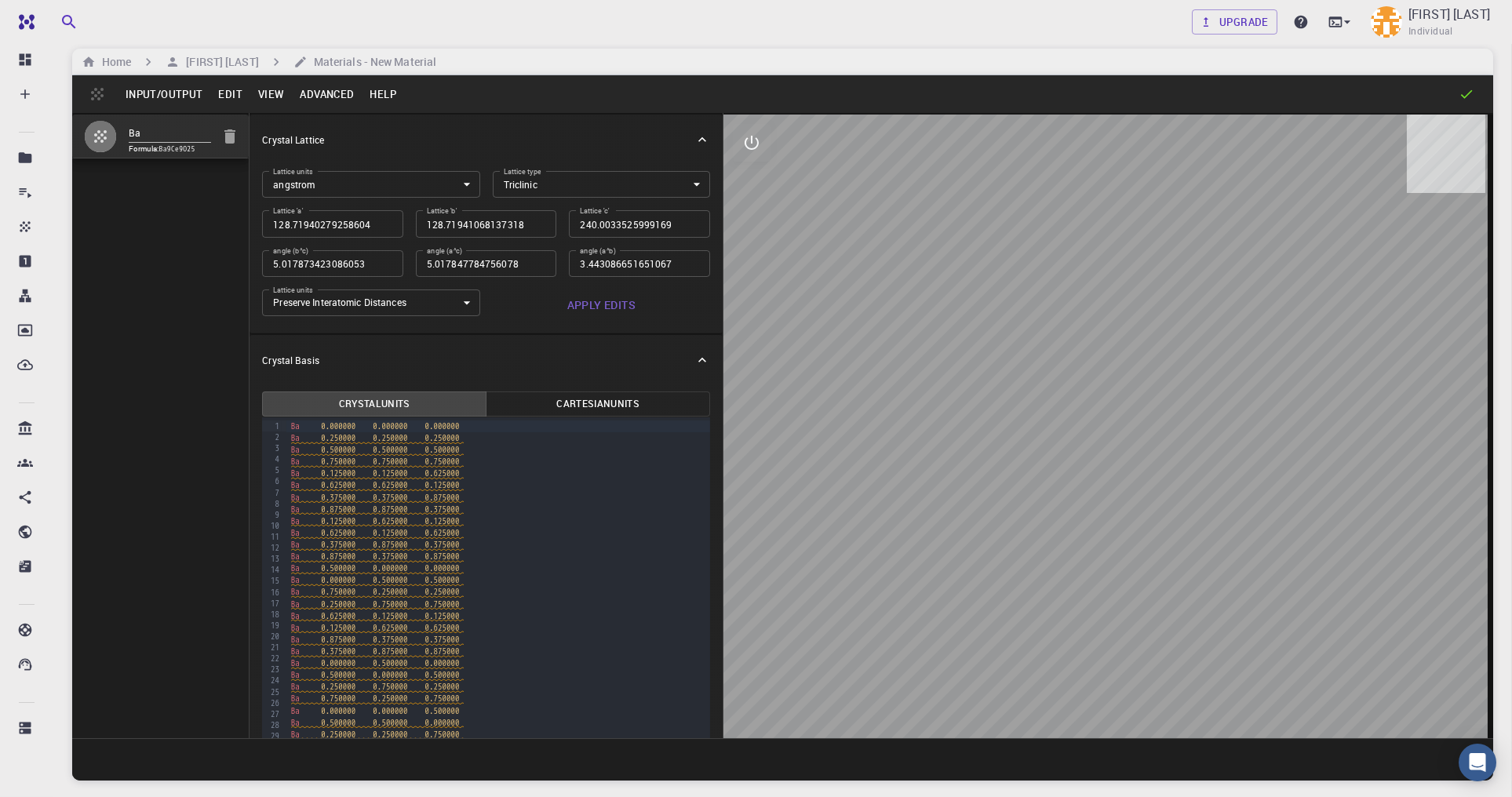 click at bounding box center [1108, 426] 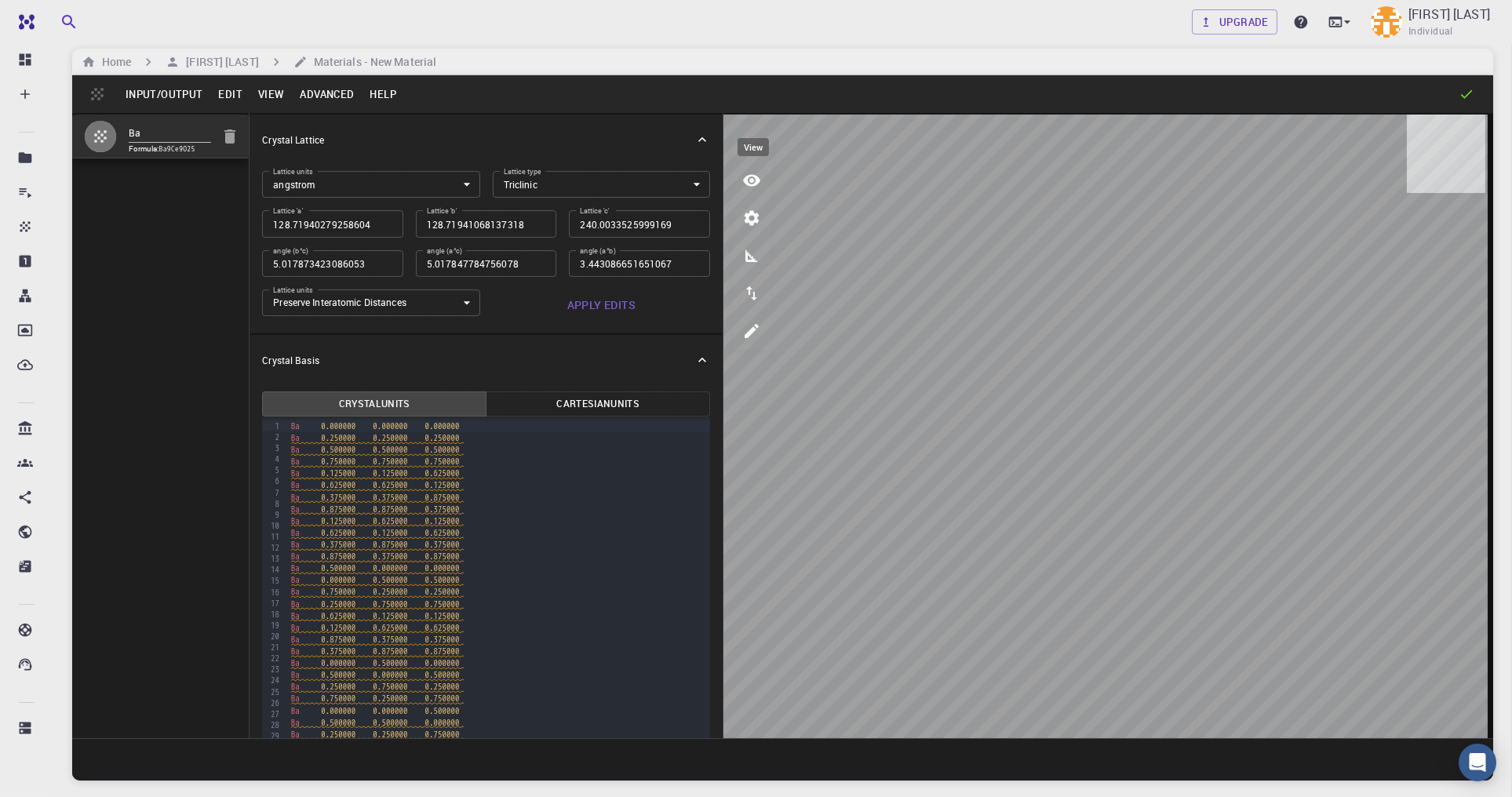 drag, startPoint x: 749, startPoint y: 191, endPoint x: 760, endPoint y: 197, distance: 13 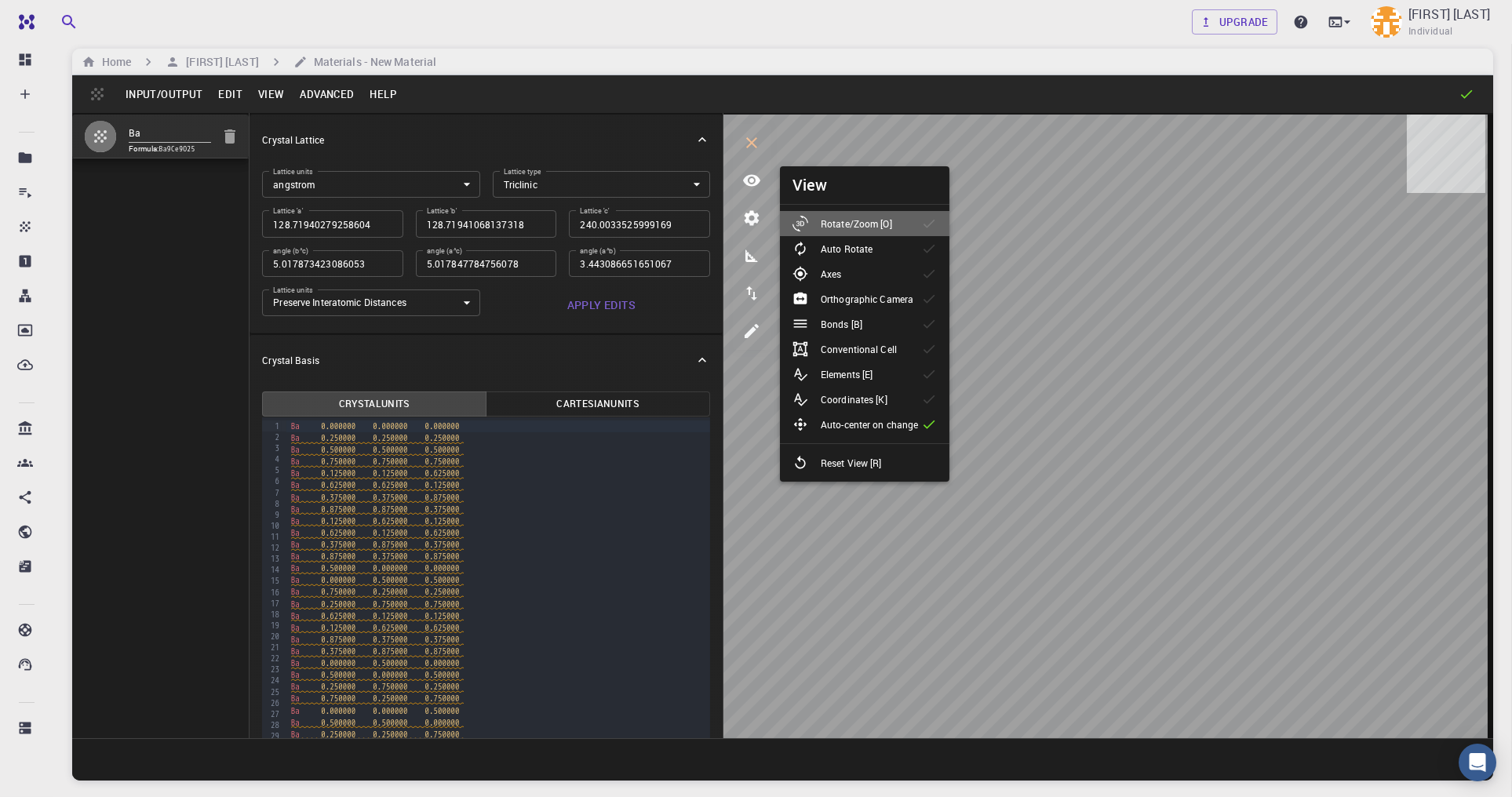 click on "Rotate/Zoom [O]" at bounding box center [856, 224] 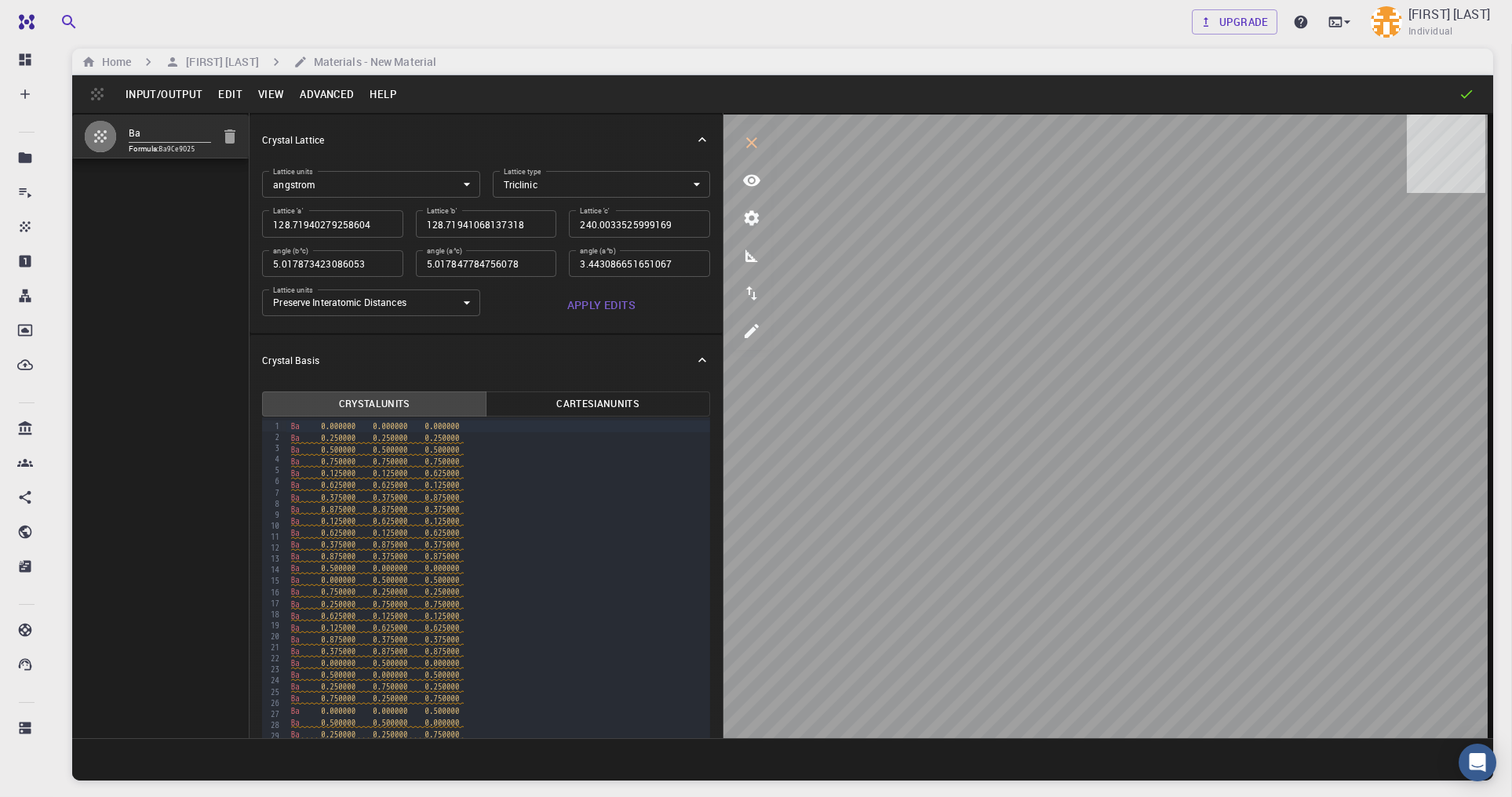 click on "Input/Output Edit View Advanced Help" at bounding box center (782, 94) 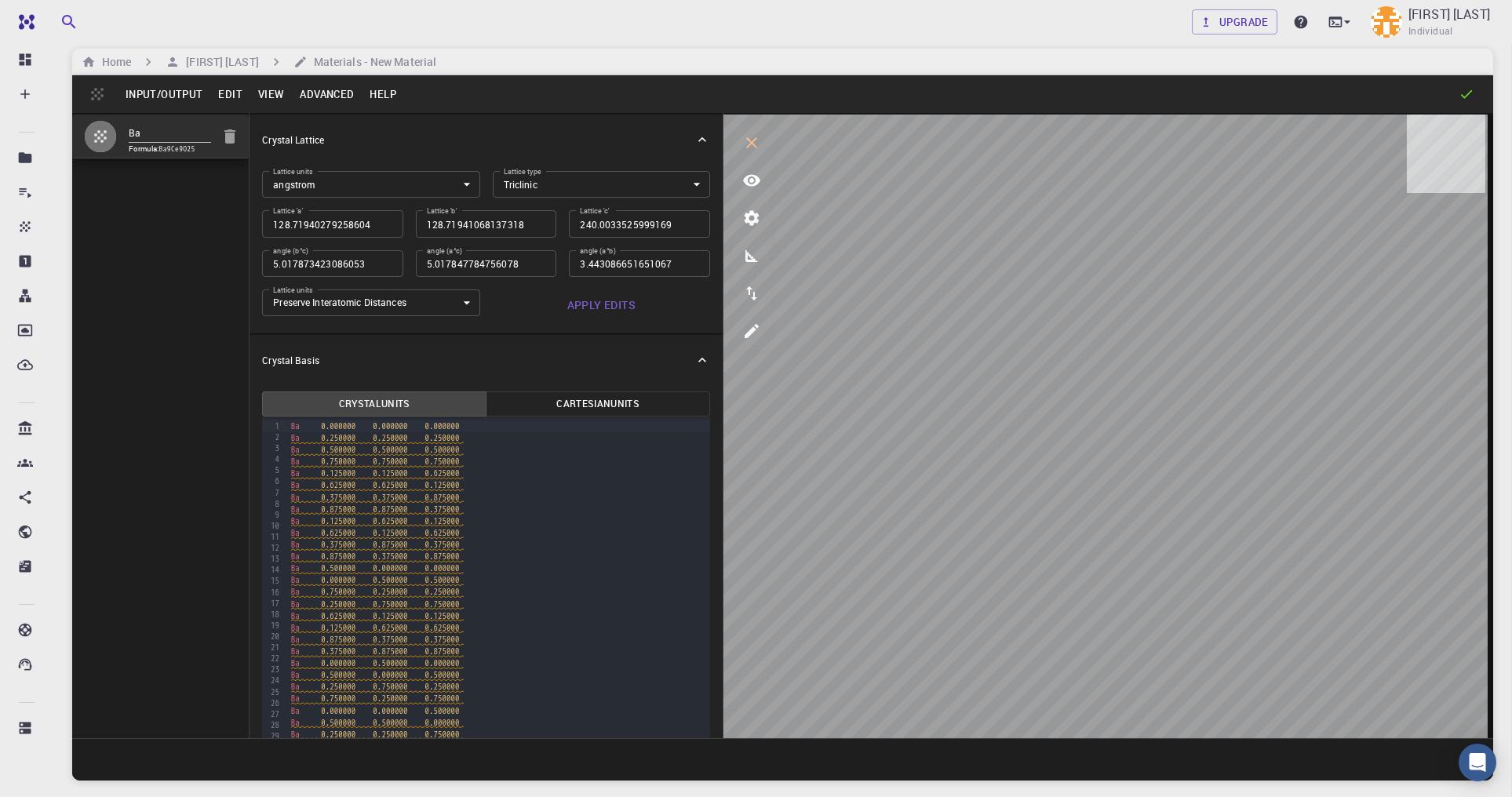 click on "Advanced" at bounding box center (326, 94) 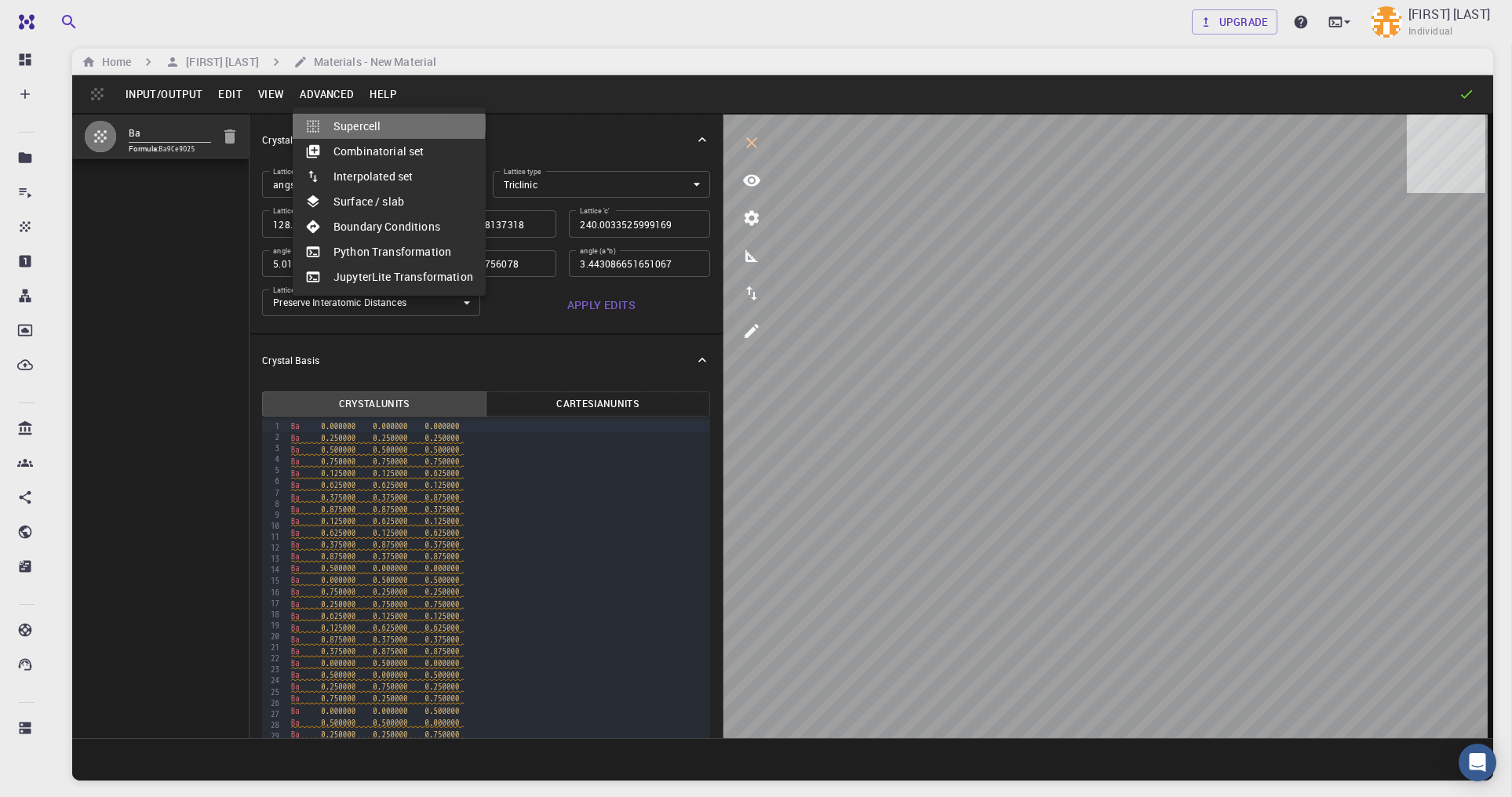 click on "Supercell" at bounding box center (389, 126) 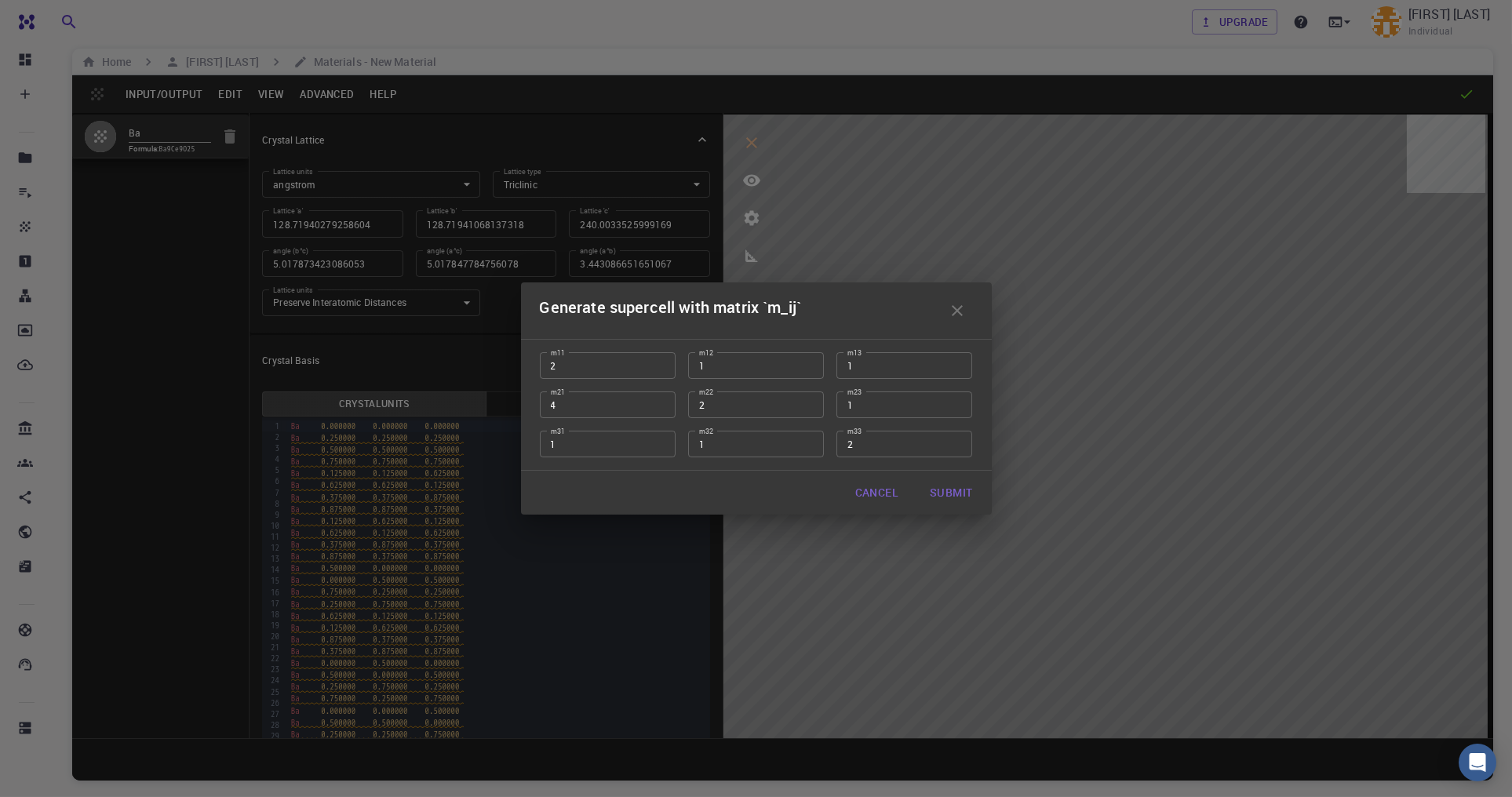 click on "4" at bounding box center [607, 405] 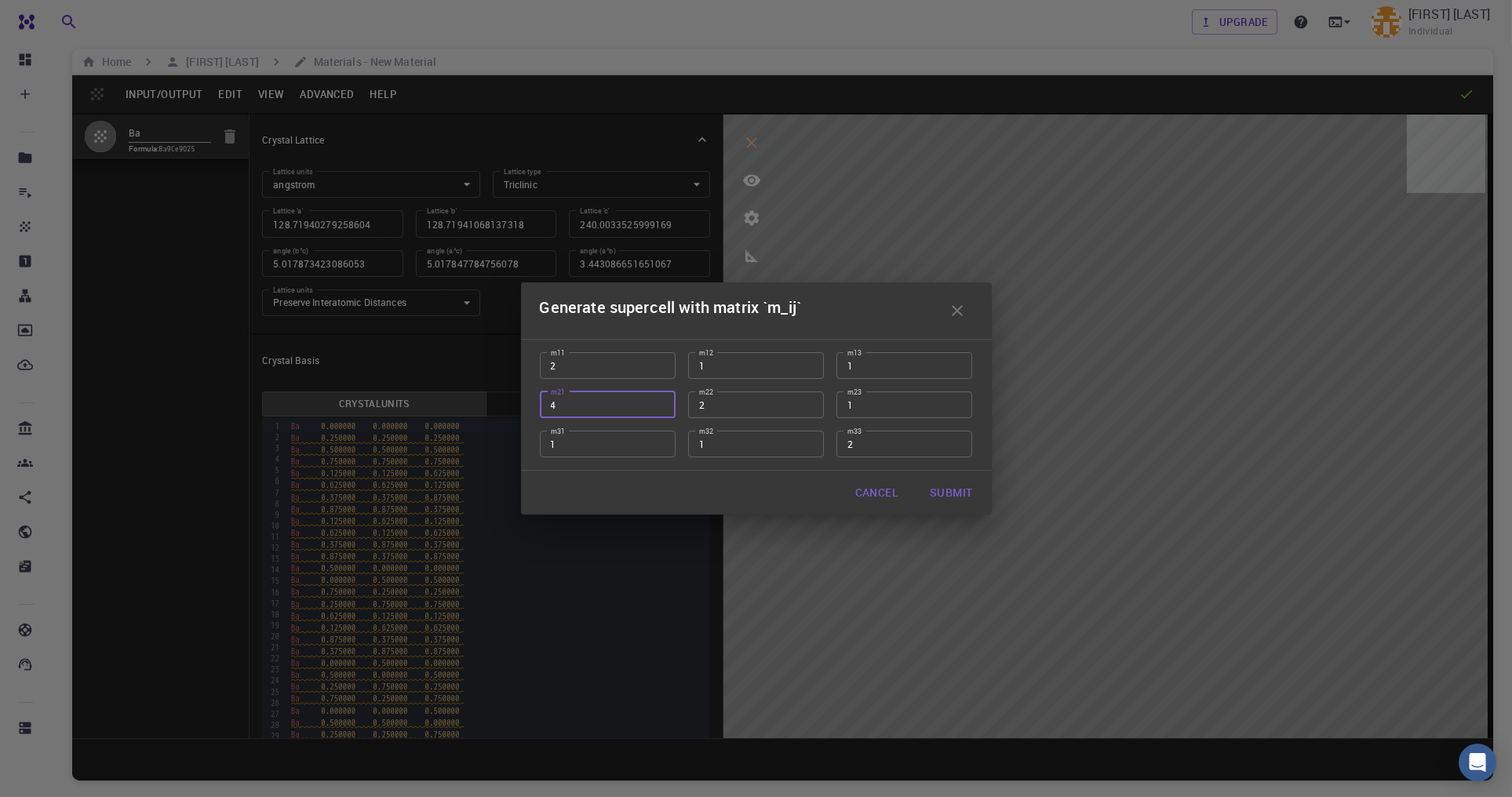 drag, startPoint x: 640, startPoint y: 409, endPoint x: 508, endPoint y: 398, distance: 132.45754 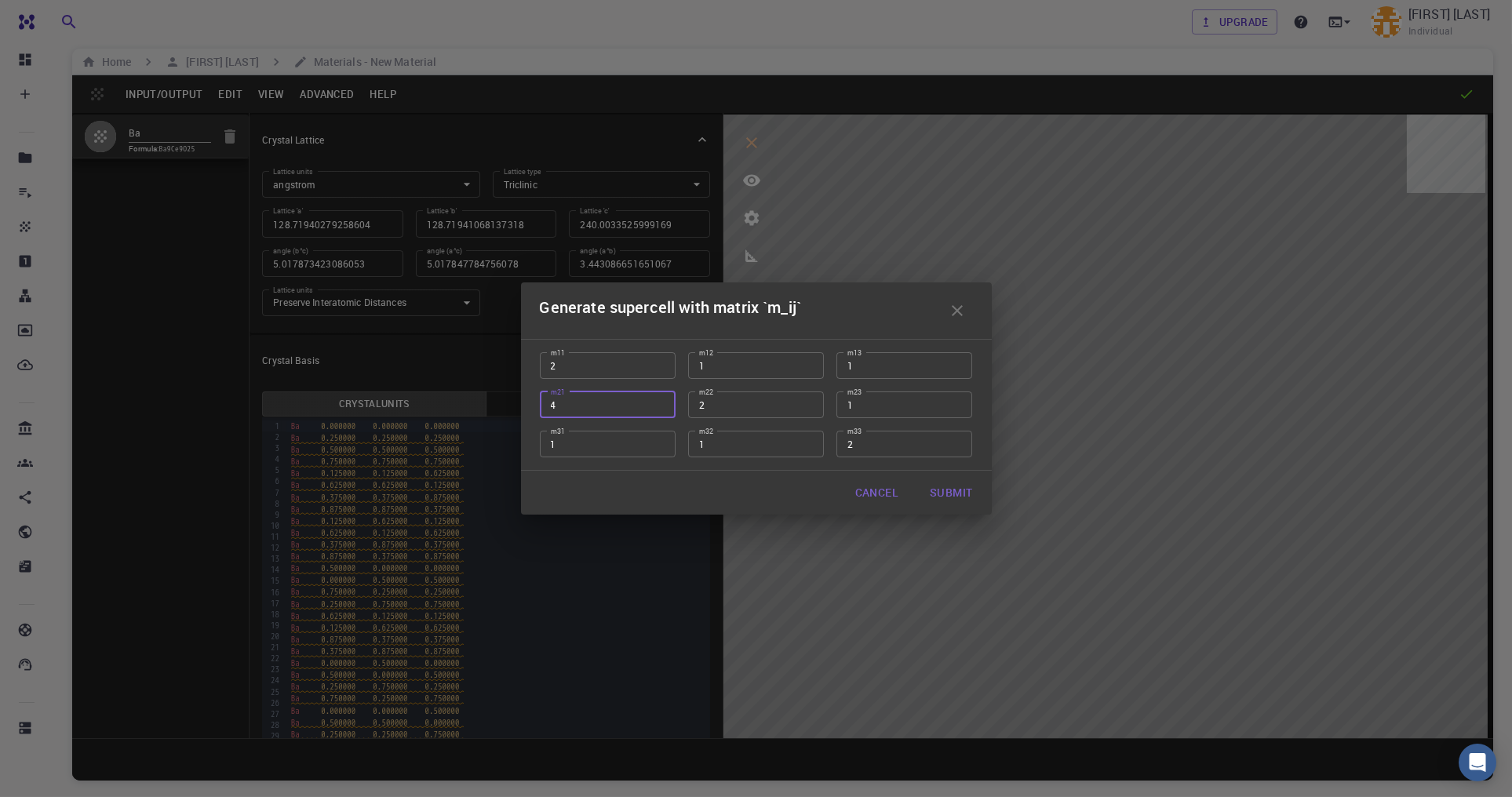 click on "Generate supercell with matrix `m_ij` m11 2 m11 m12 1 m12 m13 1 m13 m21 4 m21 m22 2 m22 m23 1 m23 m31 1 m31 m32 1 m32 m33 2 m33 Cancel Submit" at bounding box center [756, 398] 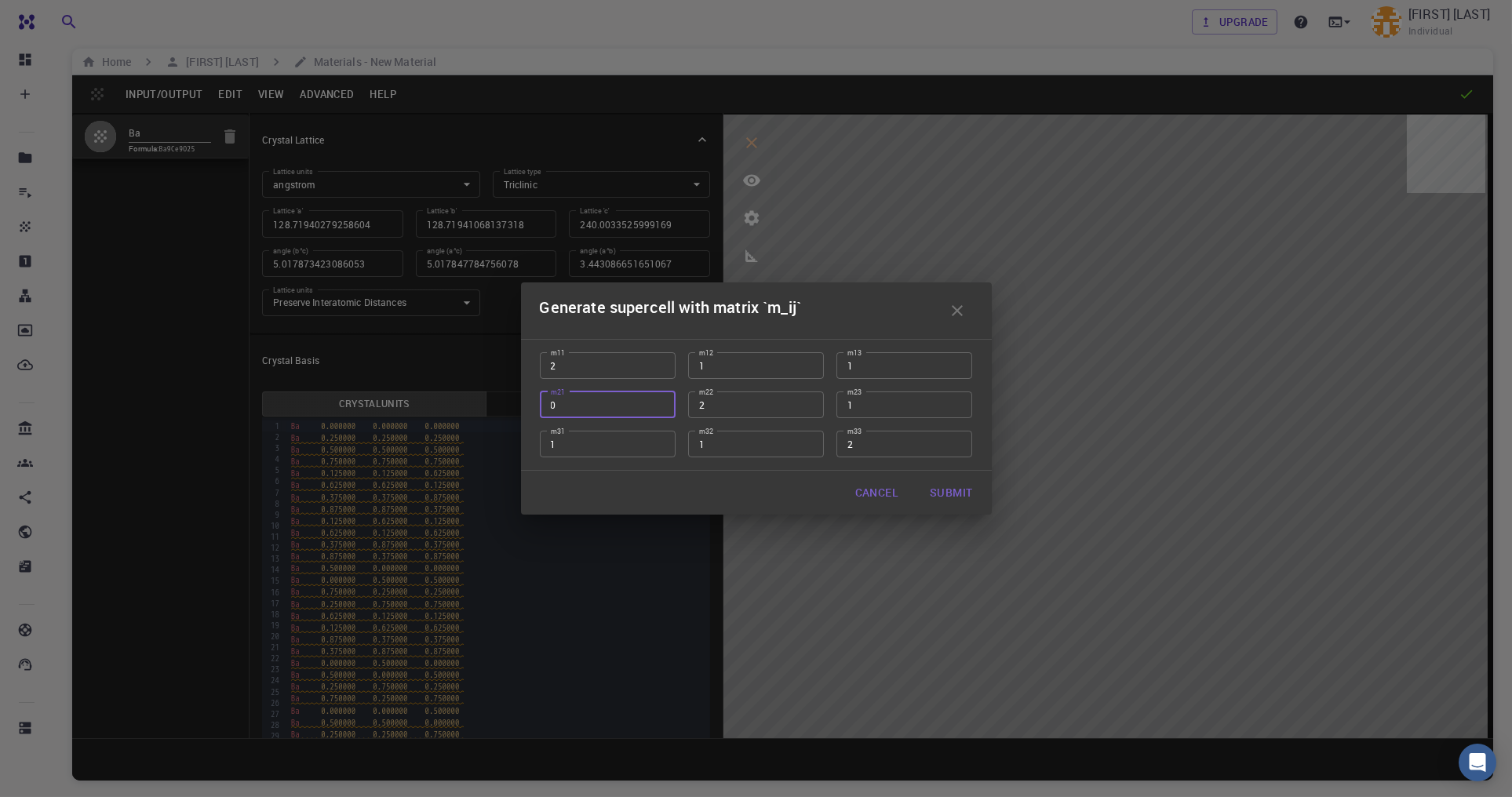 type on "0" 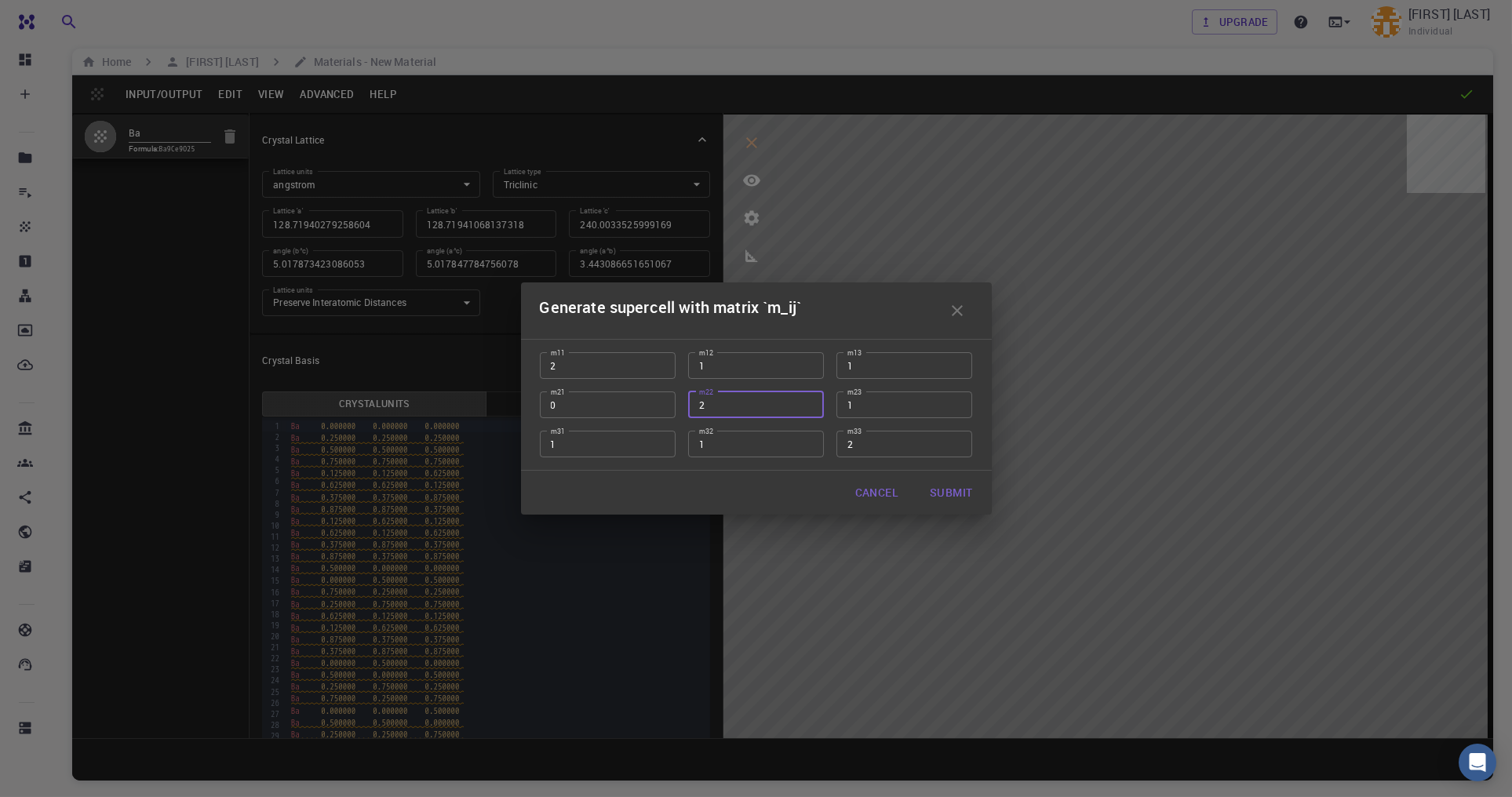 drag, startPoint x: 734, startPoint y: 419, endPoint x: 647, endPoint y: 403, distance: 88.45903 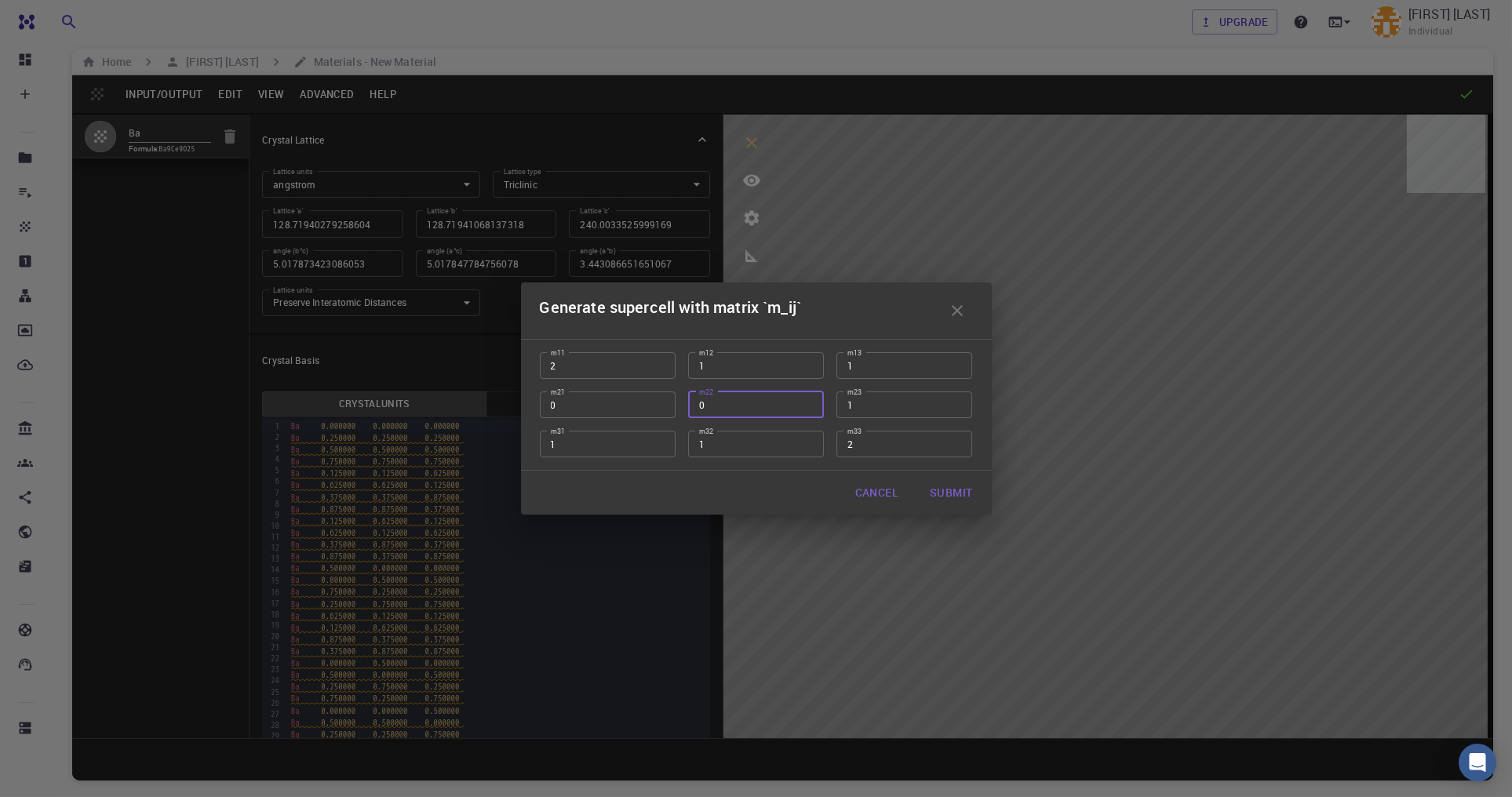 type on "0" 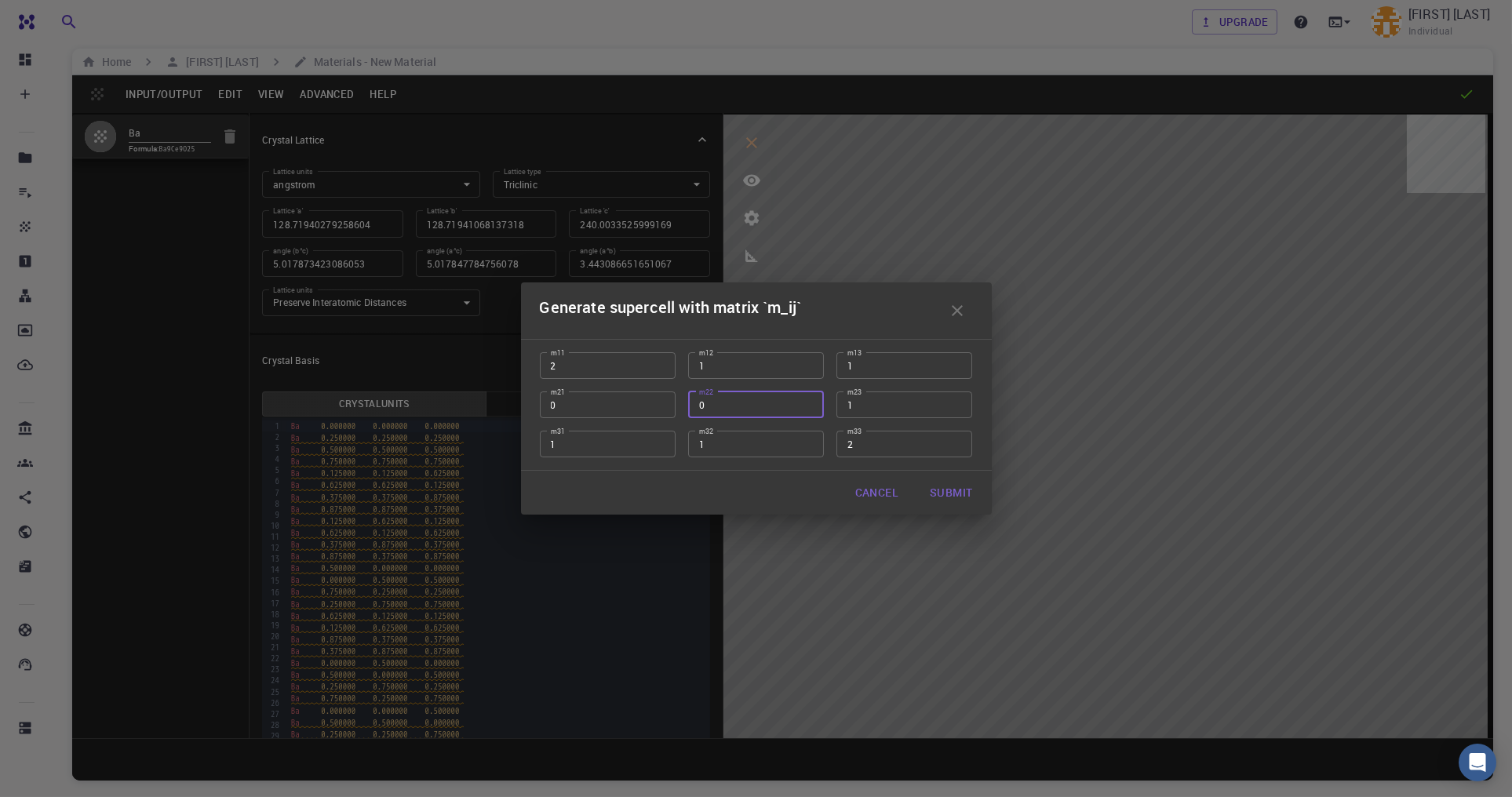 drag, startPoint x: 850, startPoint y: 402, endPoint x: 781, endPoint y: 406, distance: 69.11584 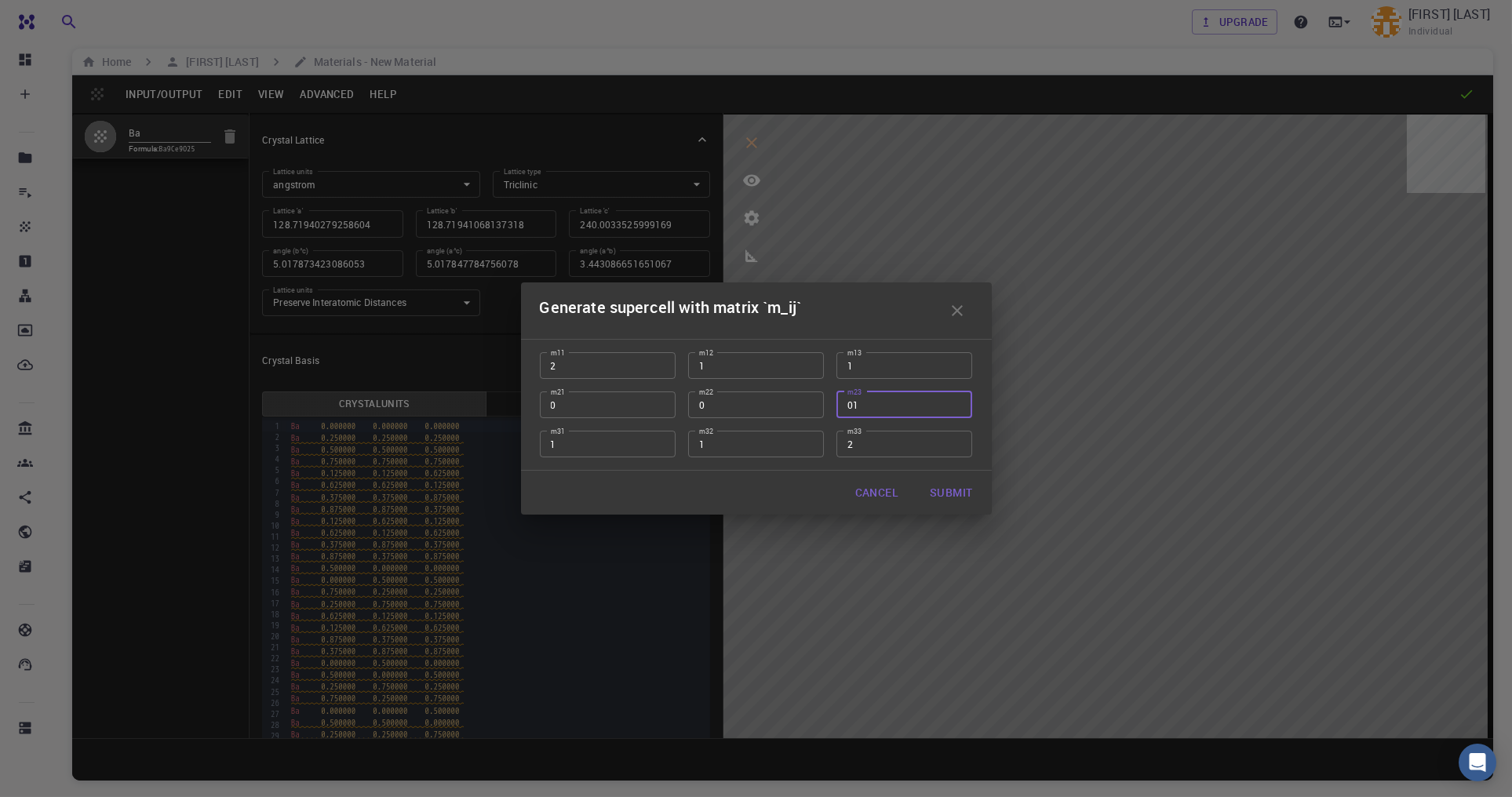 type on "01" 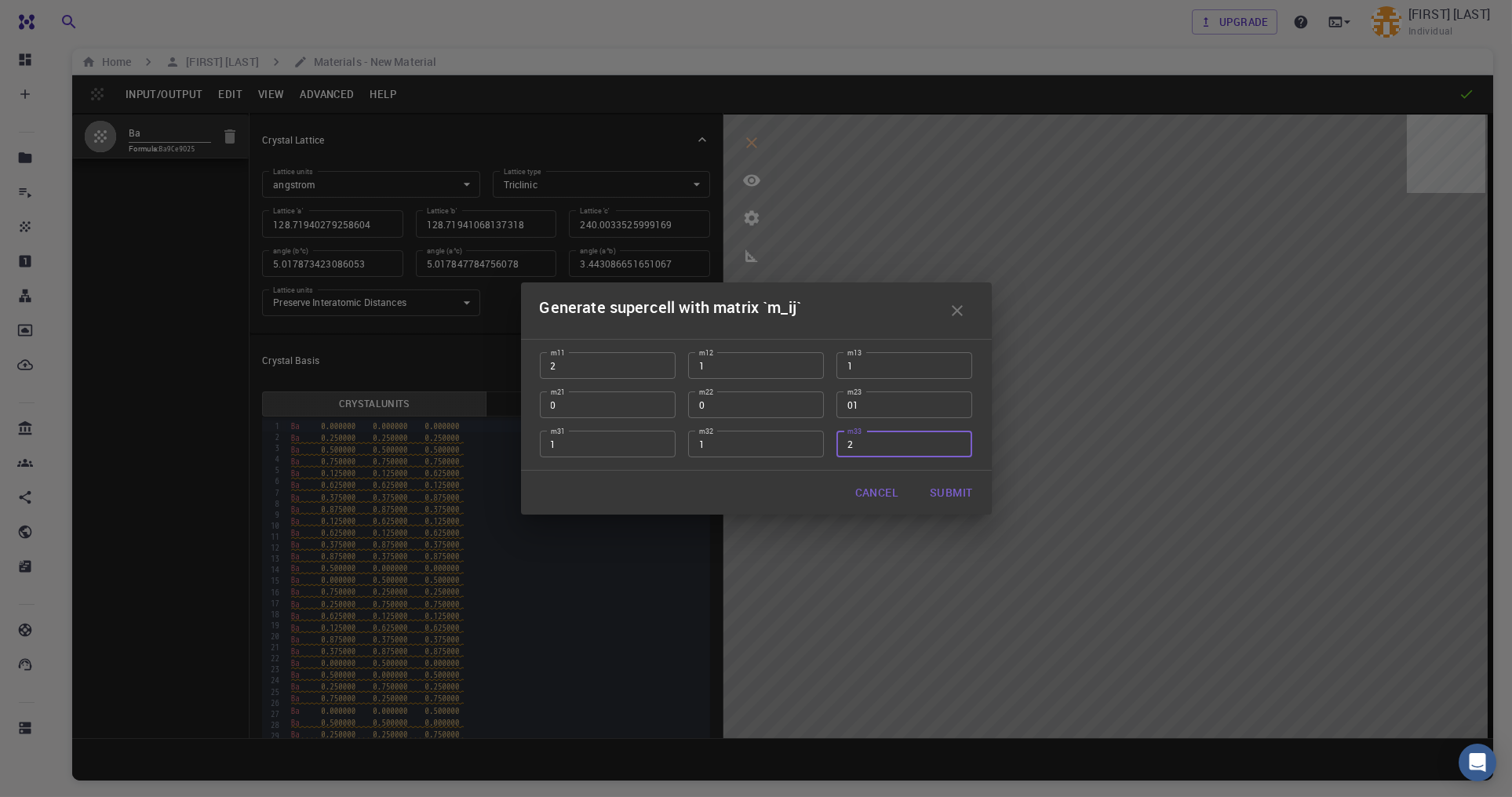 drag, startPoint x: 878, startPoint y: 442, endPoint x: 784, endPoint y: 445, distance: 94.04786 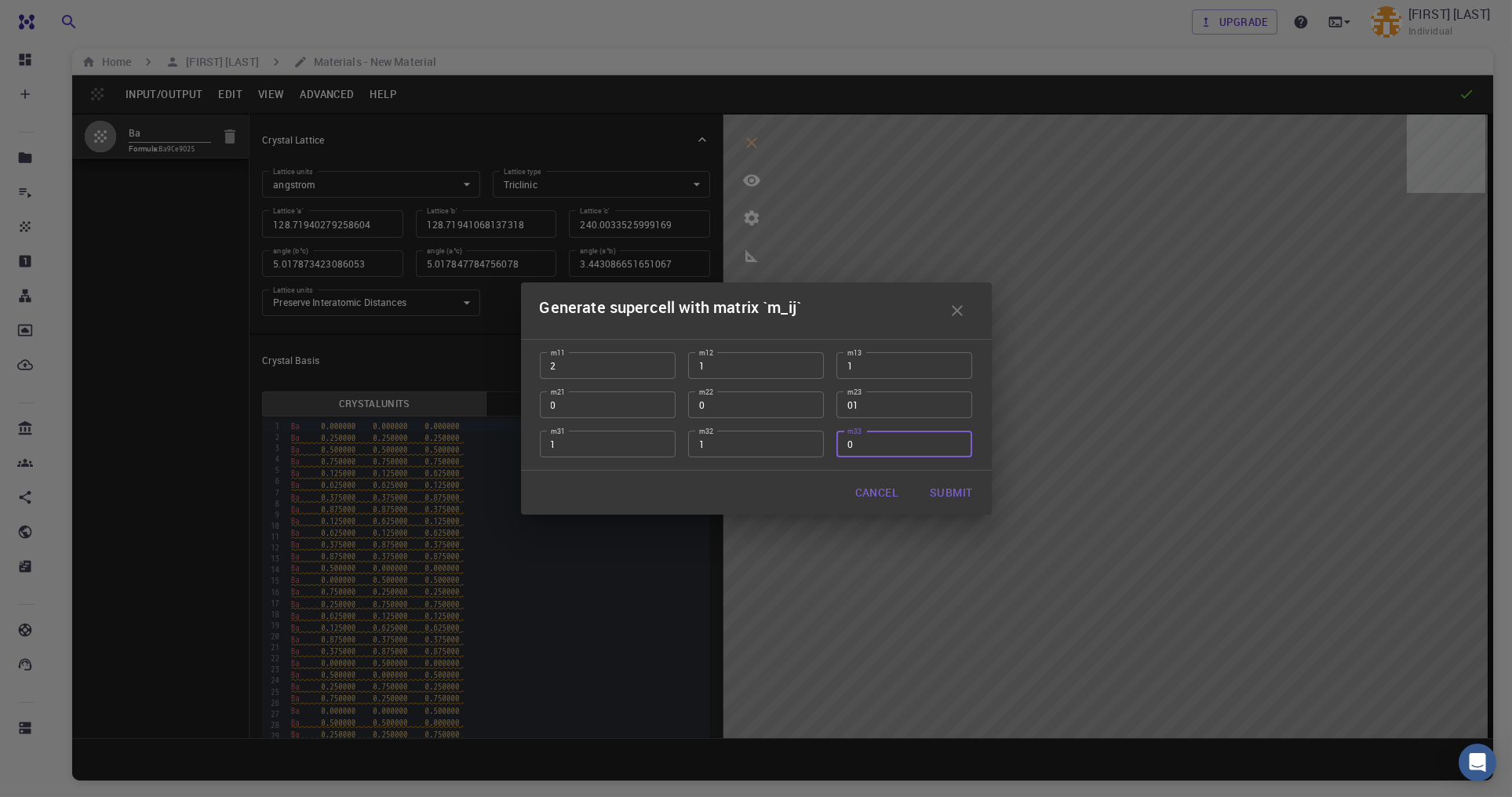 type on "0" 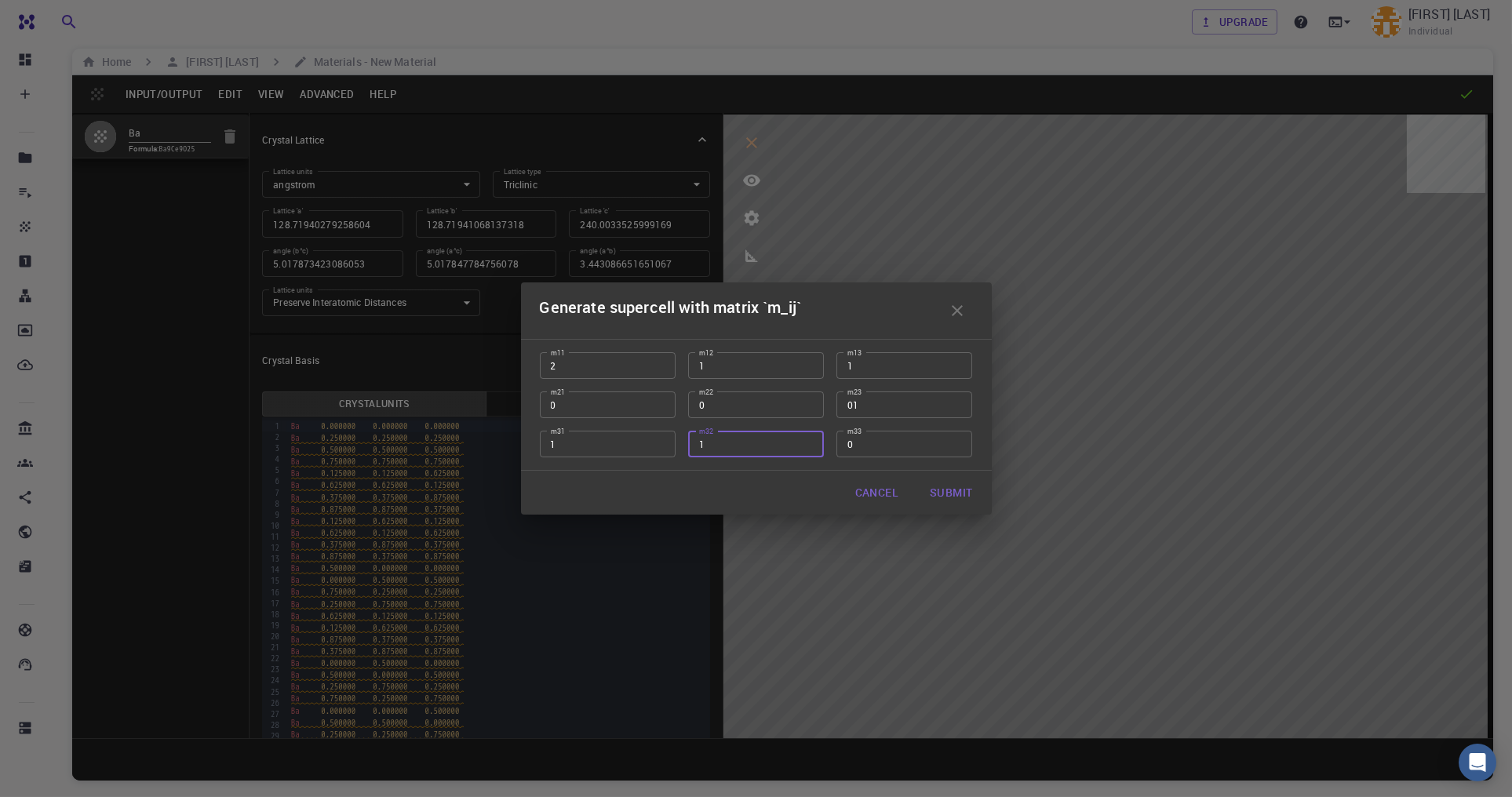 drag, startPoint x: 745, startPoint y: 446, endPoint x: 627, endPoint y: 433, distance: 118.71394 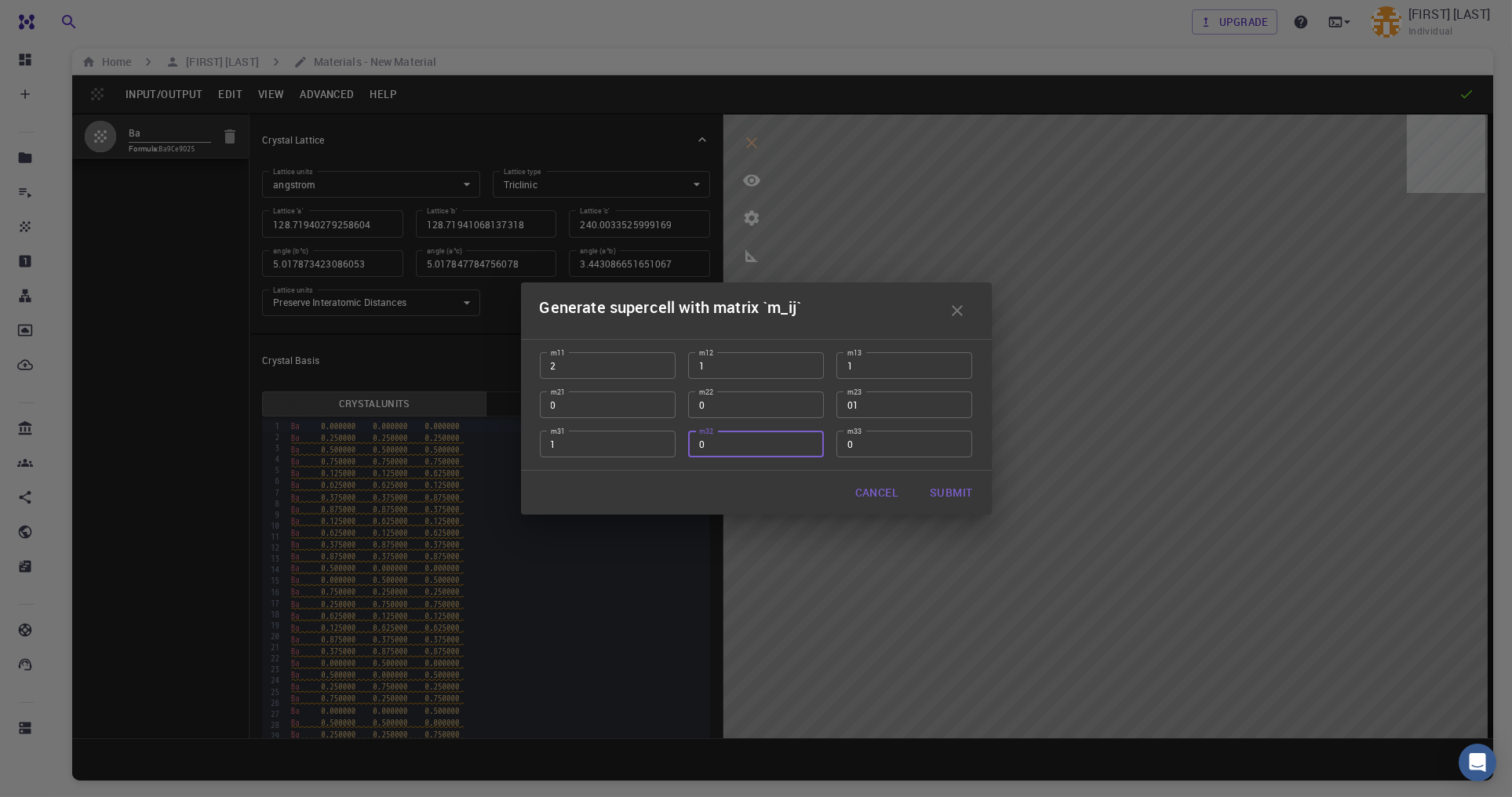 type on "0" 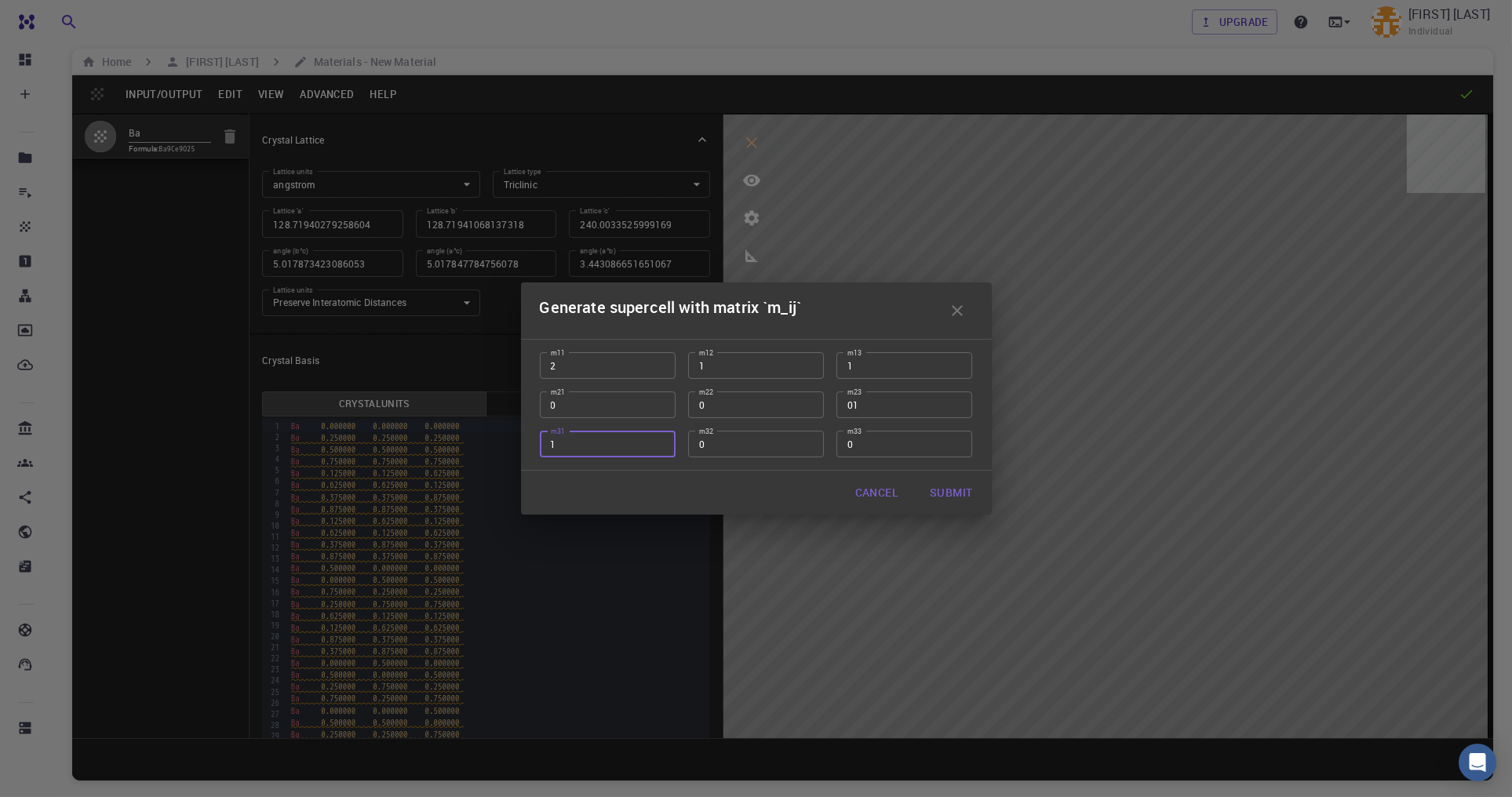 drag, startPoint x: 586, startPoint y: 442, endPoint x: 514, endPoint y: 425, distance: 73.97973 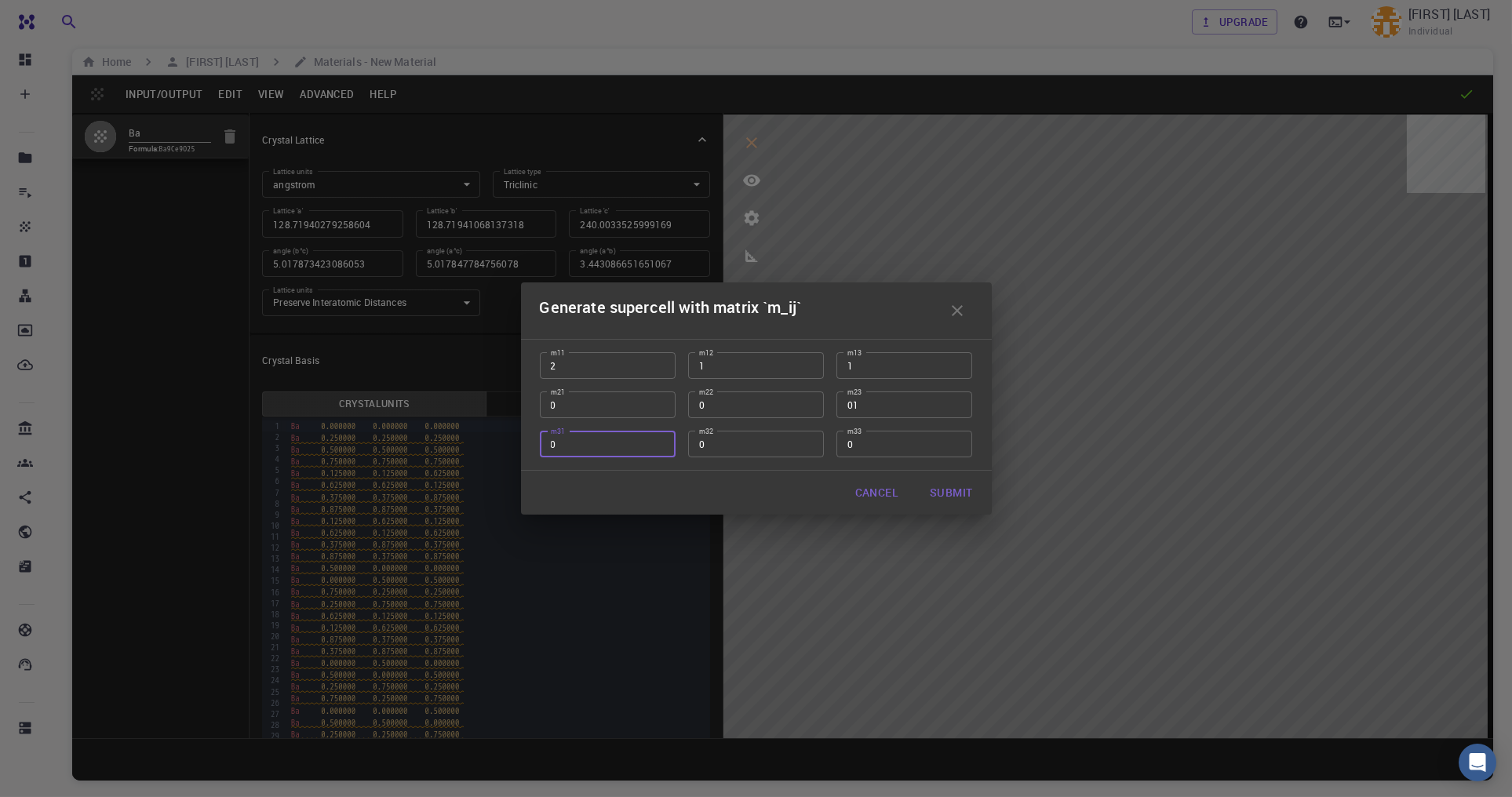 type on "0" 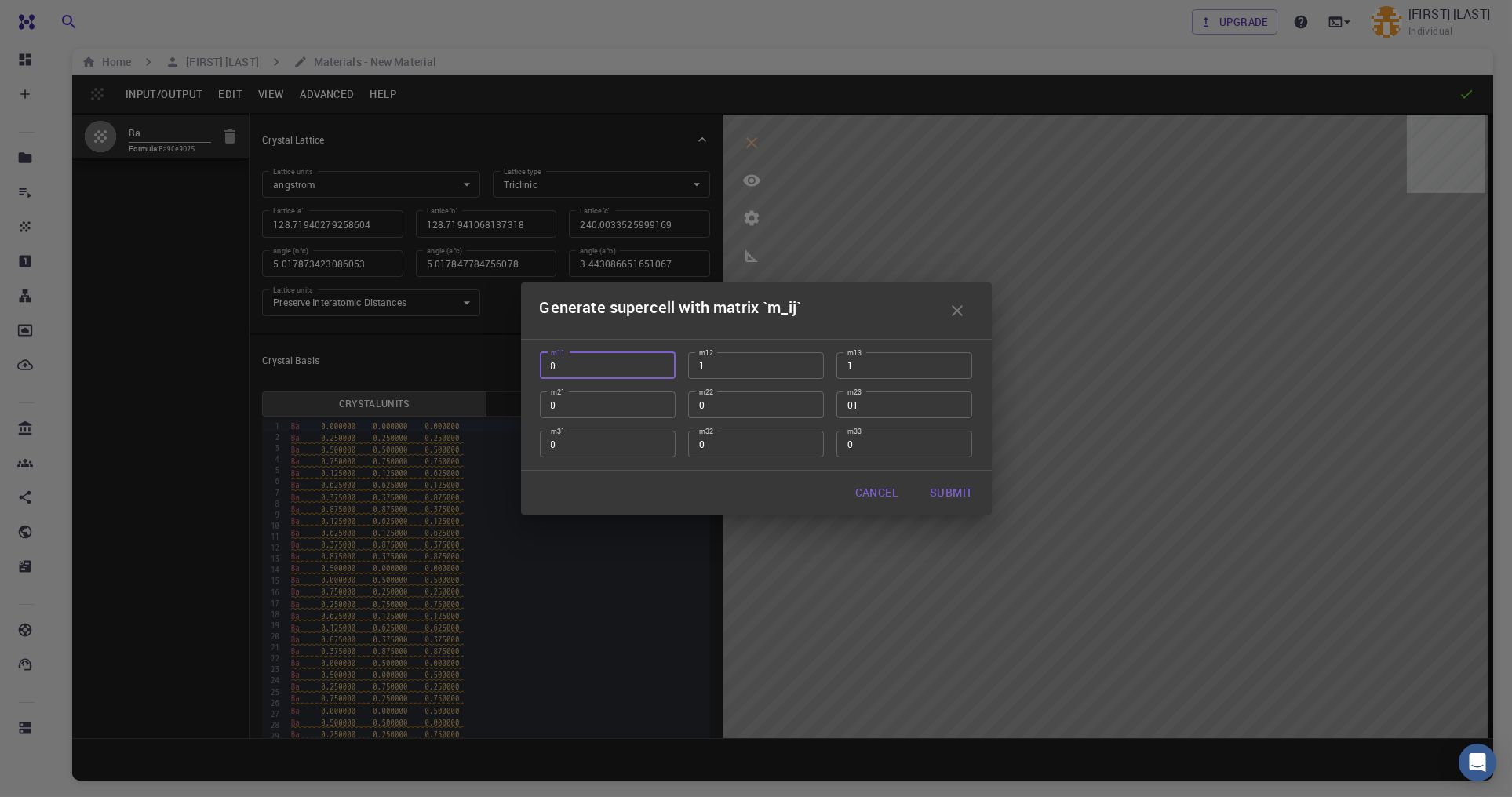 type on "0" 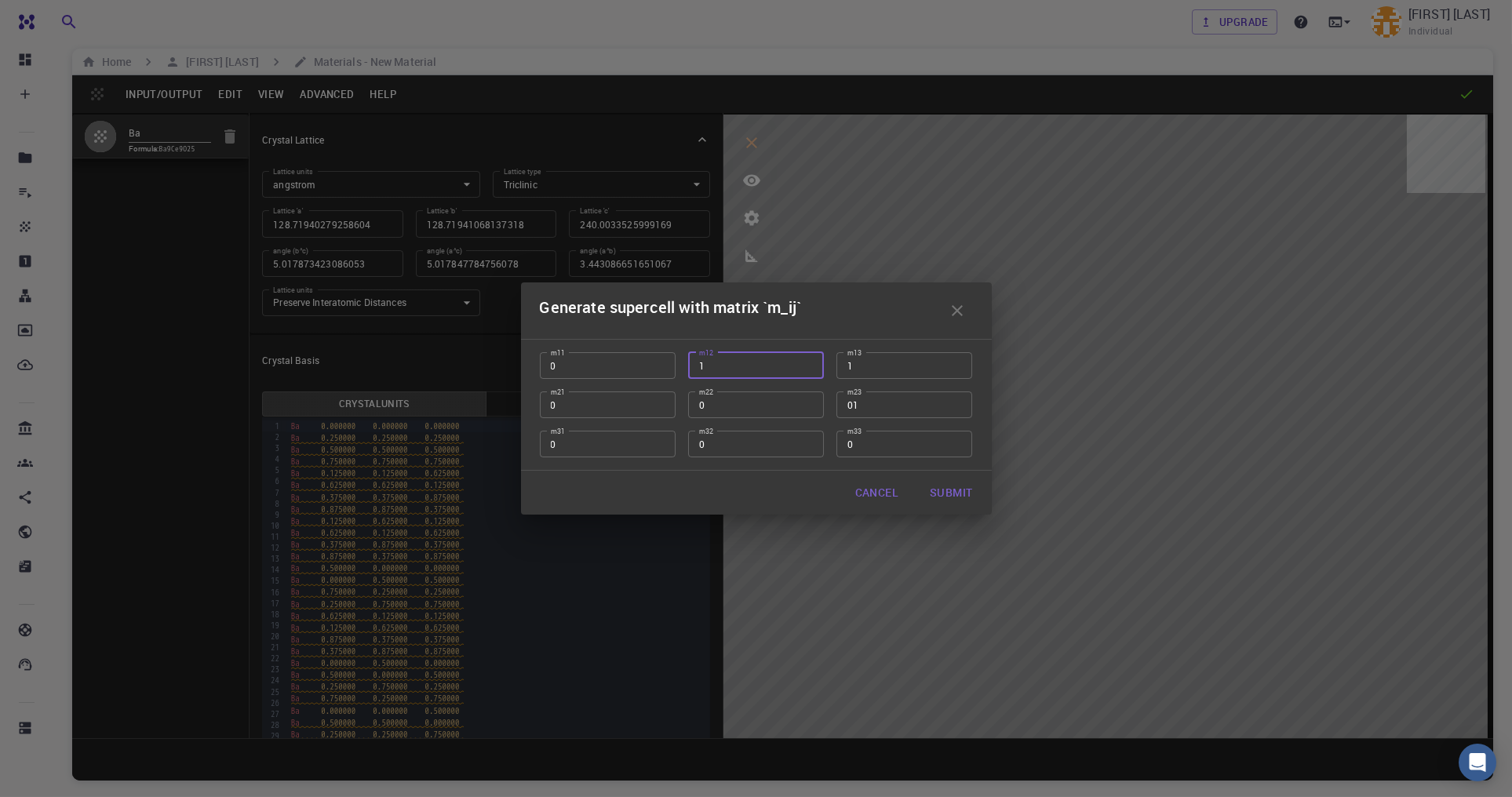 drag, startPoint x: 679, startPoint y: 367, endPoint x: 621, endPoint y: 369, distance: 58.03447 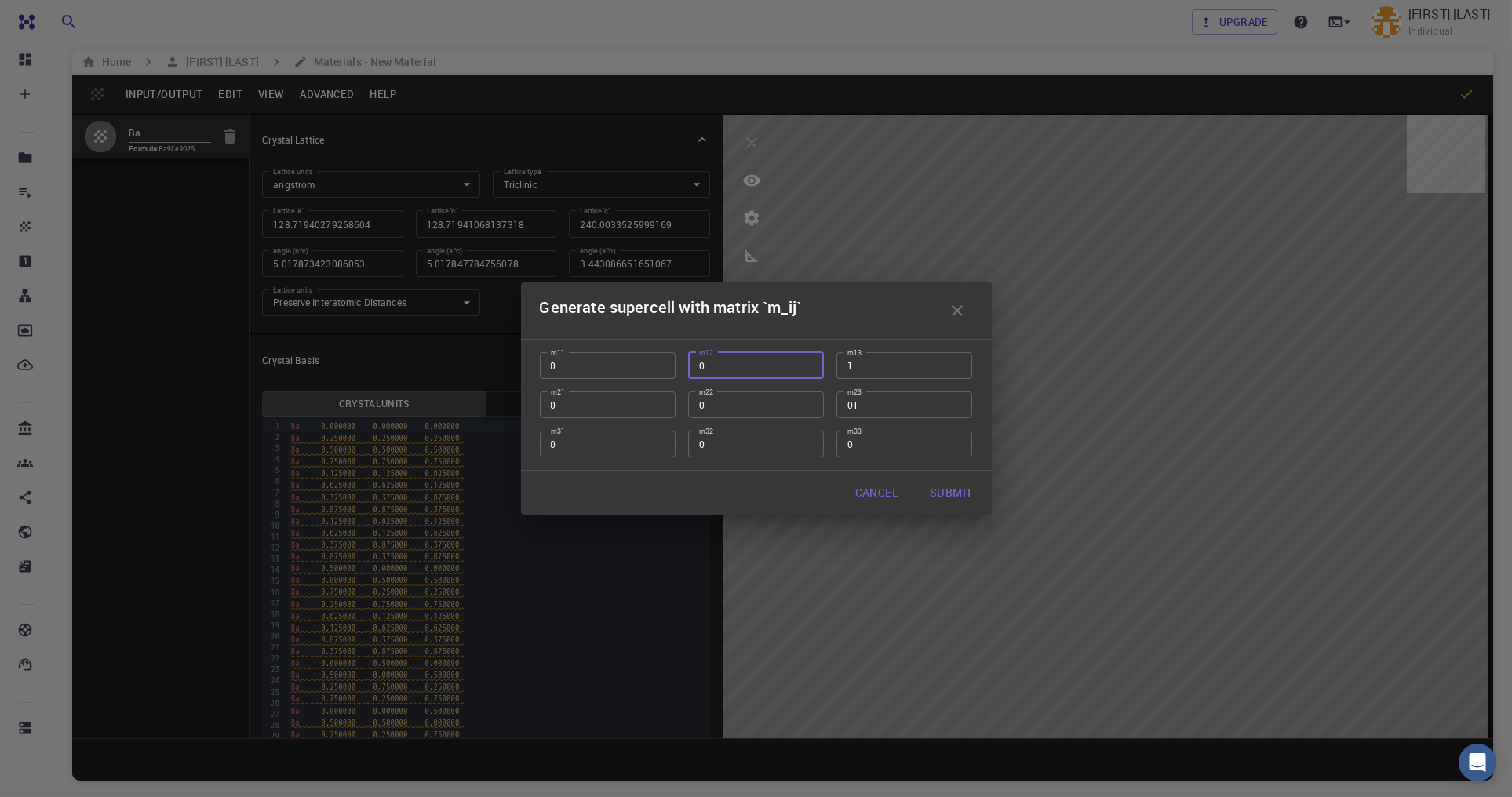 type on "0" 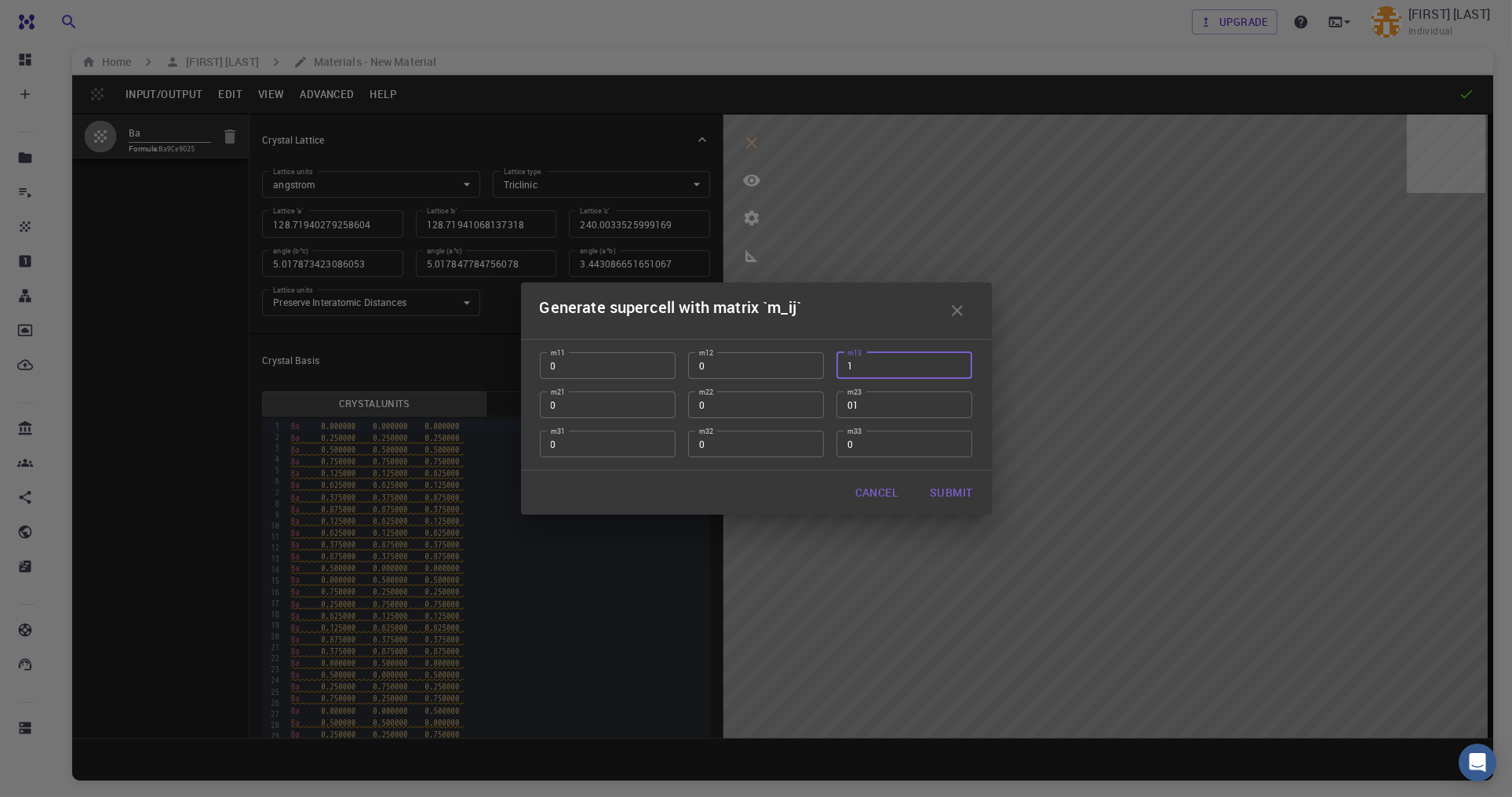 drag, startPoint x: 869, startPoint y: 372, endPoint x: 773, endPoint y: 373, distance: 96.005208 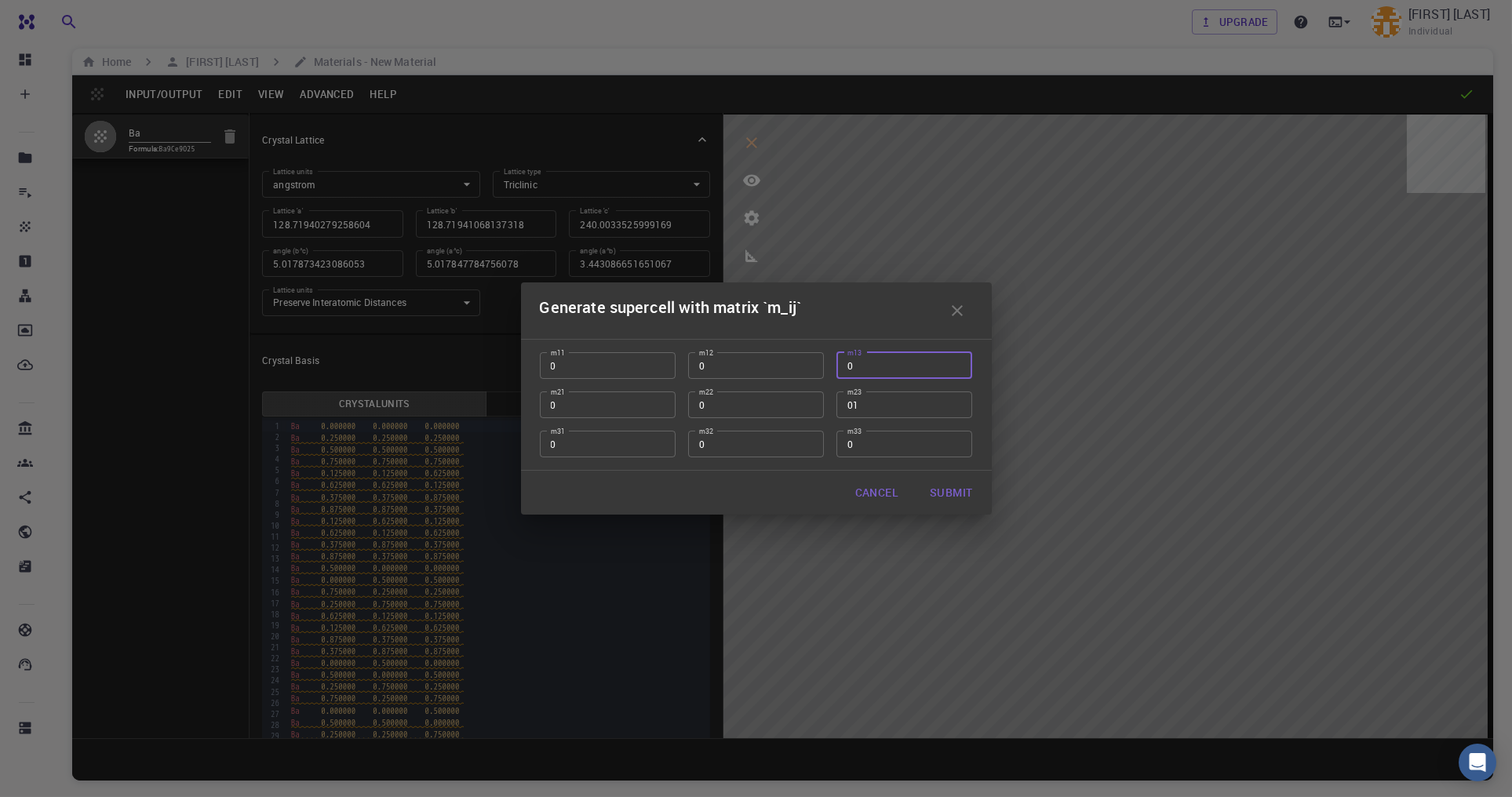 type on "0" 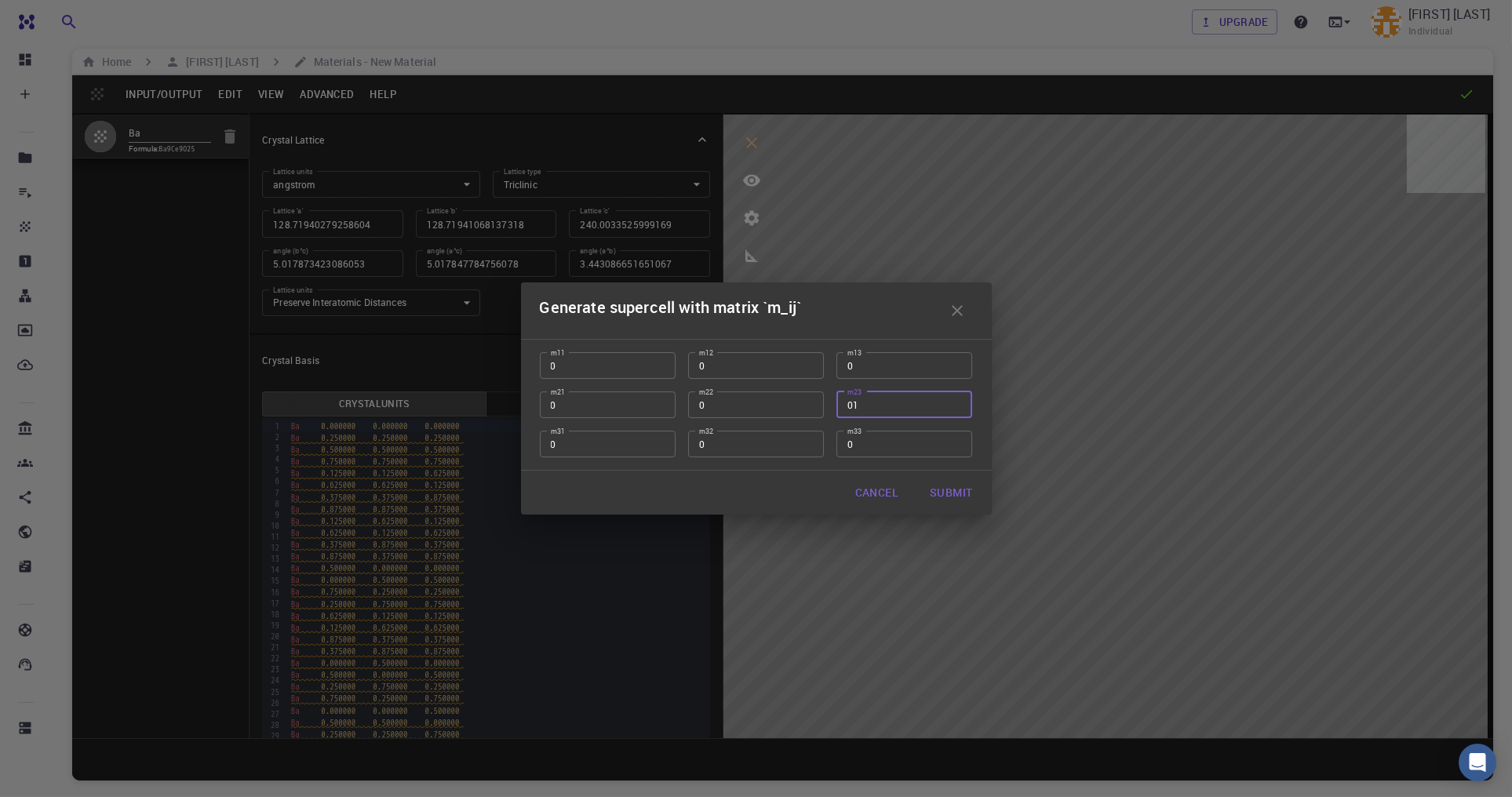 click on "01" at bounding box center (904, 405) 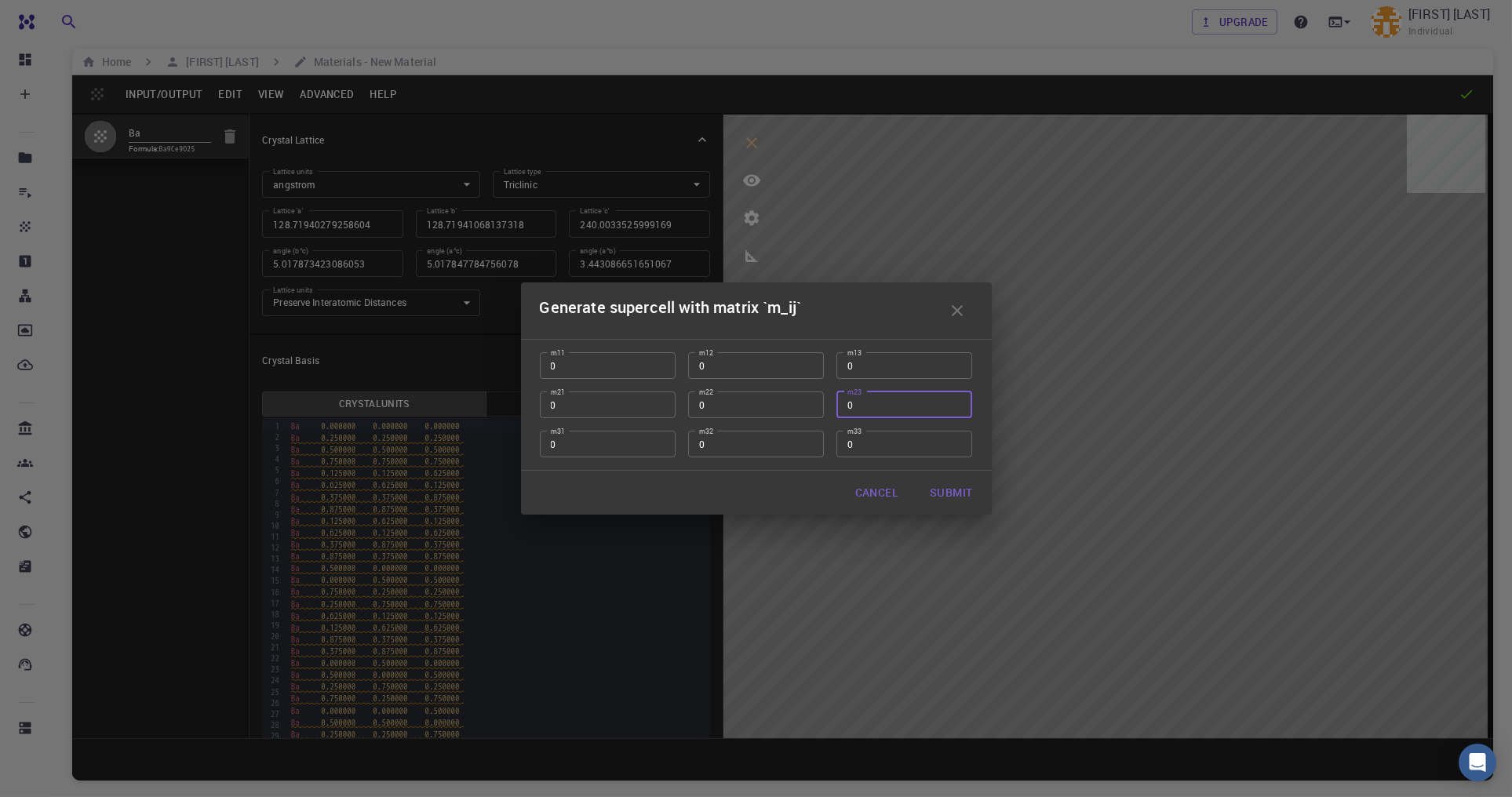 type on "0" 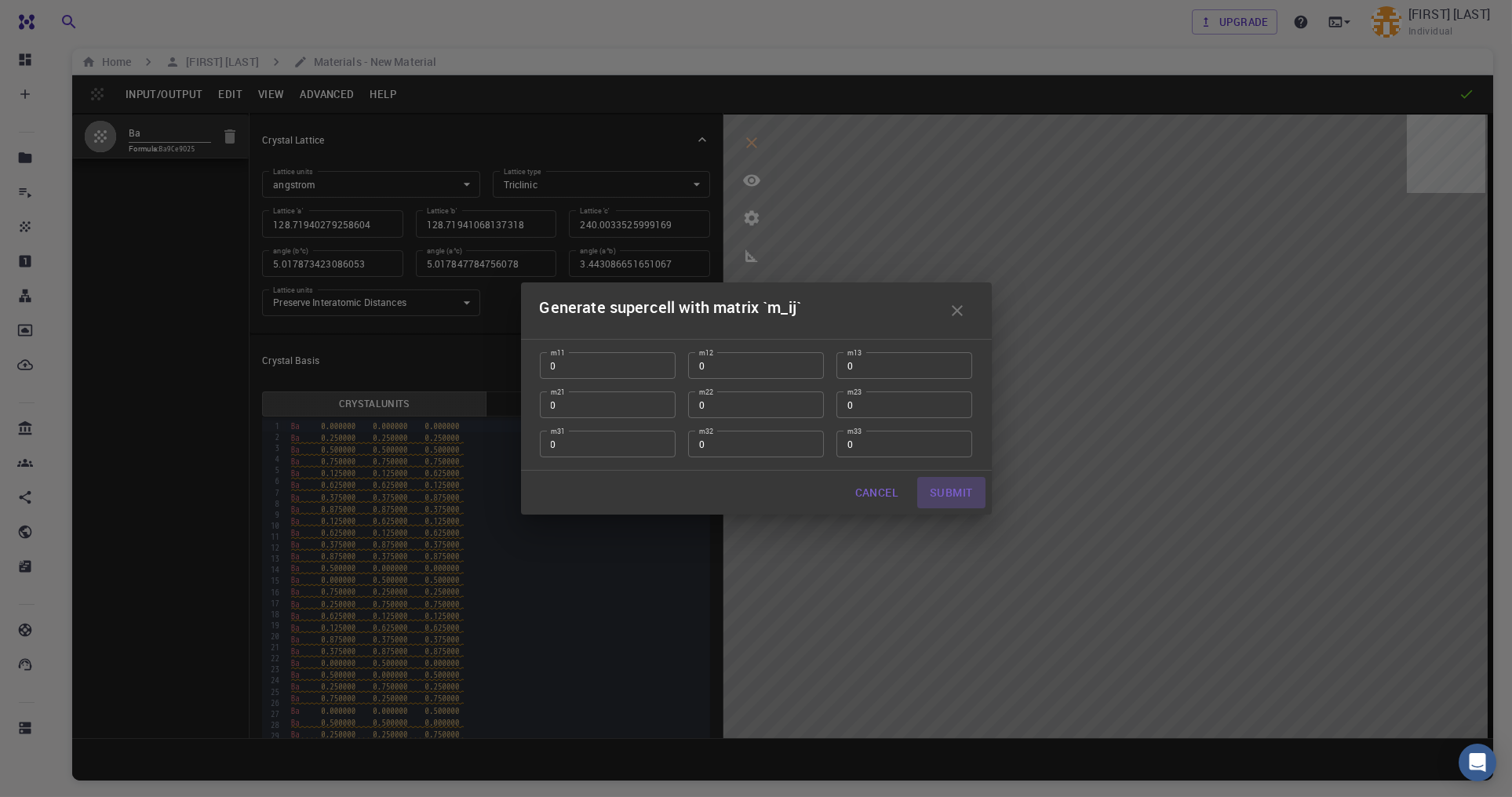 click on "Submit" at bounding box center [951, 493] 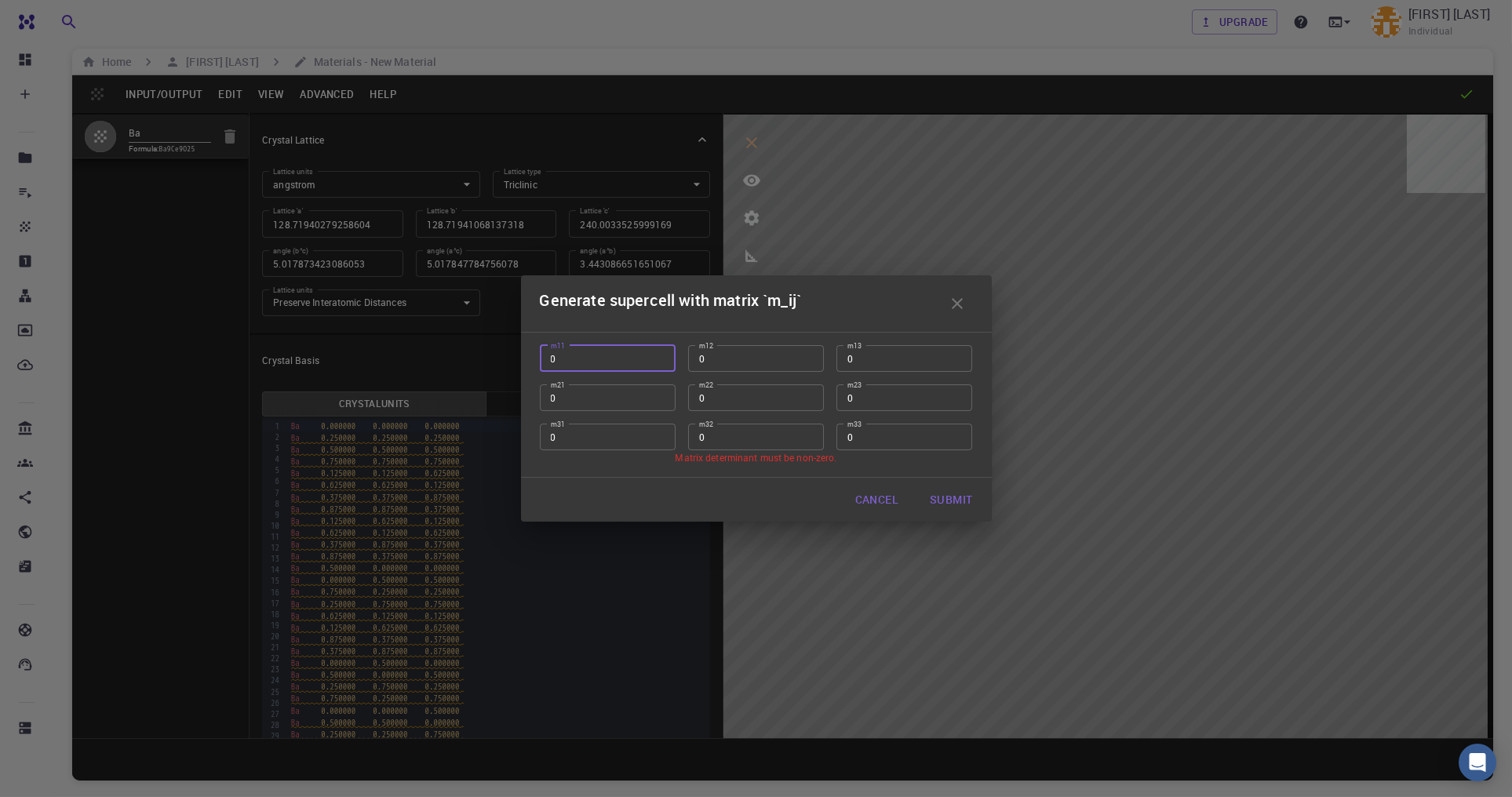 click on "0" at bounding box center (607, 358) 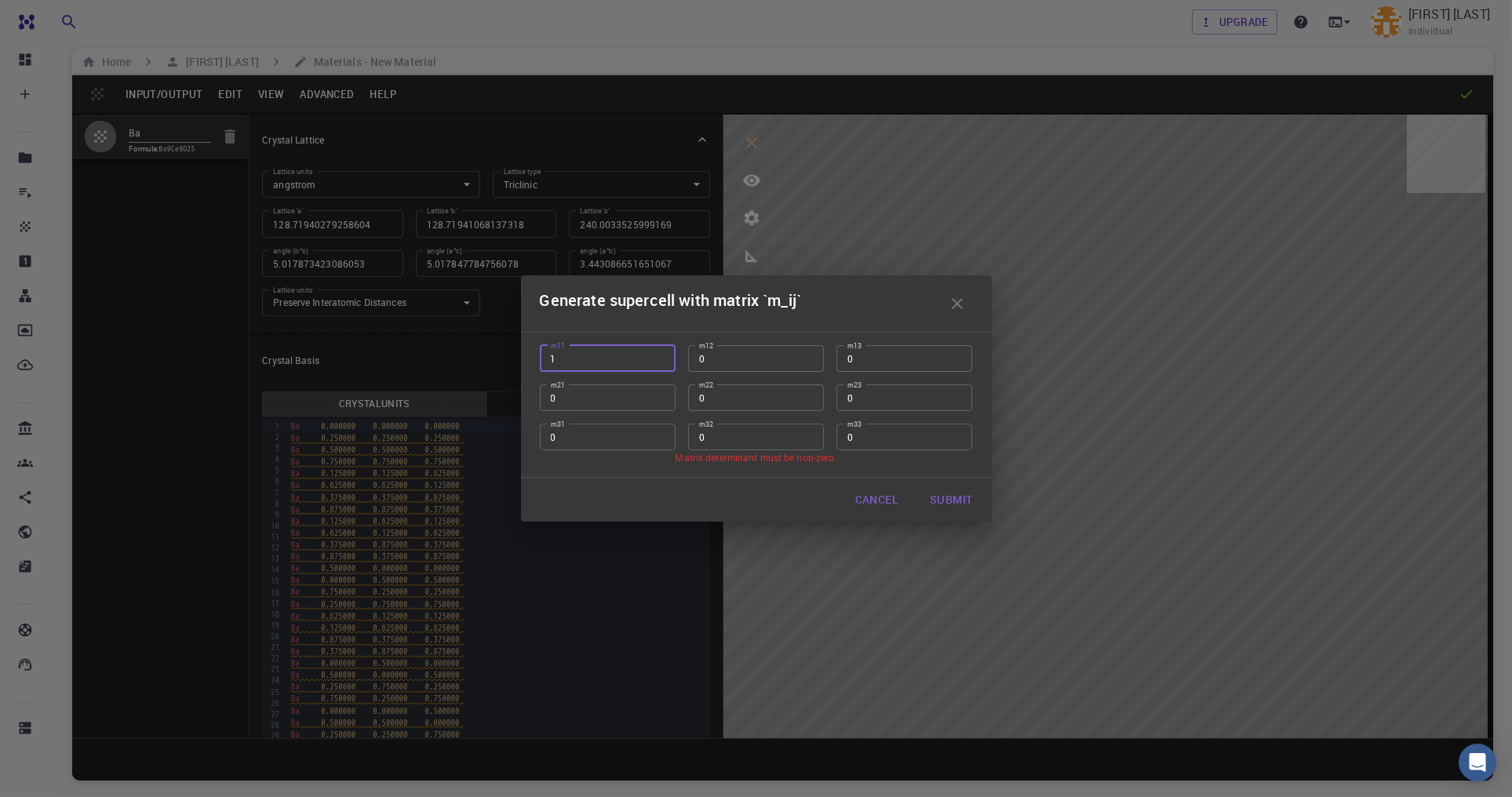 type on "1" 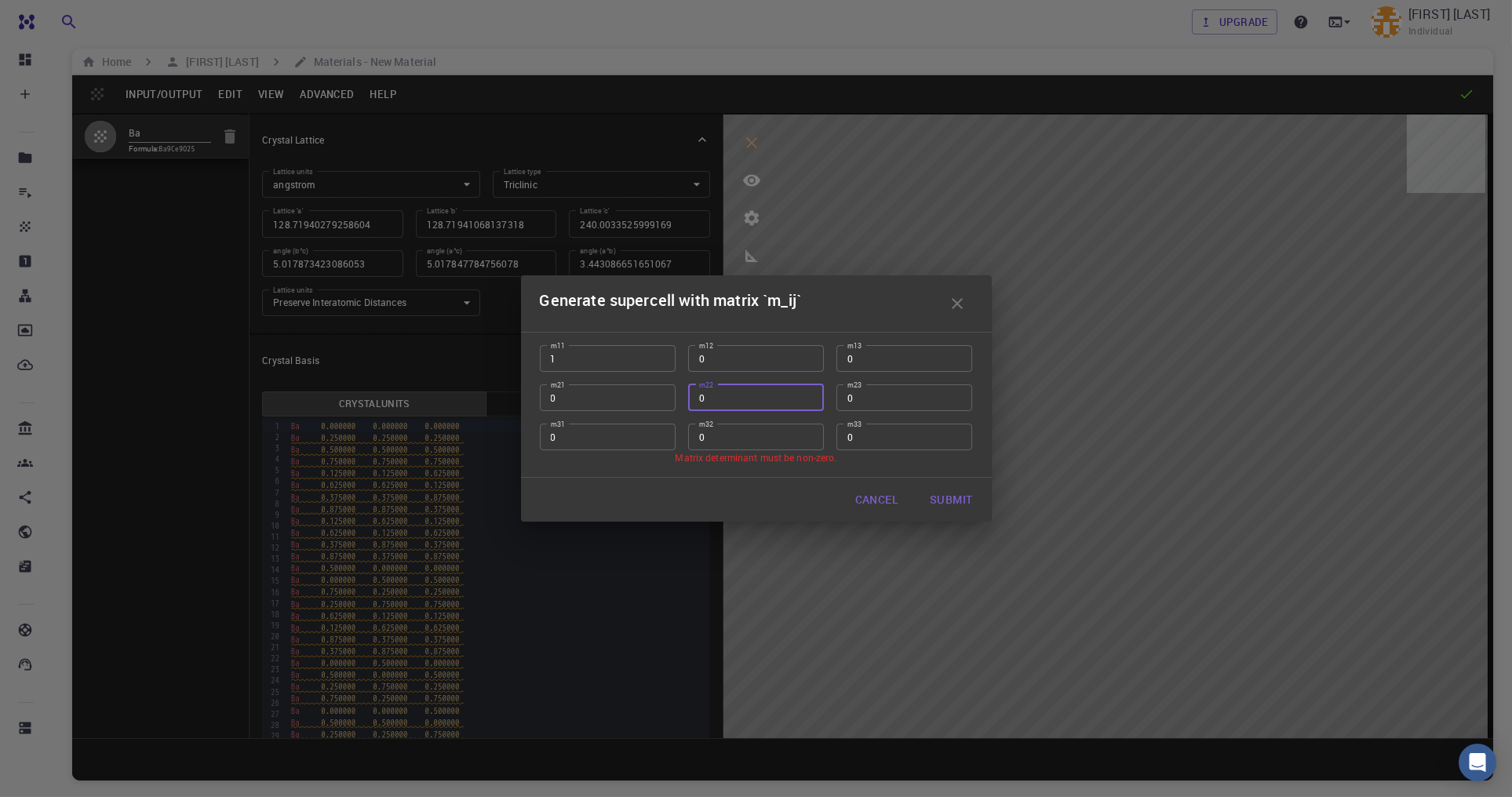 click on "0" at bounding box center (756, 398) 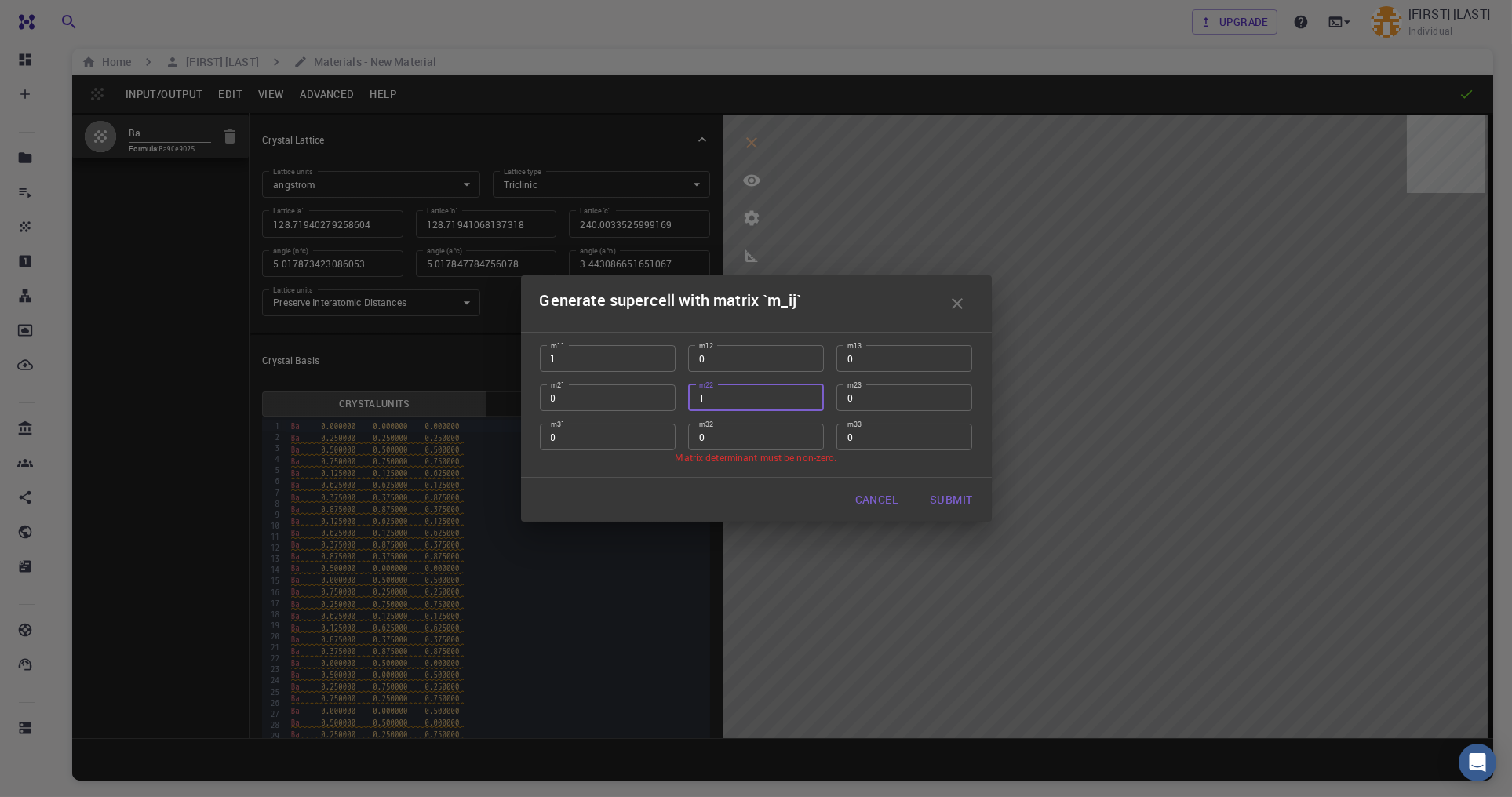 type on "1" 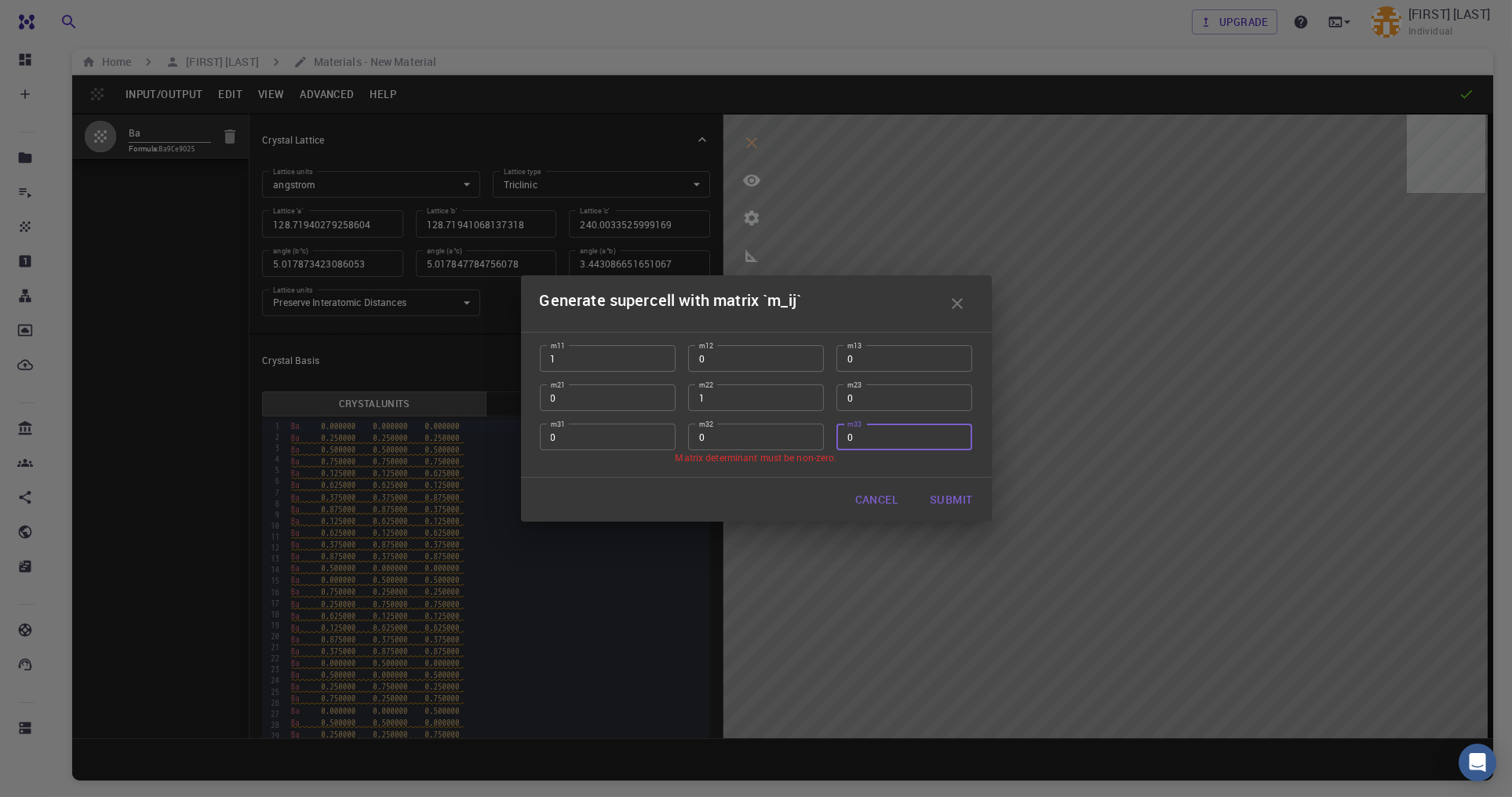 drag, startPoint x: 887, startPoint y: 447, endPoint x: 809, endPoint y: 442, distance: 78.1601 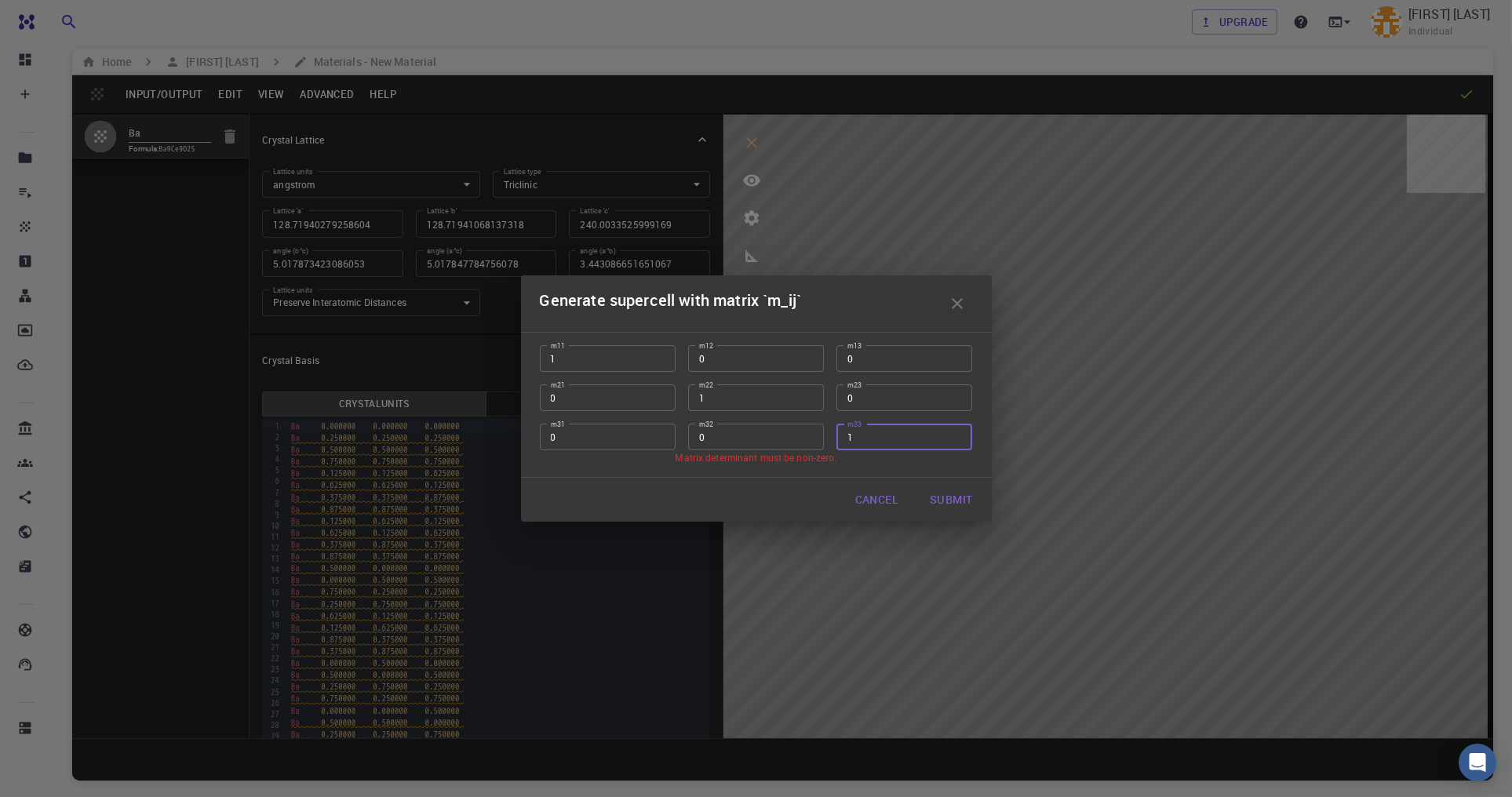 type on "1" 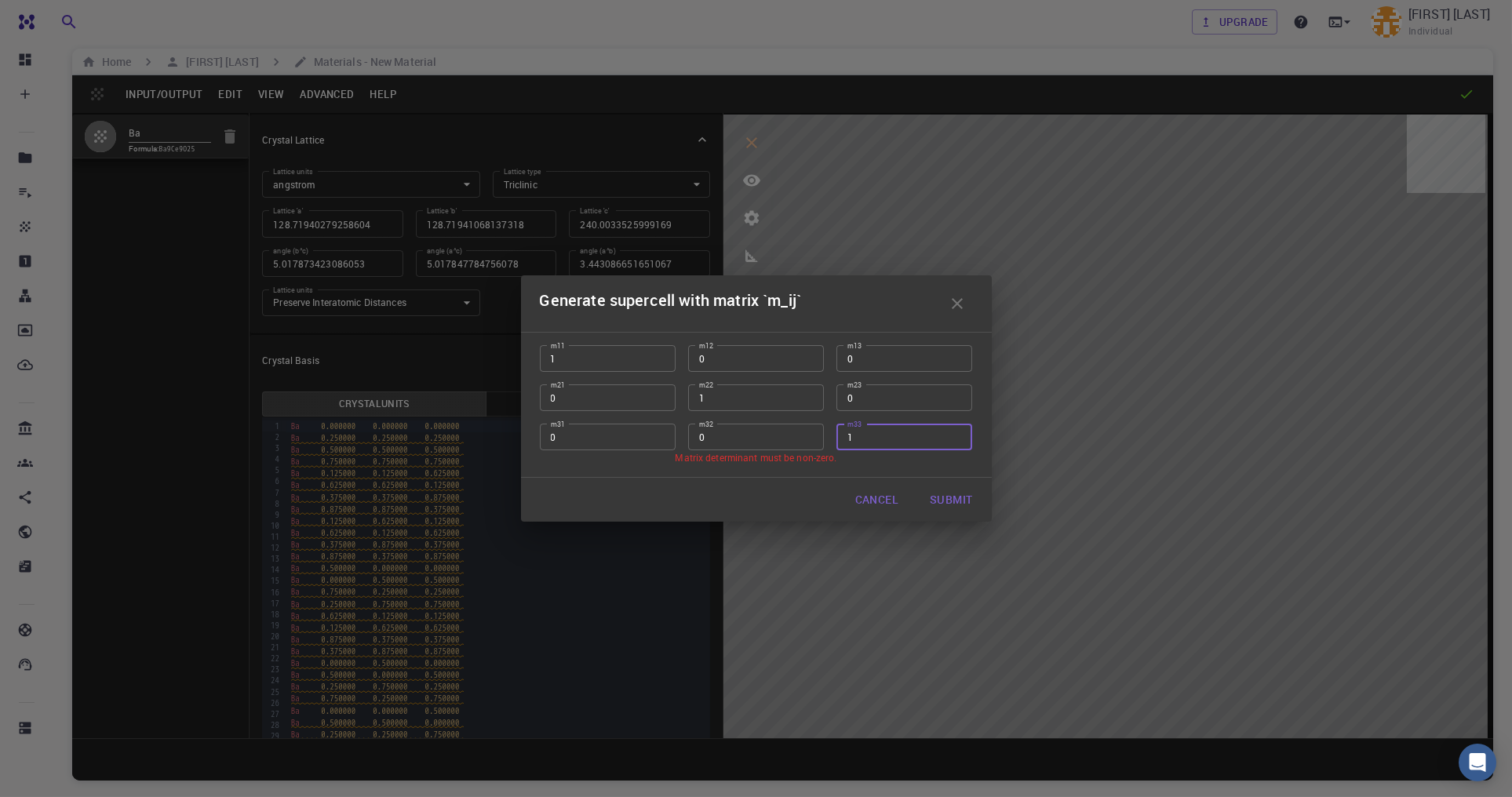 click on "Submit" at bounding box center [951, 500] 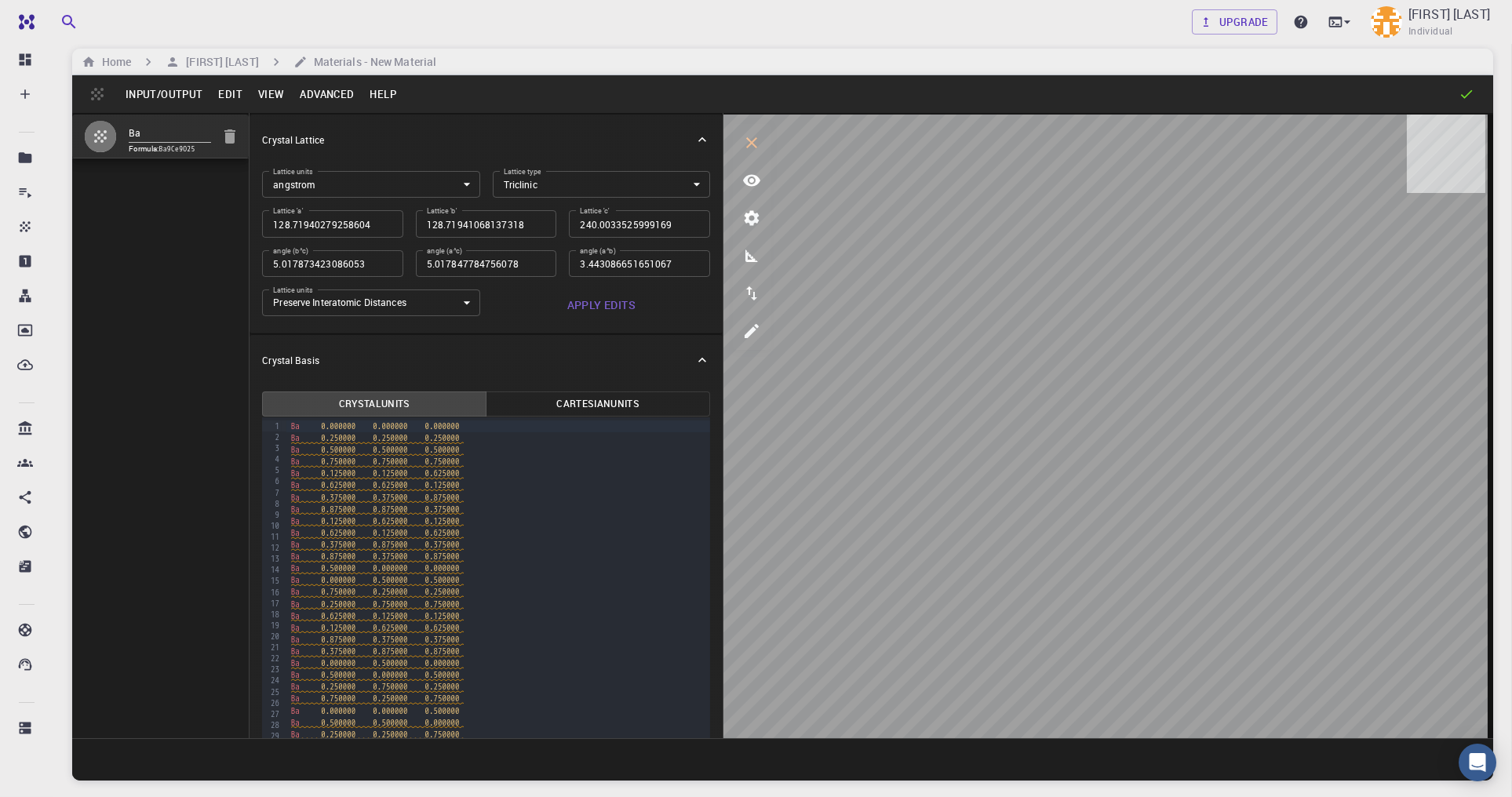 type on "5.017873423085981" 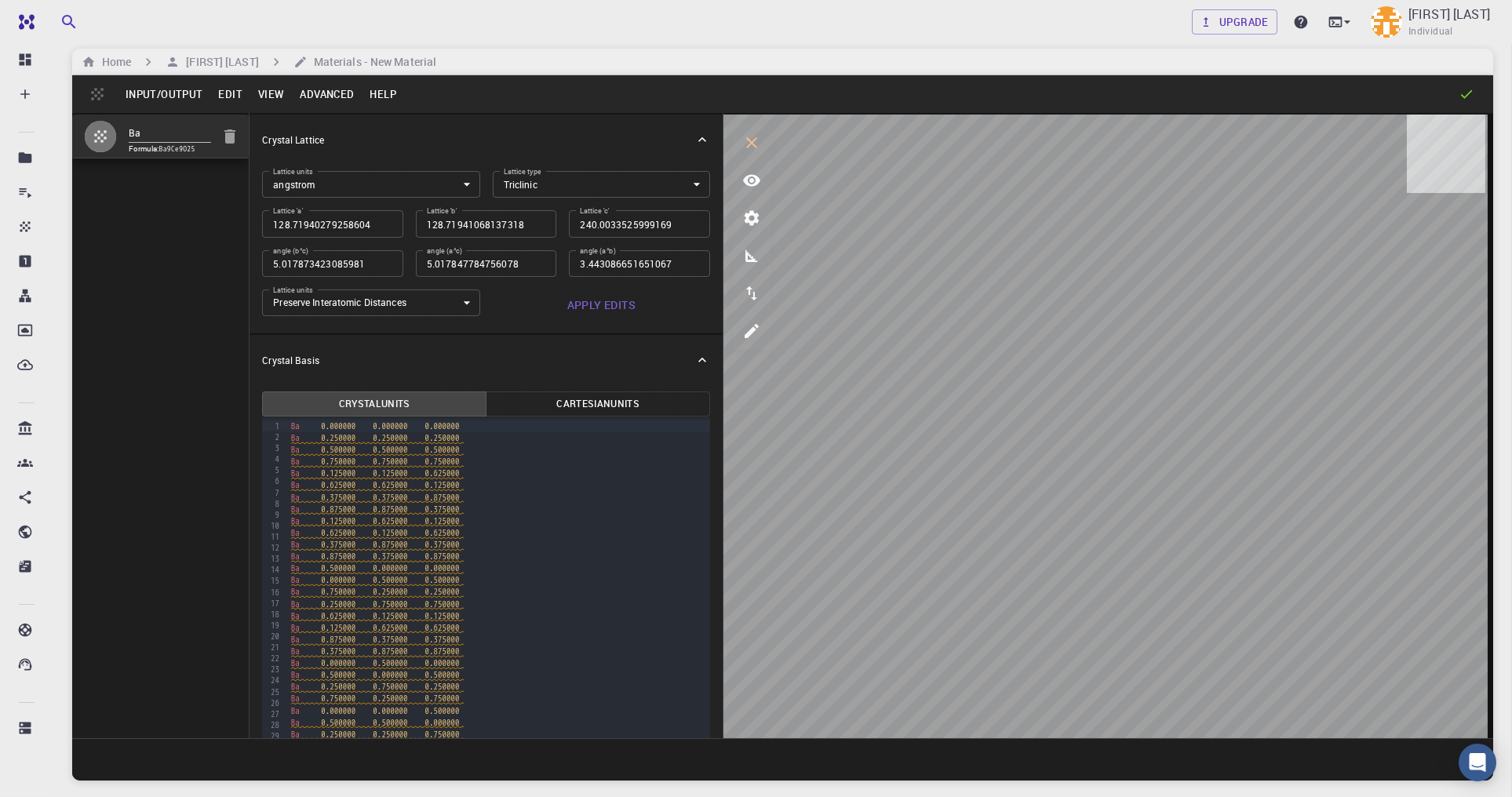 click on "Advanced" at bounding box center (326, 94) 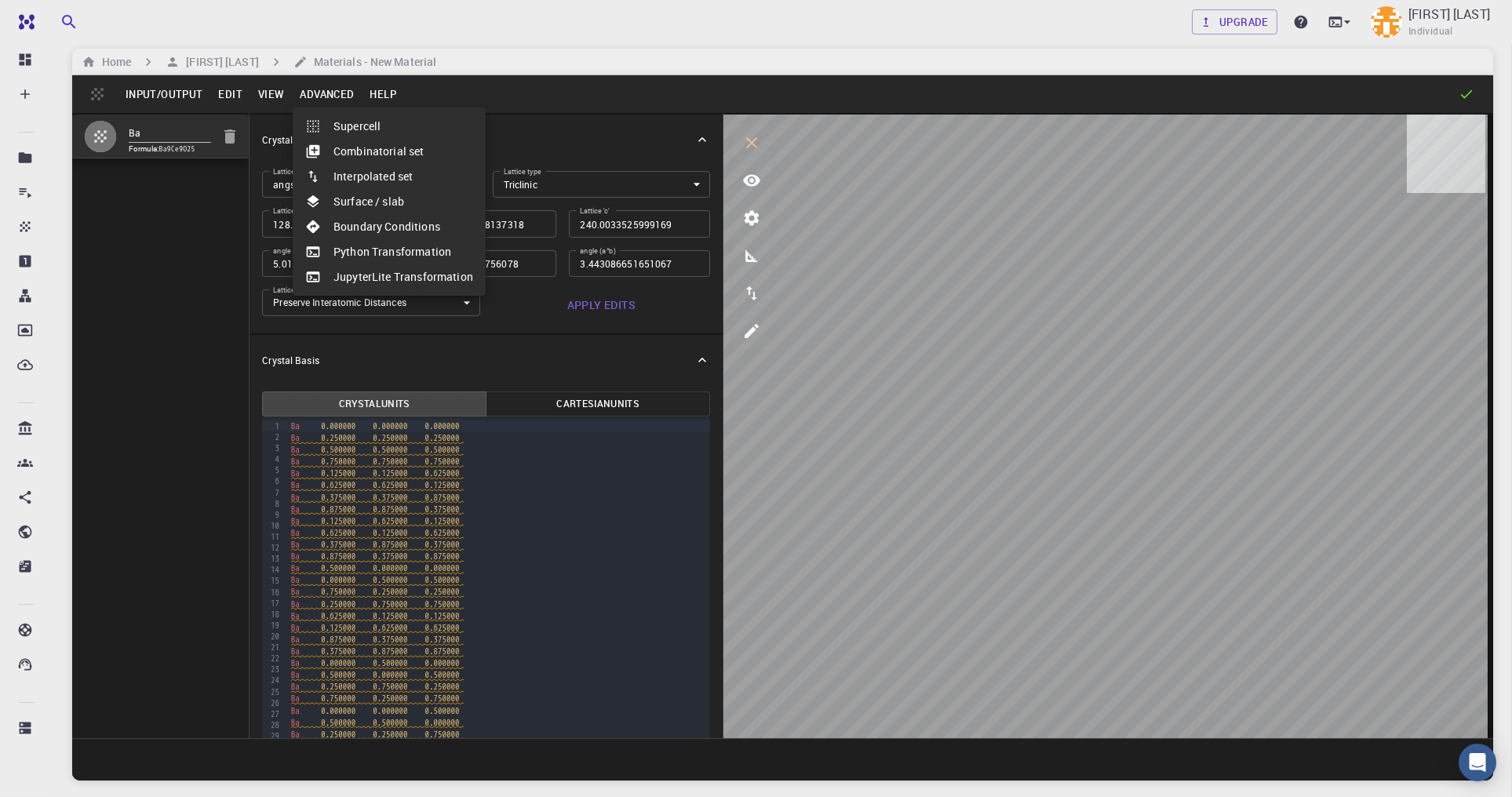 click on "Surface / slab" at bounding box center (389, 202) 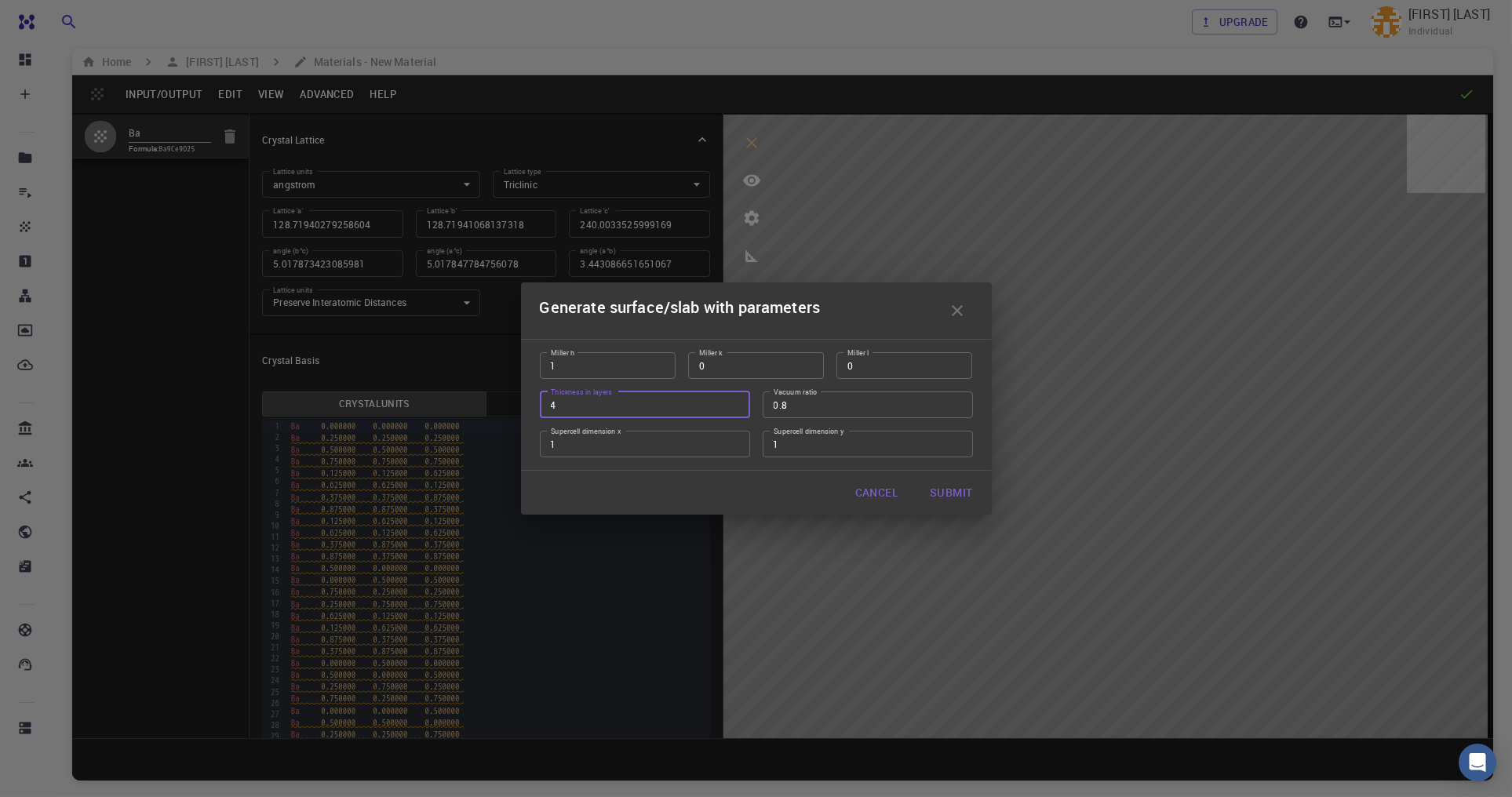 click on "4" at bounding box center [645, 405] 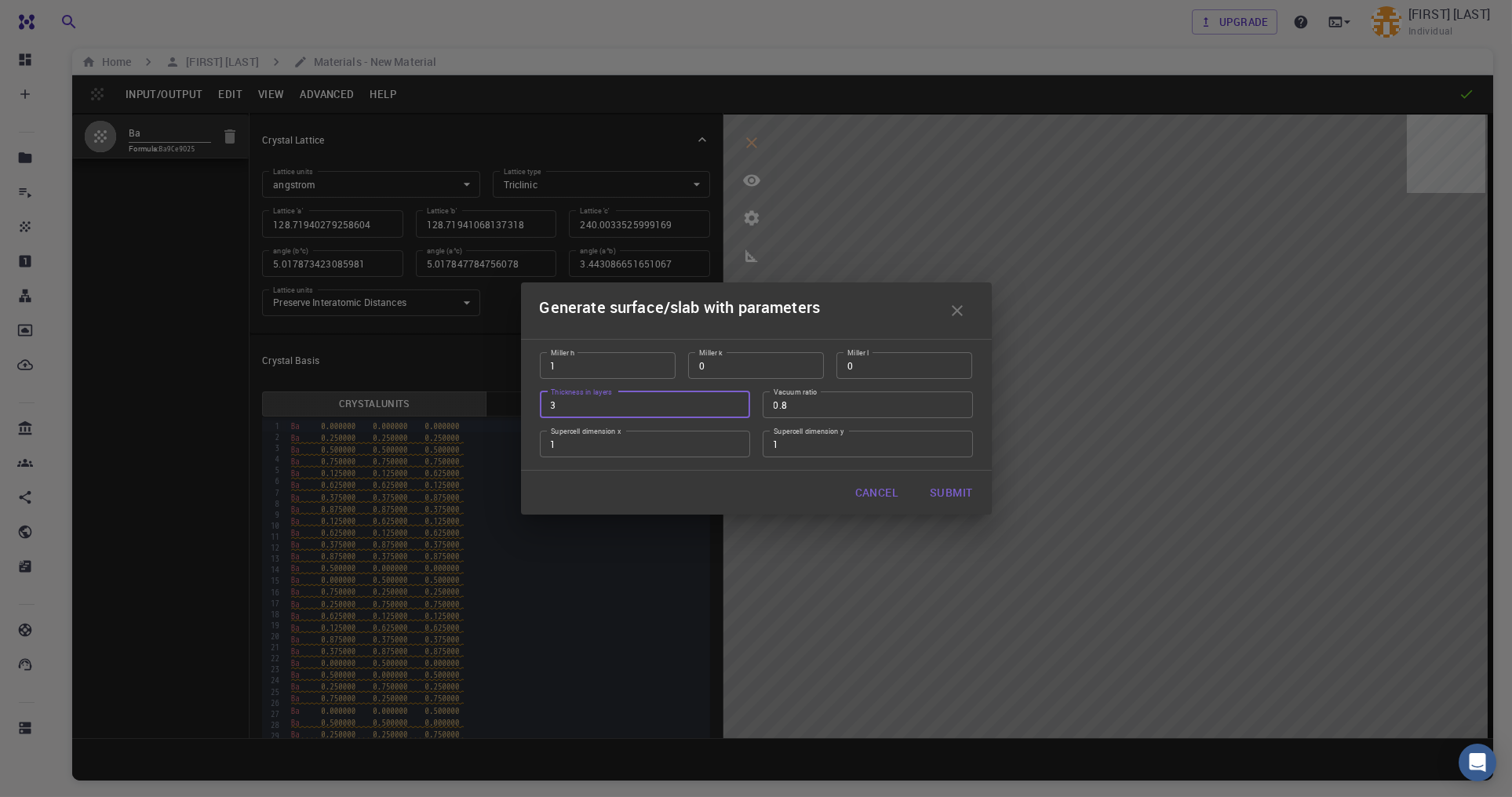 click on "3" at bounding box center (645, 405) 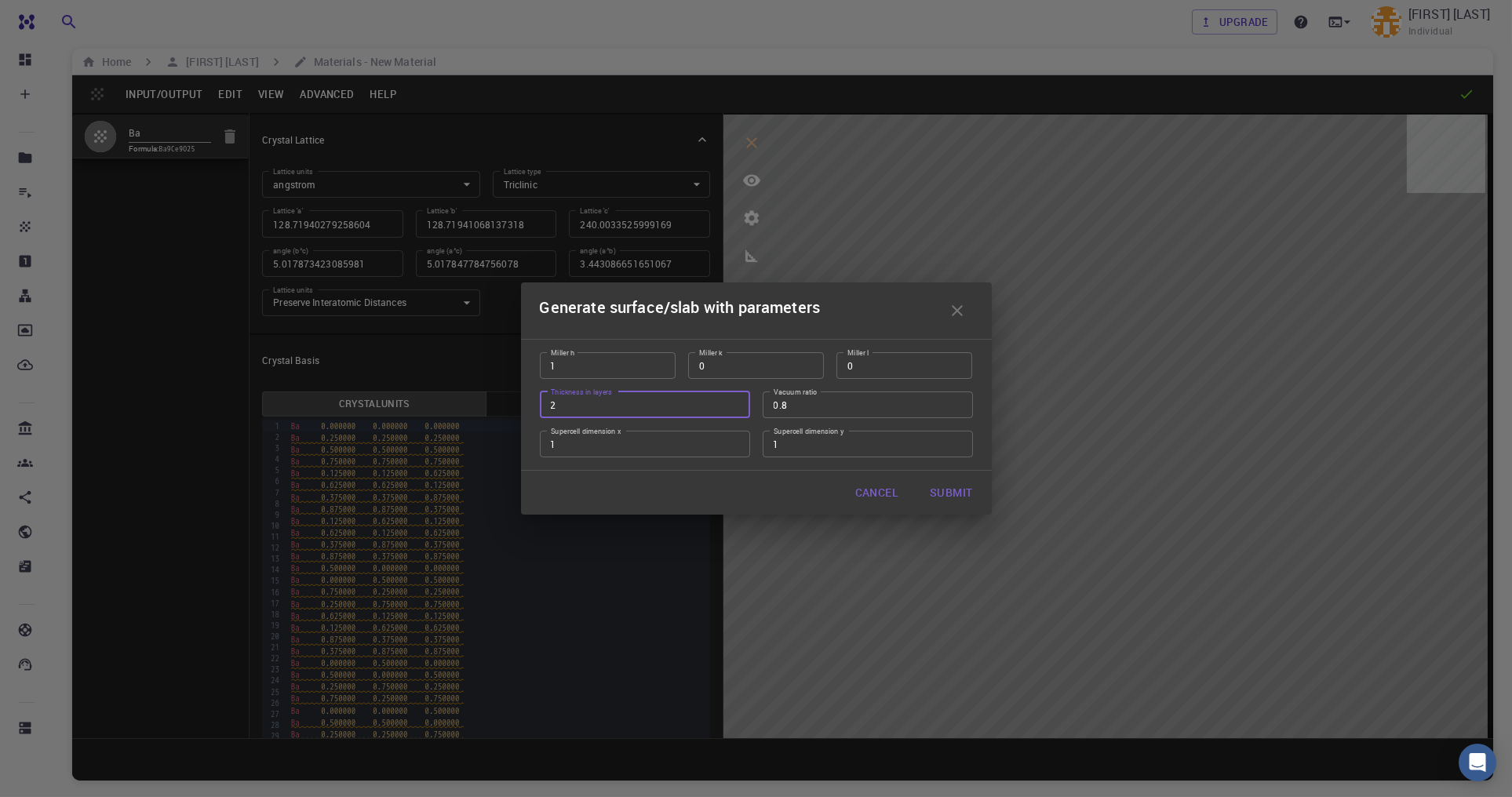 click on "2" at bounding box center (645, 405) 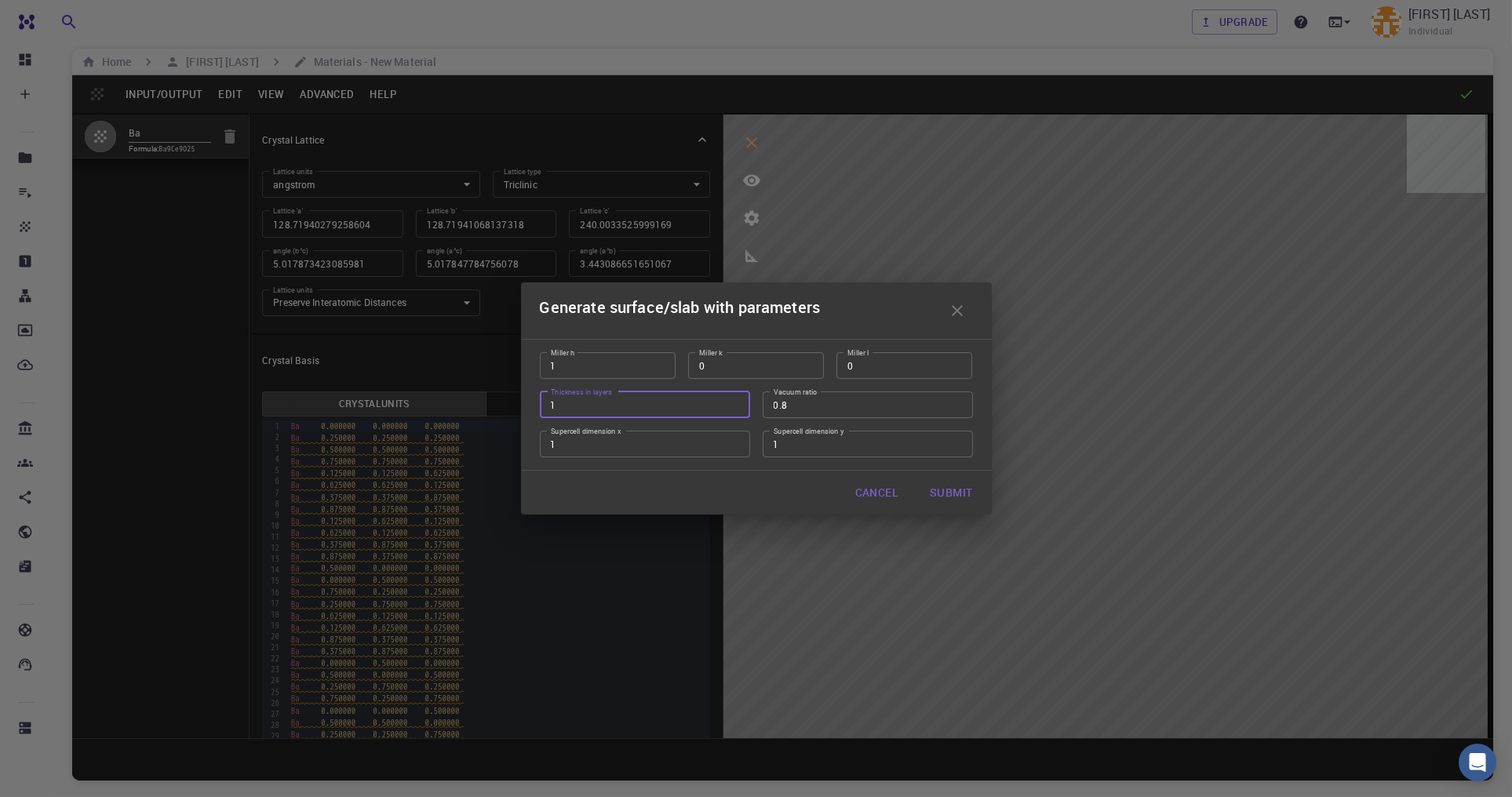 click on "1" at bounding box center (645, 405) 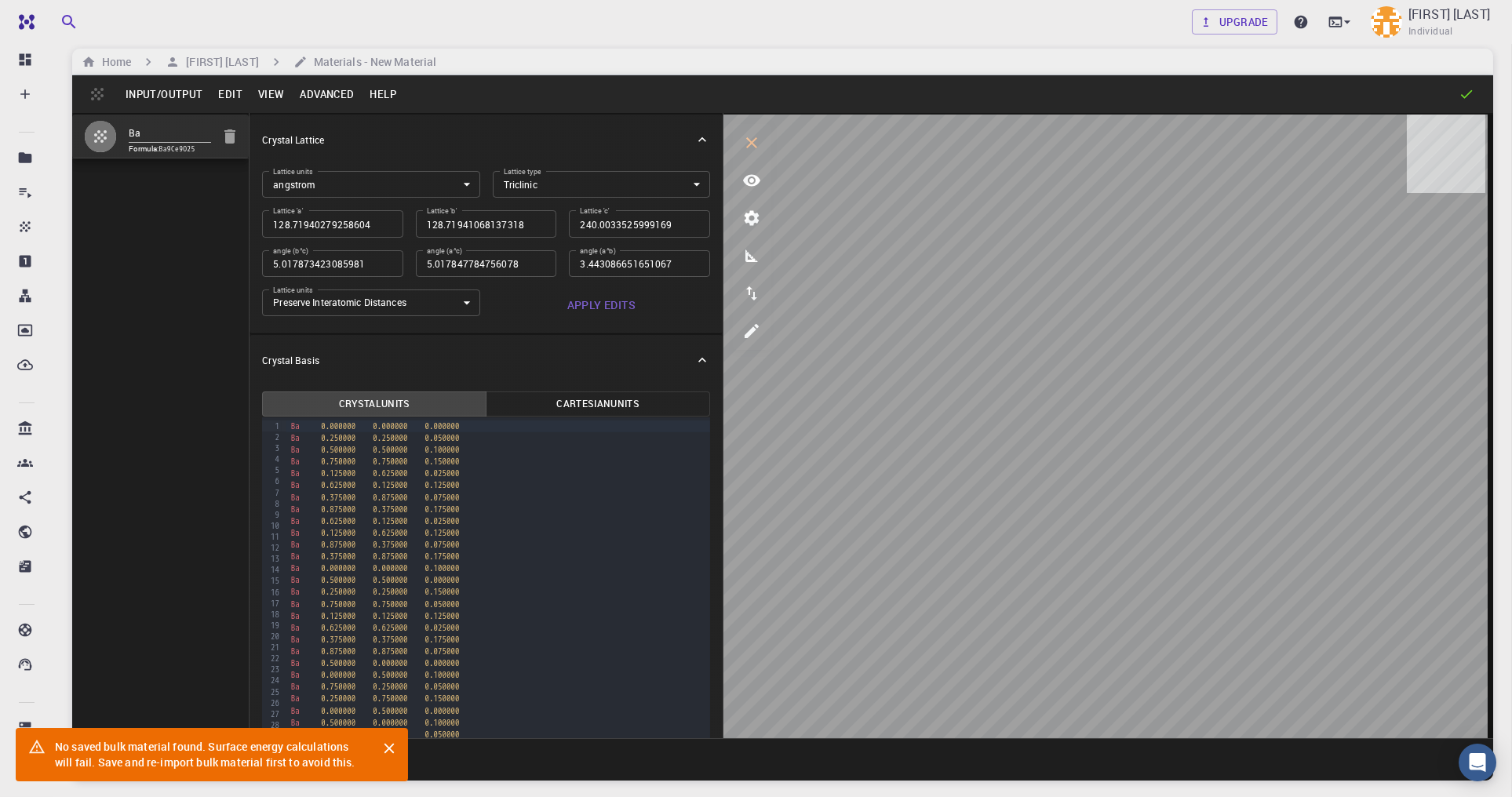 type on "128.71944490503367" 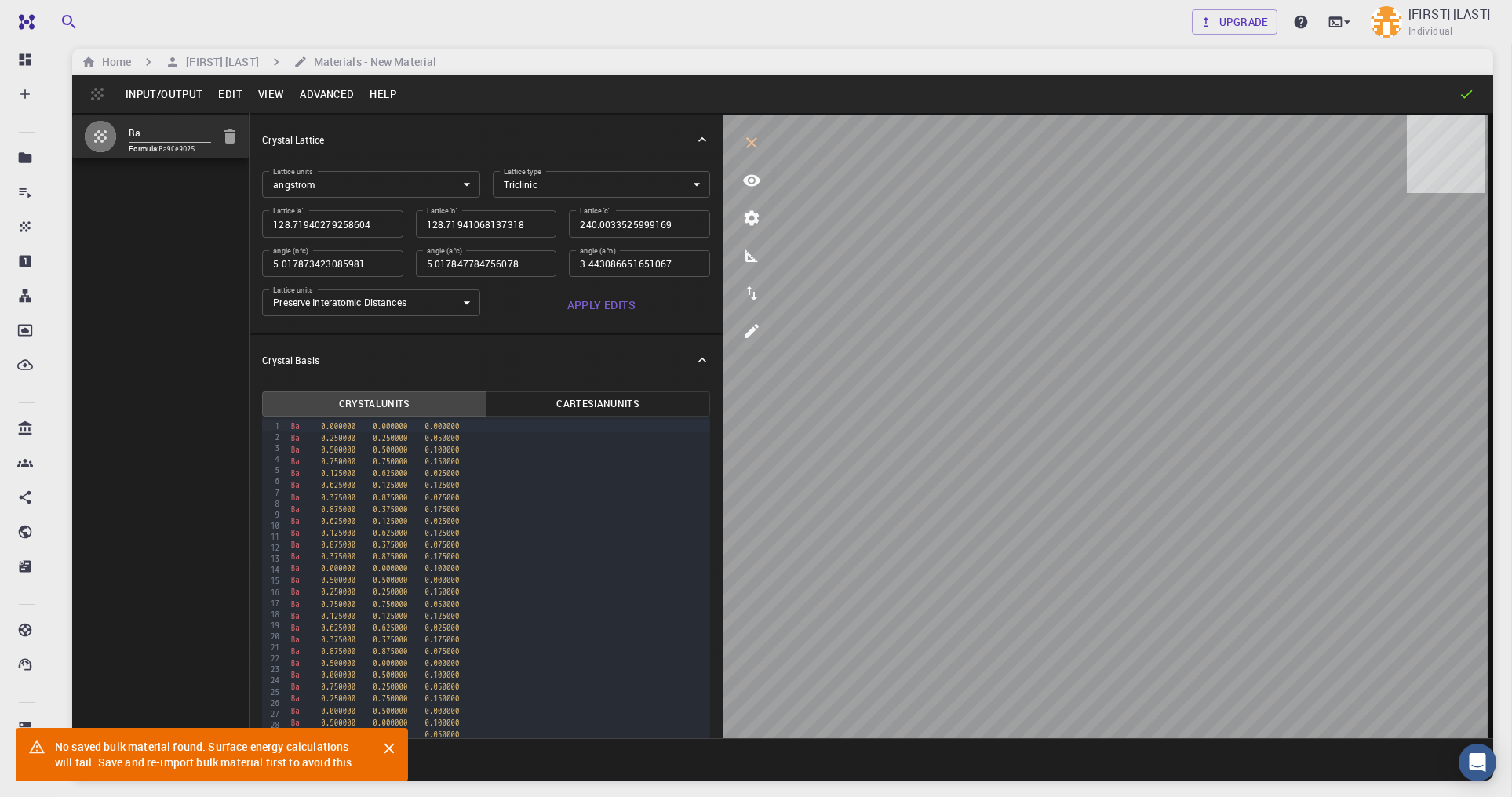 type on "240.00331337866982" 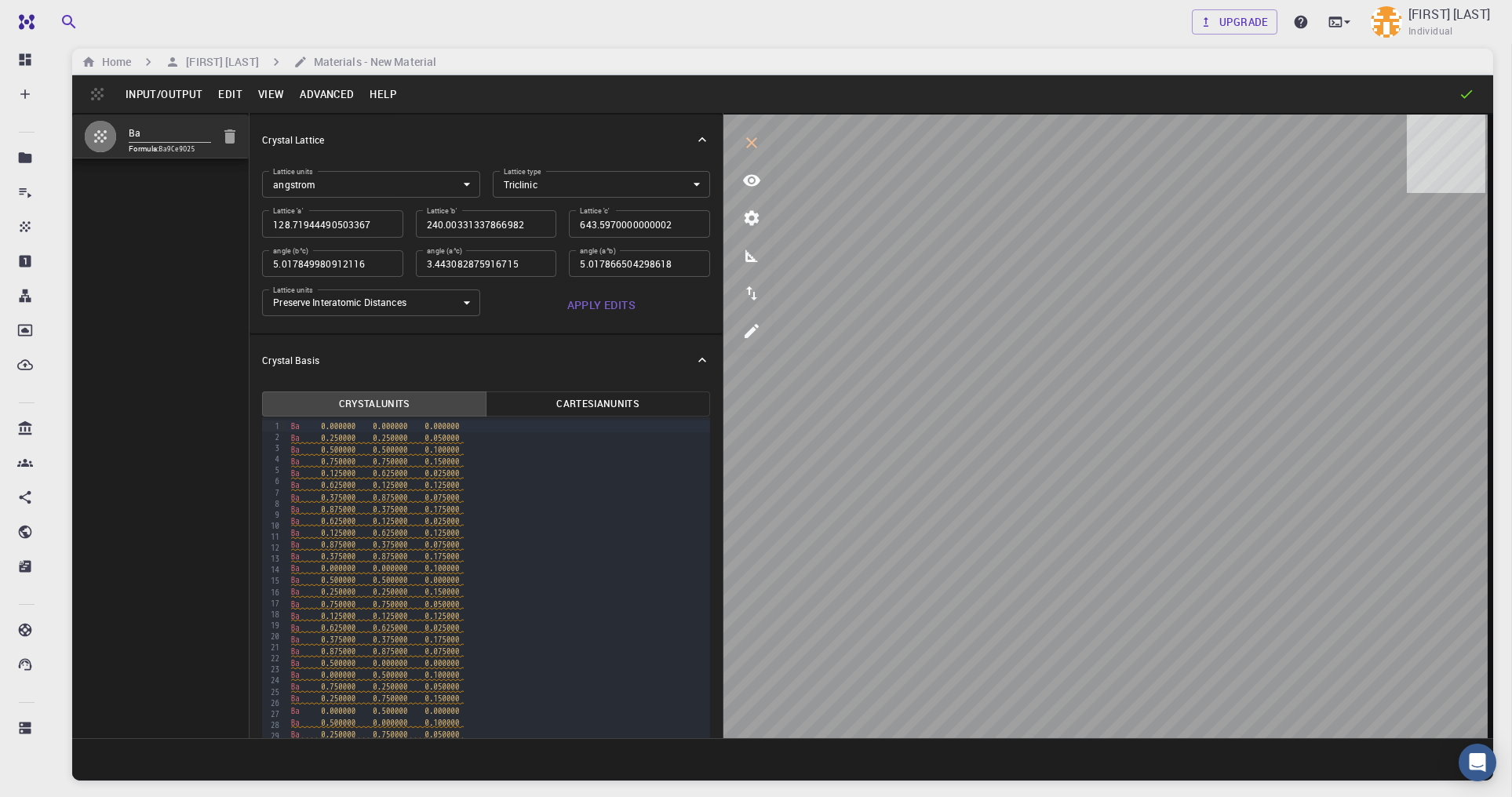 click on "Advanced" at bounding box center [326, 94] 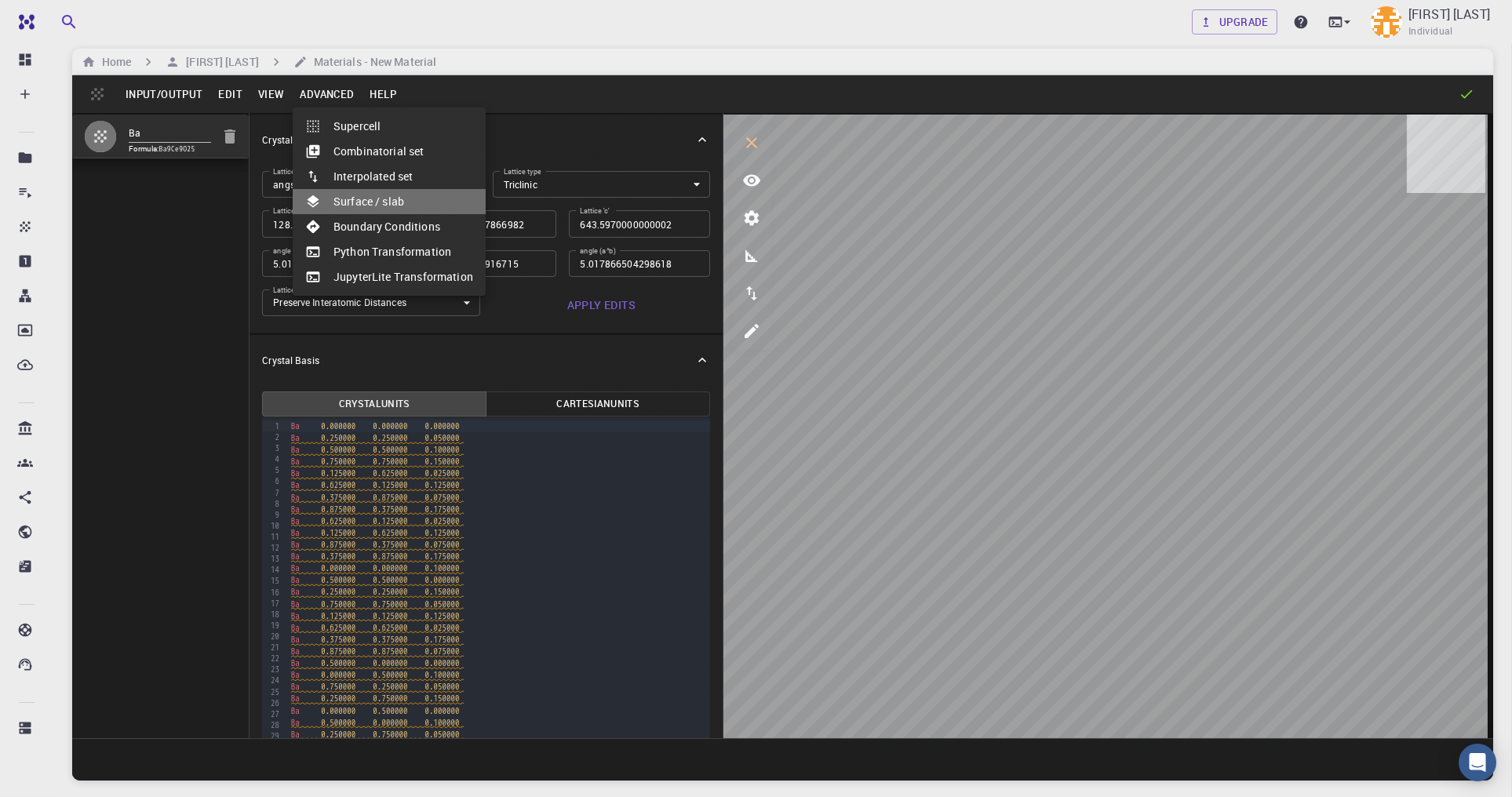 click on "Surface / slab" at bounding box center [389, 202] 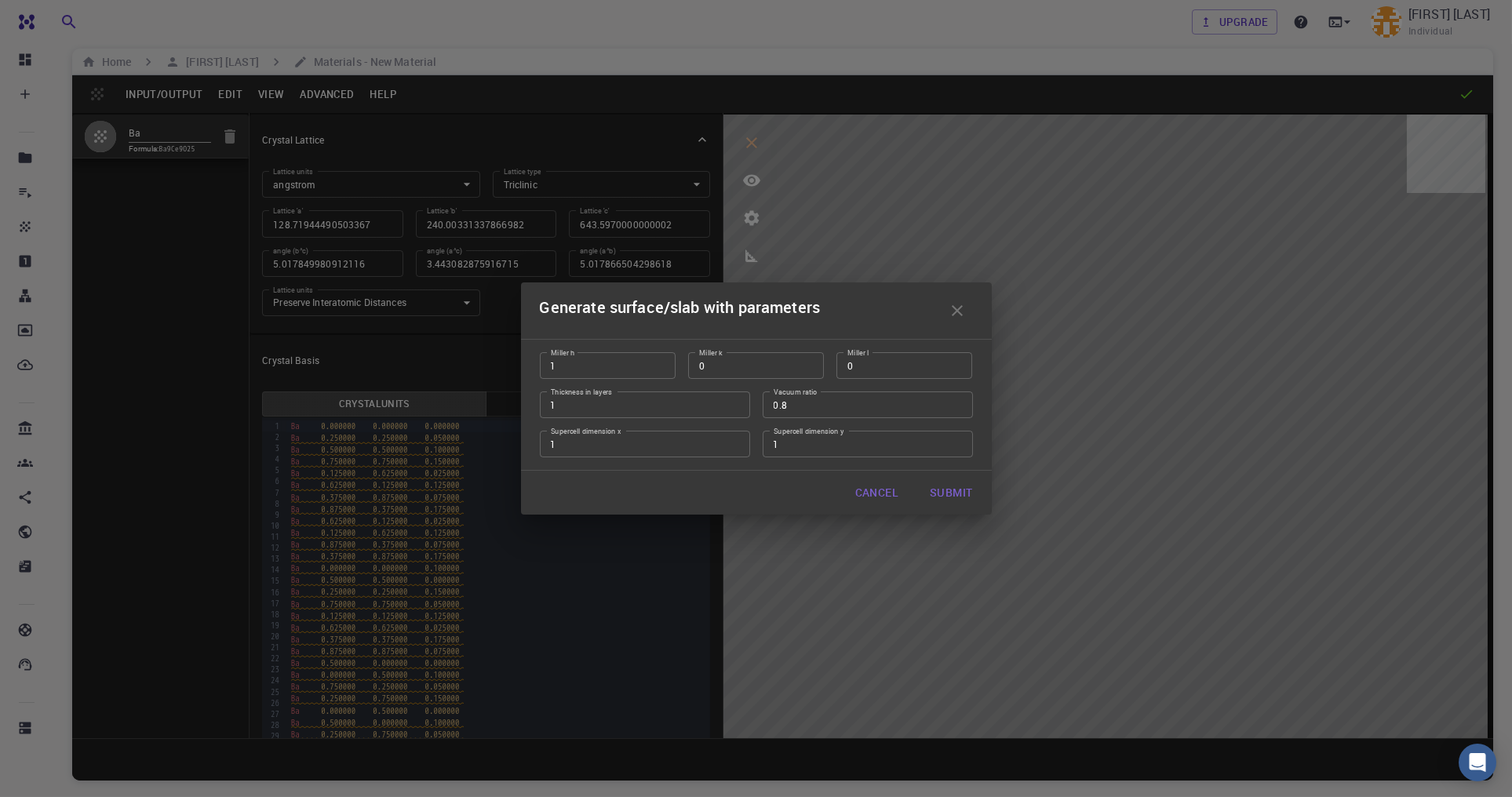 type on "2" 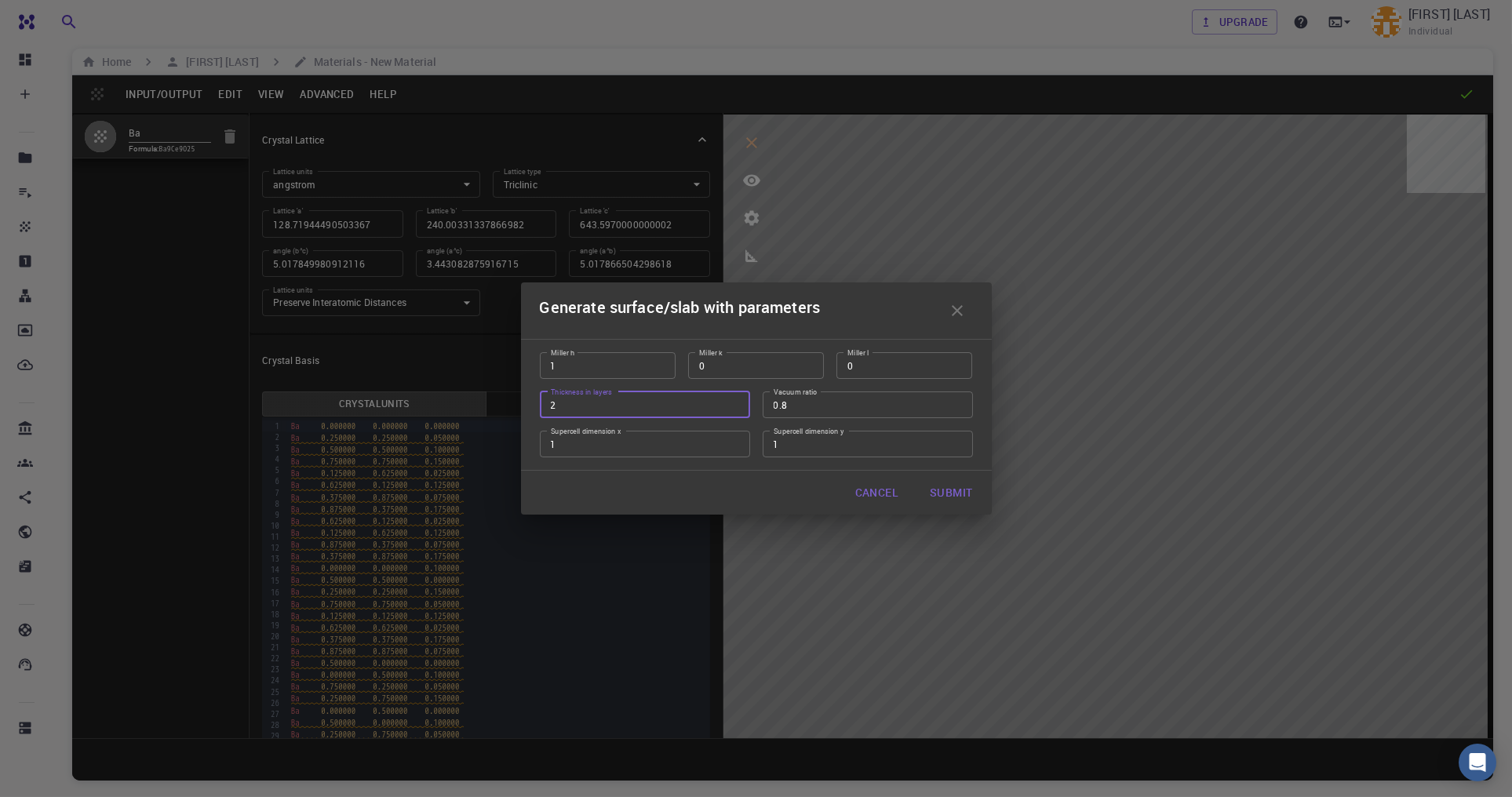 click on "2" at bounding box center [645, 405] 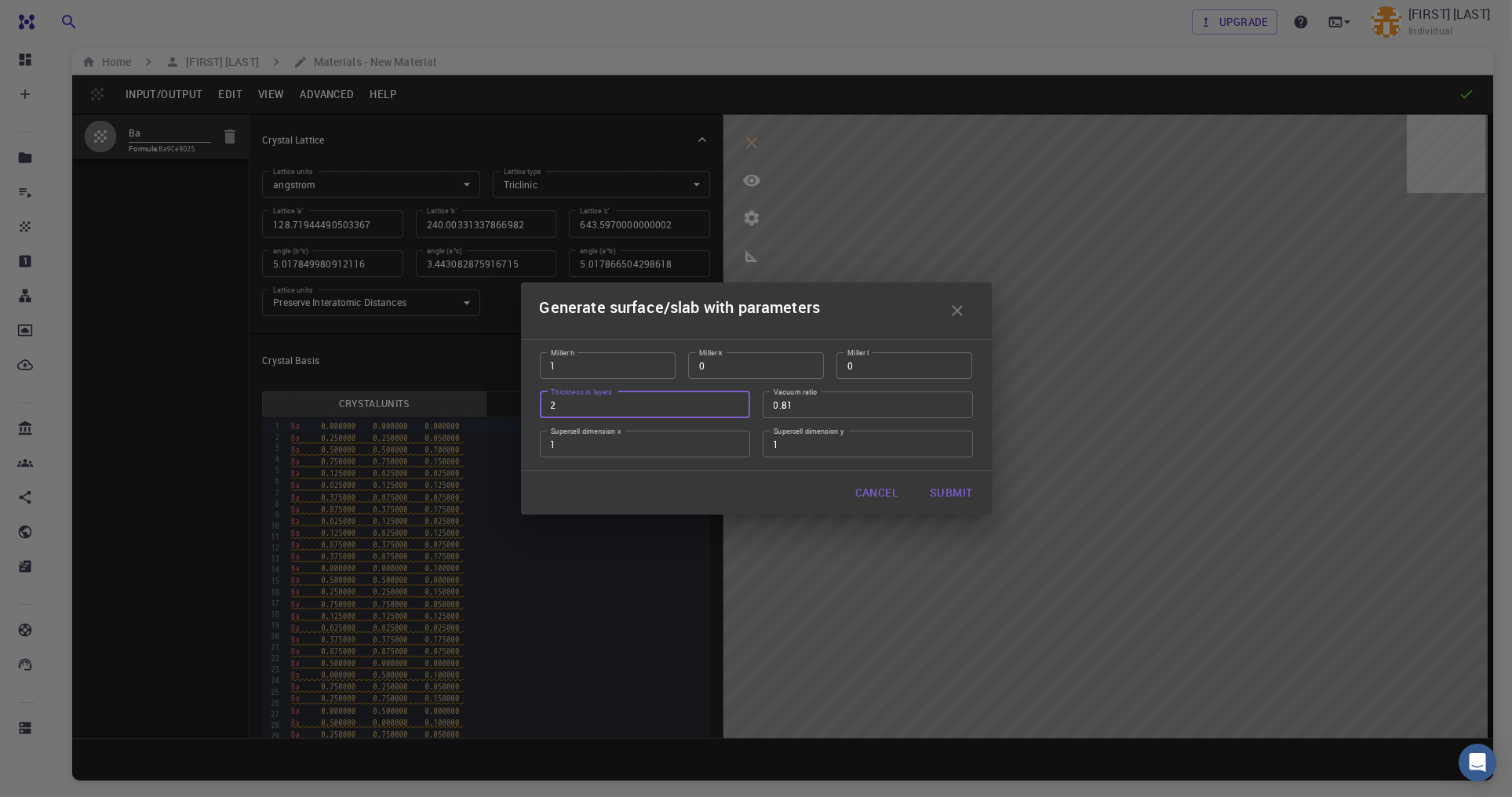 click on "0.81" at bounding box center (868, 405) 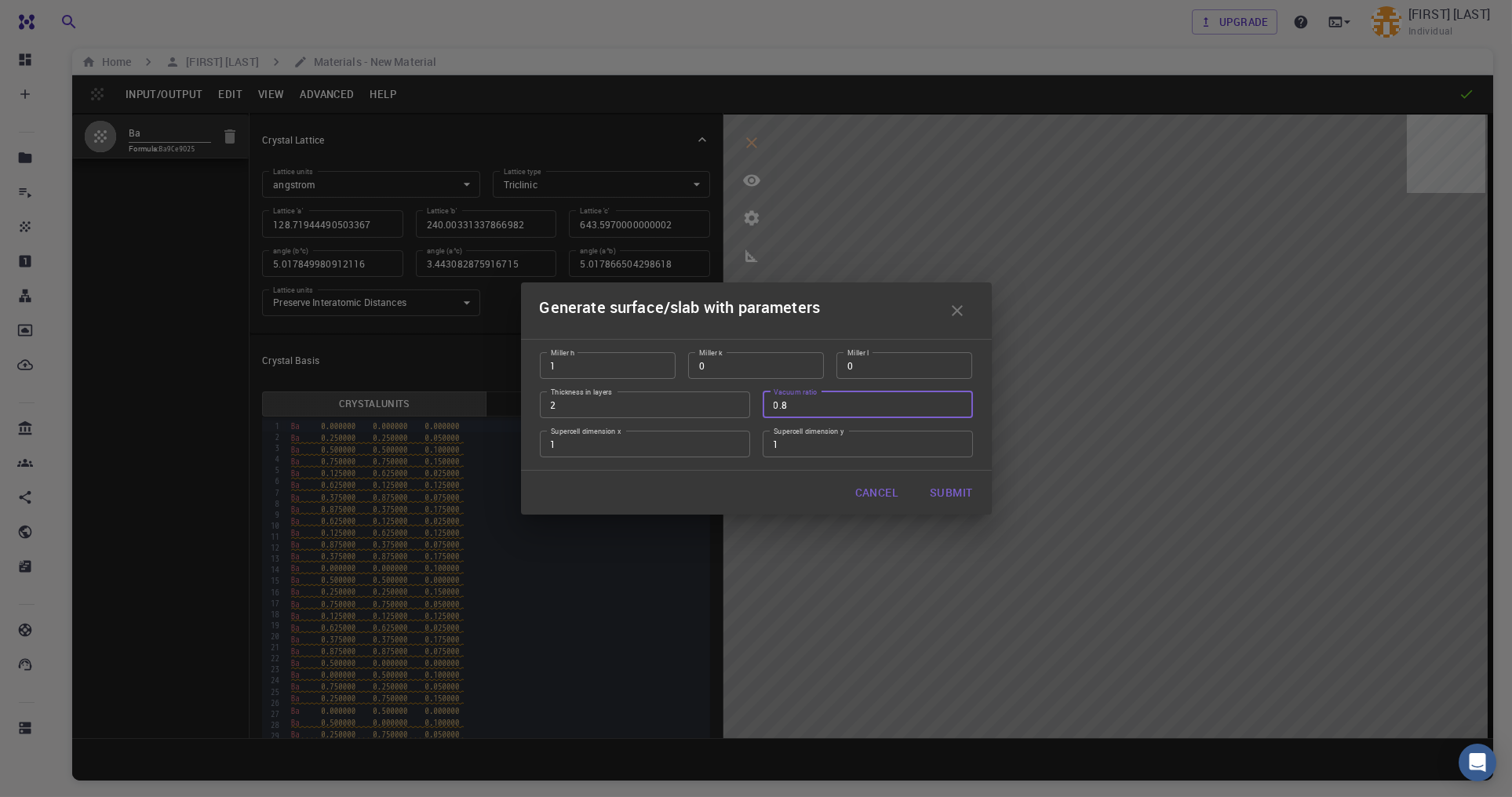 click on "0.8" at bounding box center (868, 405) 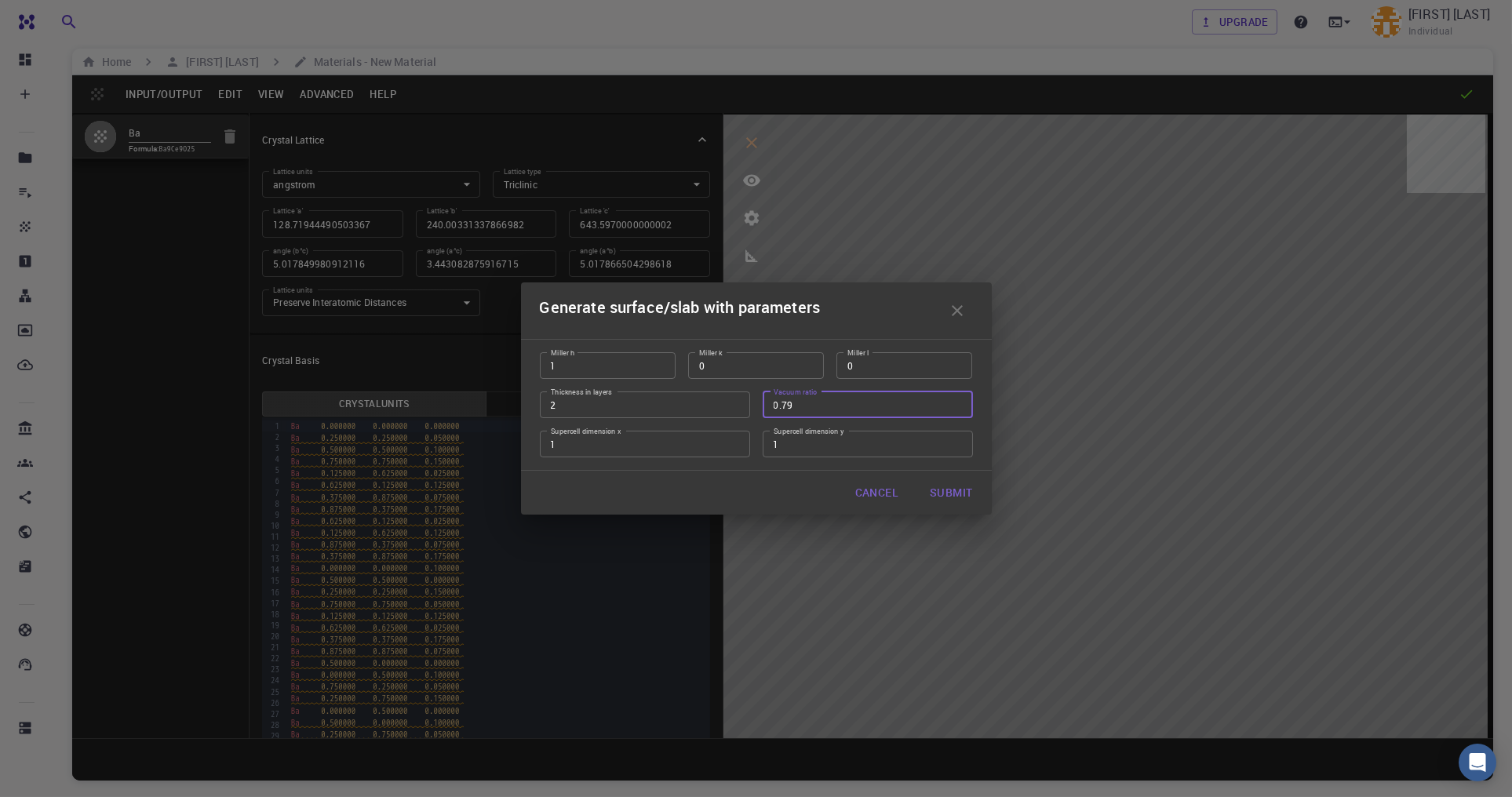 click on "0.79" at bounding box center (868, 405) 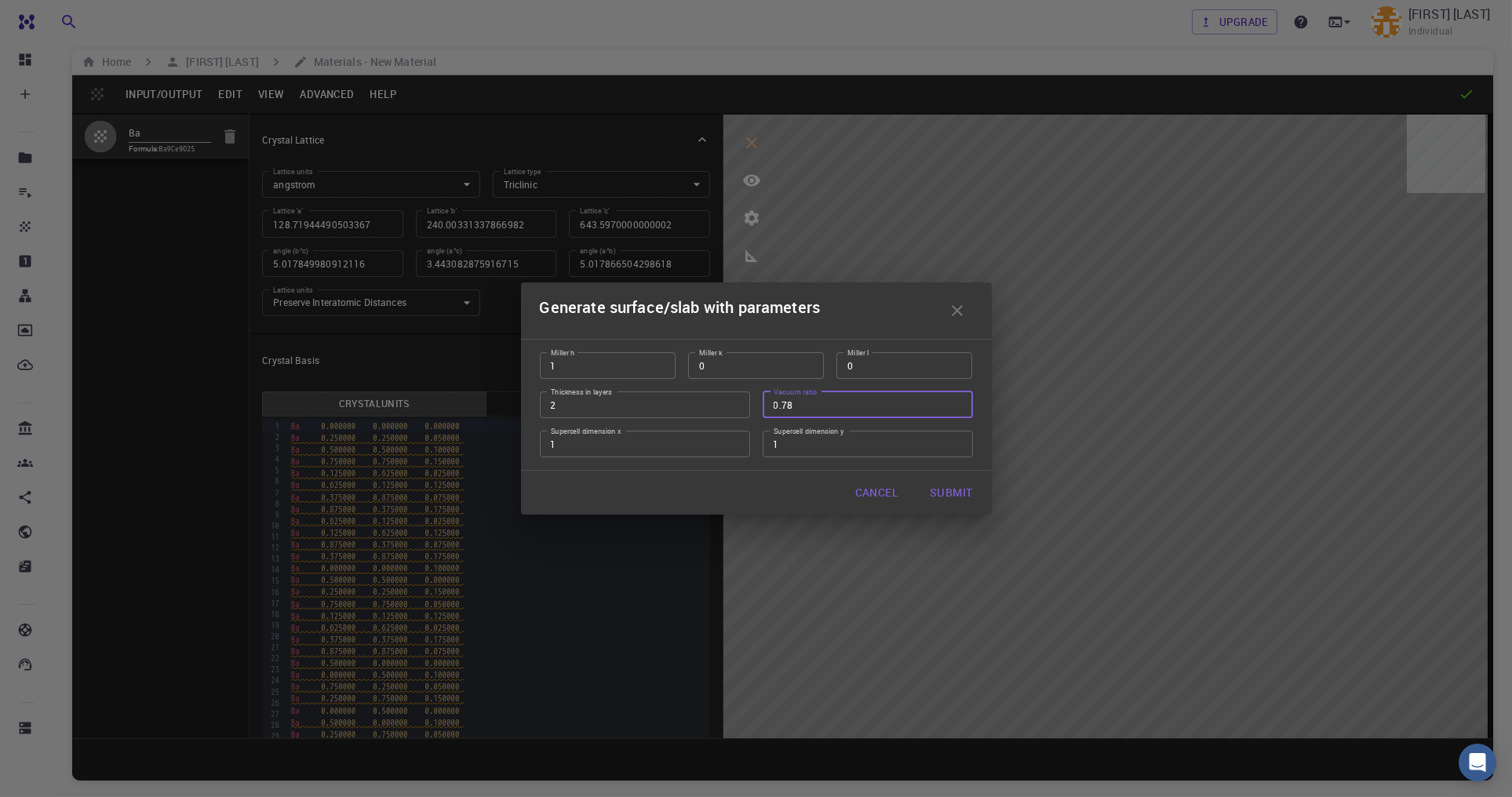 click on "0.78" at bounding box center [868, 405] 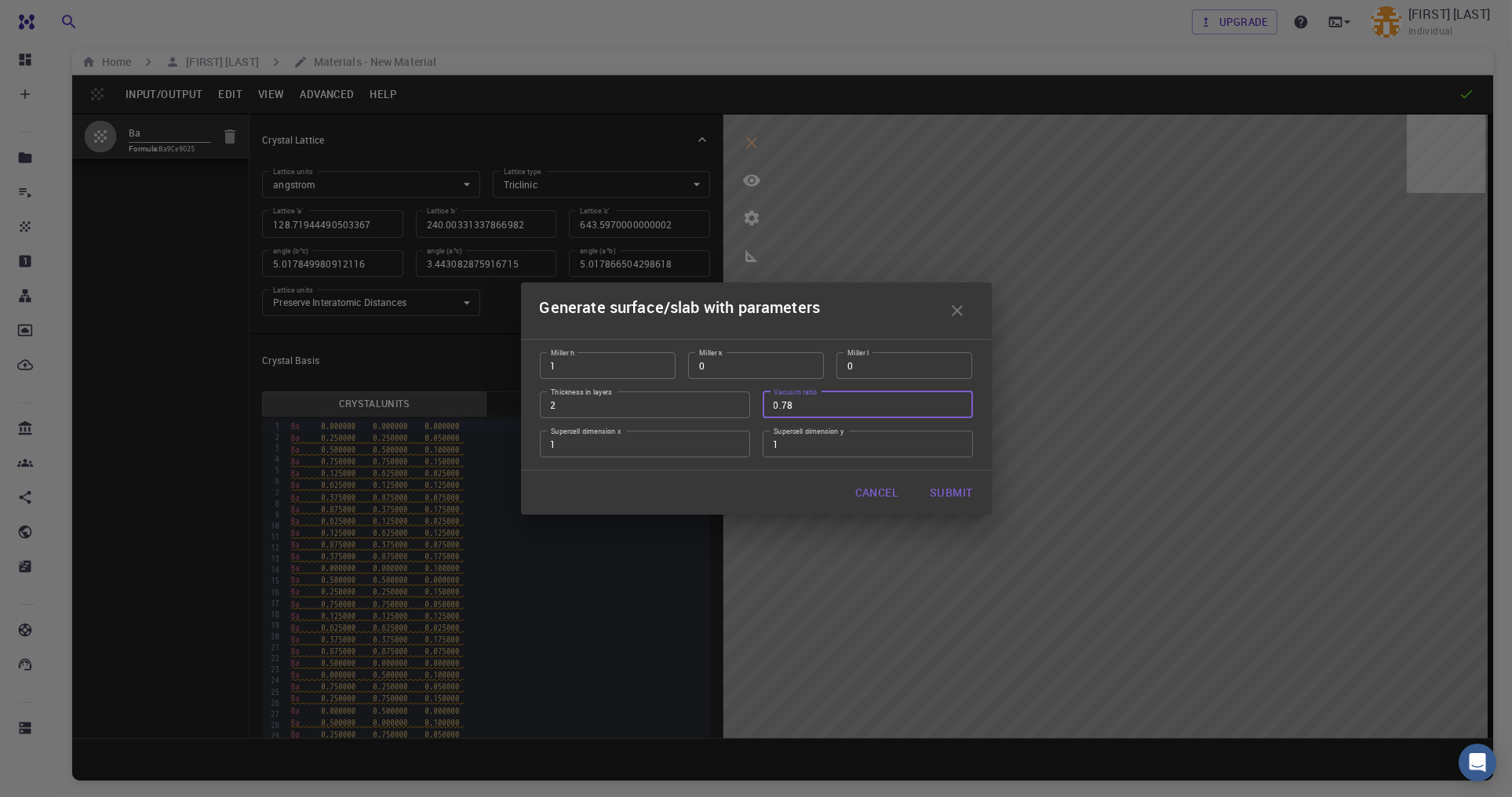 drag, startPoint x: 891, startPoint y: 407, endPoint x: 682, endPoint y: 385, distance: 210.1547 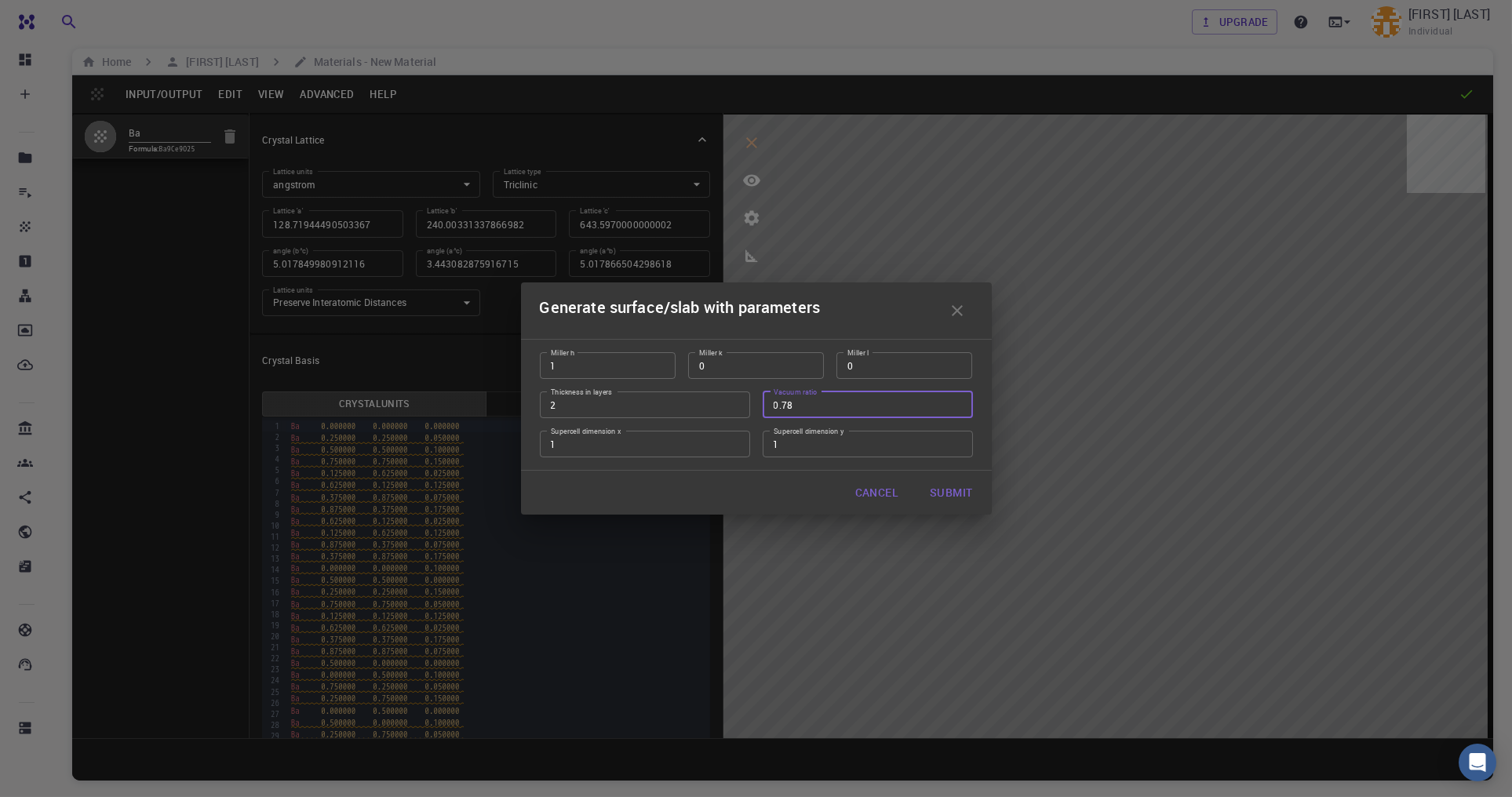 click on "Miller h 1 Miller h Miller k 0 Miller k Miller l 0 Miller l Thickness in layers 2 Thickness in layers Vacuum ratio 0.78 Vacuum ratio Supercell dimension x 1 Supercell dimension x Supercell dimension y 1 Supercell dimension y" at bounding box center [750, 398] 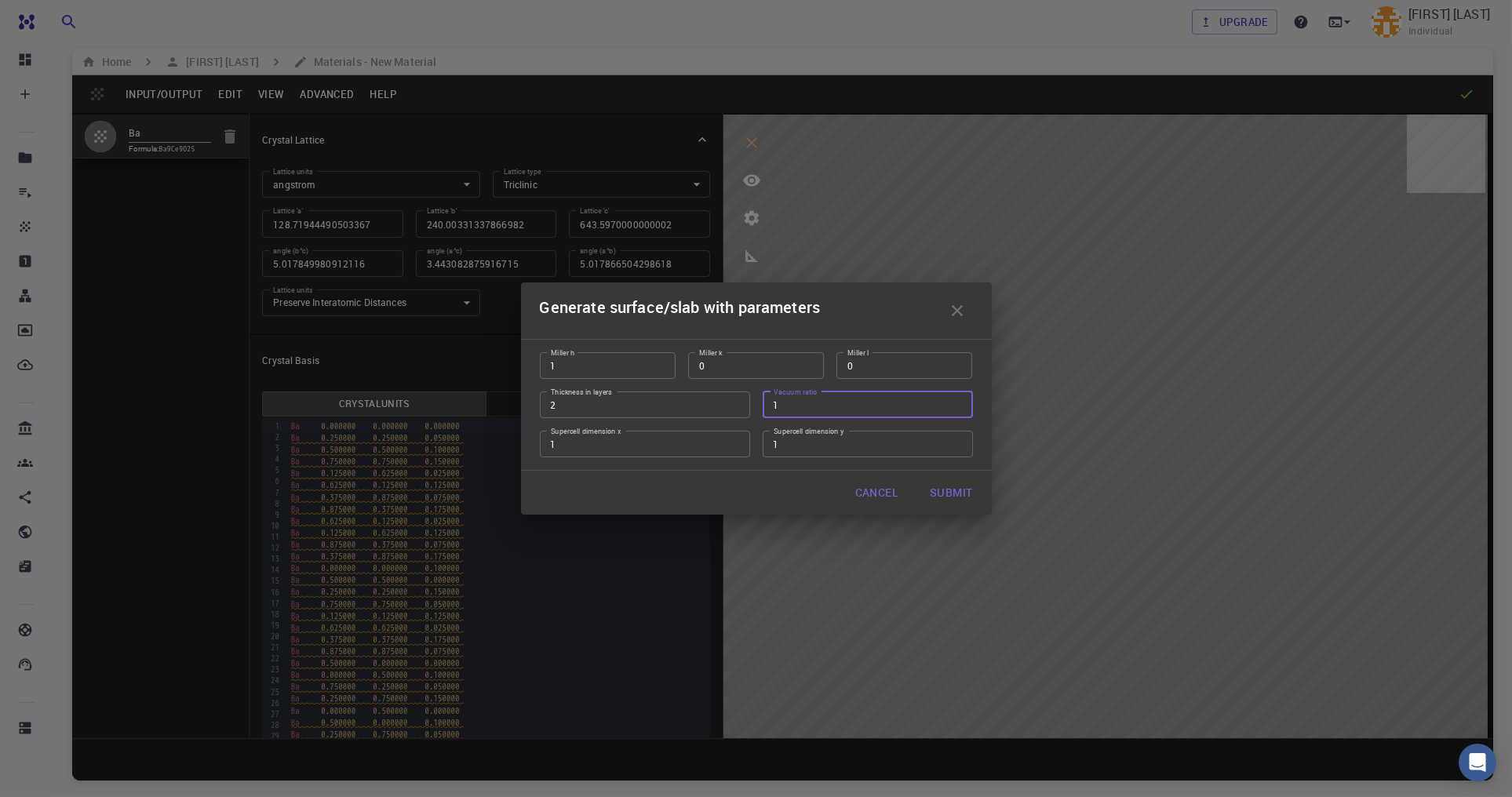 type on "1" 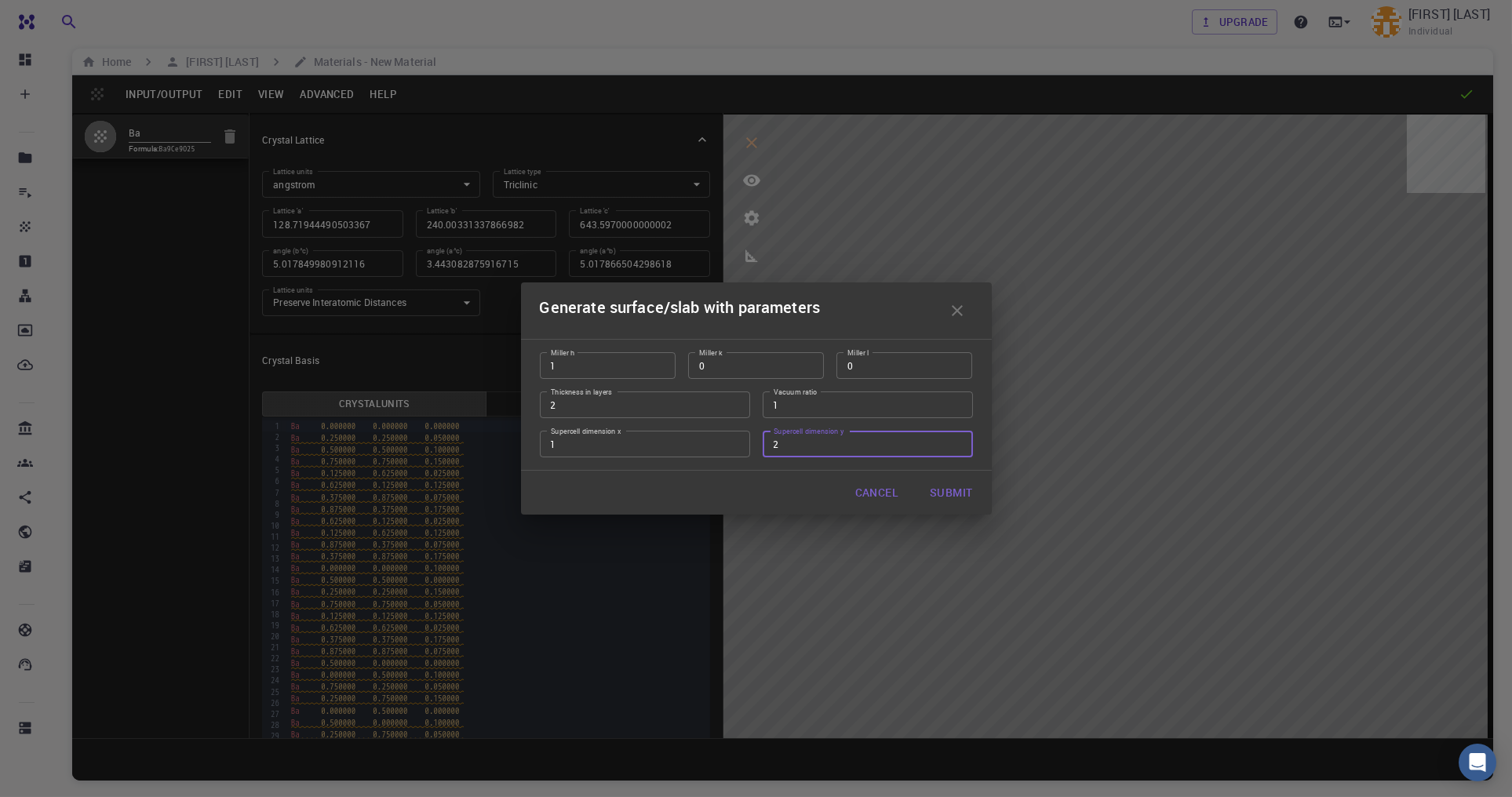 click on "2" at bounding box center [868, 444] 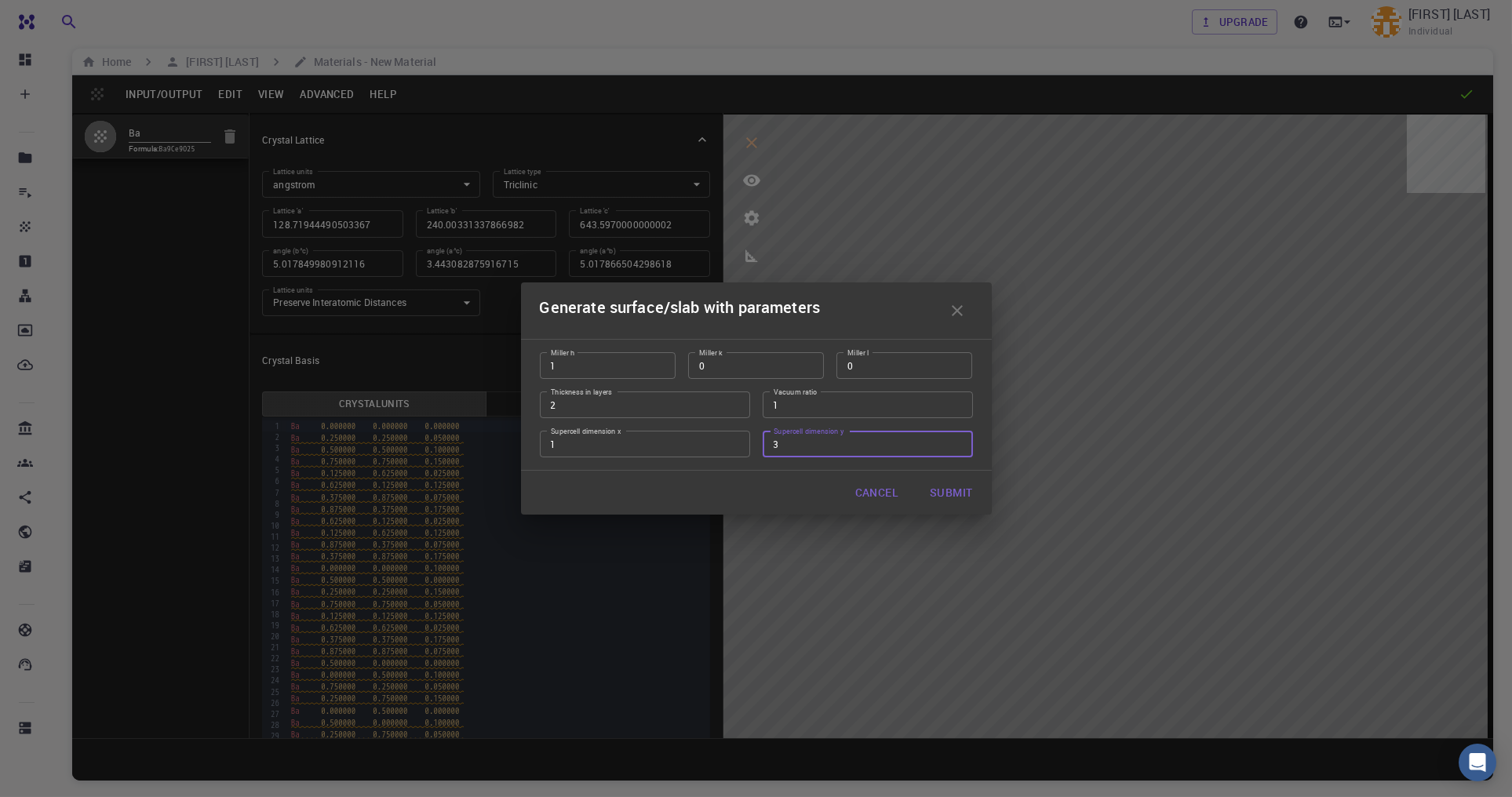 click on "3" at bounding box center (868, 444) 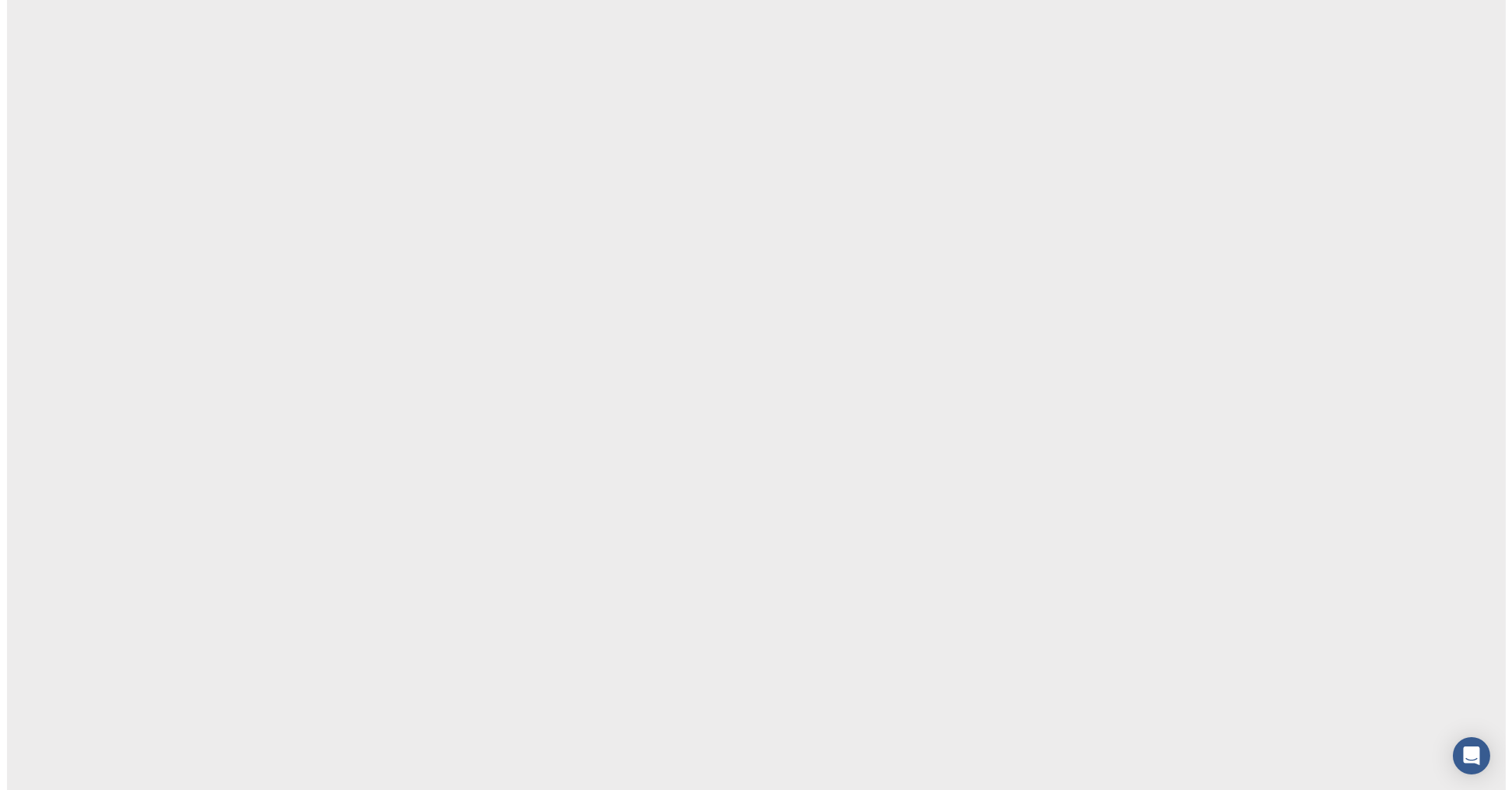 scroll, scrollTop: 0, scrollLeft: 0, axis: both 